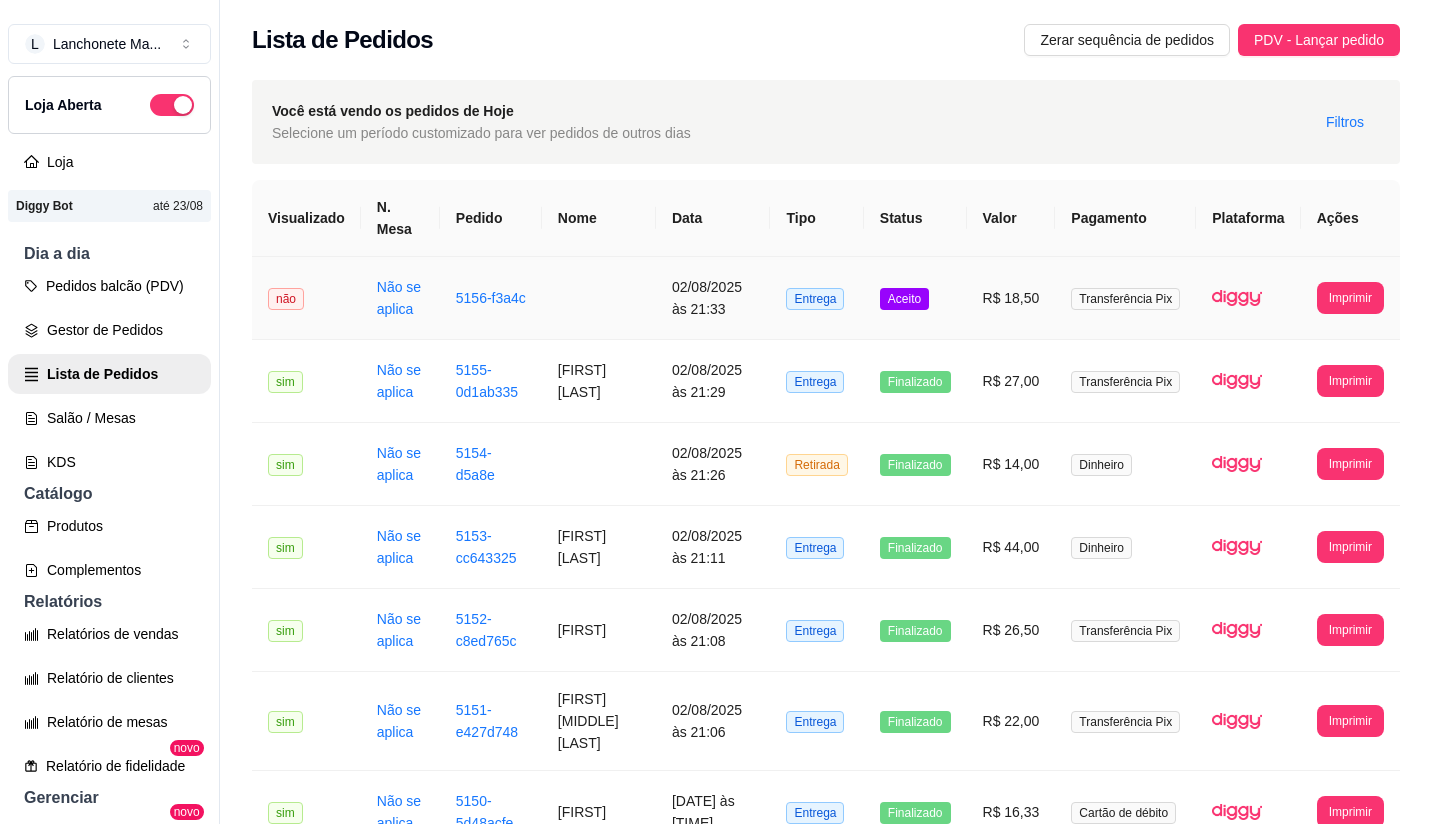 scroll, scrollTop: 0, scrollLeft: 0, axis: both 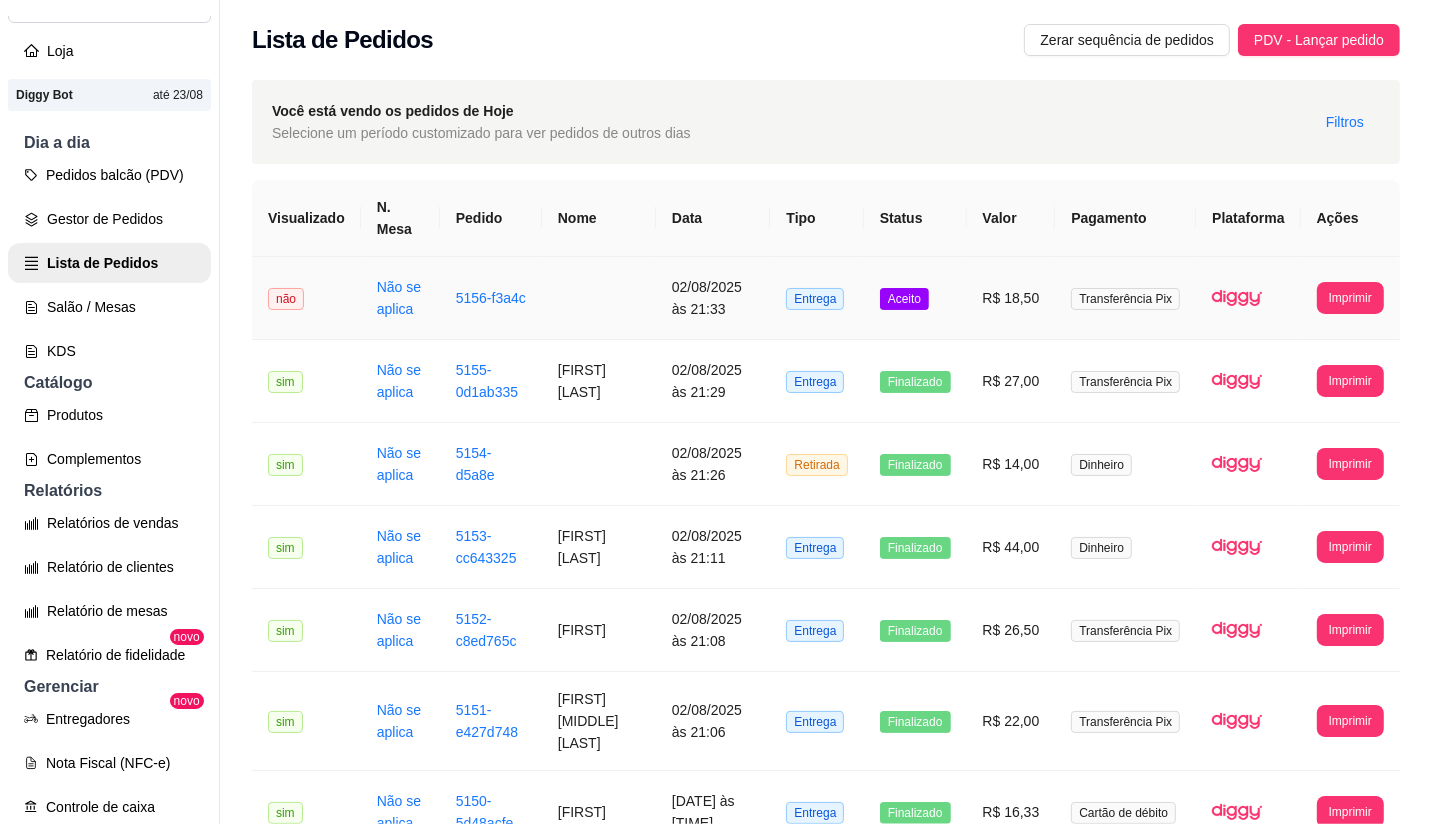 click on "Aceito" at bounding box center (904, 299) 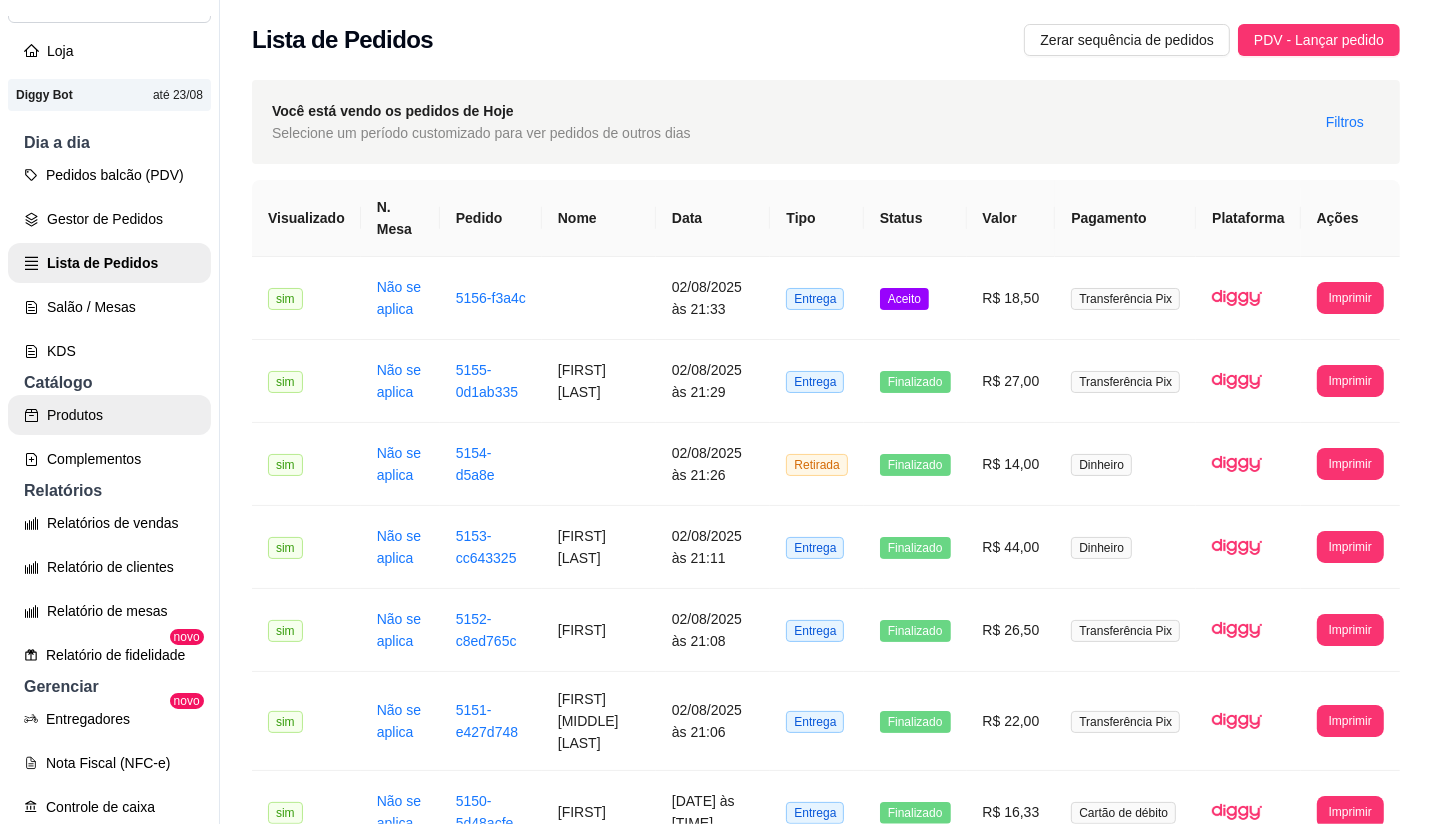 click on "Produtos" at bounding box center (109, 415) 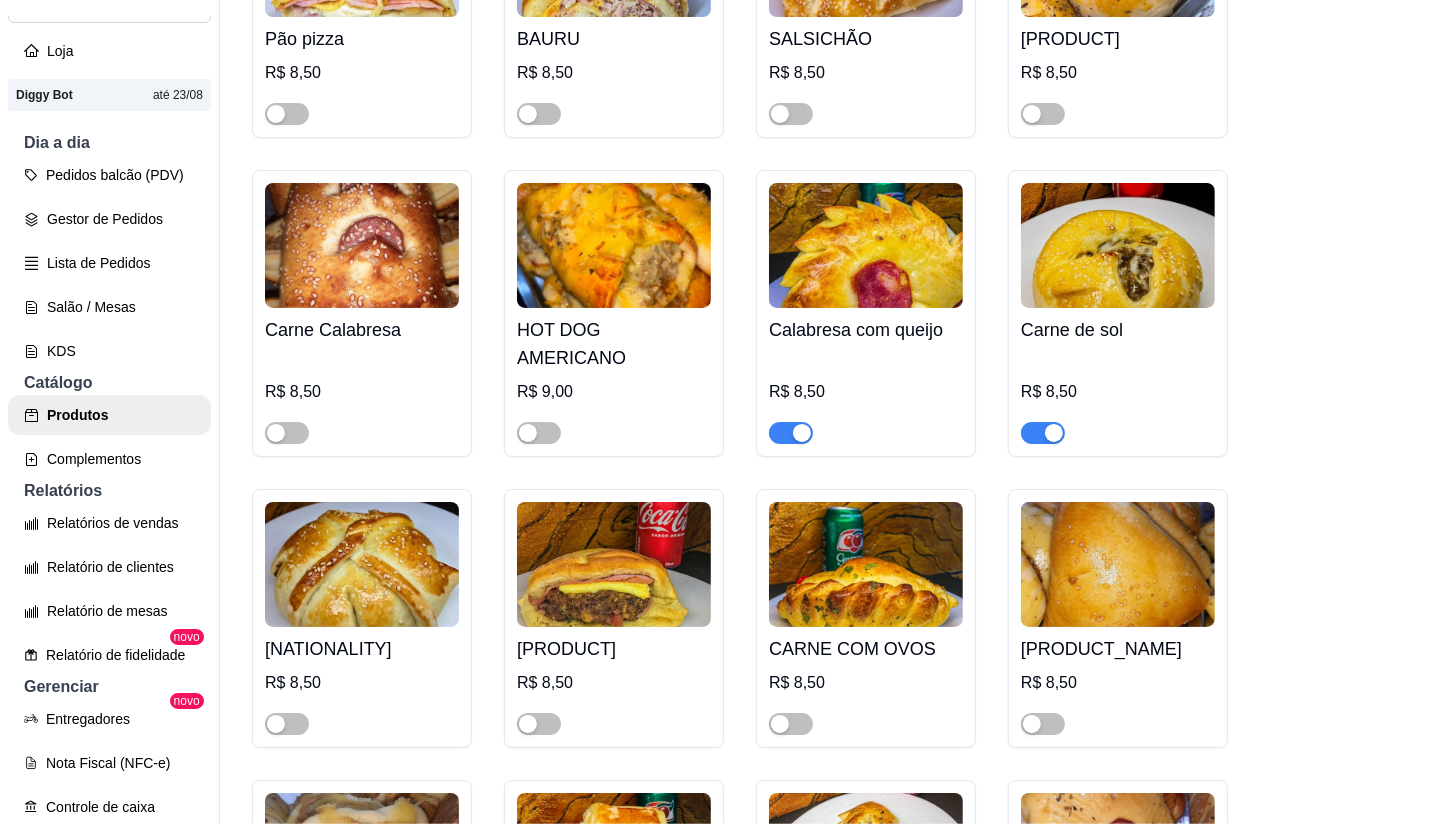 scroll, scrollTop: 1111, scrollLeft: 0, axis: vertical 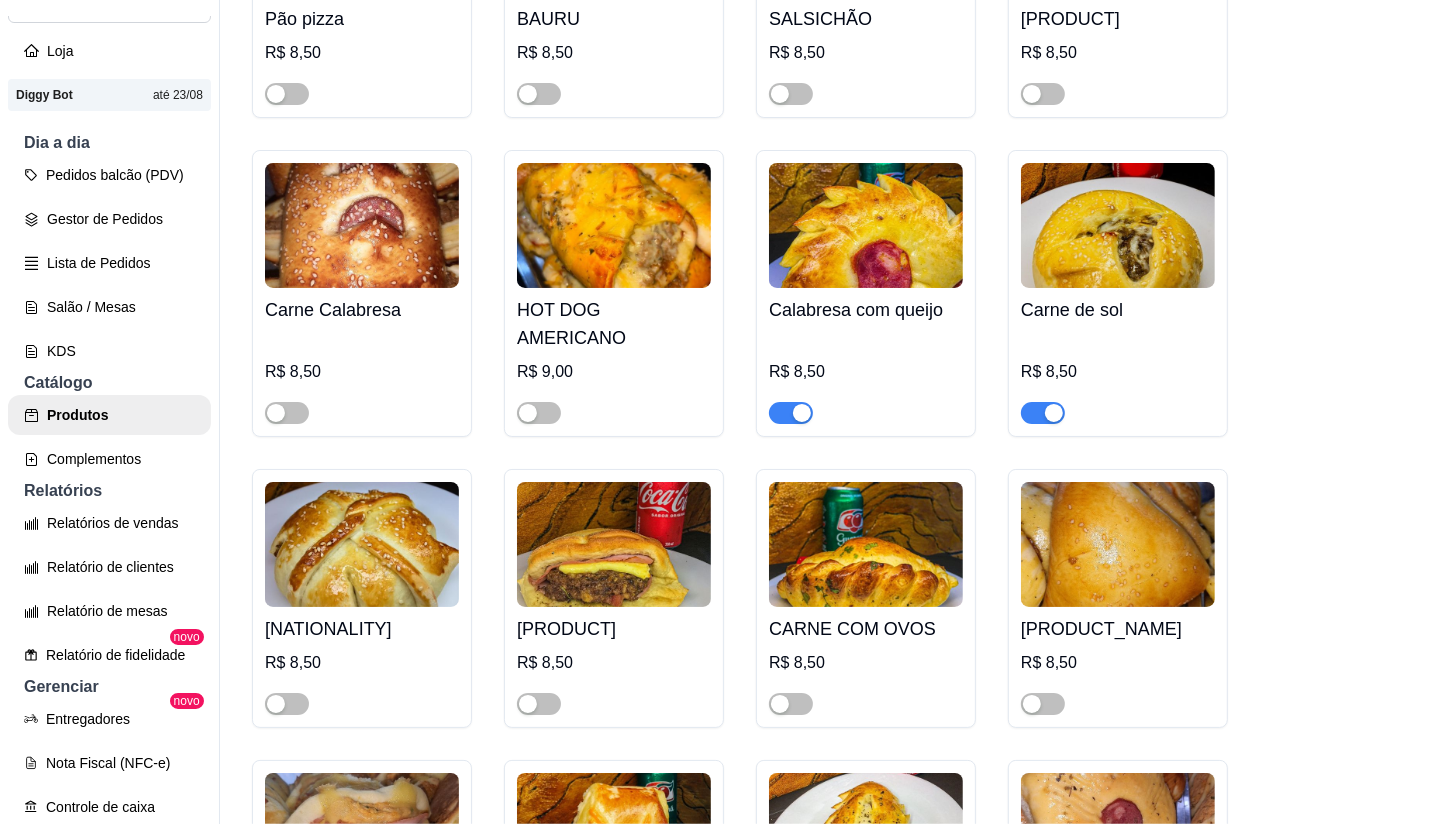 click at bounding box center [802, 413] 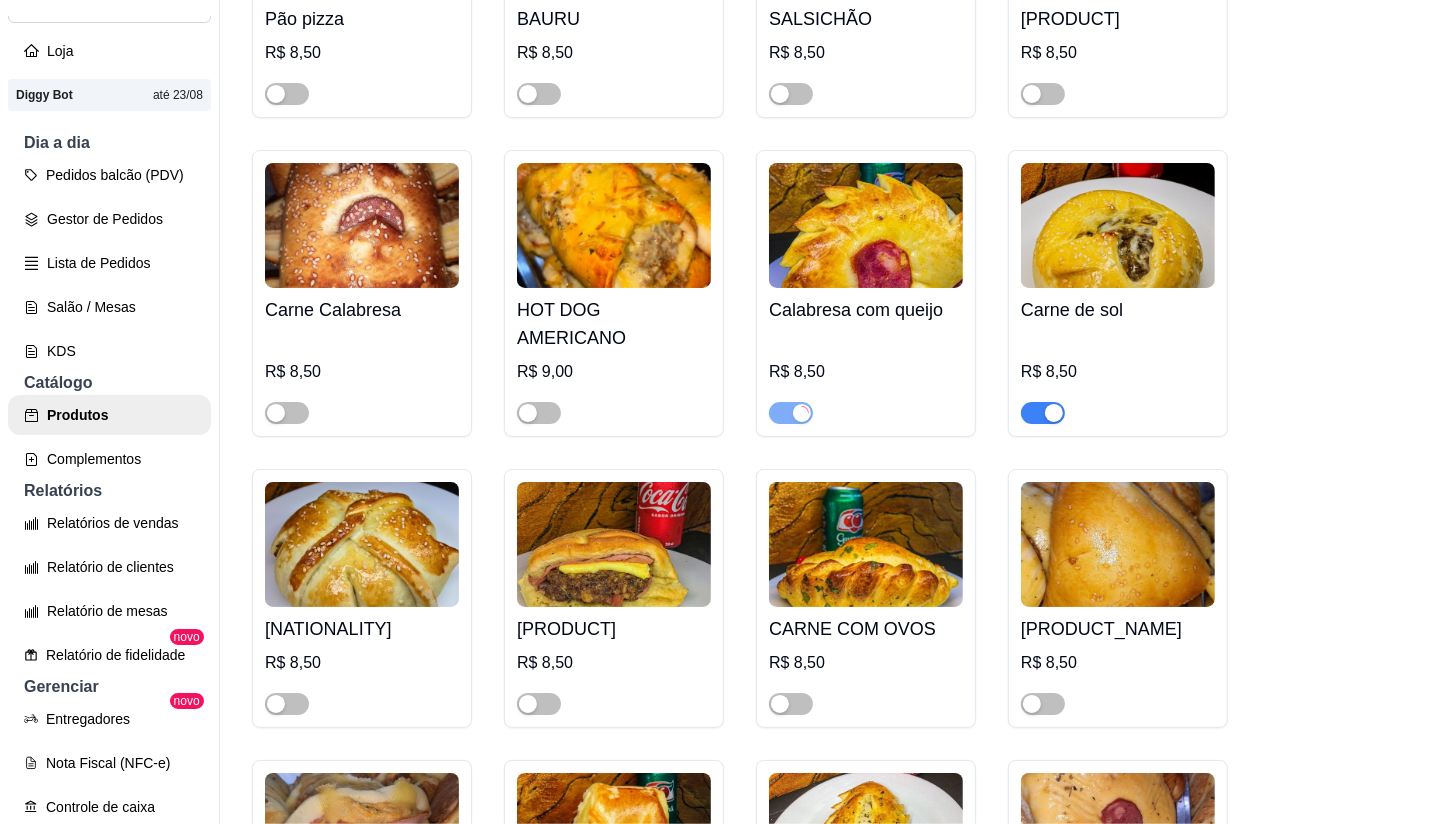 click at bounding box center [1054, 413] 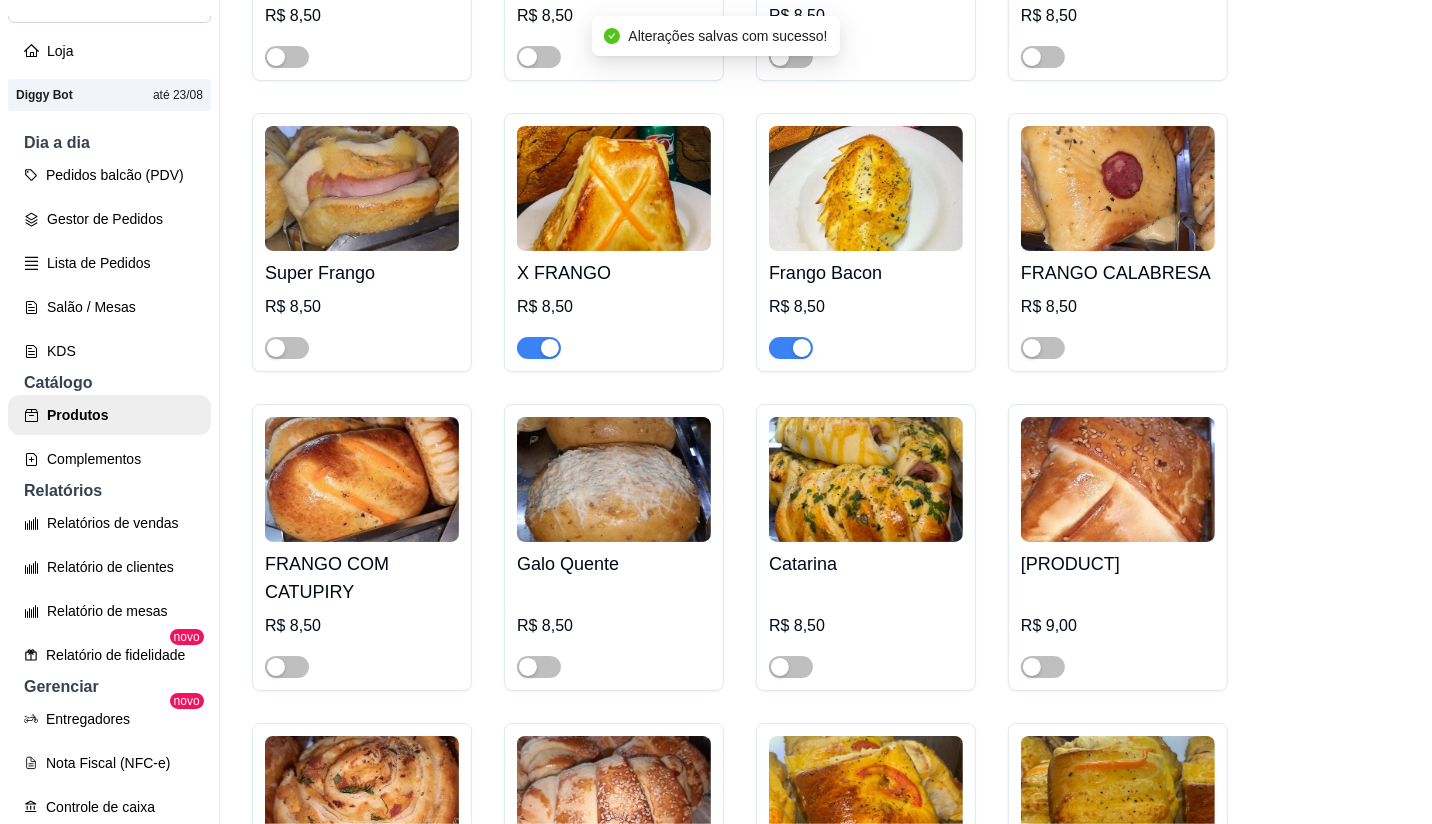 scroll, scrollTop: 1745, scrollLeft: 0, axis: vertical 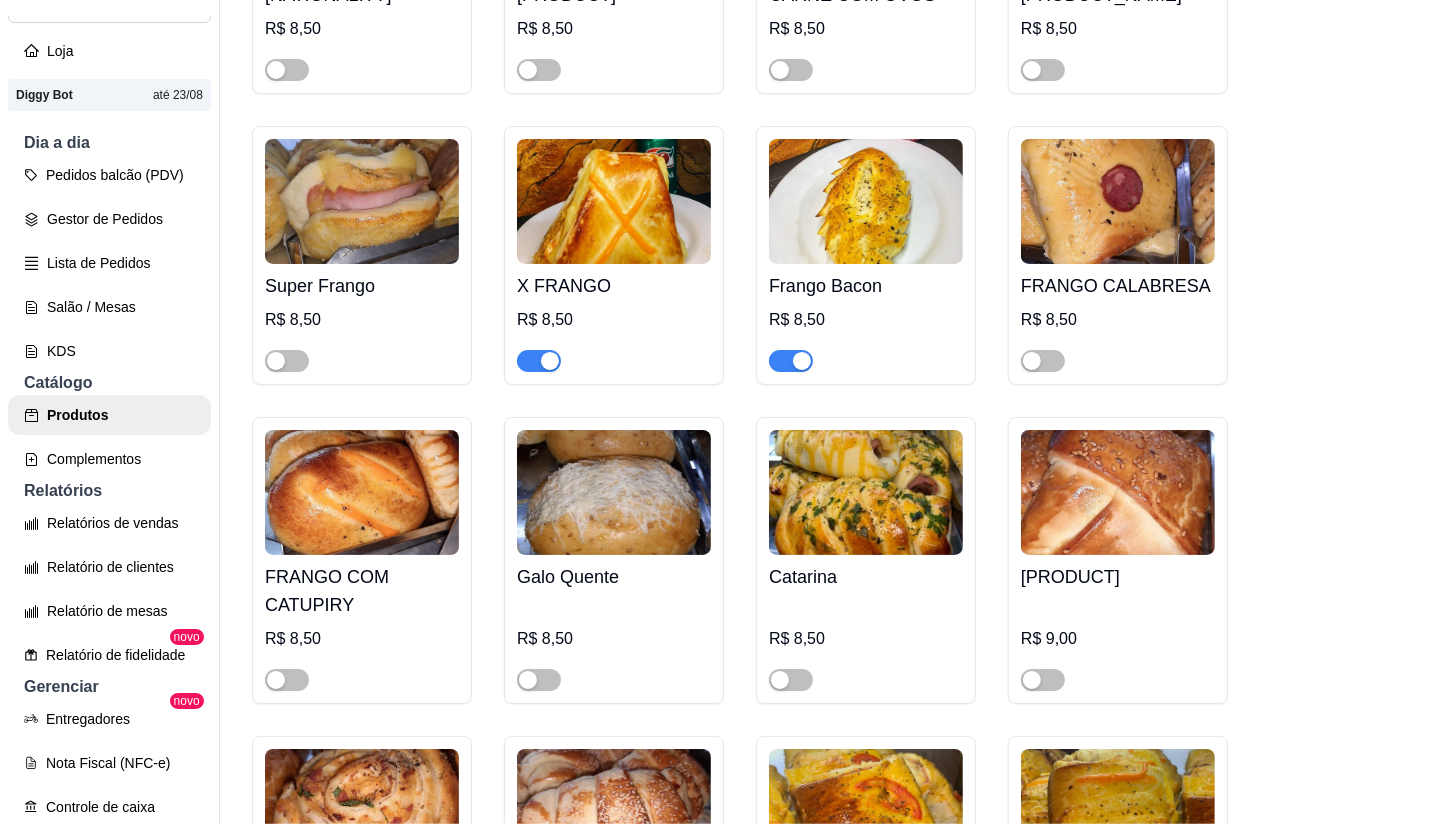 click at bounding box center [539, 361] 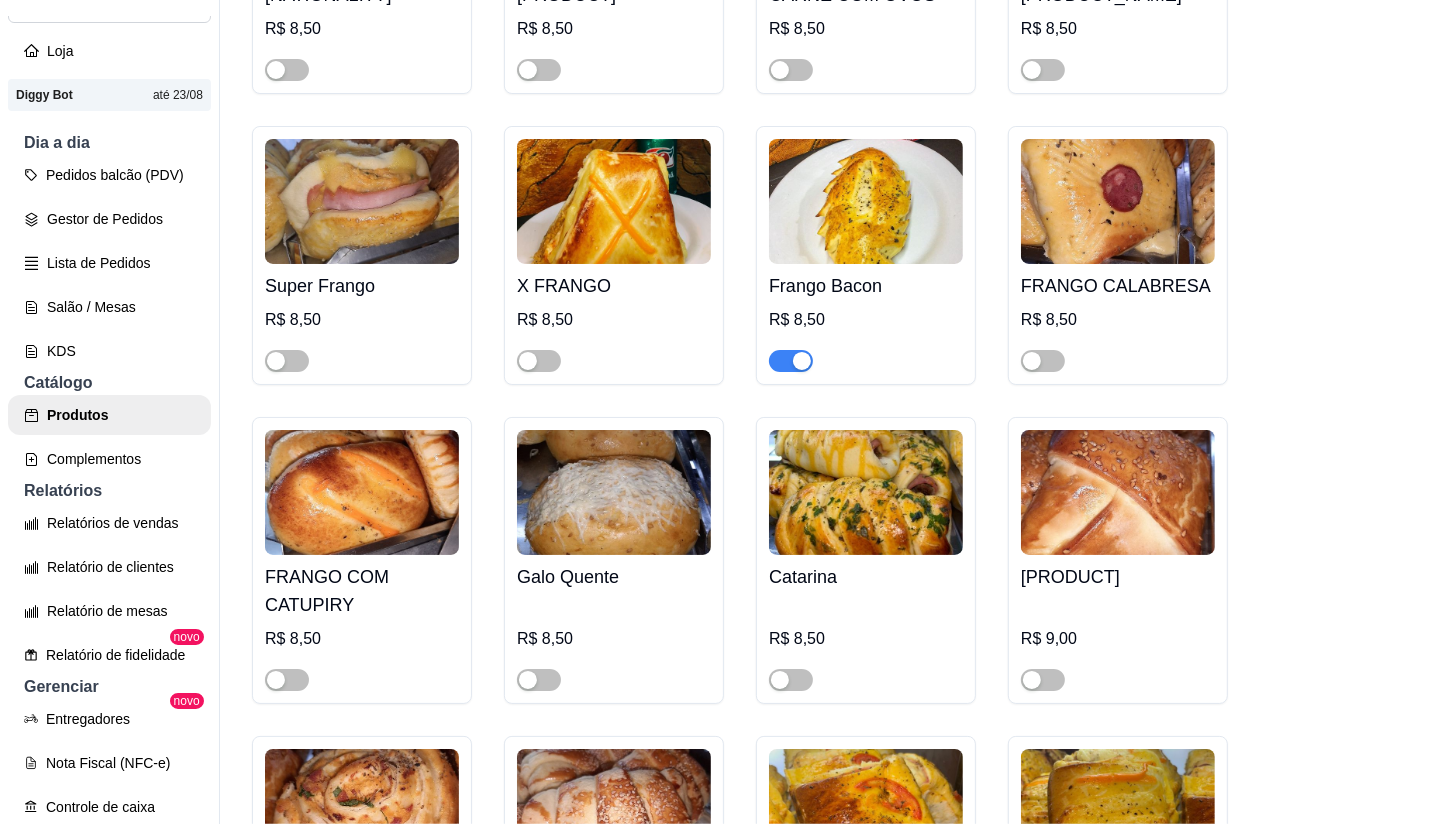 click at bounding box center (791, 361) 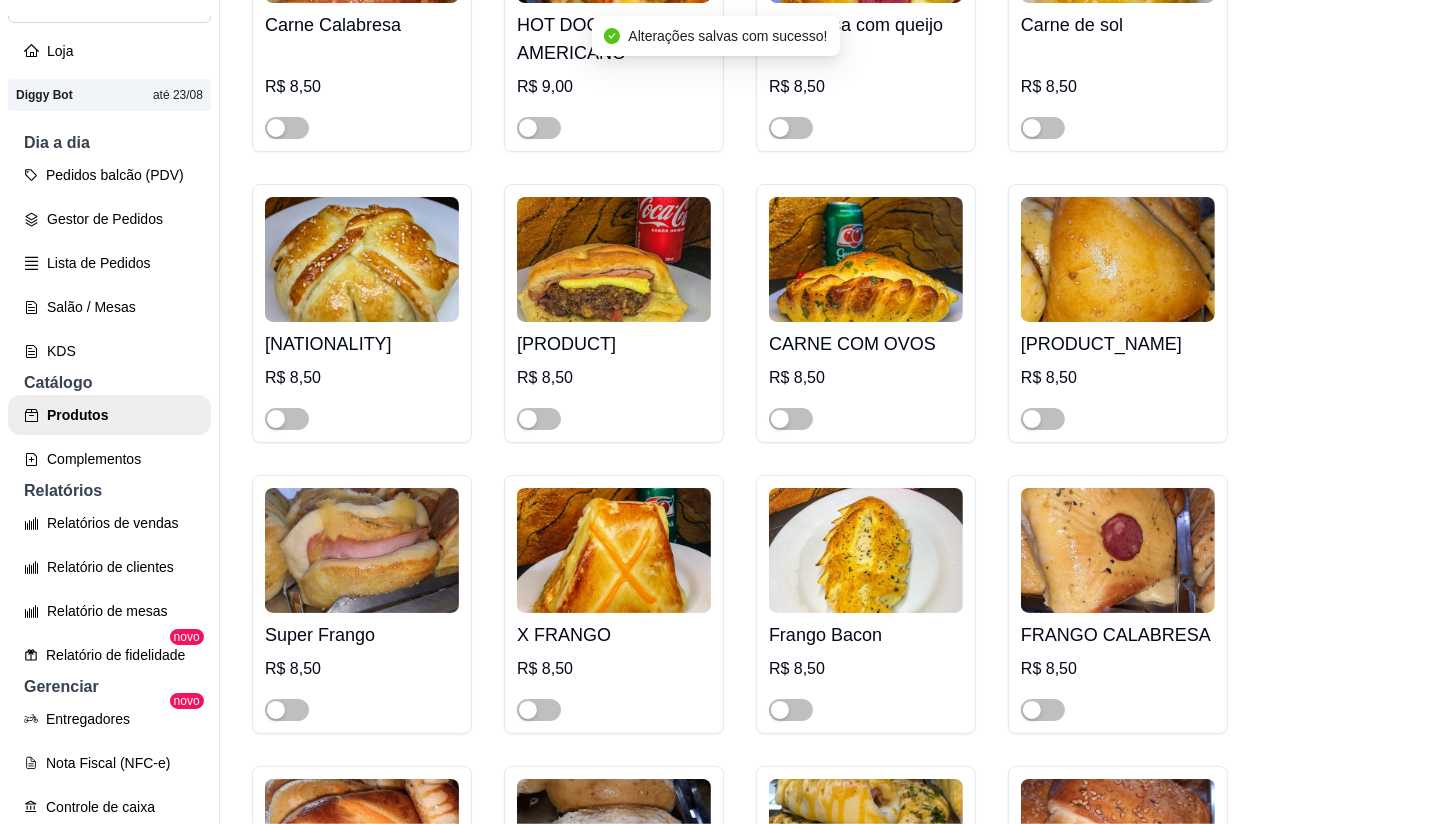 scroll, scrollTop: 1367, scrollLeft: 0, axis: vertical 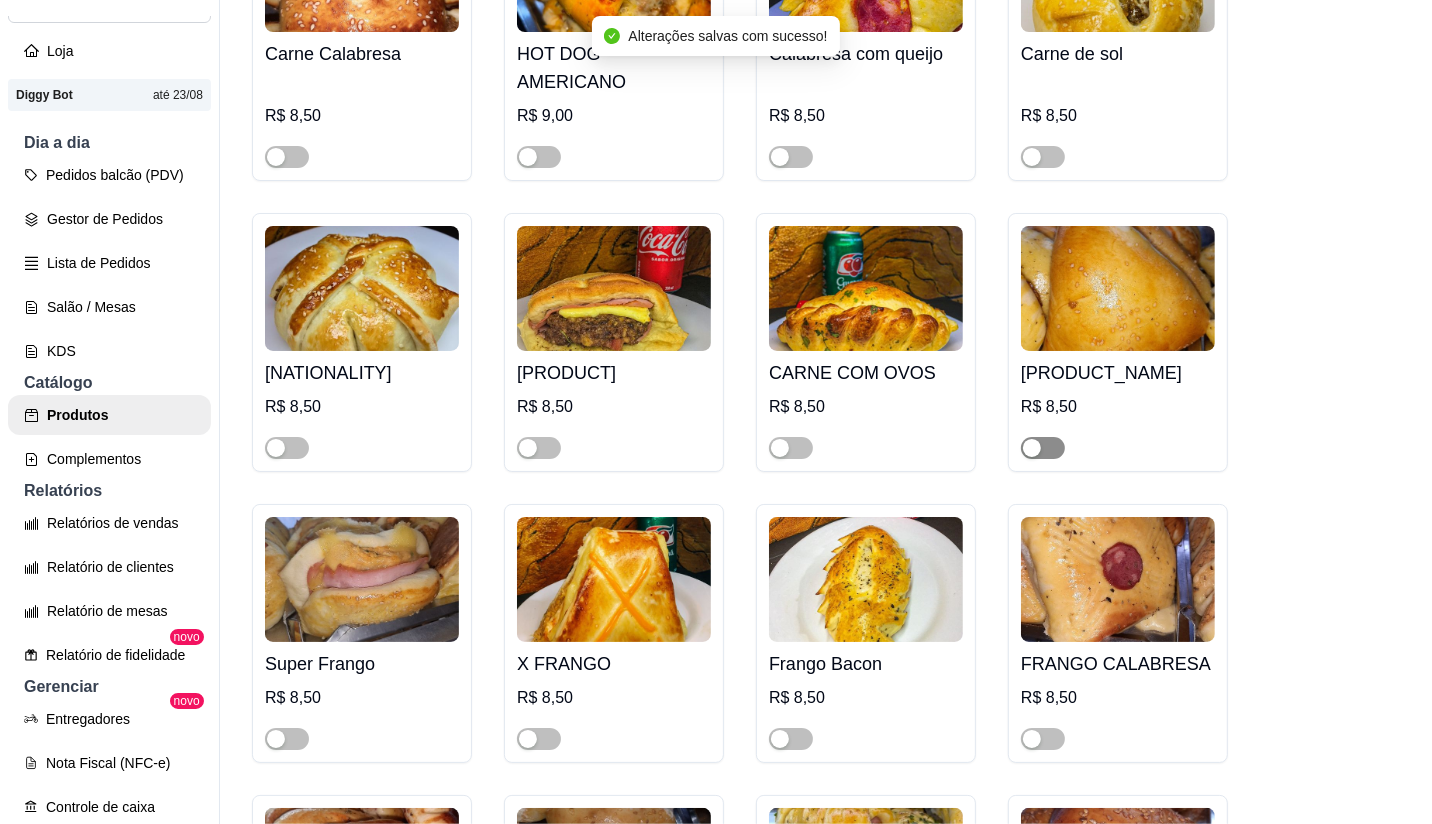 click at bounding box center [1043, 448] 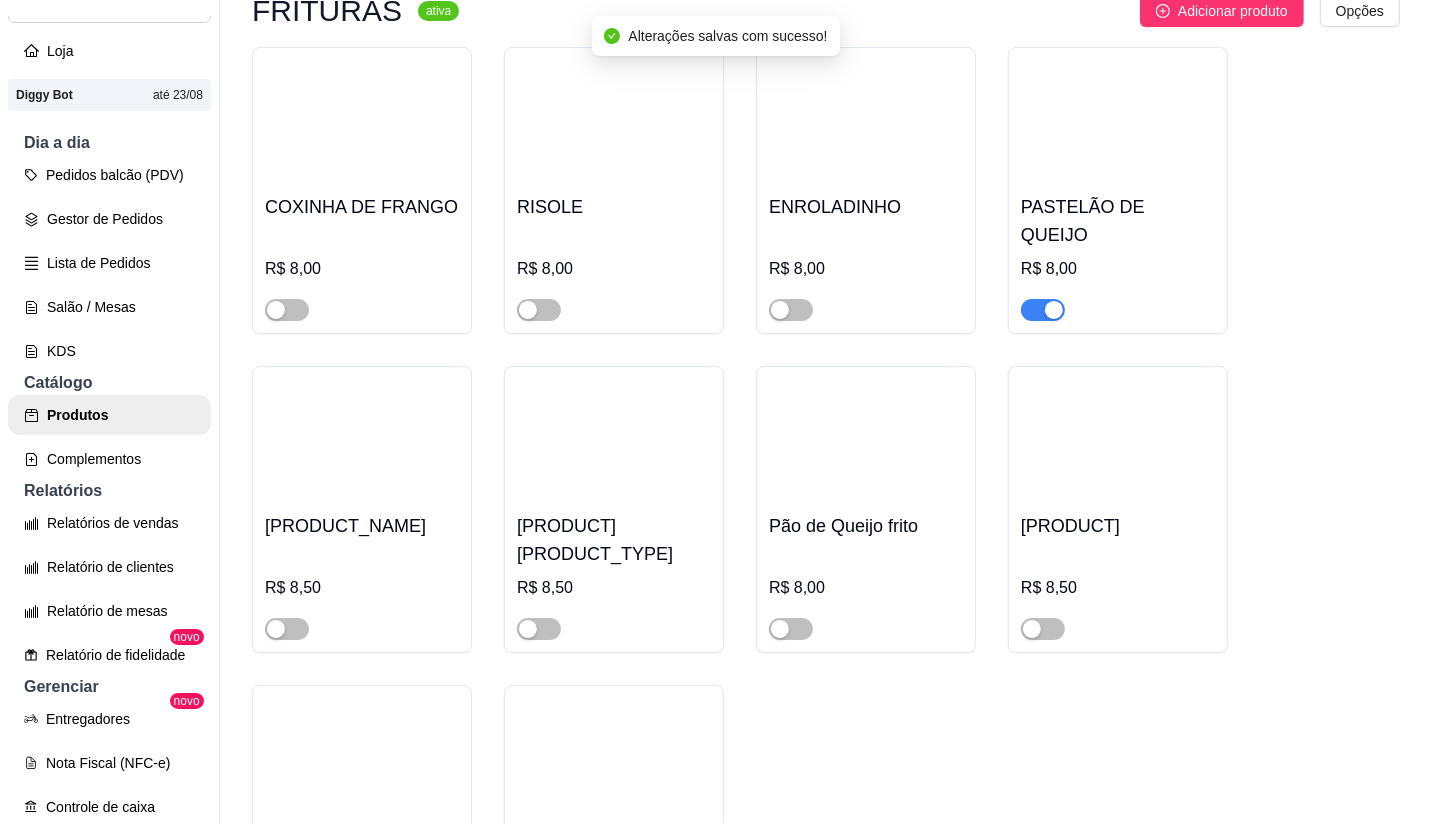 scroll, scrollTop: 3138, scrollLeft: 0, axis: vertical 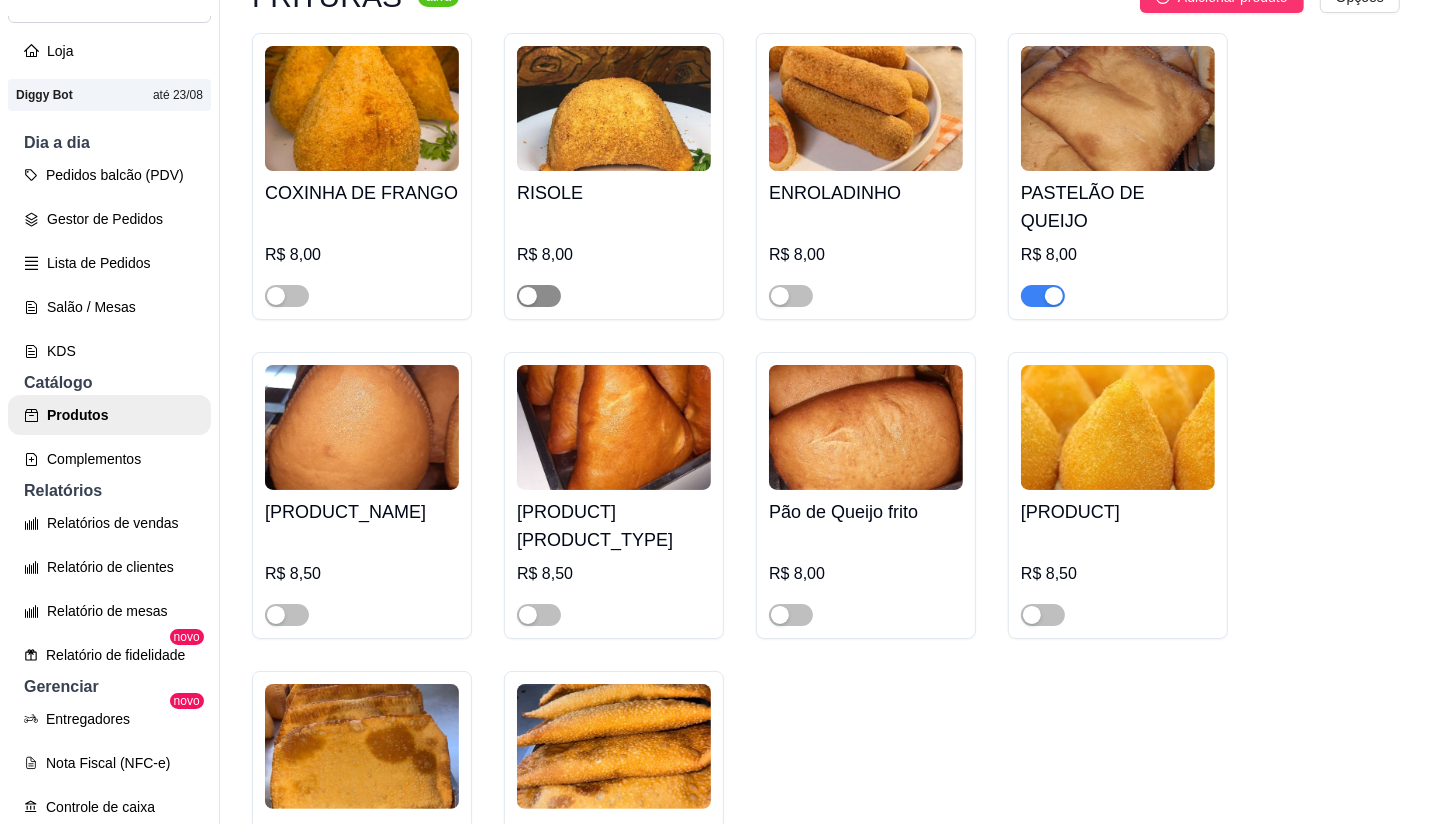click at bounding box center [539, 296] 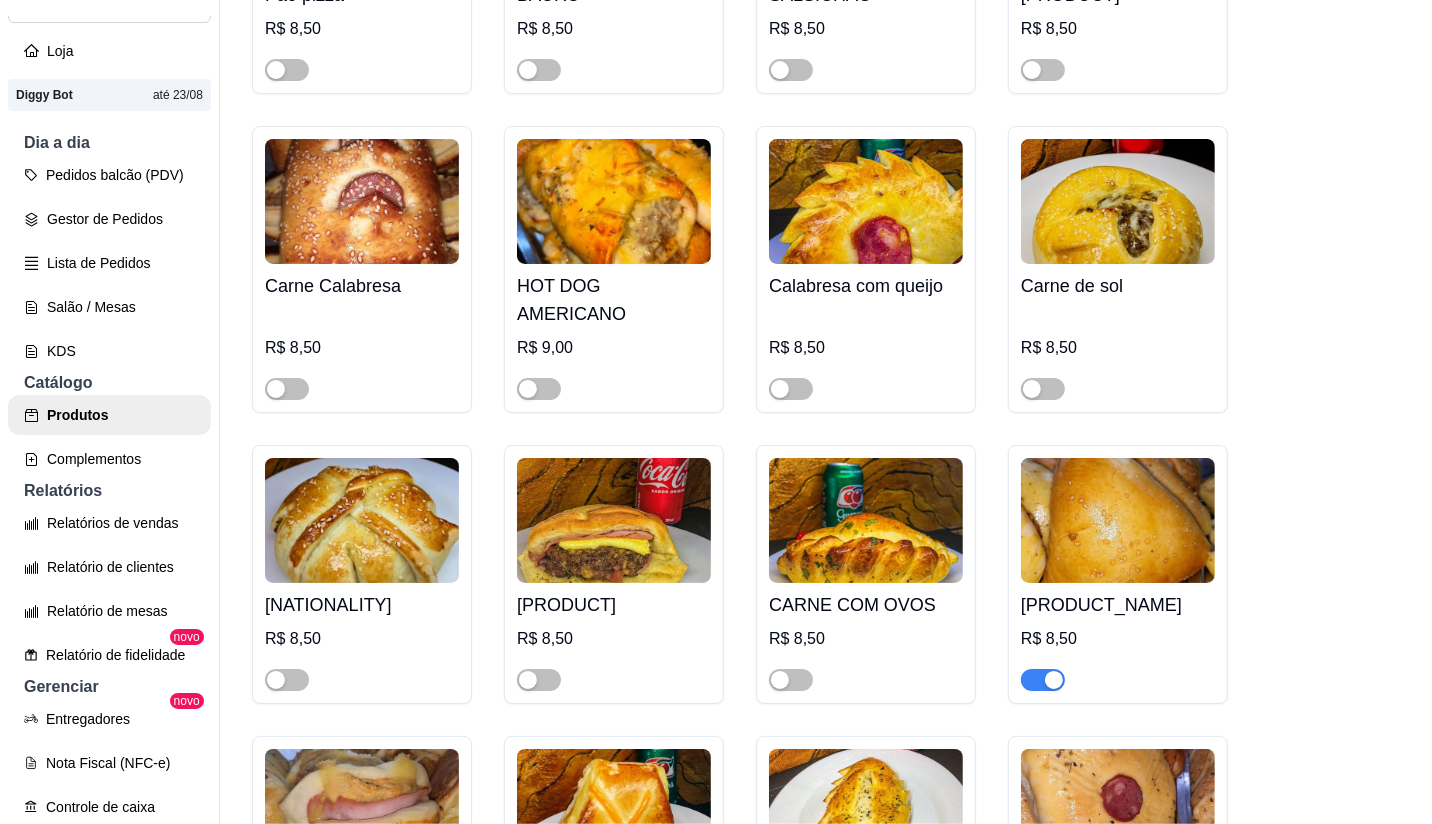 scroll, scrollTop: 1077, scrollLeft: 0, axis: vertical 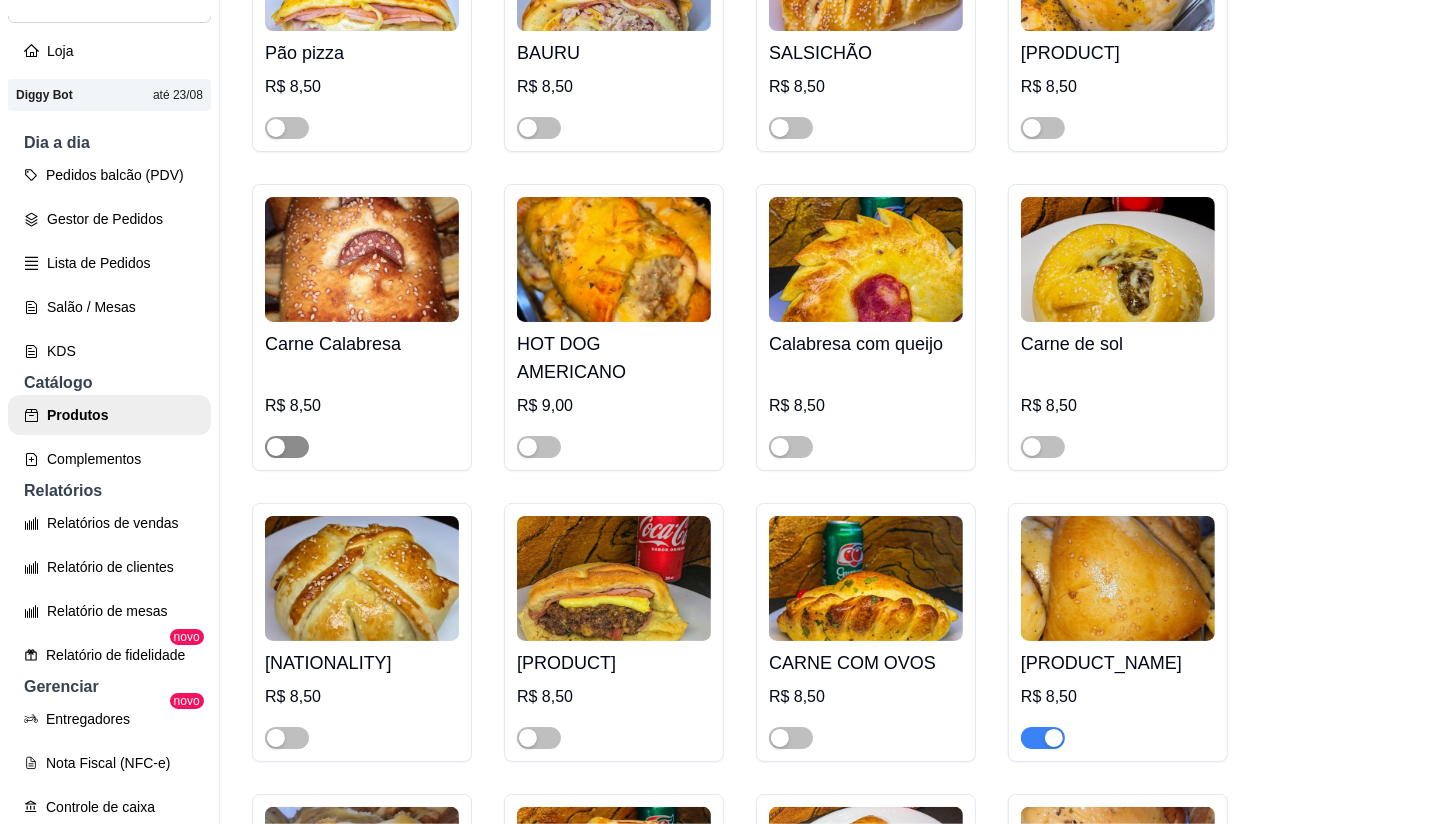 click at bounding box center [276, 447] 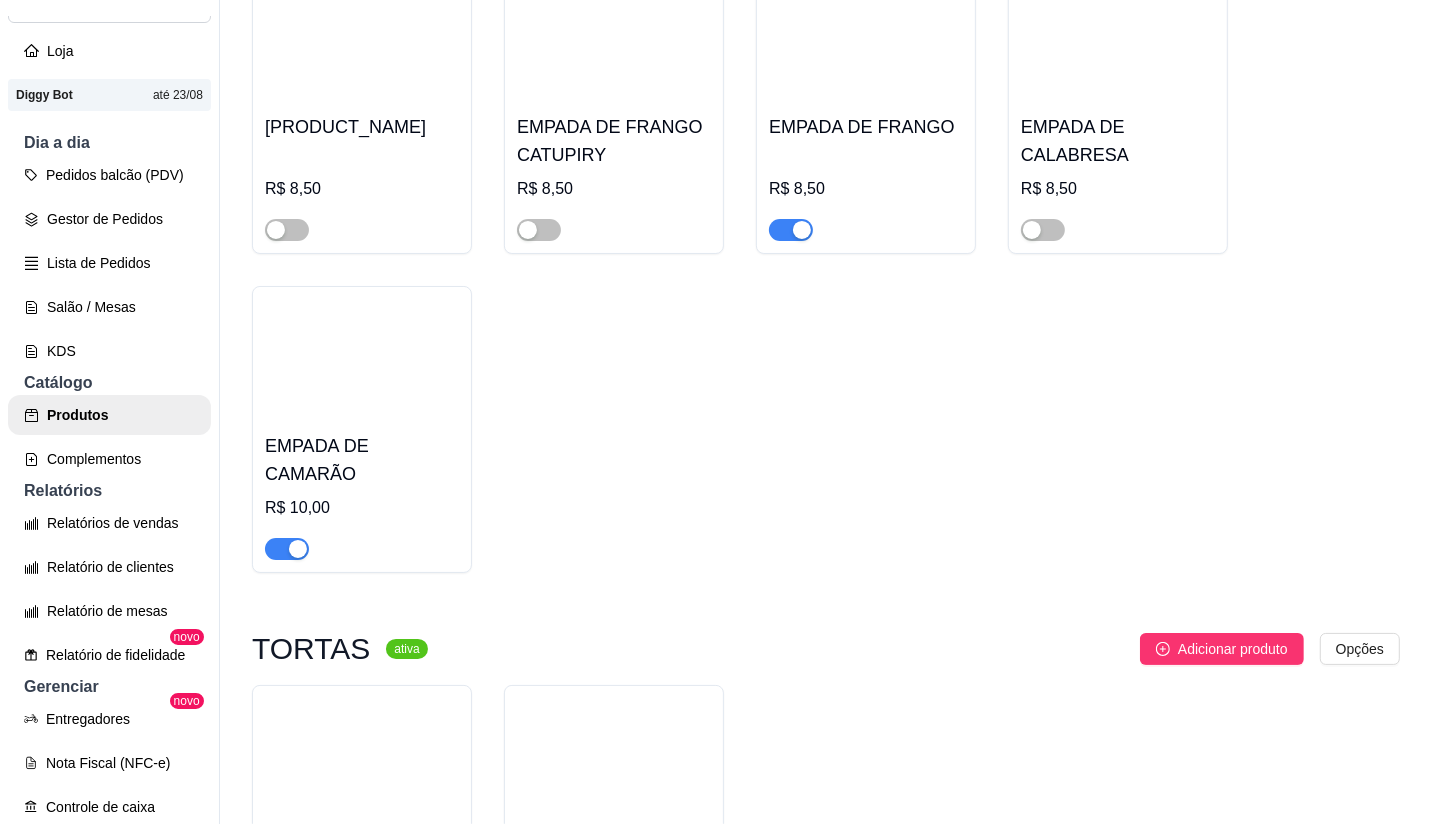 scroll, scrollTop: 4242, scrollLeft: 0, axis: vertical 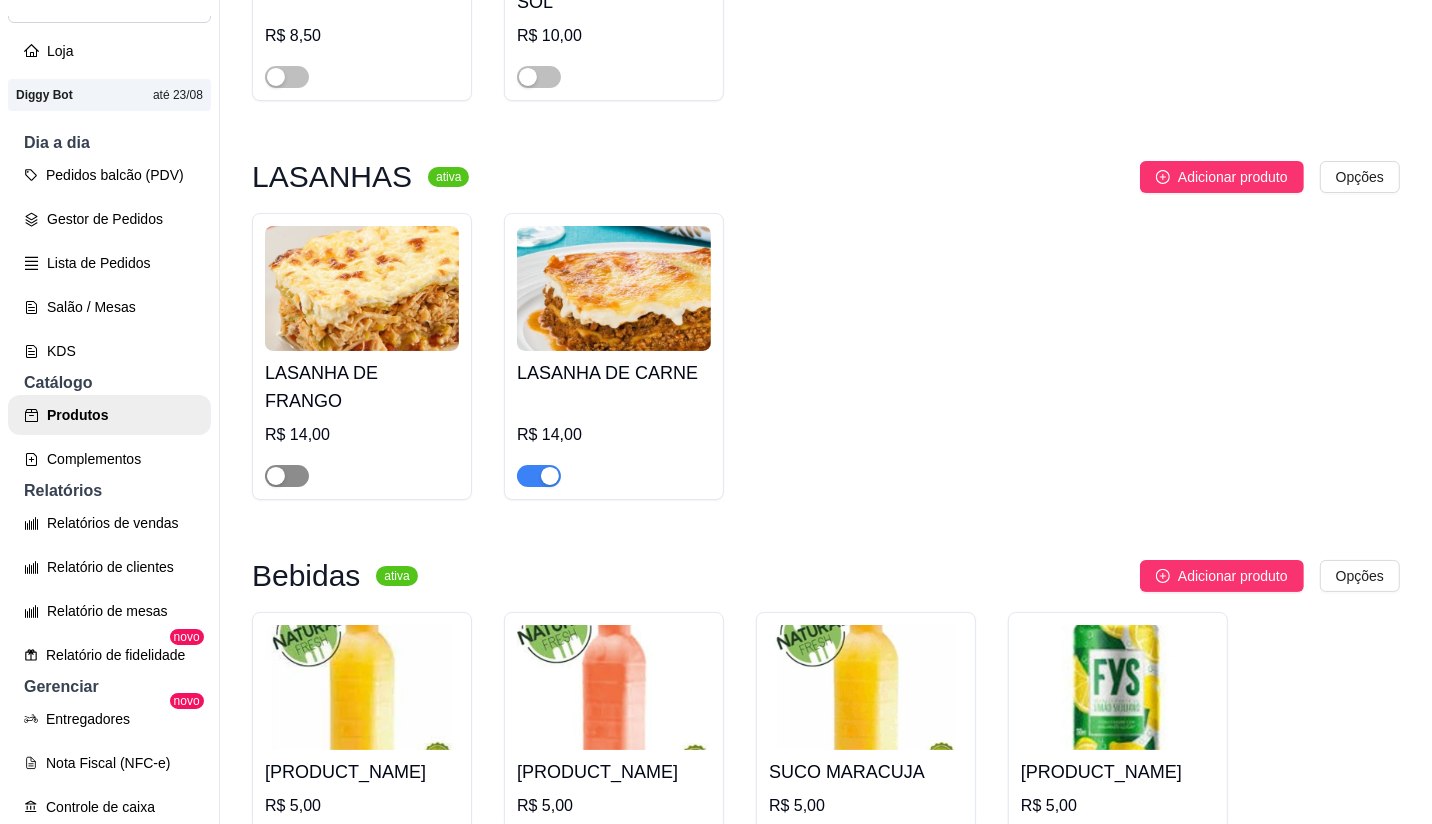 click at bounding box center [276, 476] 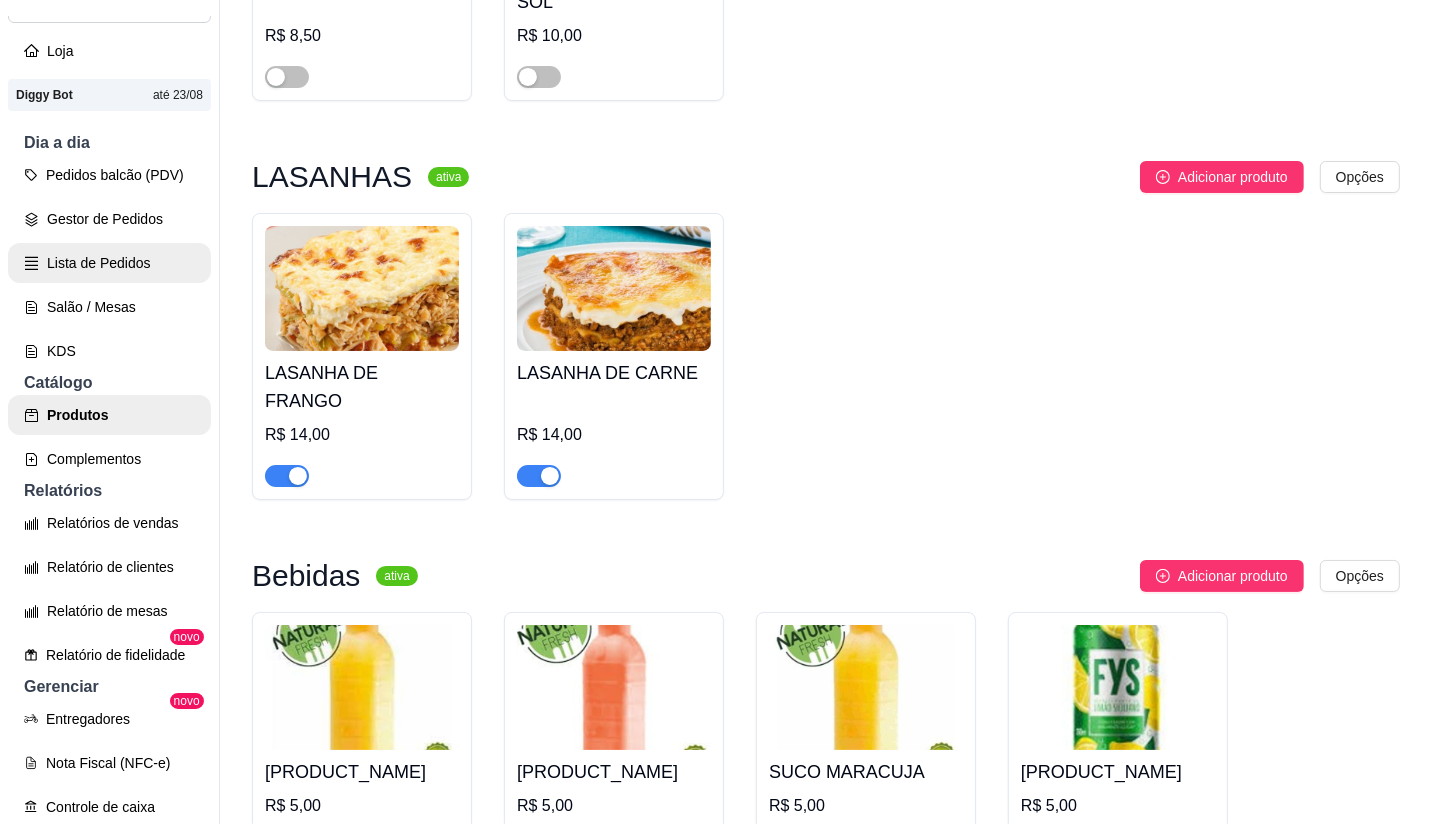 click on "Lista de Pedidos" at bounding box center (109, 263) 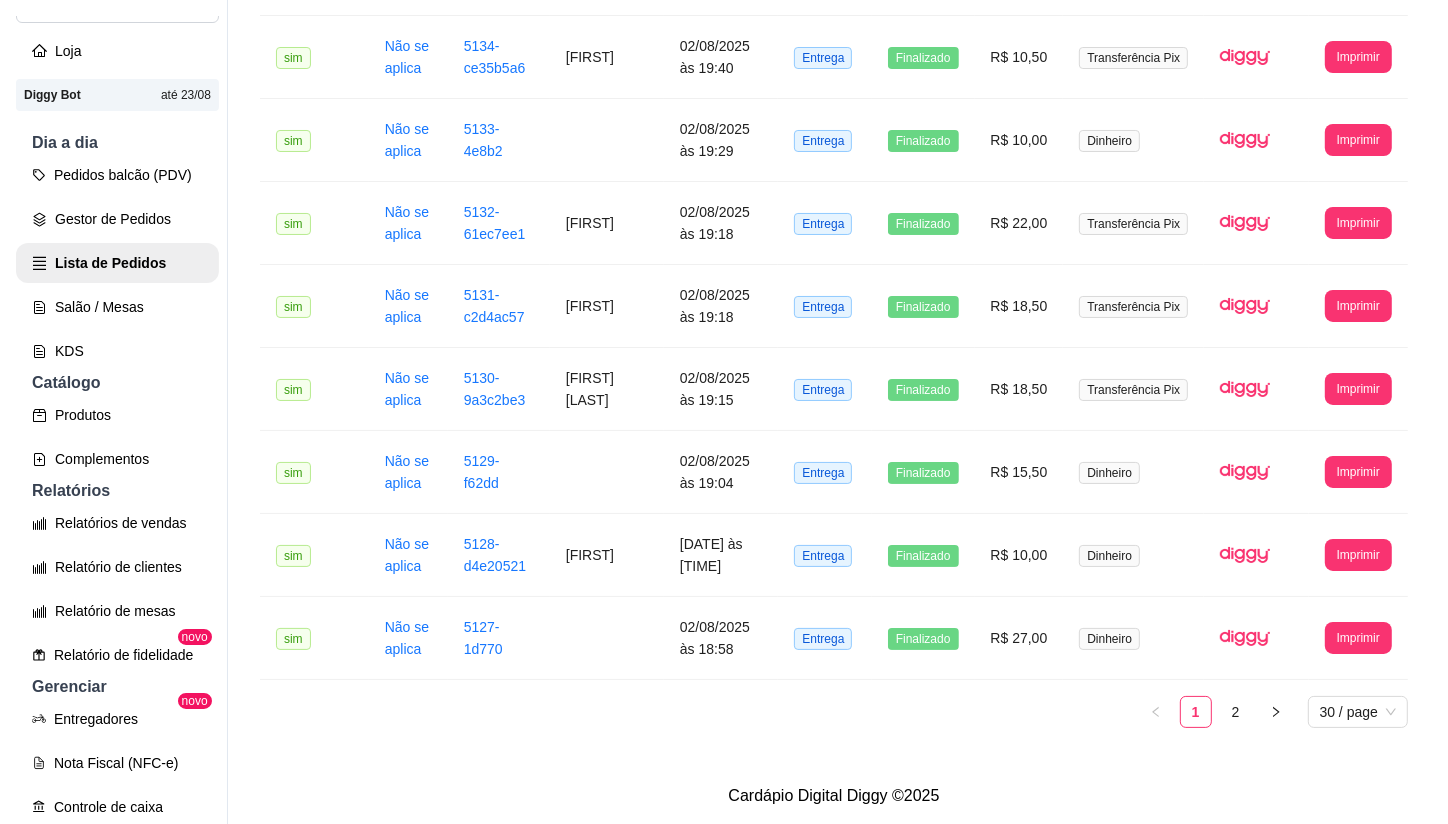scroll, scrollTop: 0, scrollLeft: 0, axis: both 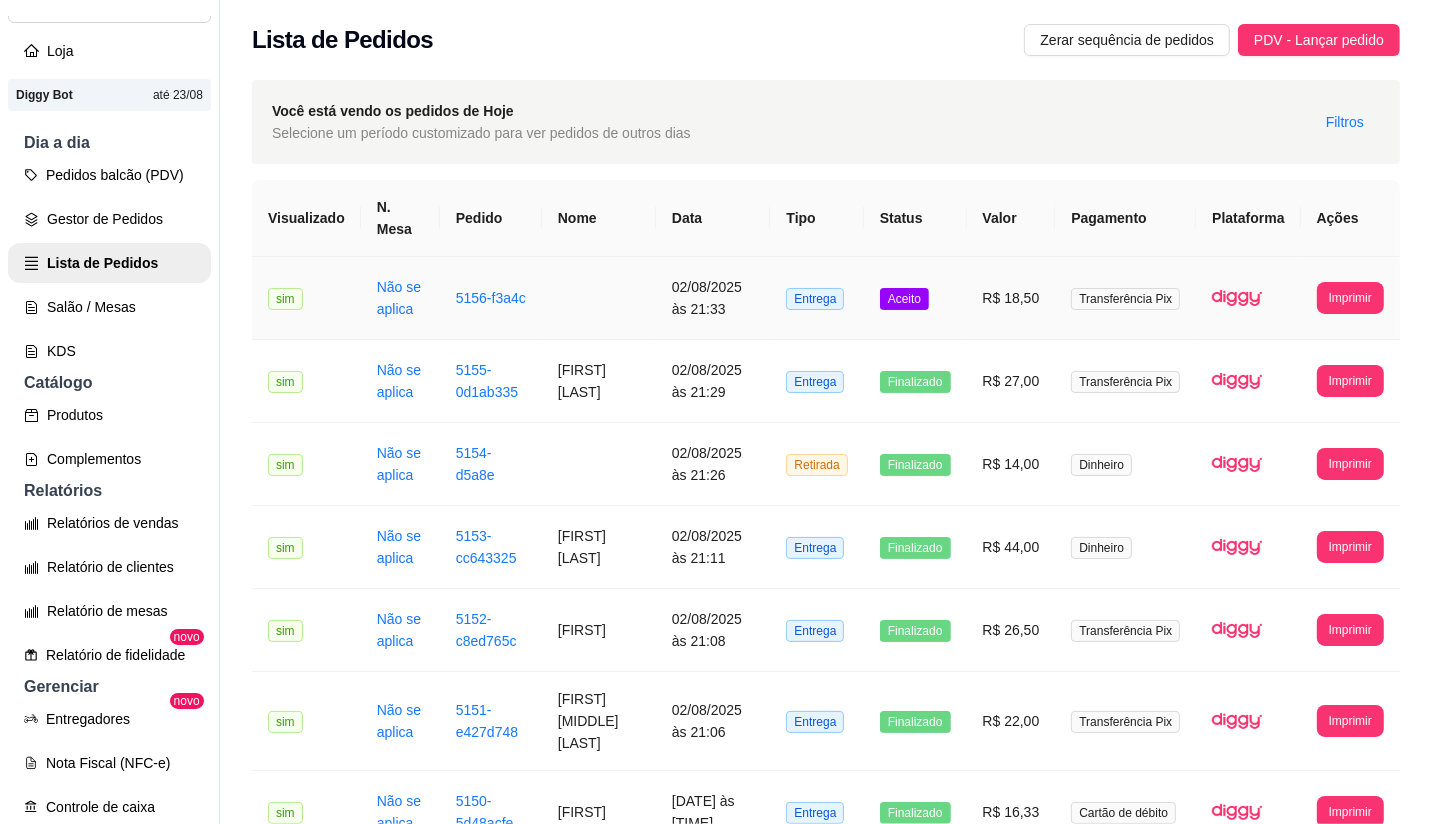 click on "Aceito" at bounding box center [915, 298] 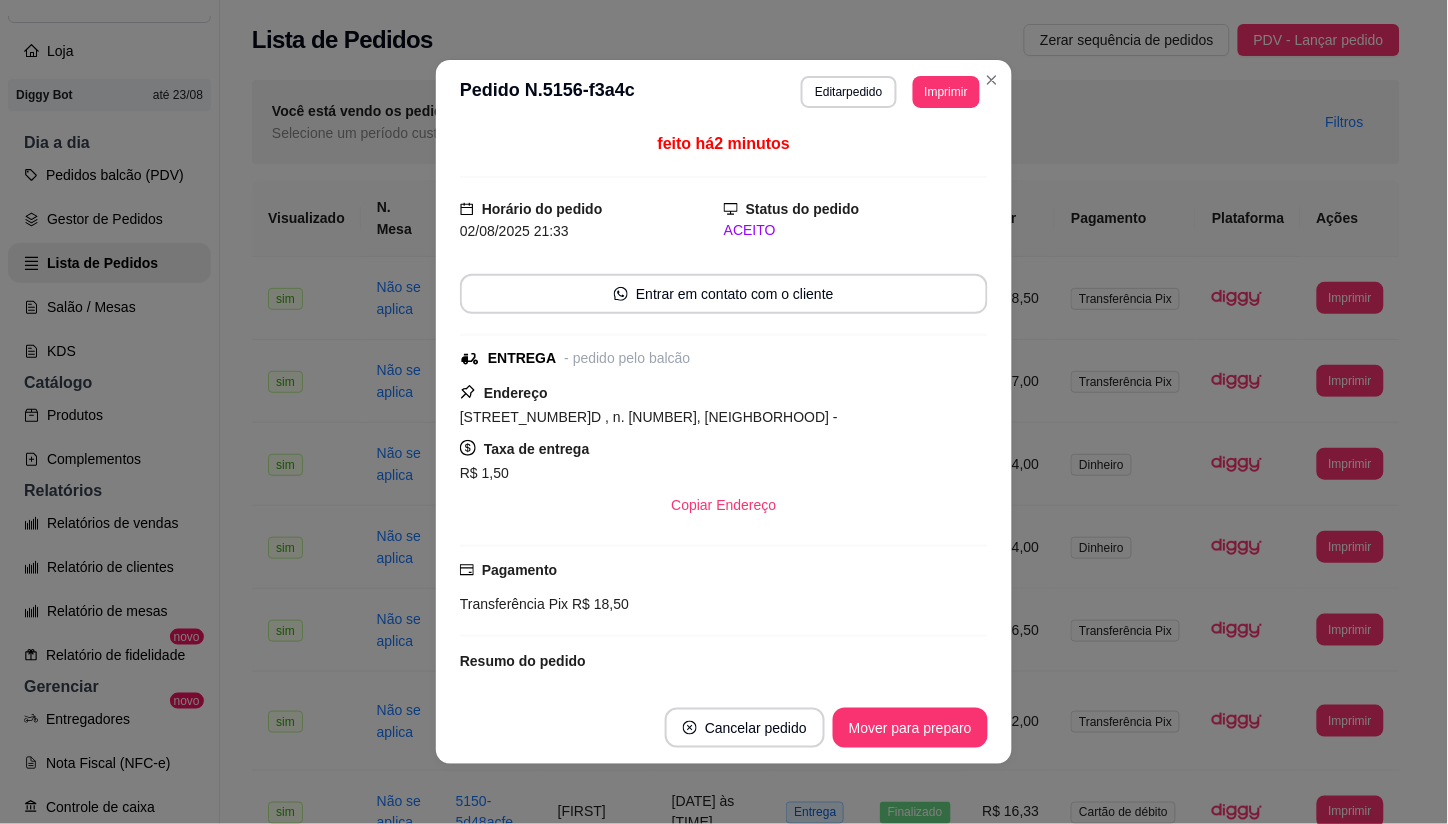 click on "Mover para preparo" at bounding box center (910, 728) 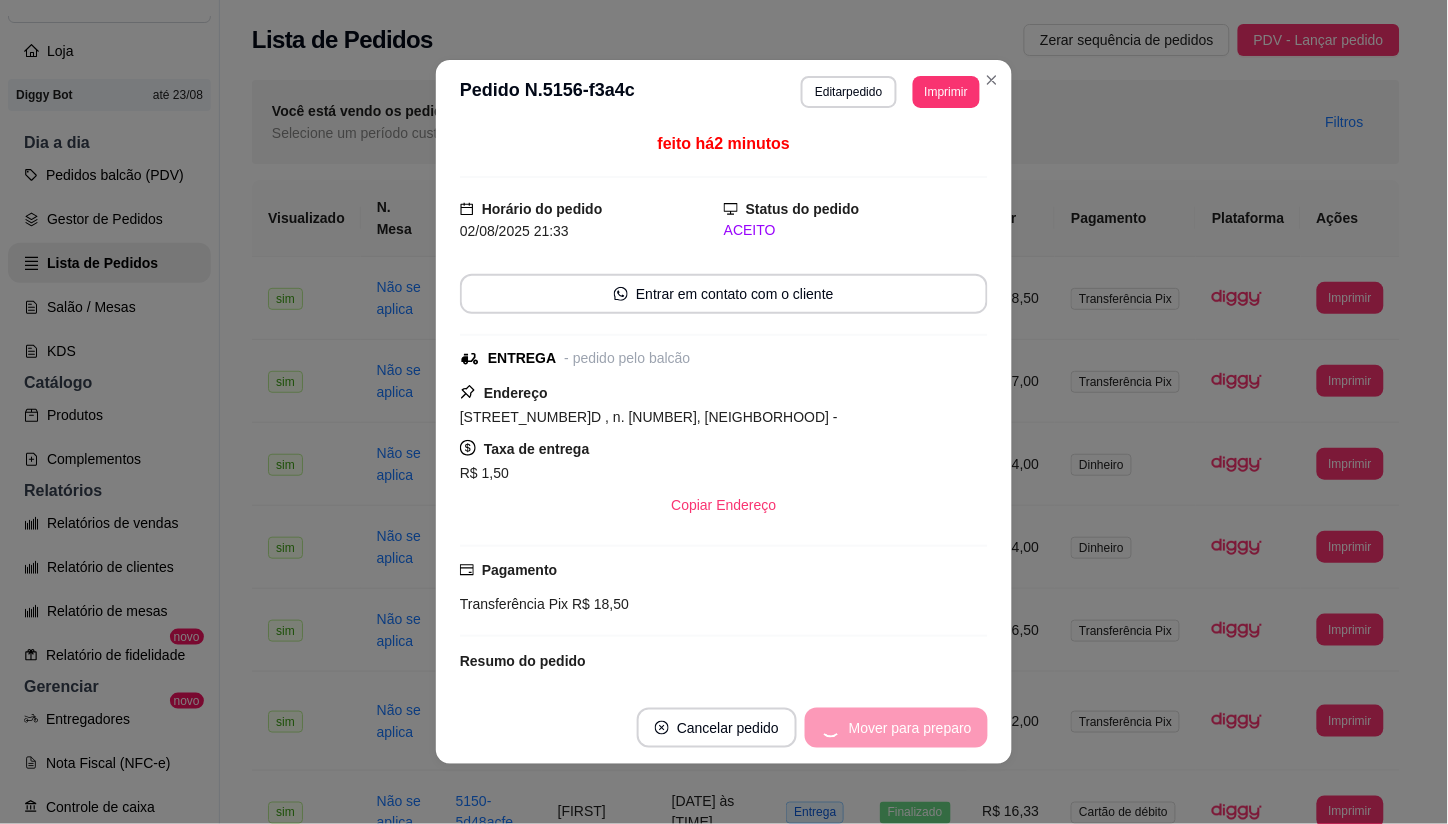 click on "Mover para preparo" at bounding box center (896, 728) 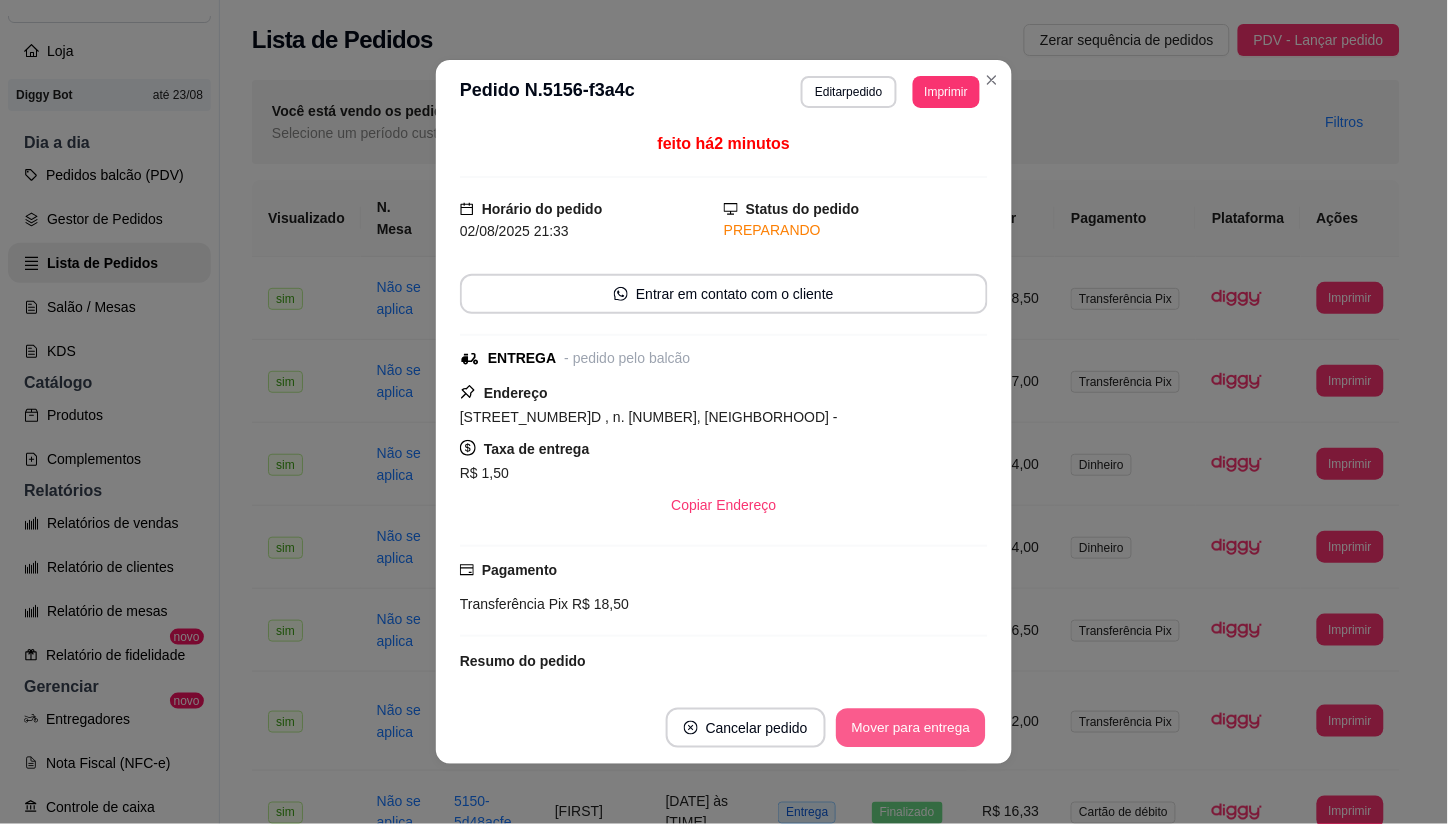 click on "Mover para entrega" at bounding box center [911, 728] 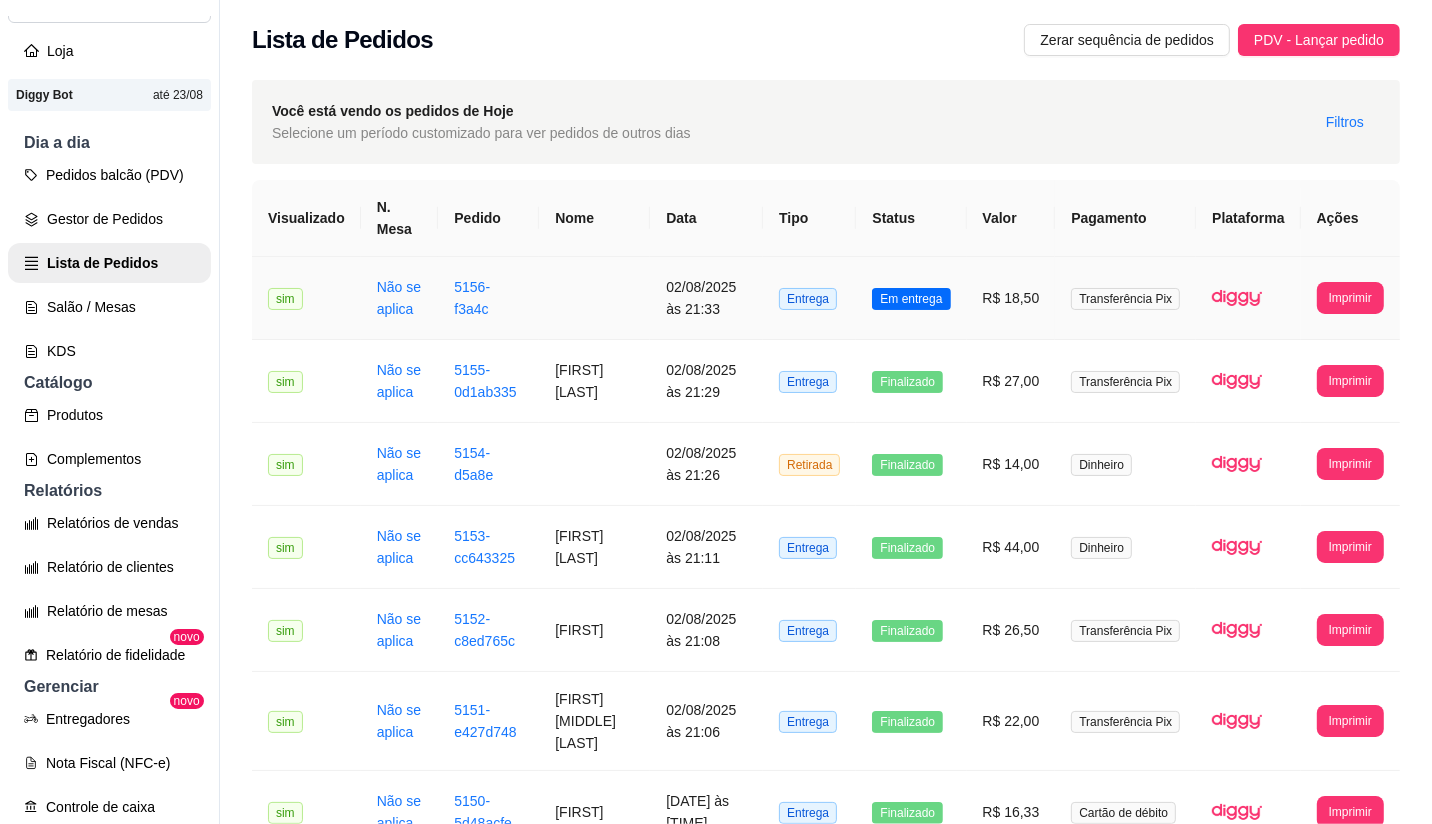 click on "Em entrega" at bounding box center [911, 298] 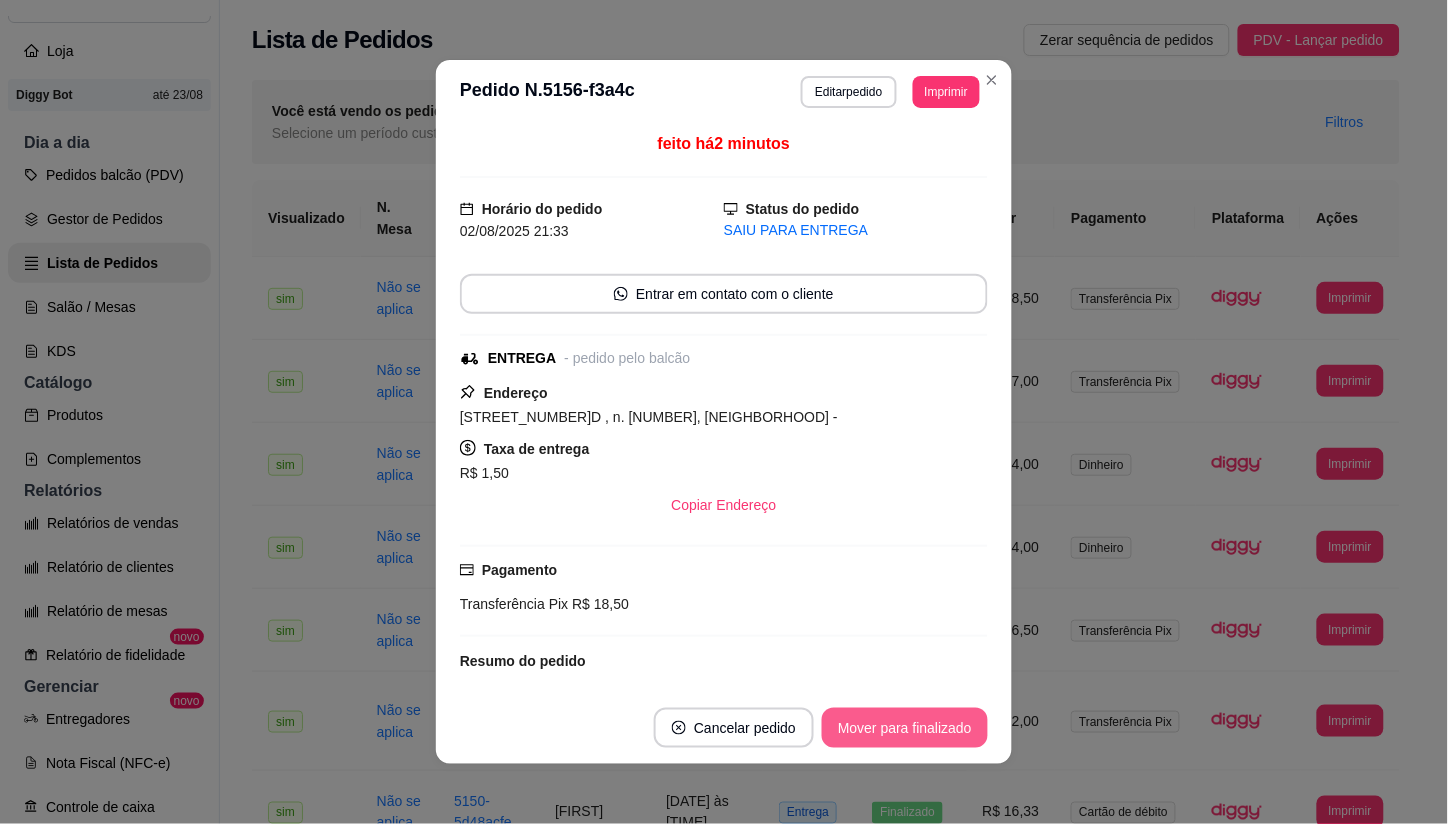 click on "Mover para finalizado" at bounding box center (905, 728) 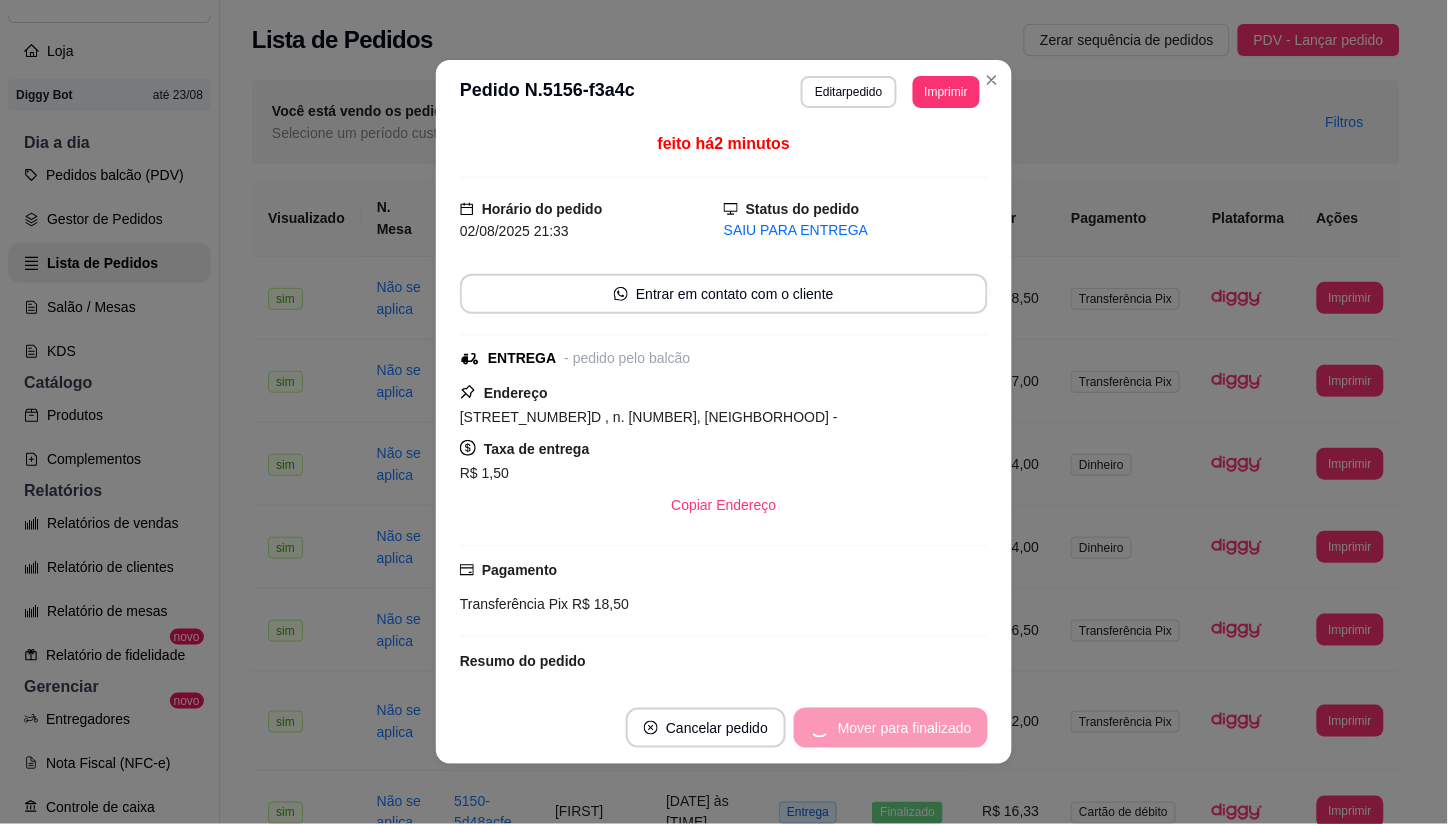 click on "Mover para finalizado" at bounding box center (891, 728) 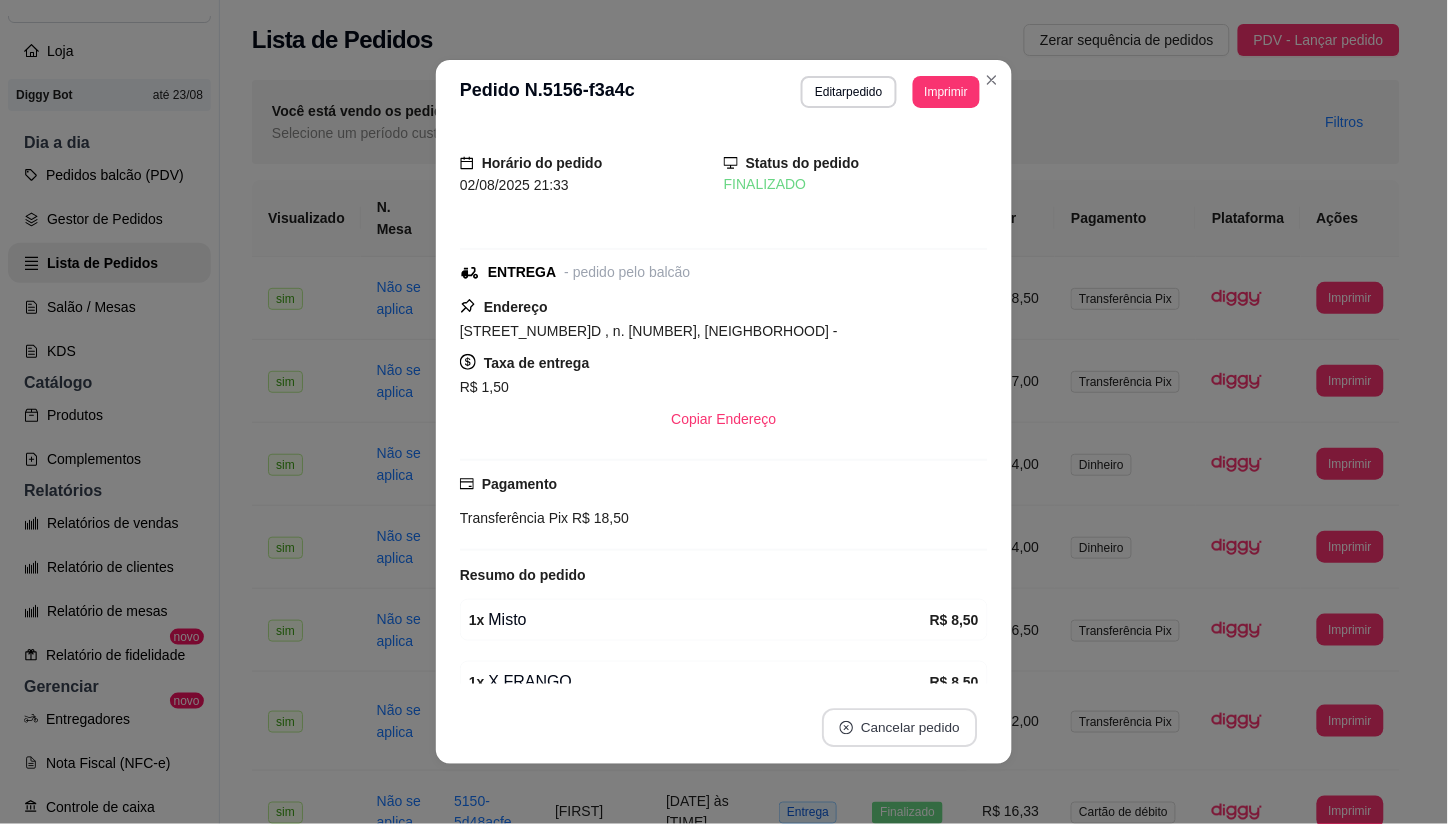 click on "Cancelar pedido" at bounding box center (899, 728) 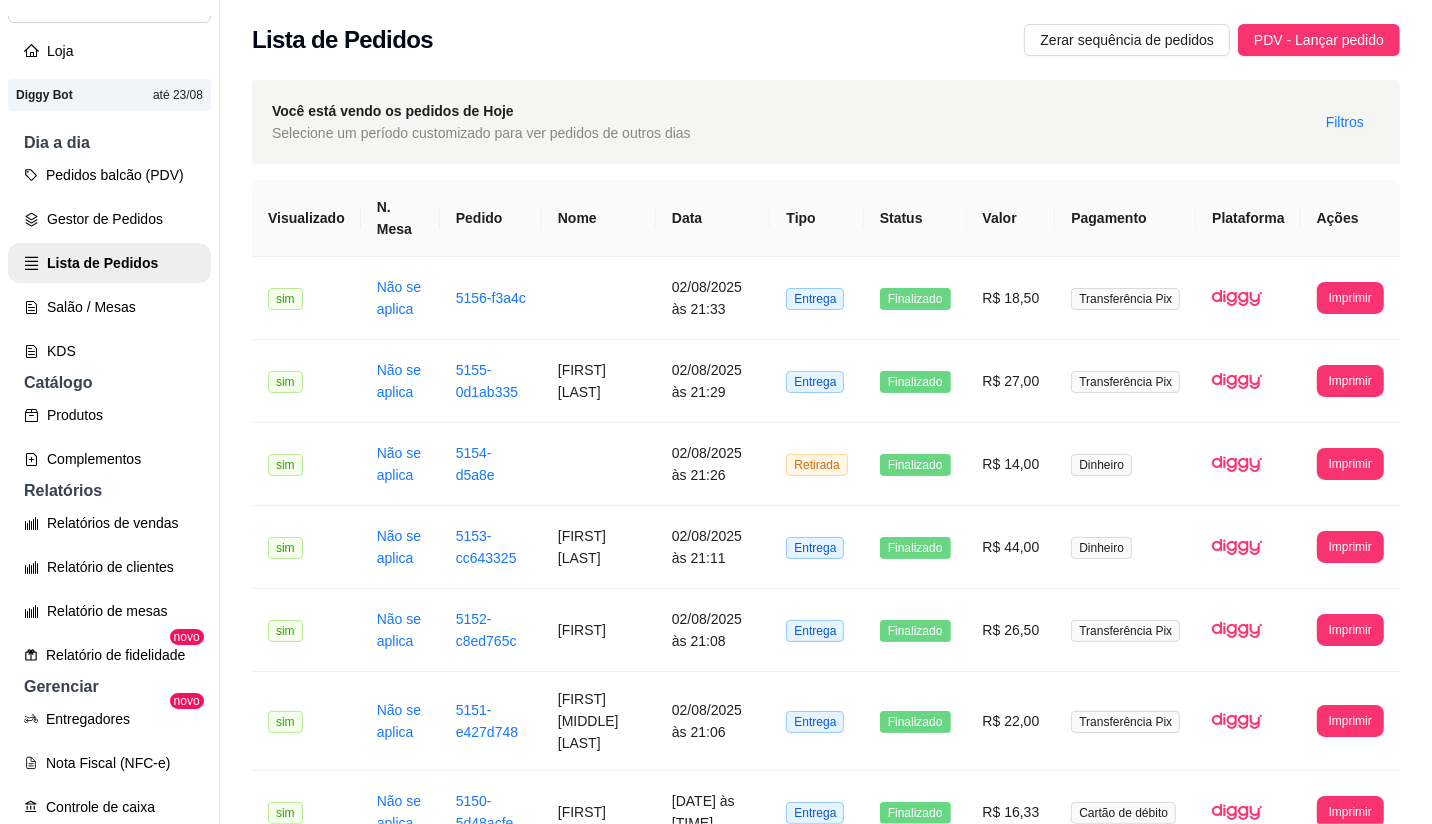 click on "**********" at bounding box center [826, 1459] 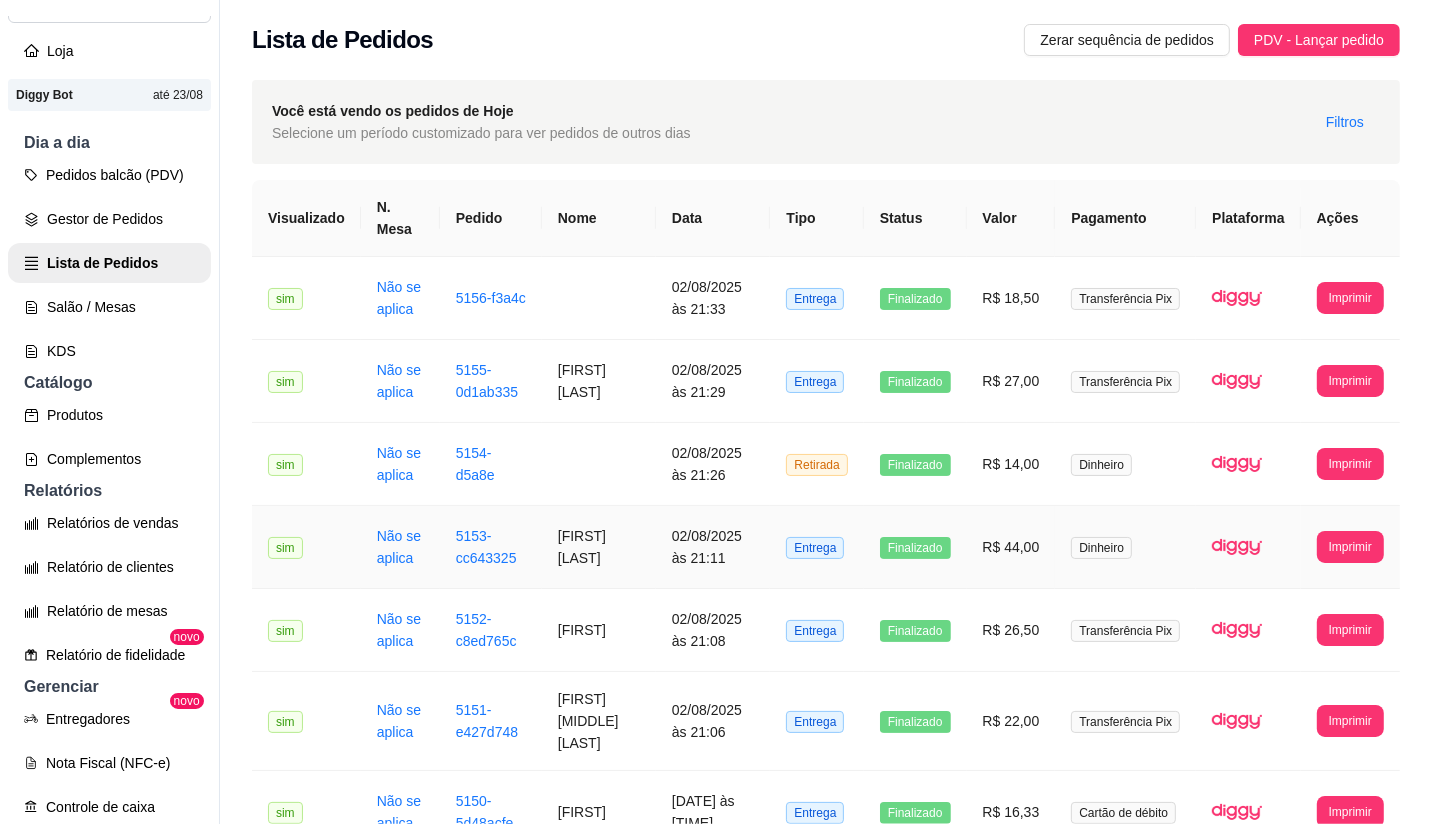 click on "Finalizado" at bounding box center [915, 547] 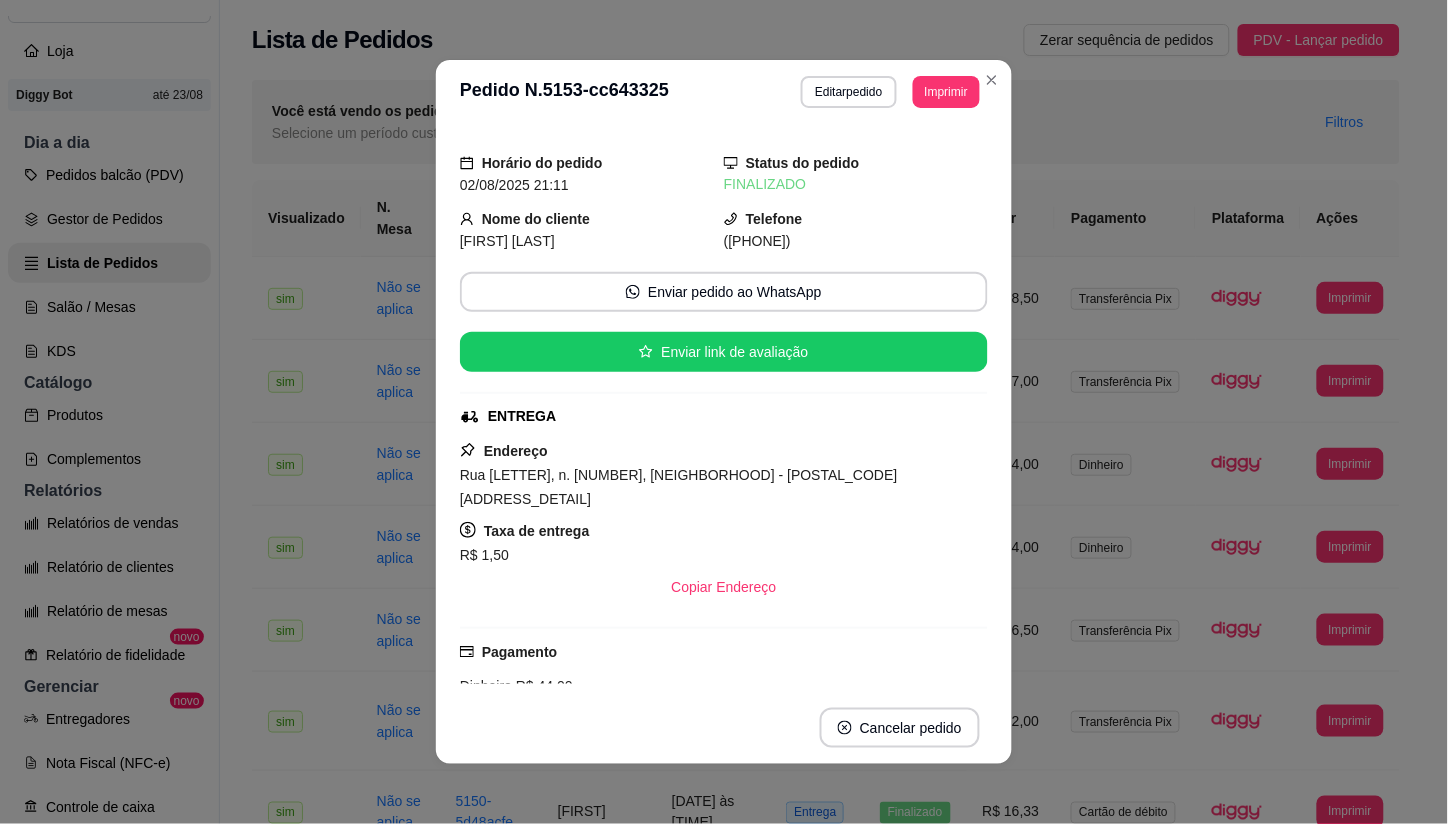 click on "**********" at bounding box center [724, 92] 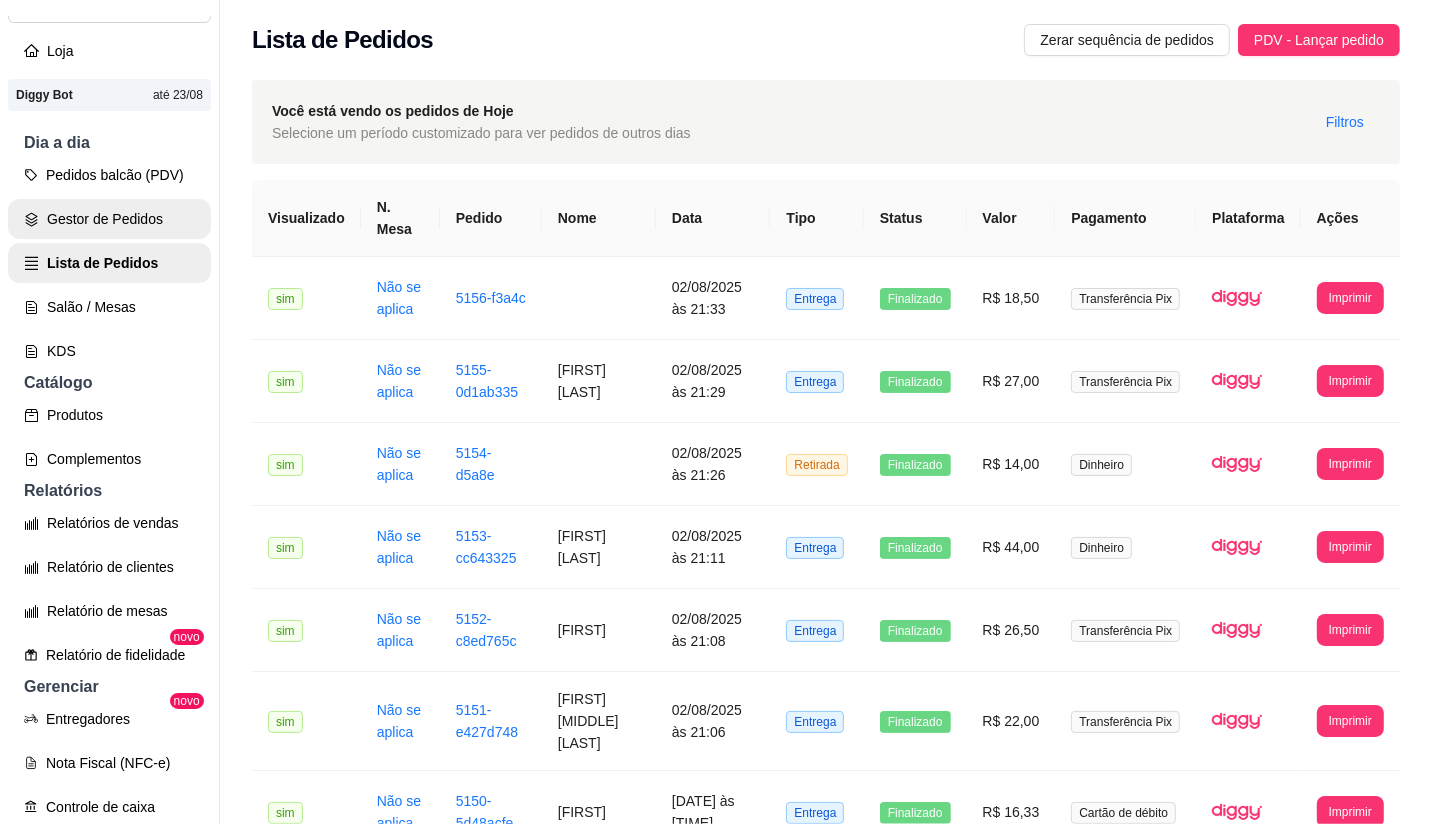 click on "Gestor de Pedidos" at bounding box center (109, 219) 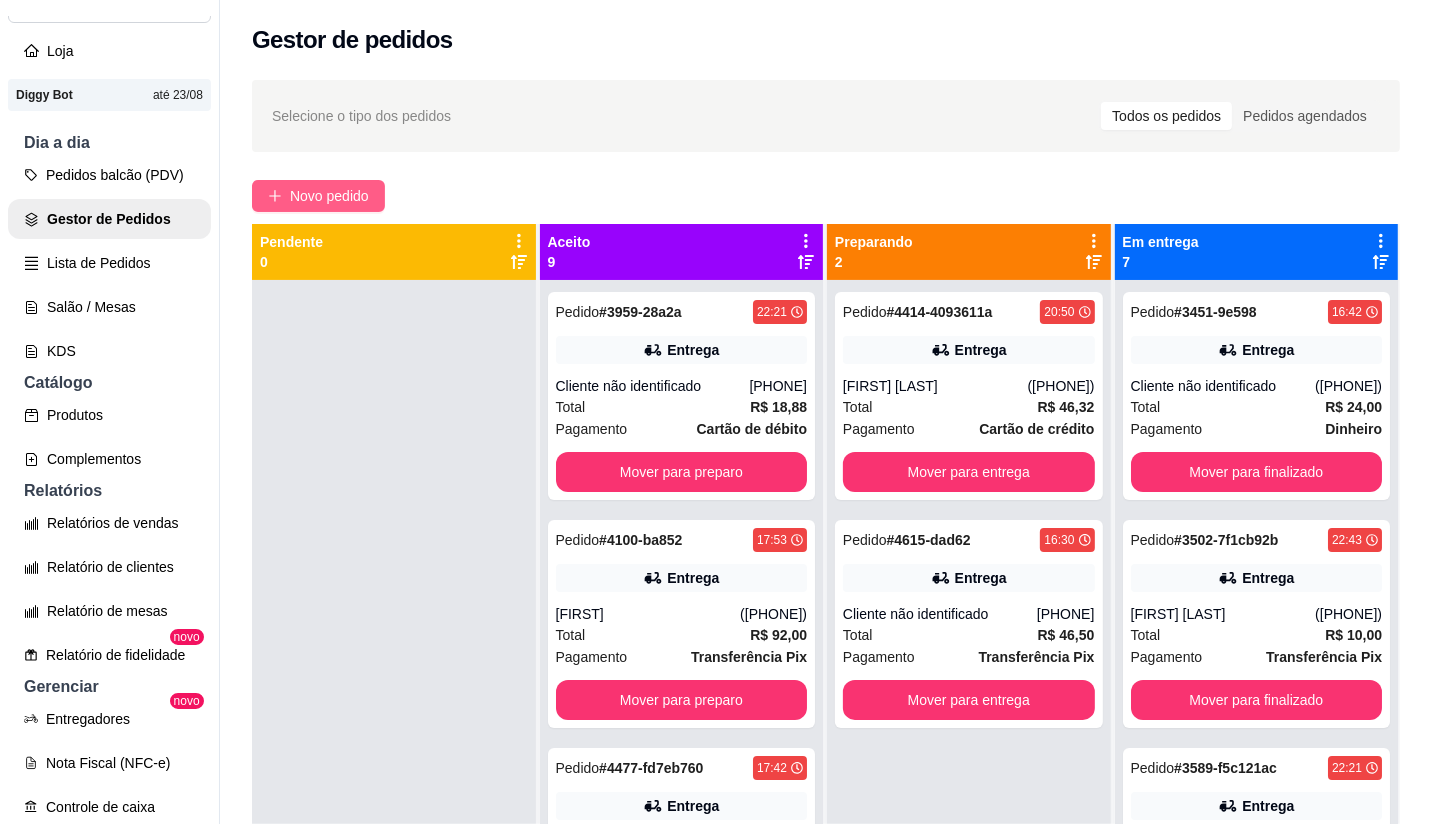 click on "Novo pedido" at bounding box center [329, 196] 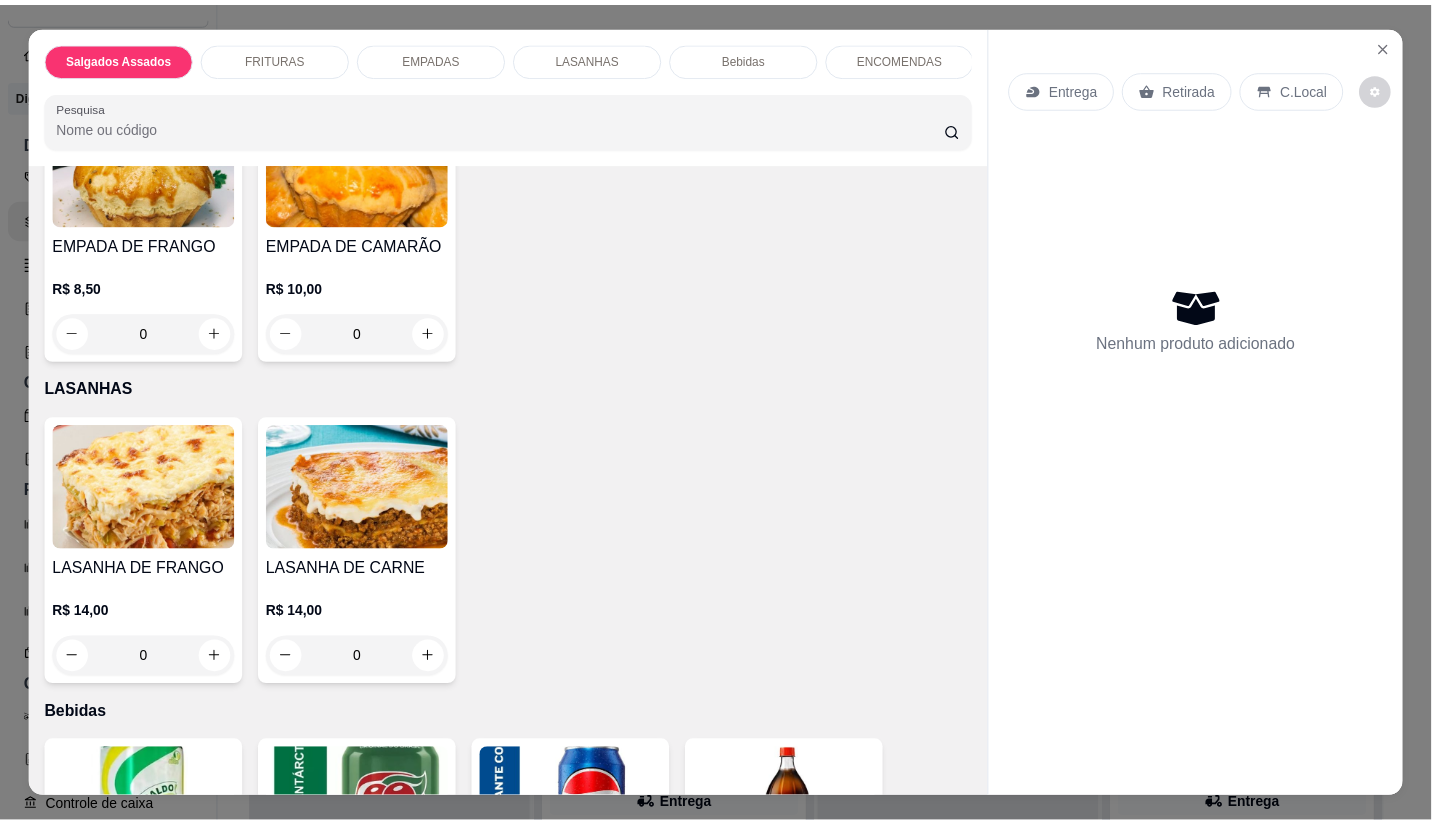 scroll, scrollTop: 1021, scrollLeft: 0, axis: vertical 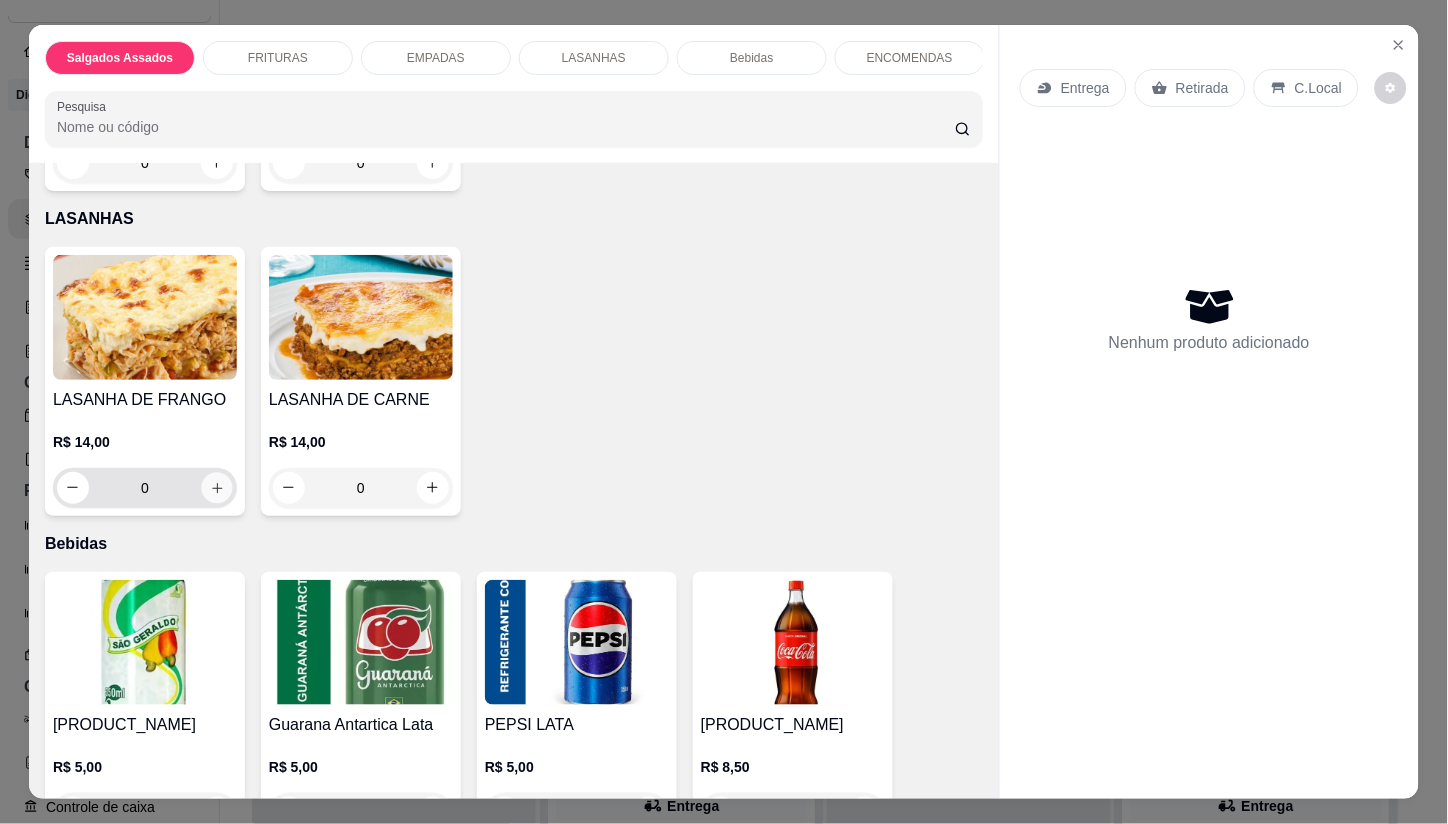 click 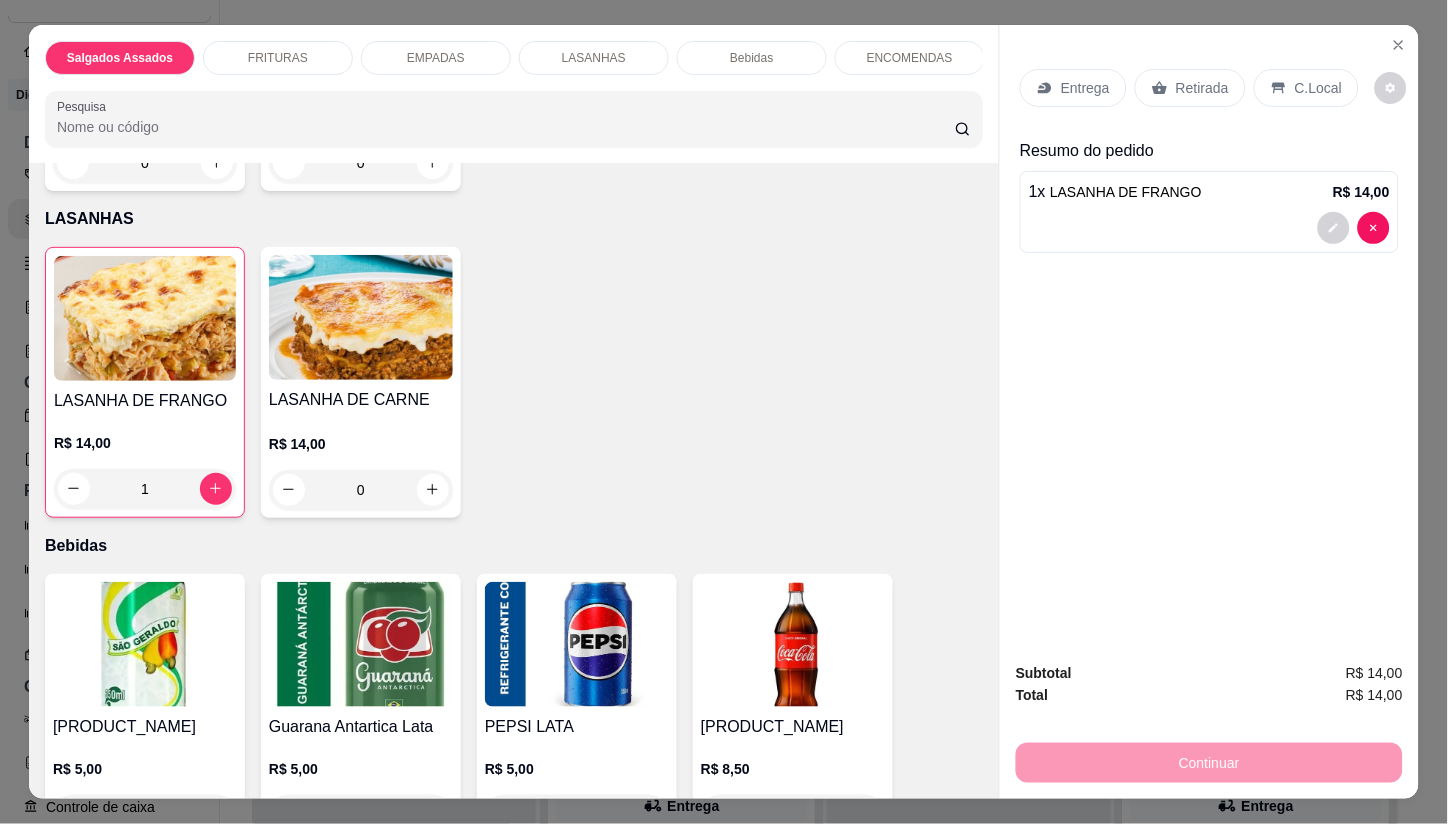 click on "Entrega" at bounding box center (1073, 88) 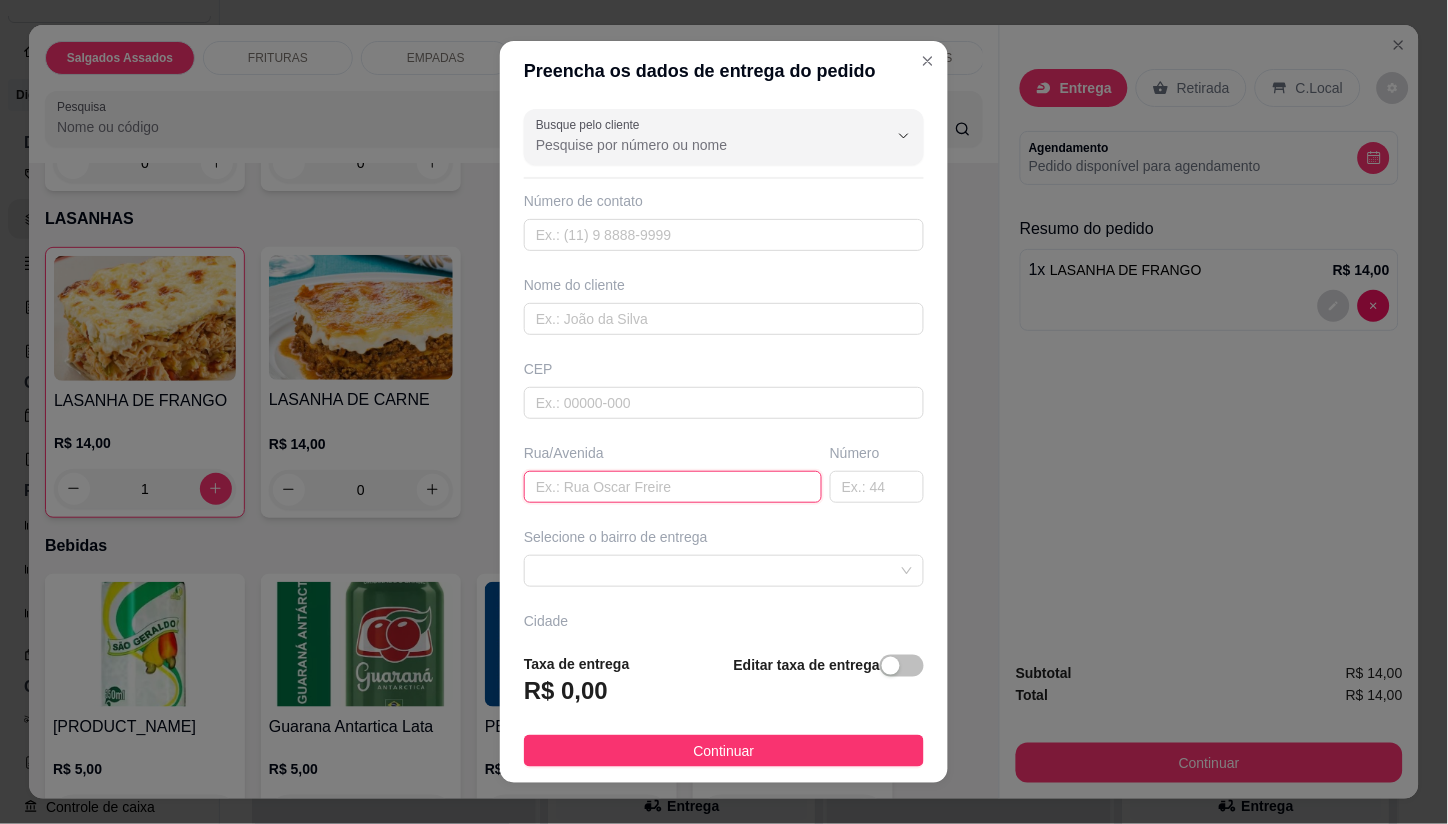 click at bounding box center [673, 487] 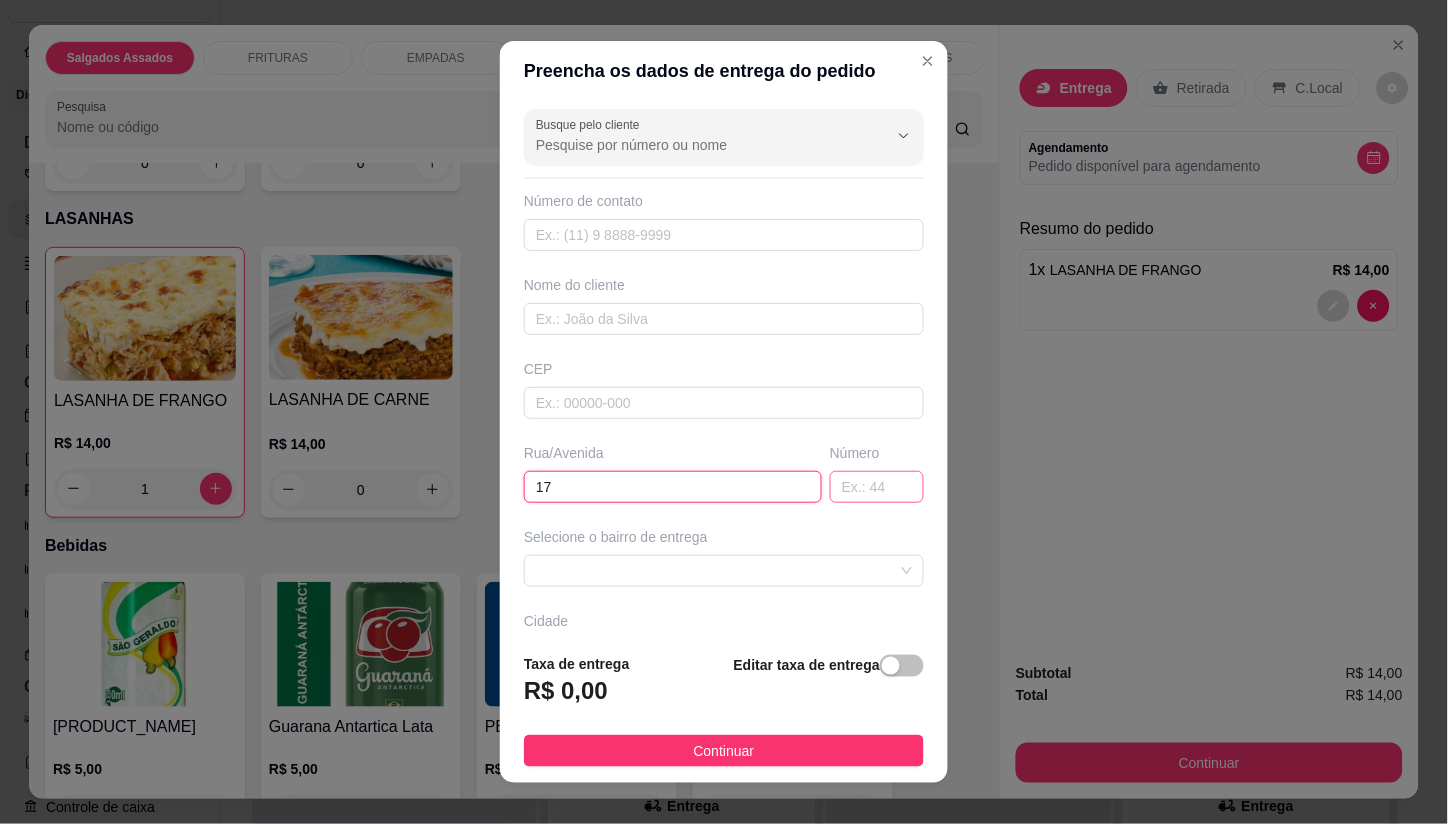 type on "17" 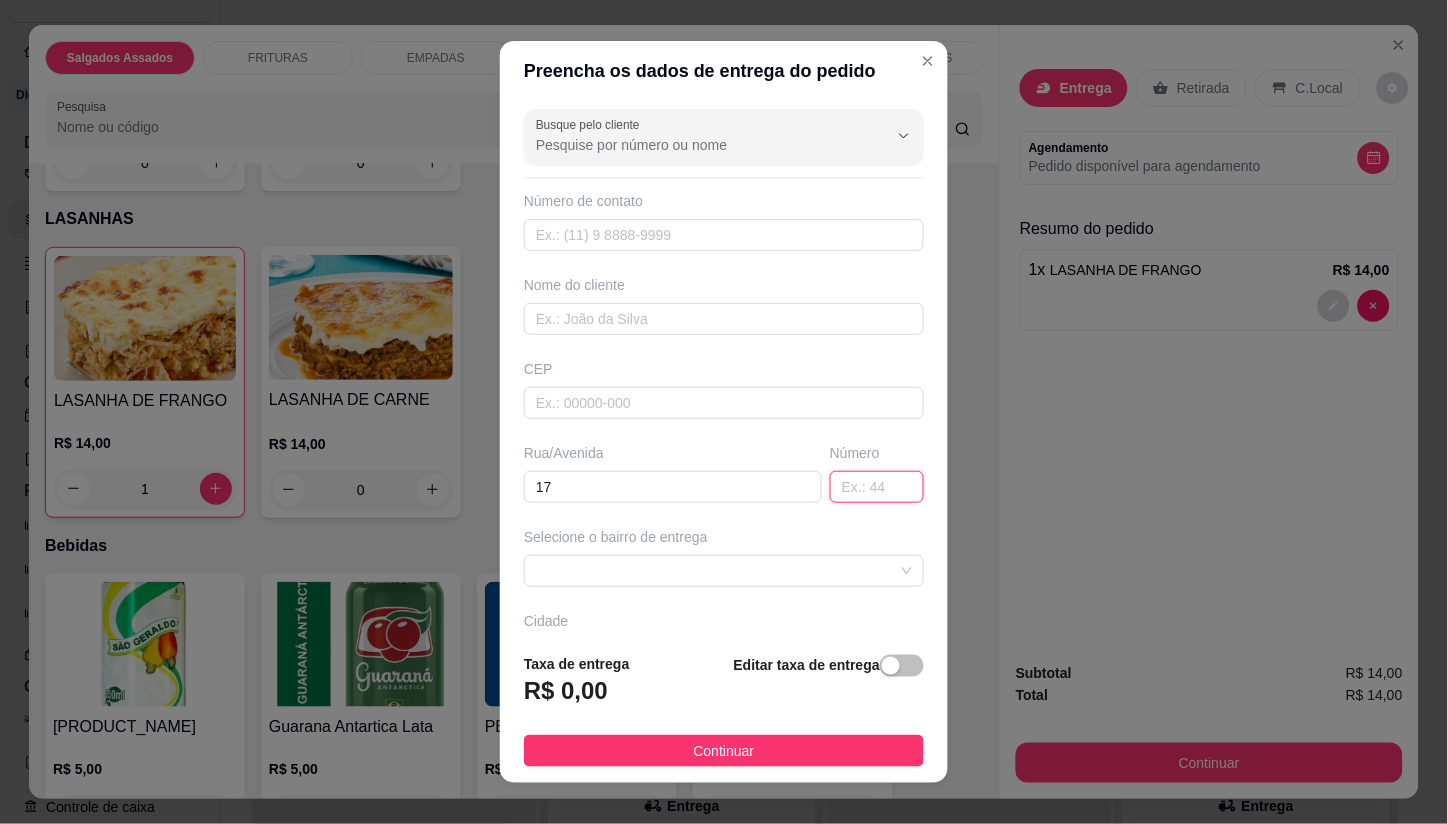 click at bounding box center (877, 487) 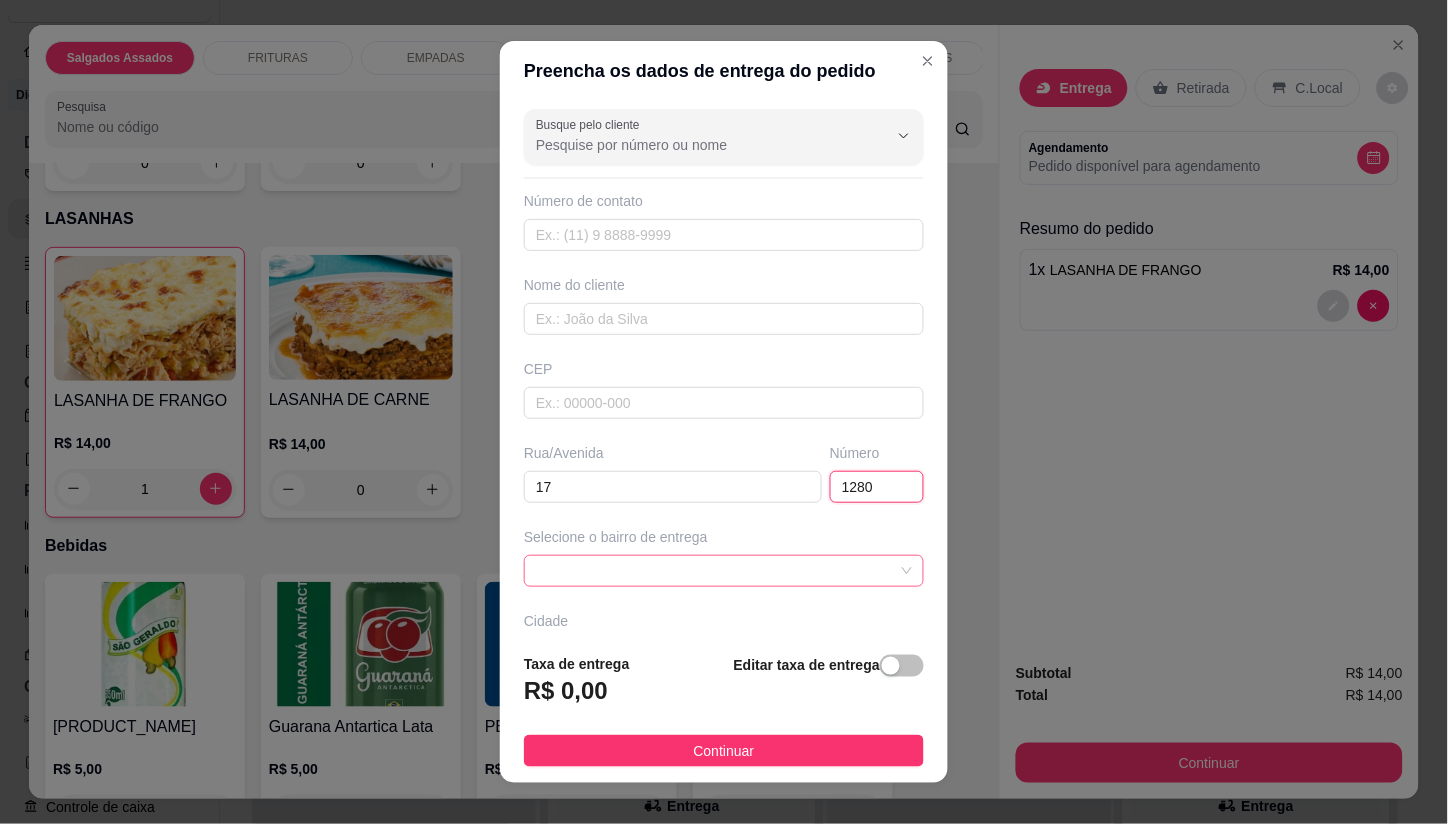 click at bounding box center [724, 571] 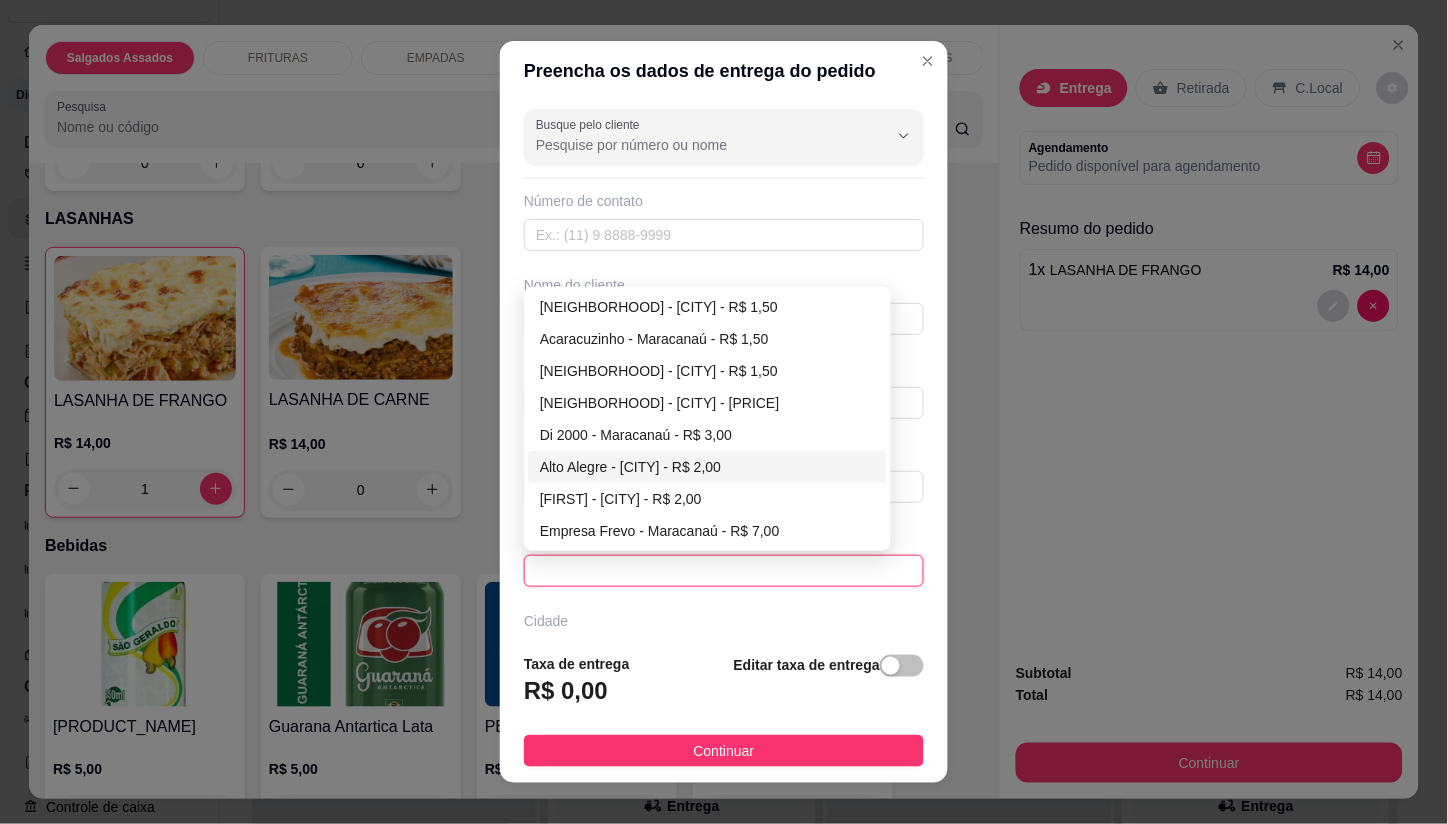 click on "Alto Alegre - [CITY] - R$ 2,00" at bounding box center (707, 467) 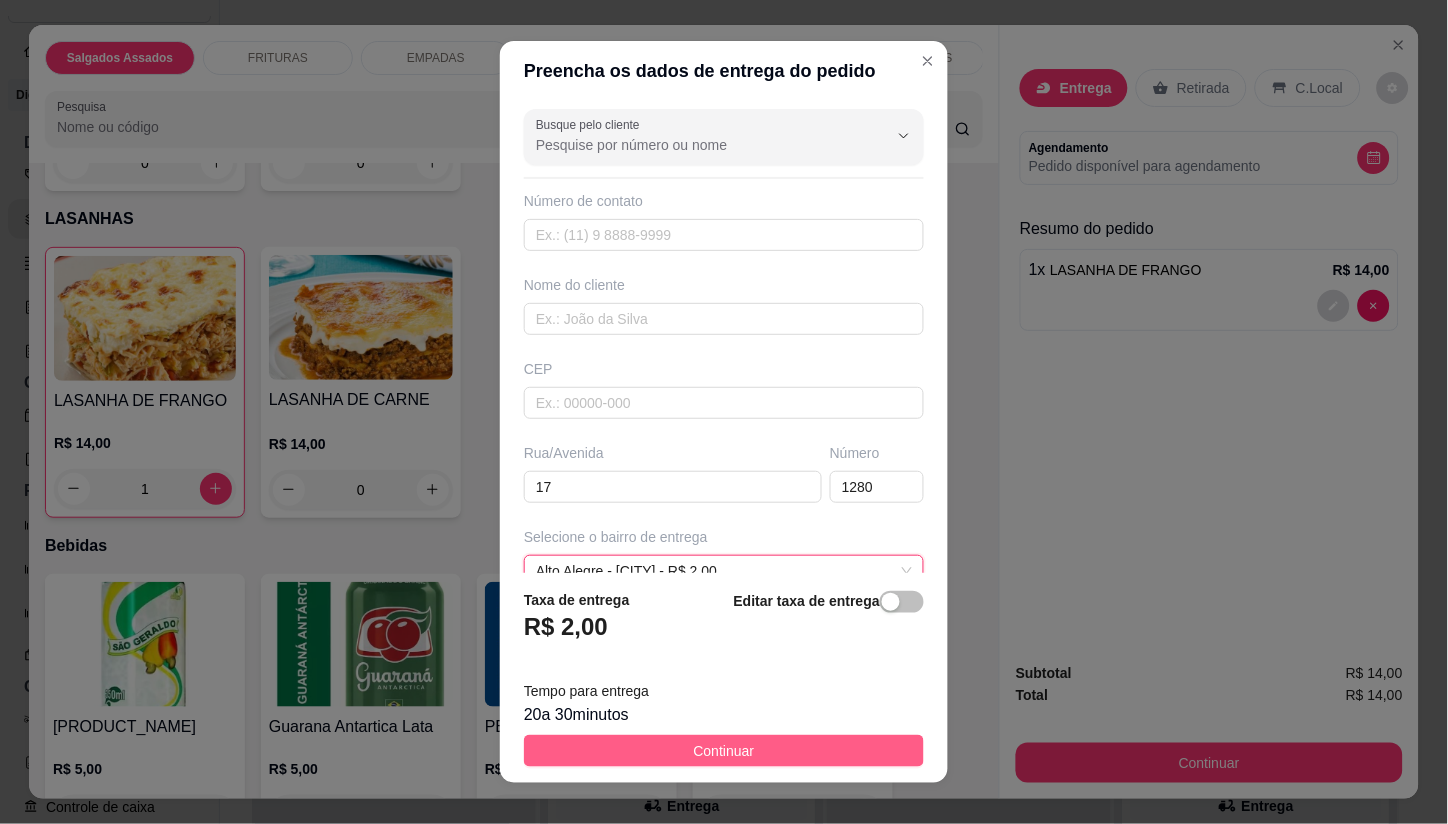 click on "Continuar" at bounding box center (724, 751) 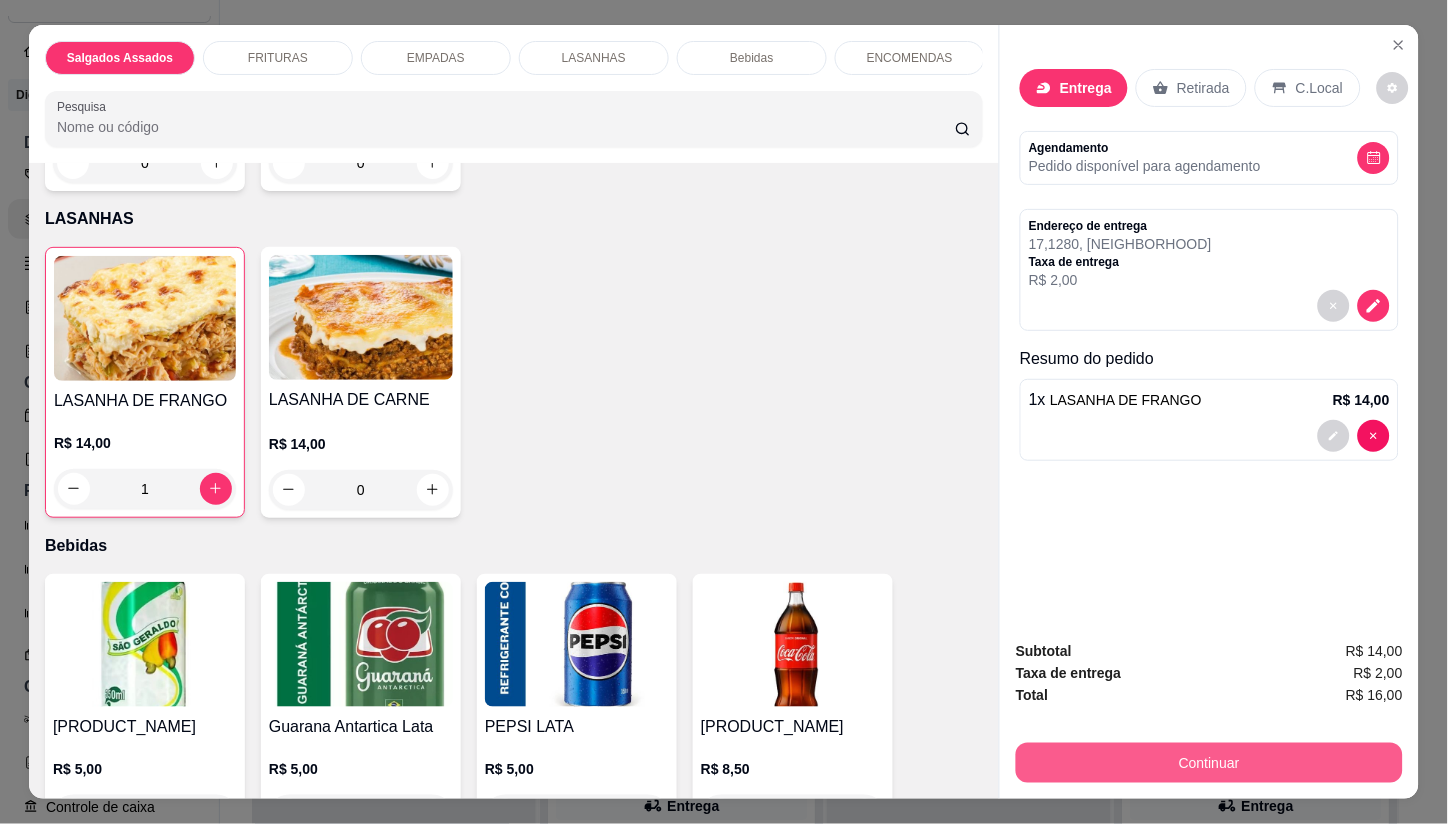 click on "Continuar" at bounding box center [1209, 763] 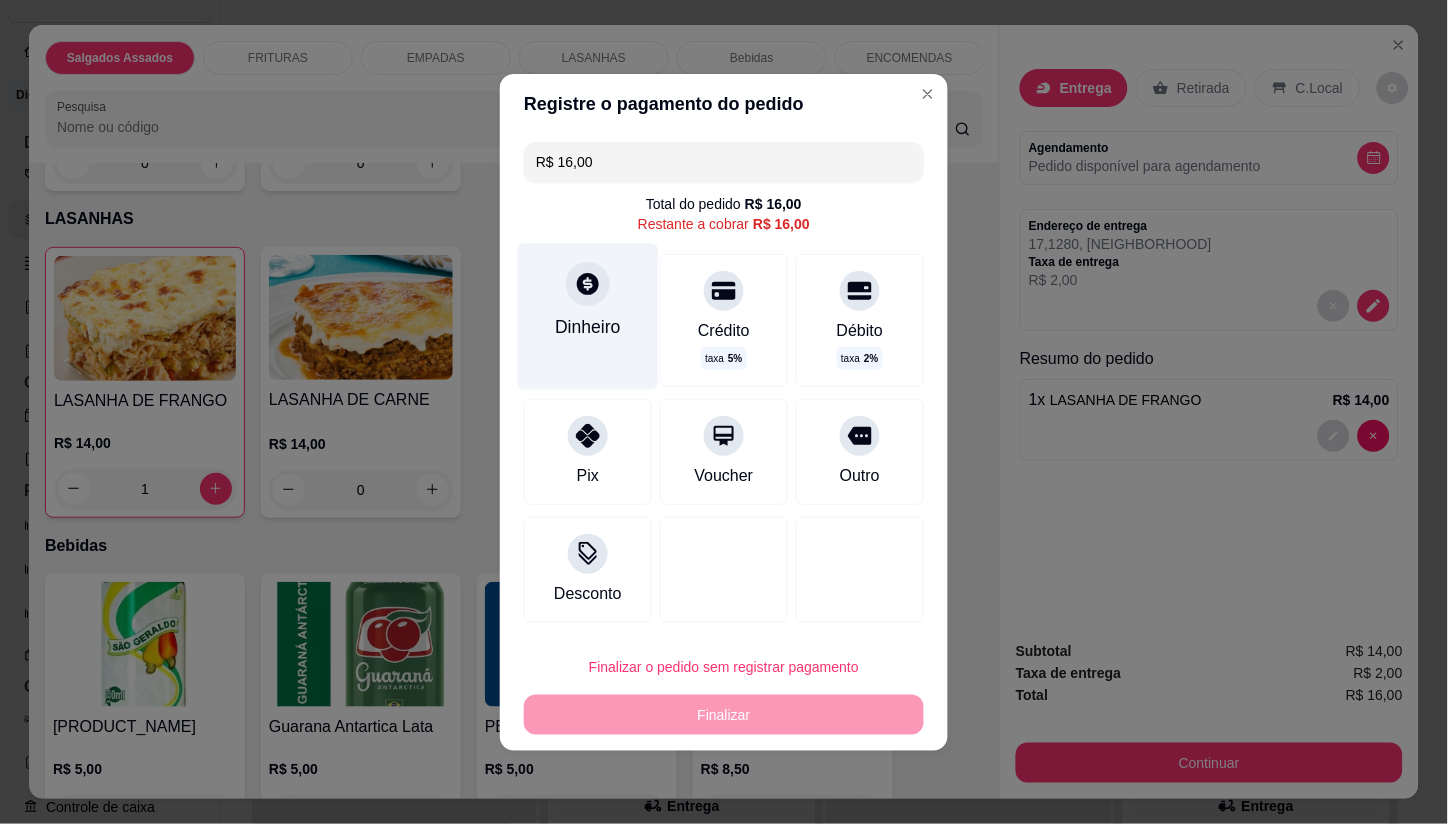 click on "Dinheiro" at bounding box center [588, 316] 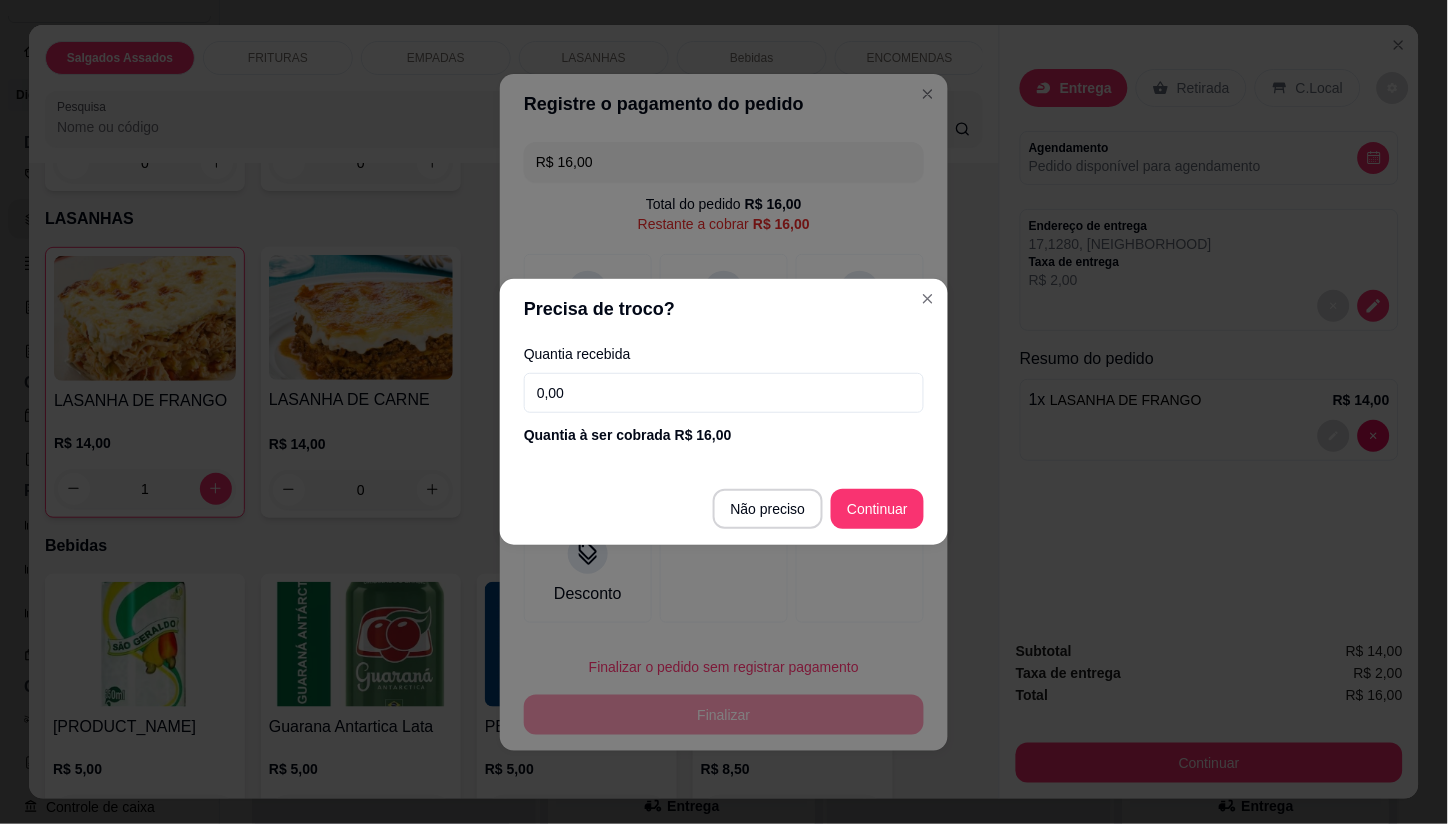 click on "0,00" at bounding box center [724, 393] 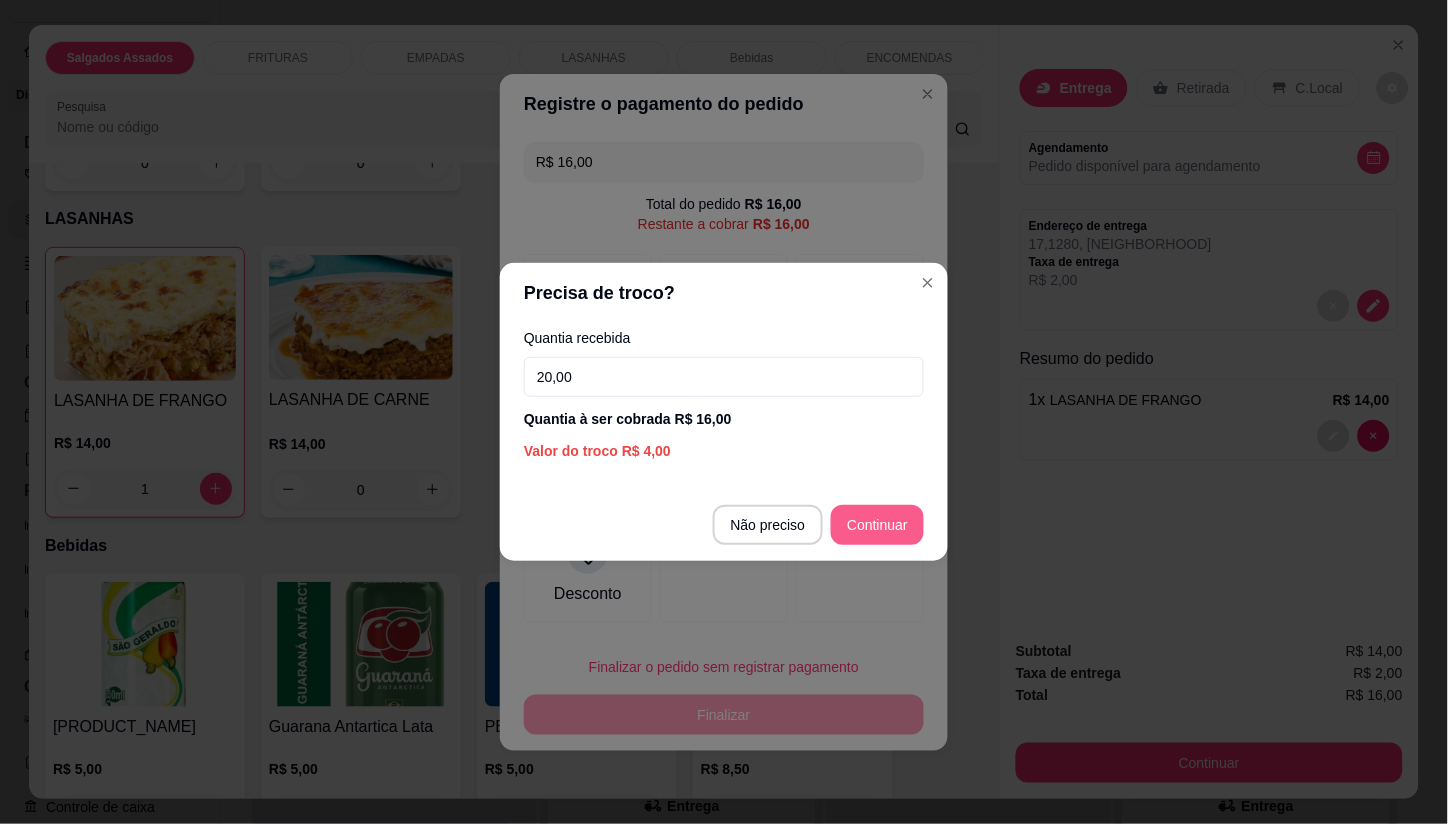 type on "20,00" 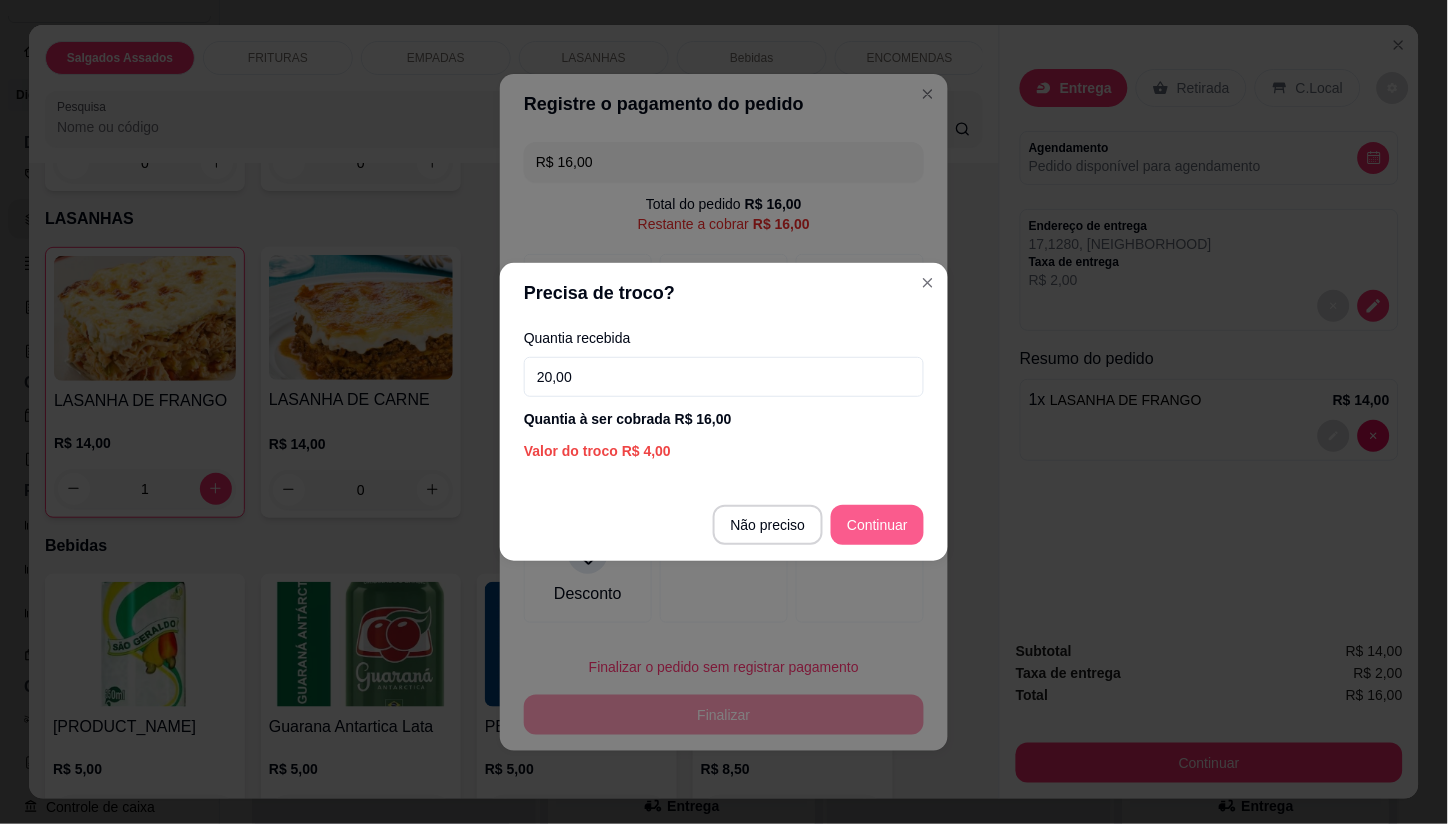 type on "R$ 0,00" 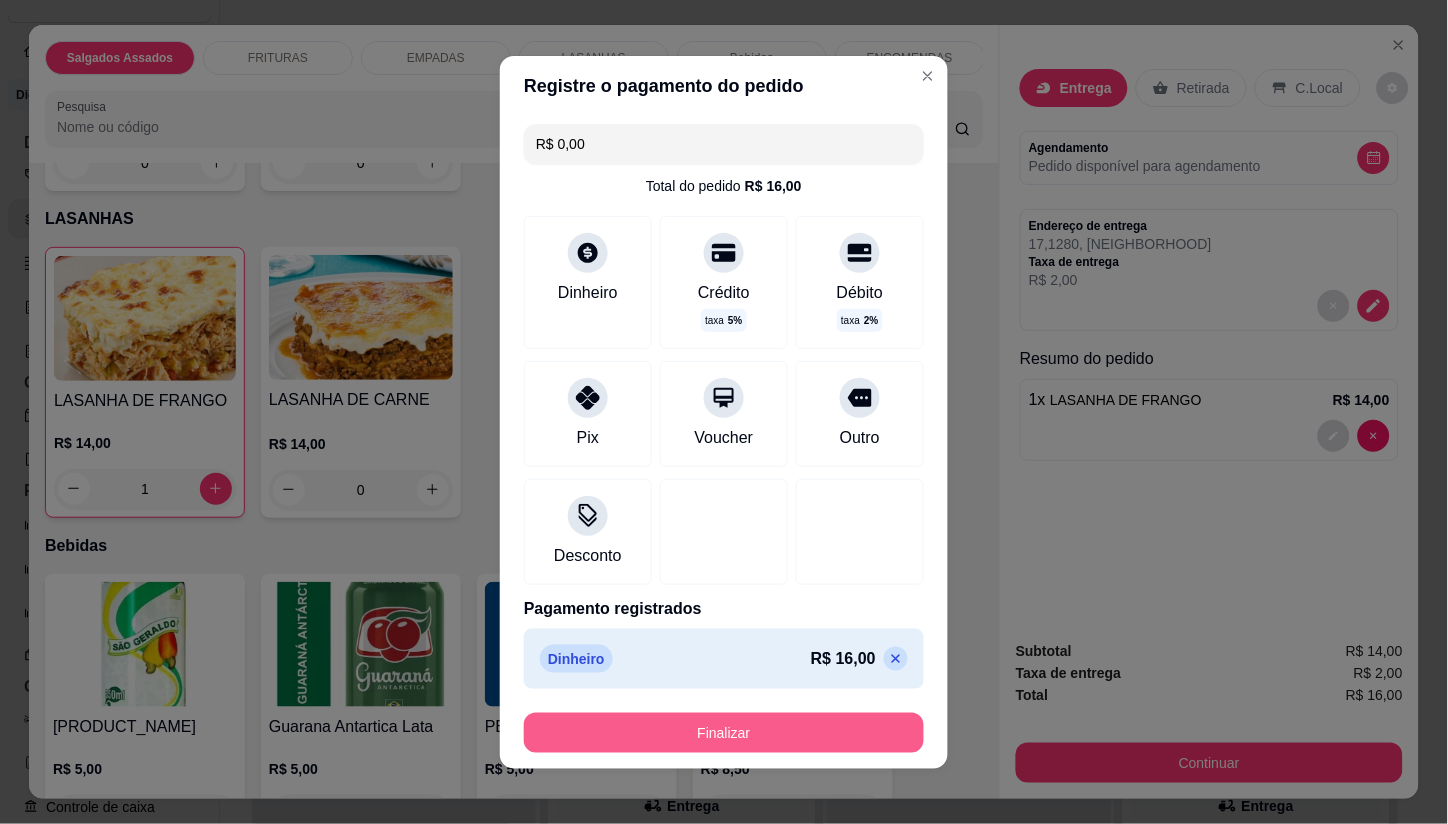 click on "Finalizar" at bounding box center (724, 733) 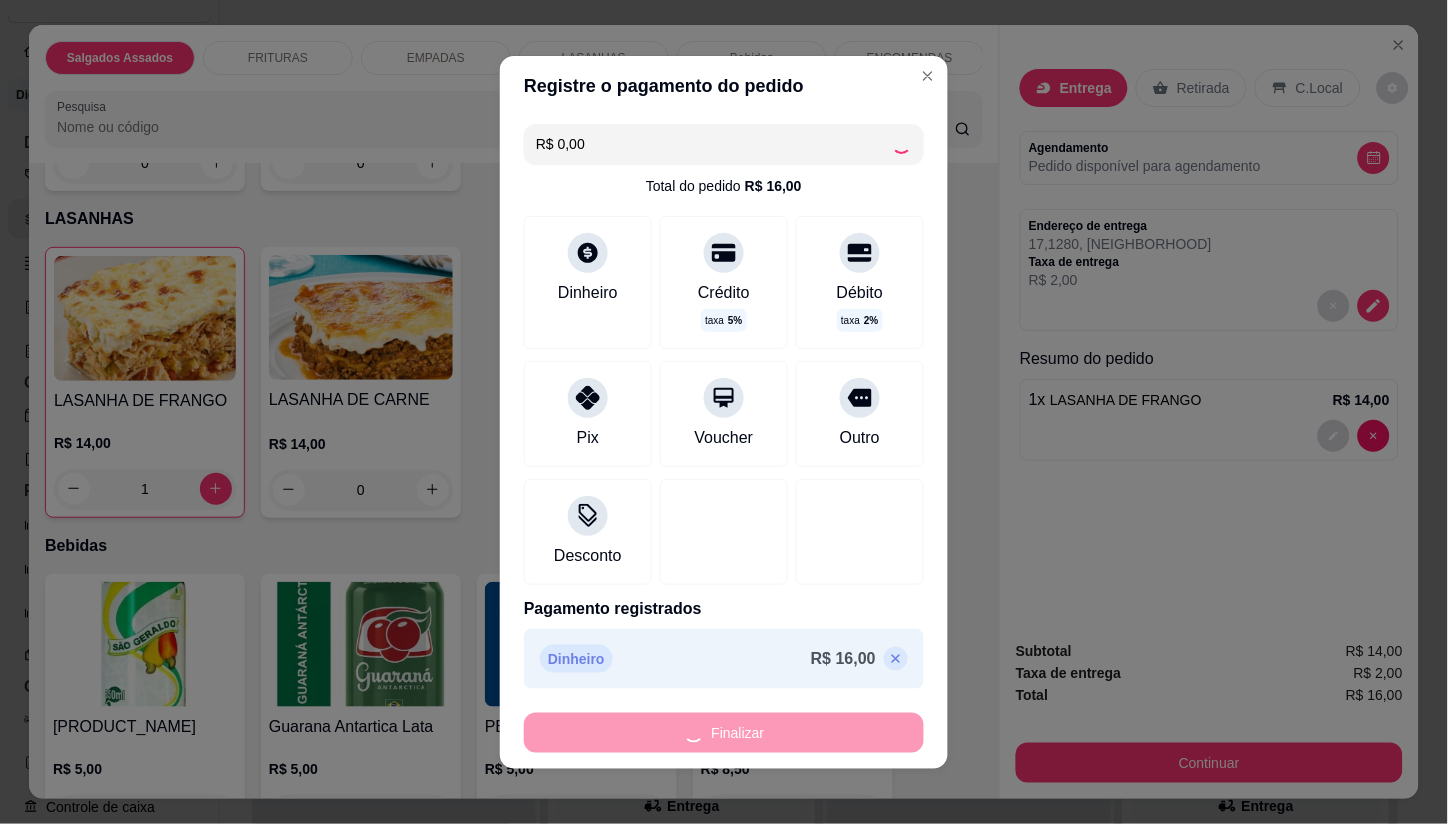 type on "0" 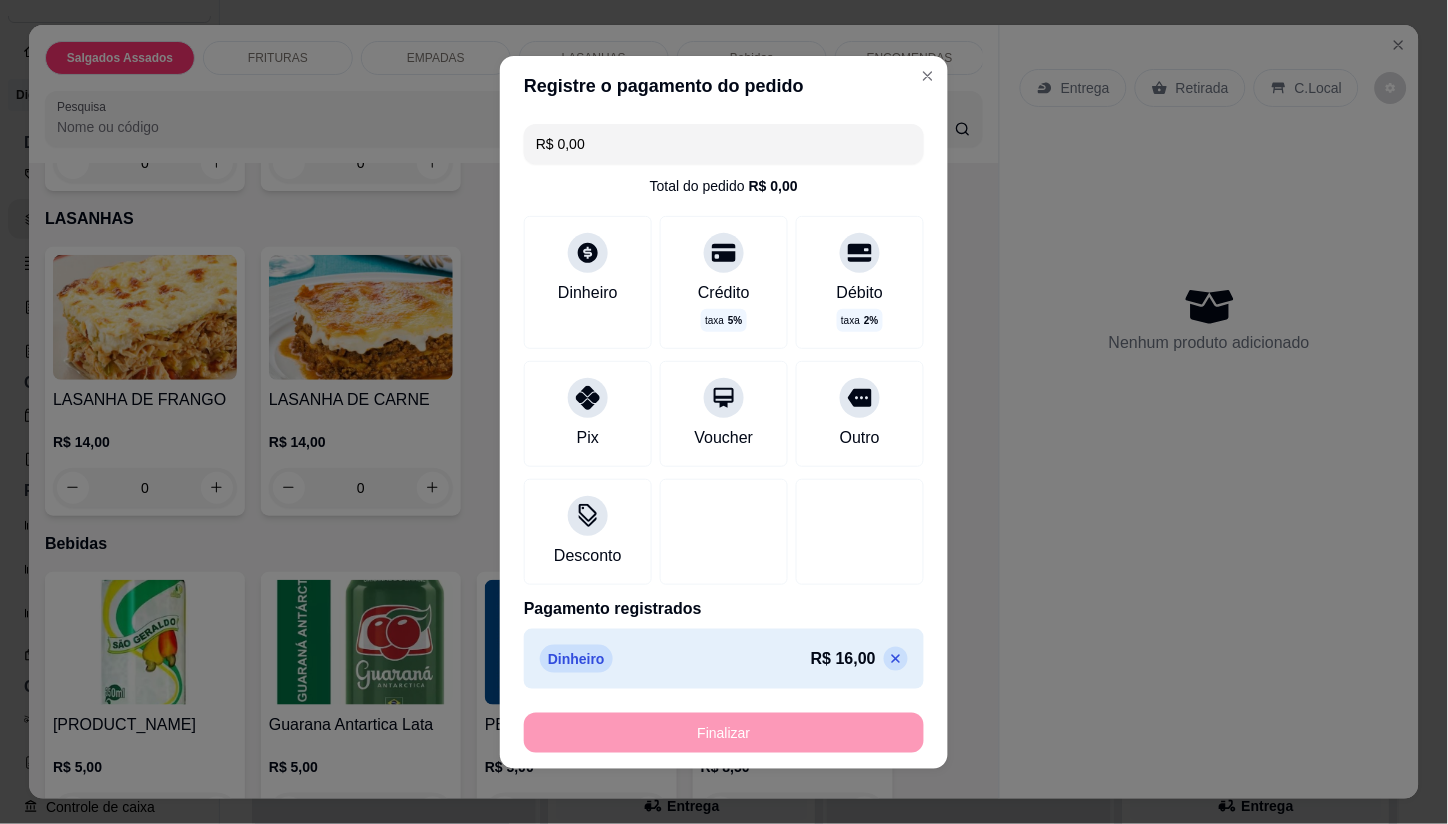type on "-R$ 16,00" 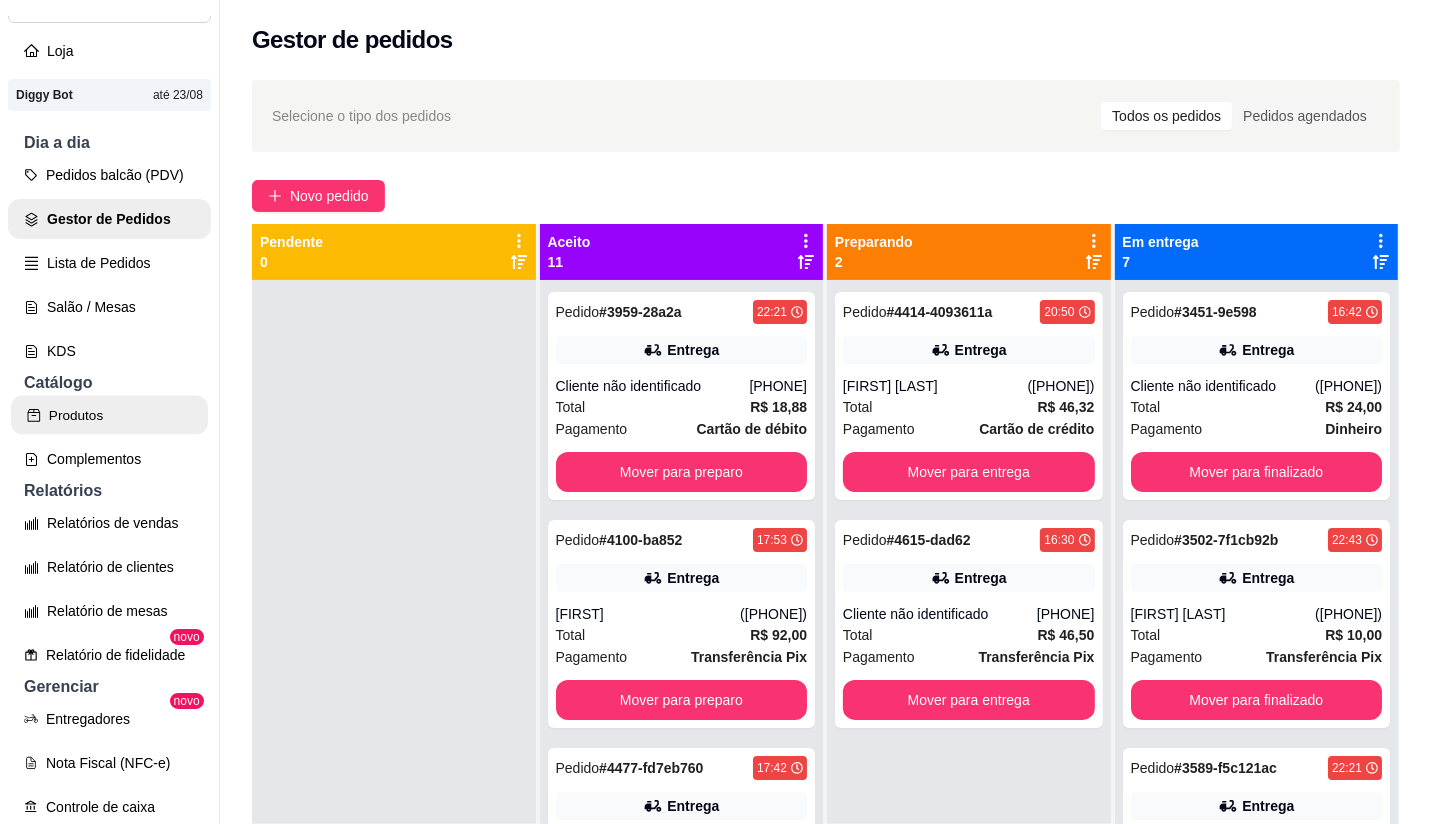 click on "Produtos" at bounding box center (109, 415) 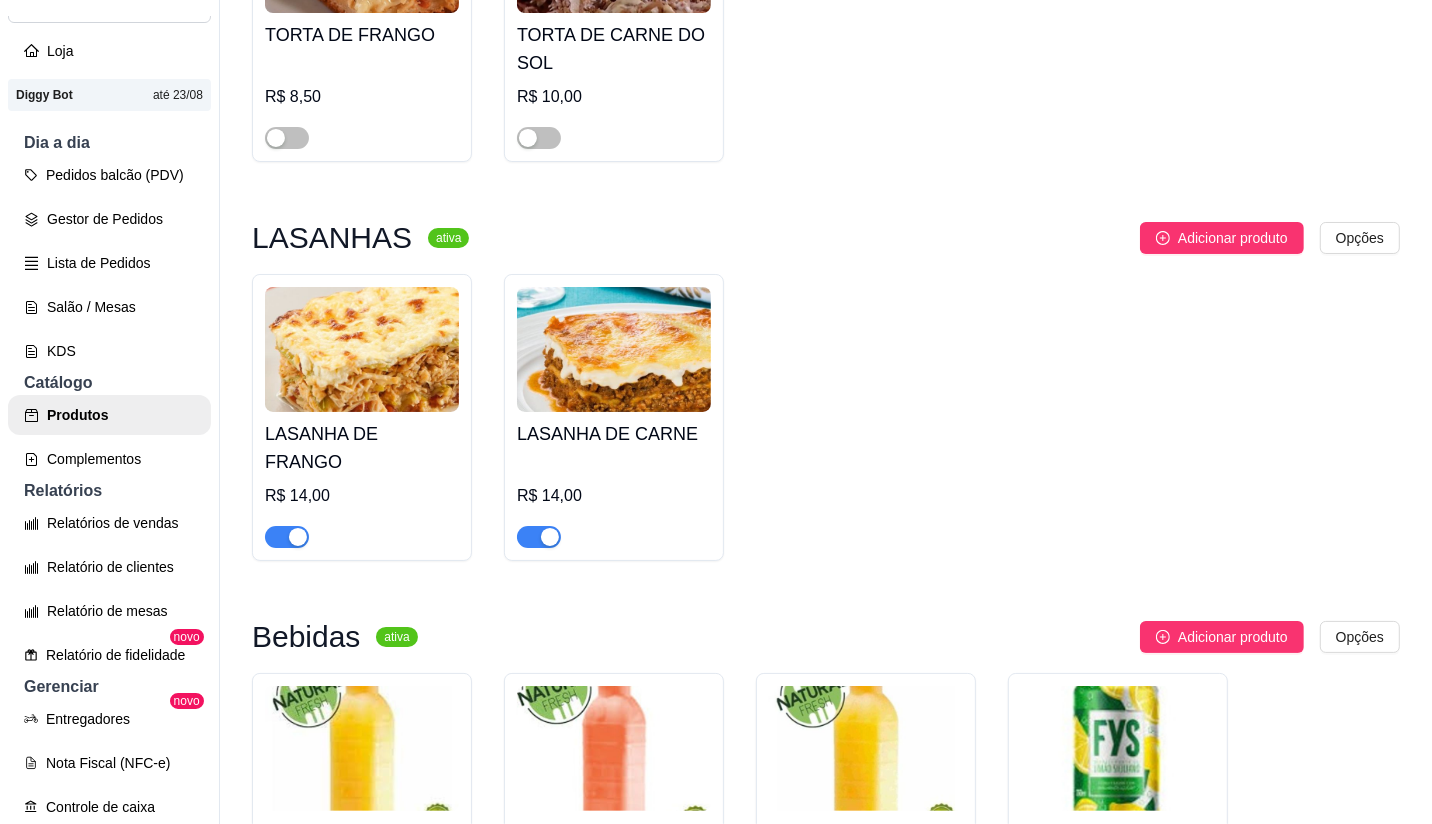 scroll, scrollTop: 5110, scrollLeft: 0, axis: vertical 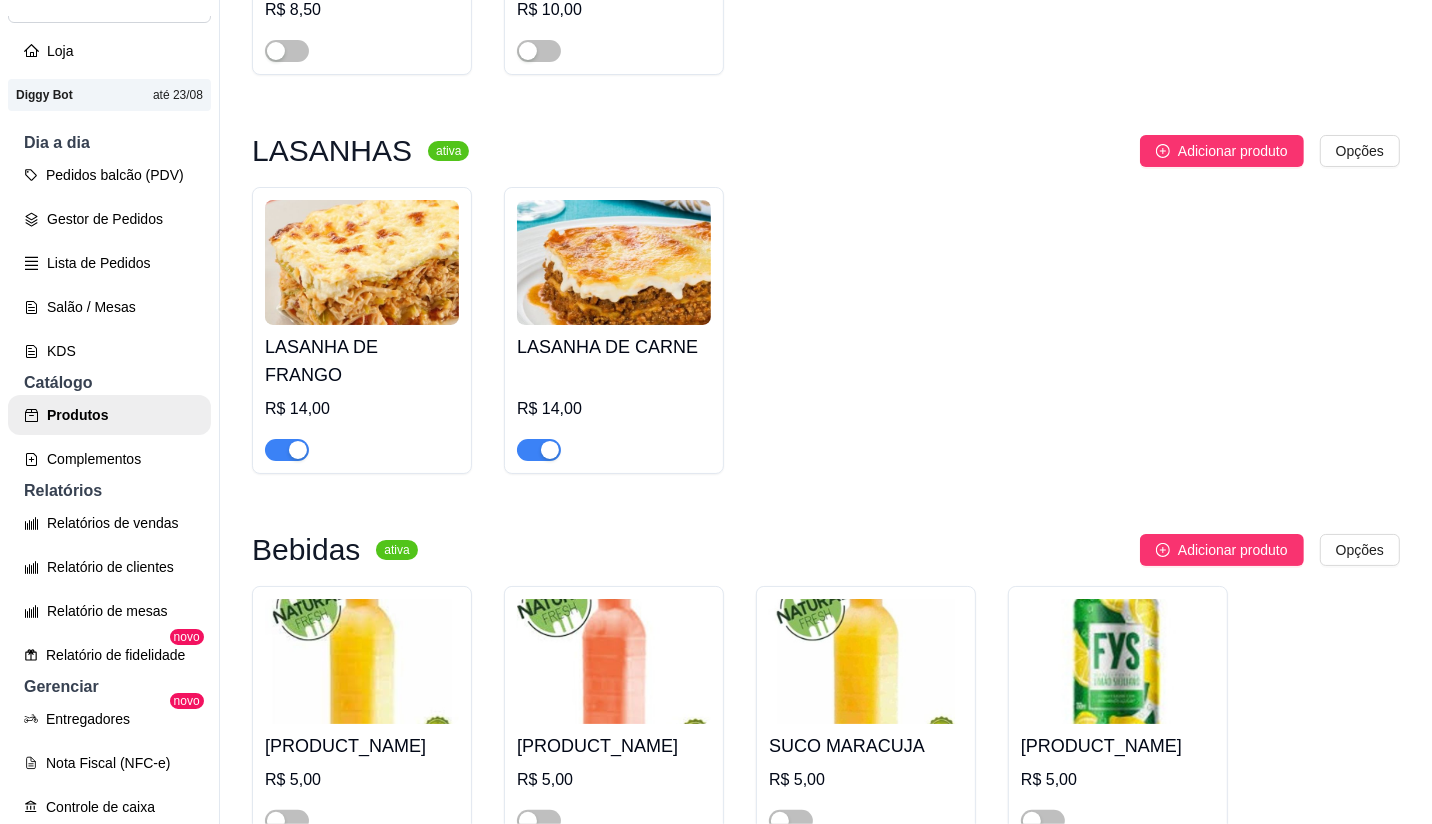 click at bounding box center (287, 450) 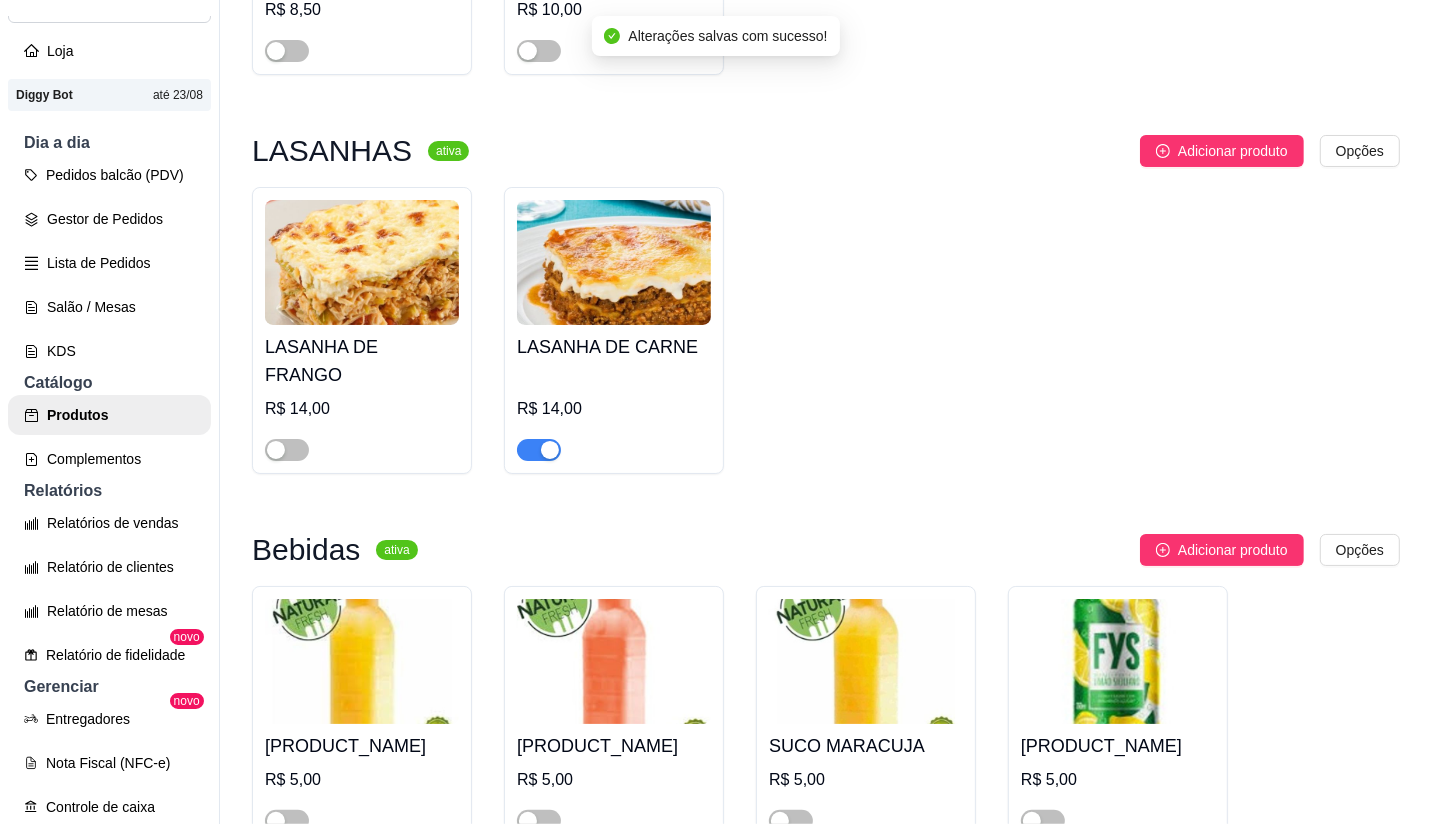 click at bounding box center [550, 450] 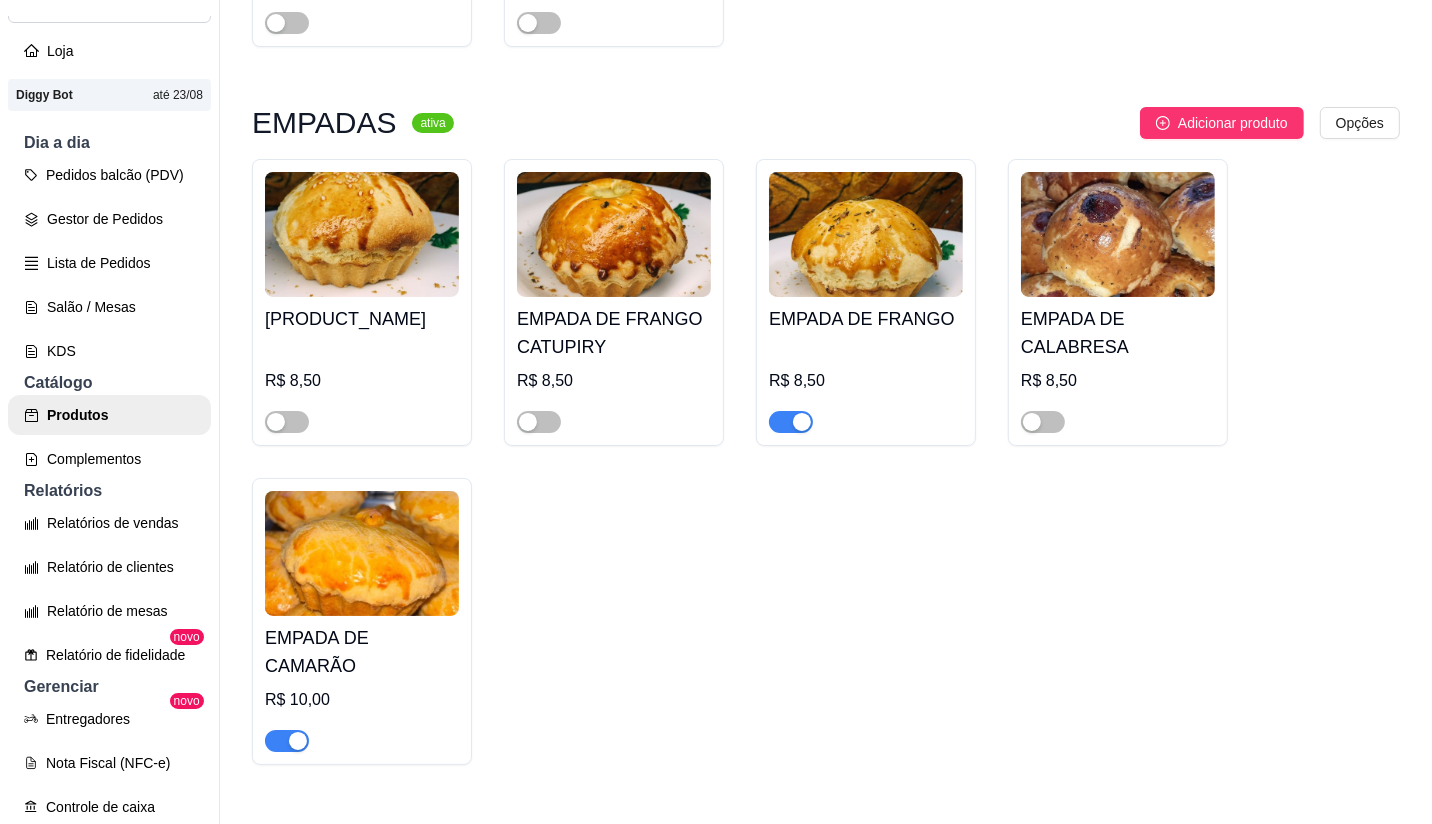 scroll, scrollTop: 3992, scrollLeft: 0, axis: vertical 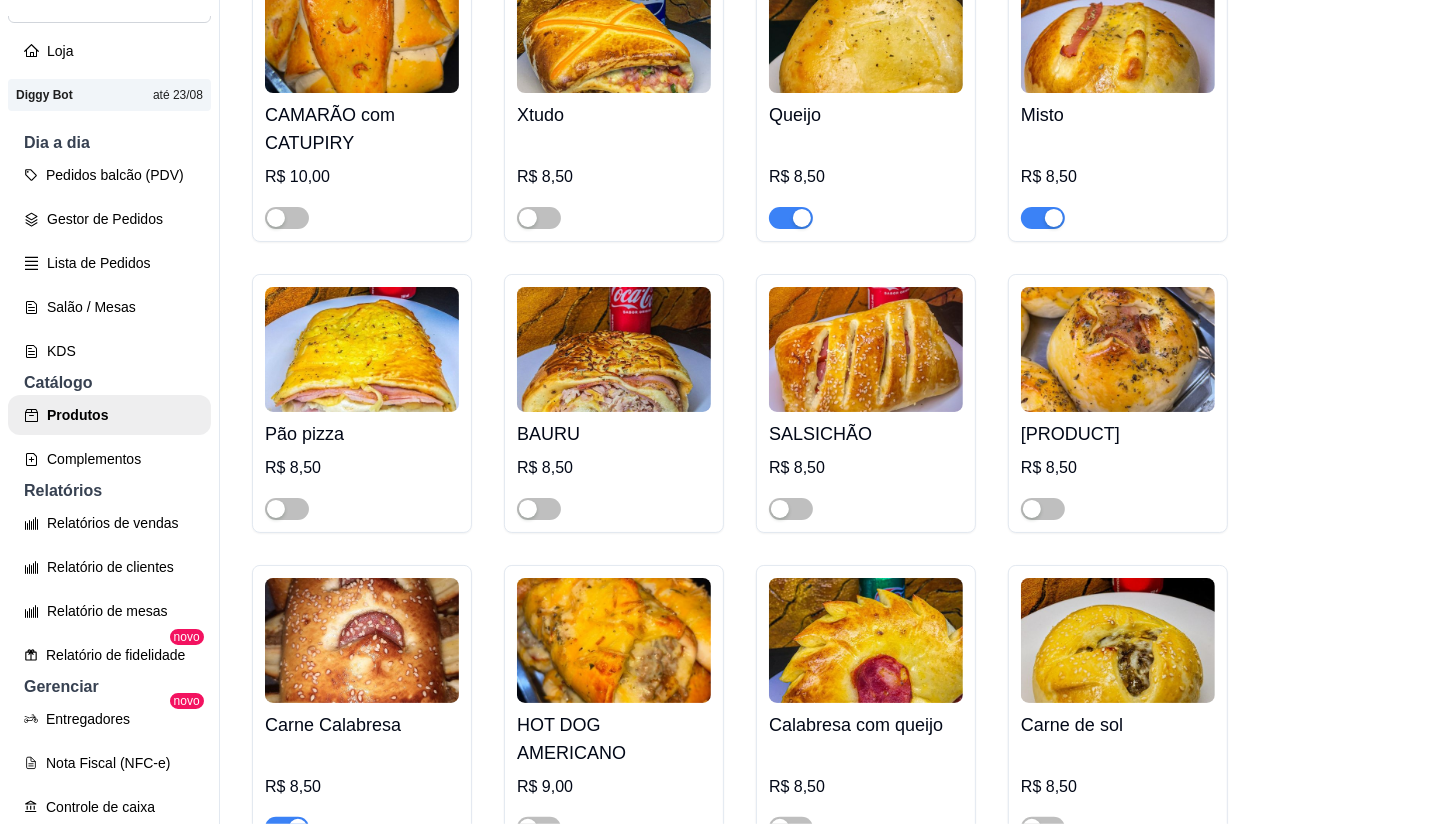 click at bounding box center [791, 217] 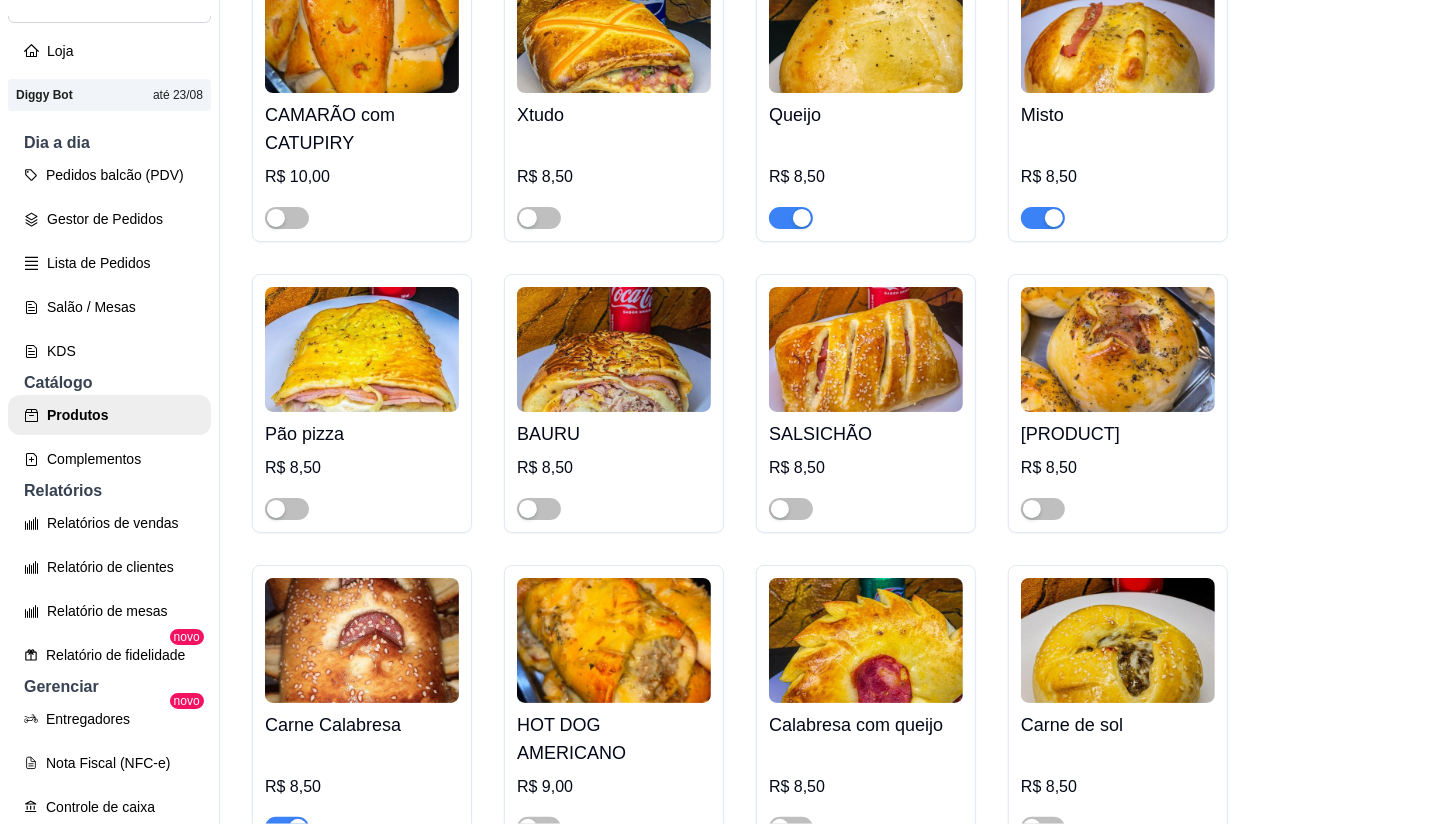 type 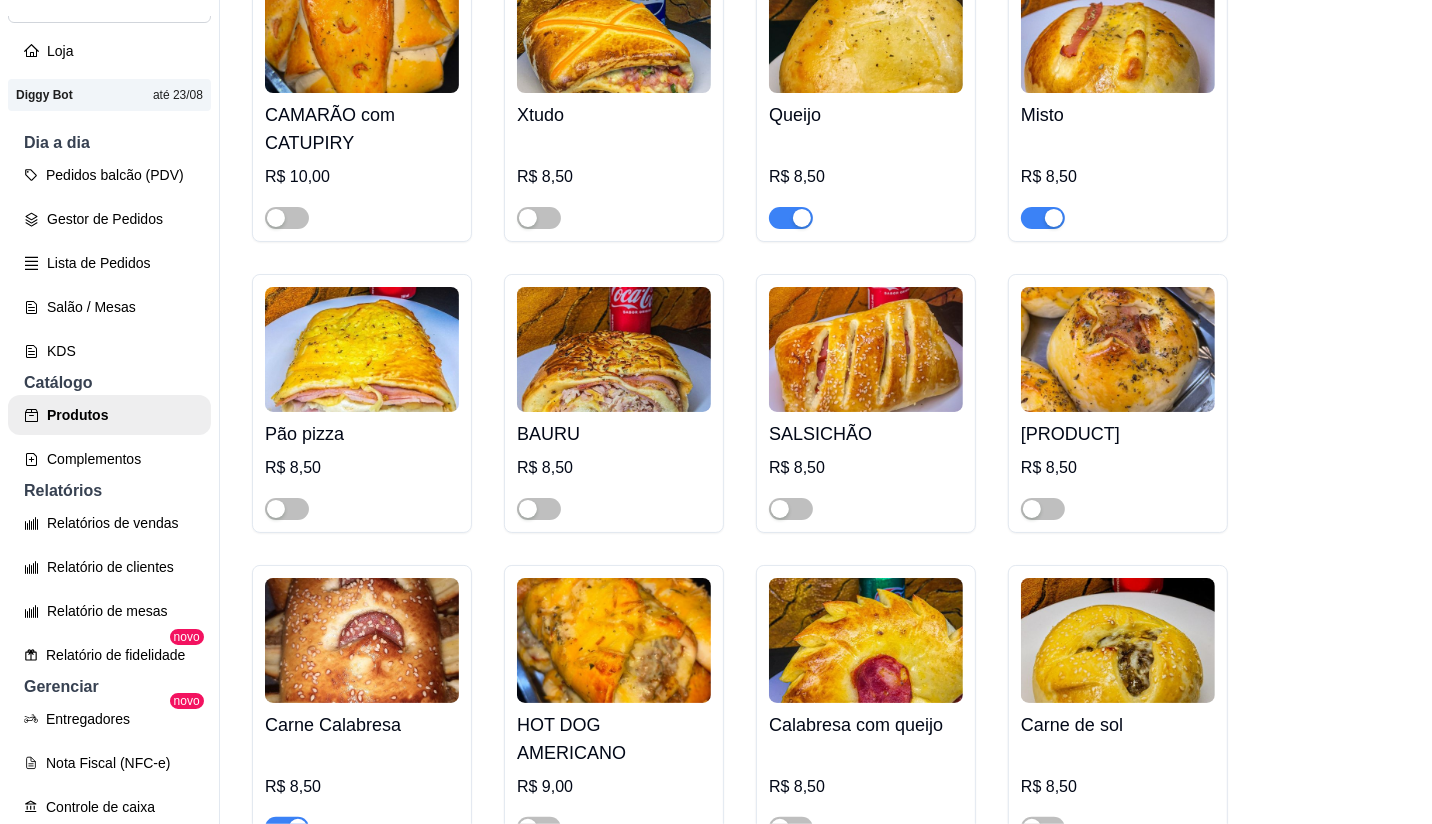 click at bounding box center (802, 218) 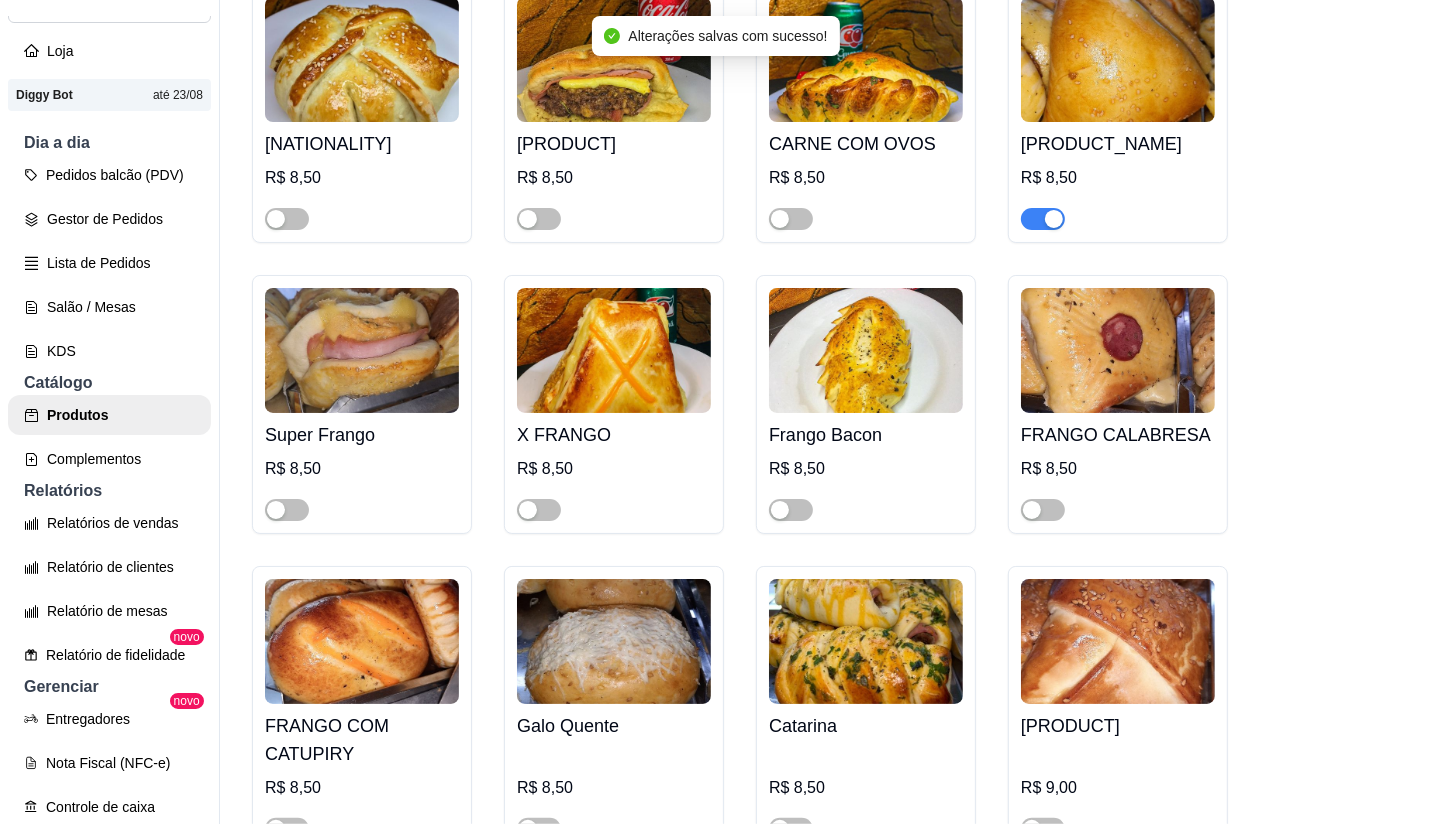 scroll, scrollTop: 1625, scrollLeft: 0, axis: vertical 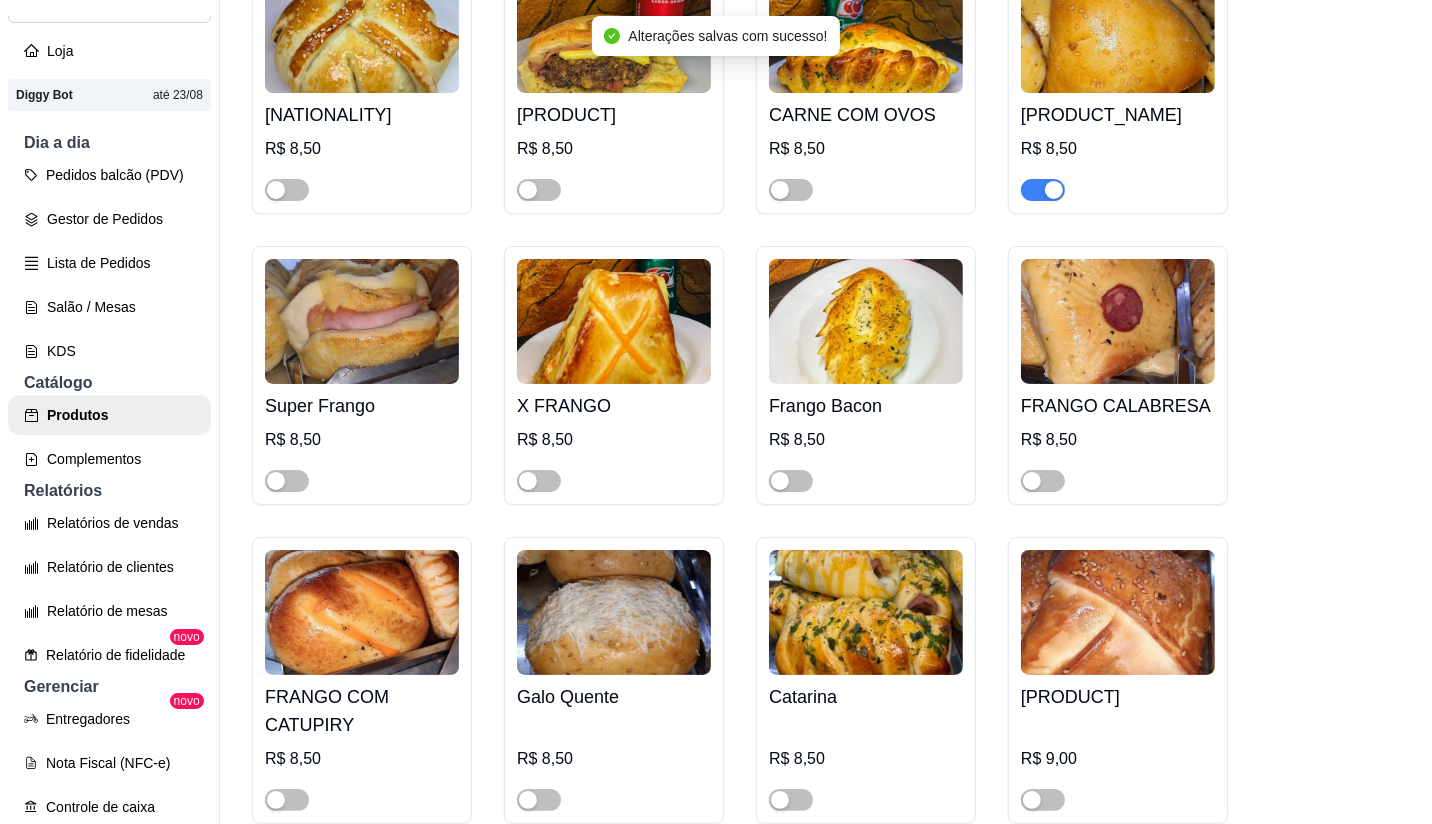 click at bounding box center [1054, 190] 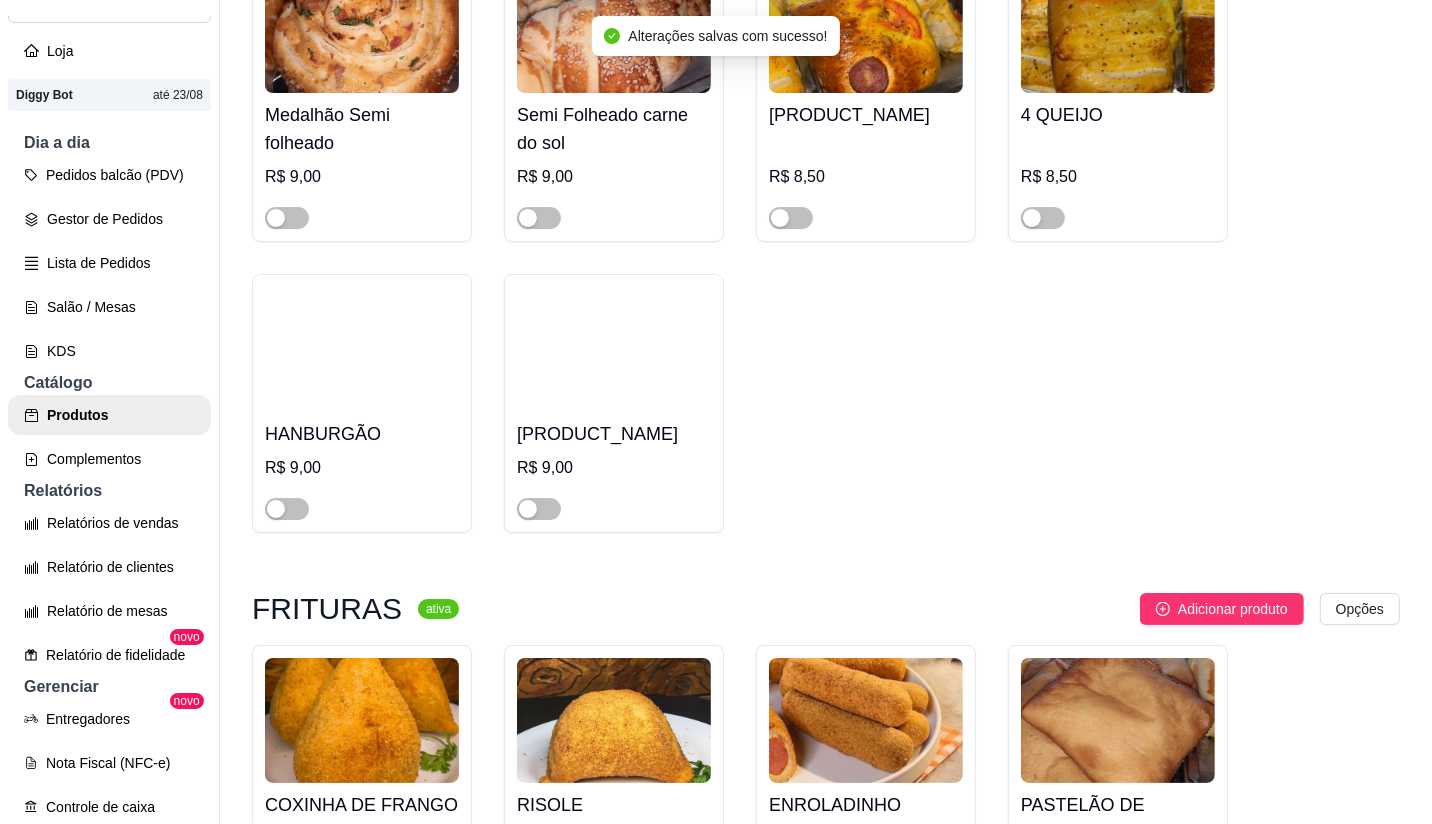 scroll, scrollTop: 2642, scrollLeft: 0, axis: vertical 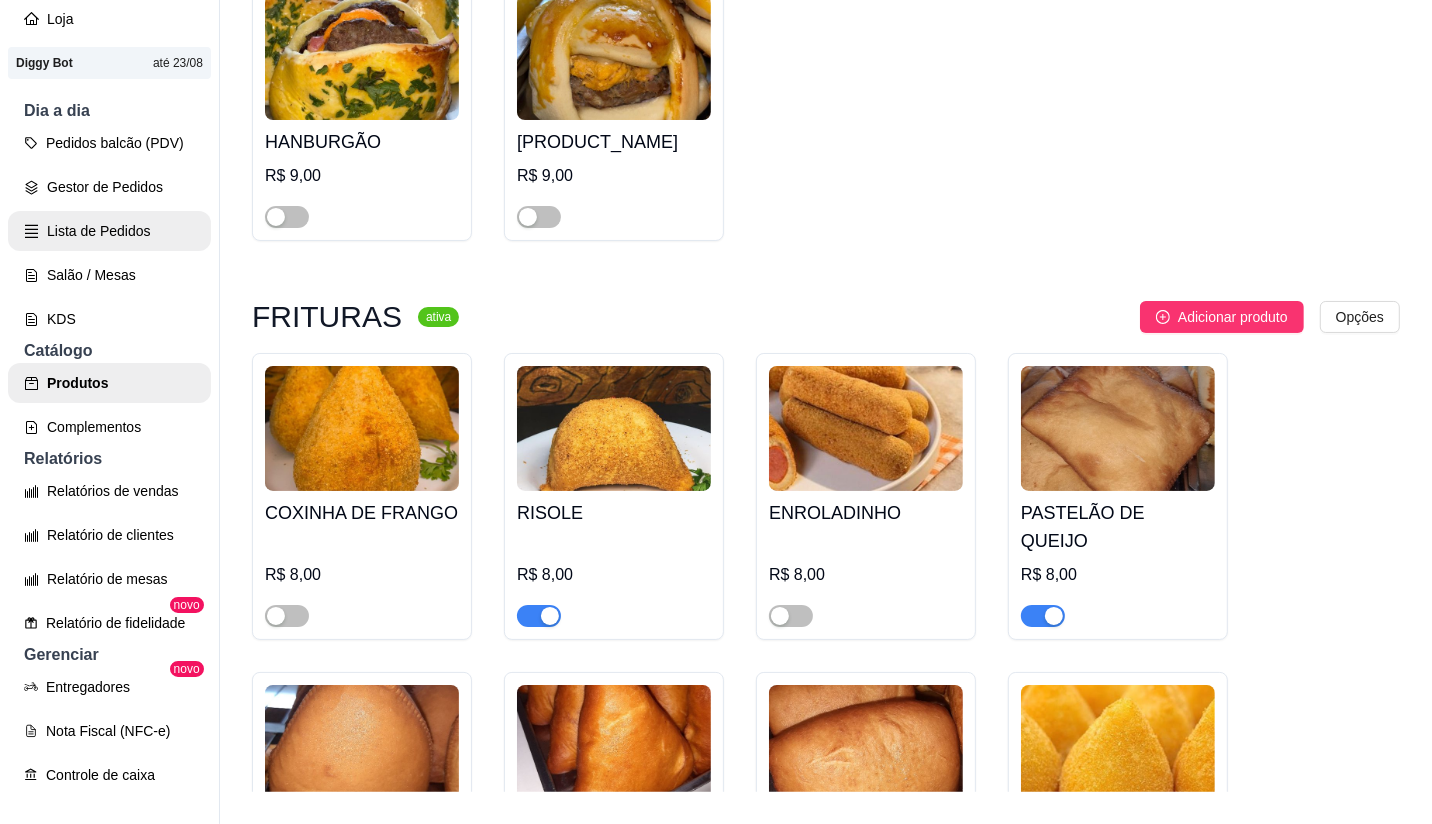 click on "Lista de Pedidos" at bounding box center (109, 231) 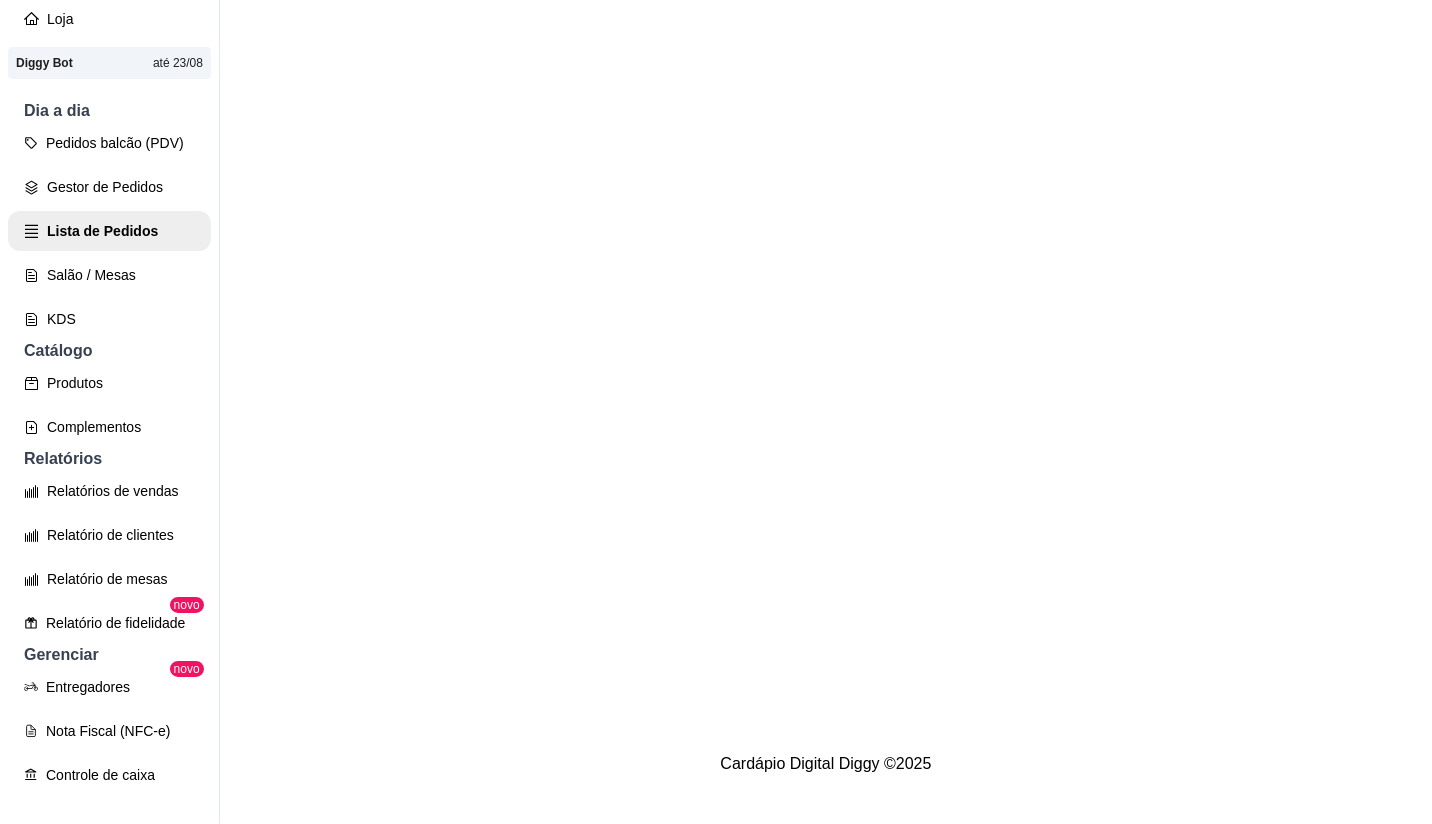 scroll, scrollTop: 0, scrollLeft: 0, axis: both 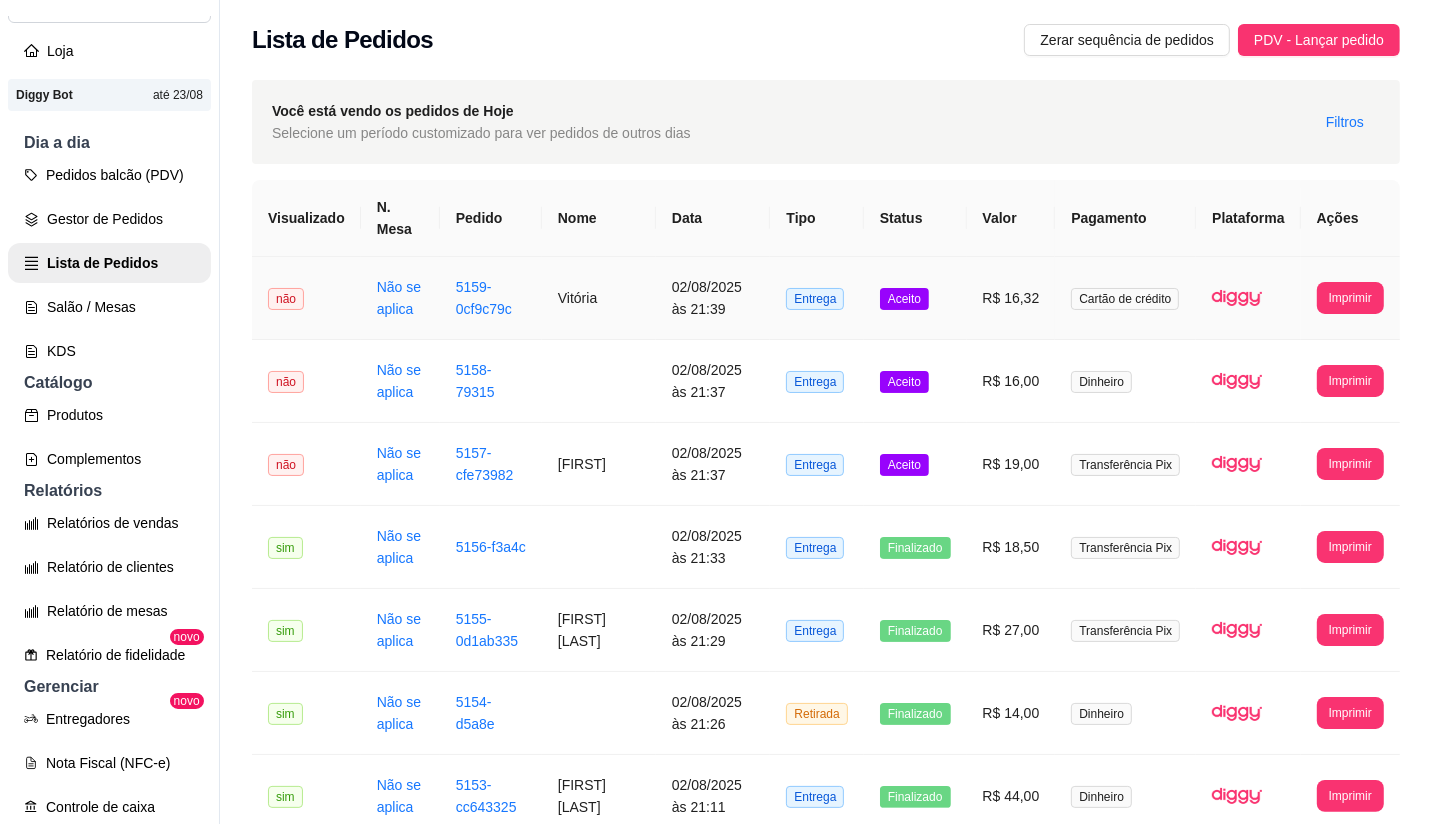 click on "Aceito" at bounding box center [915, 298] 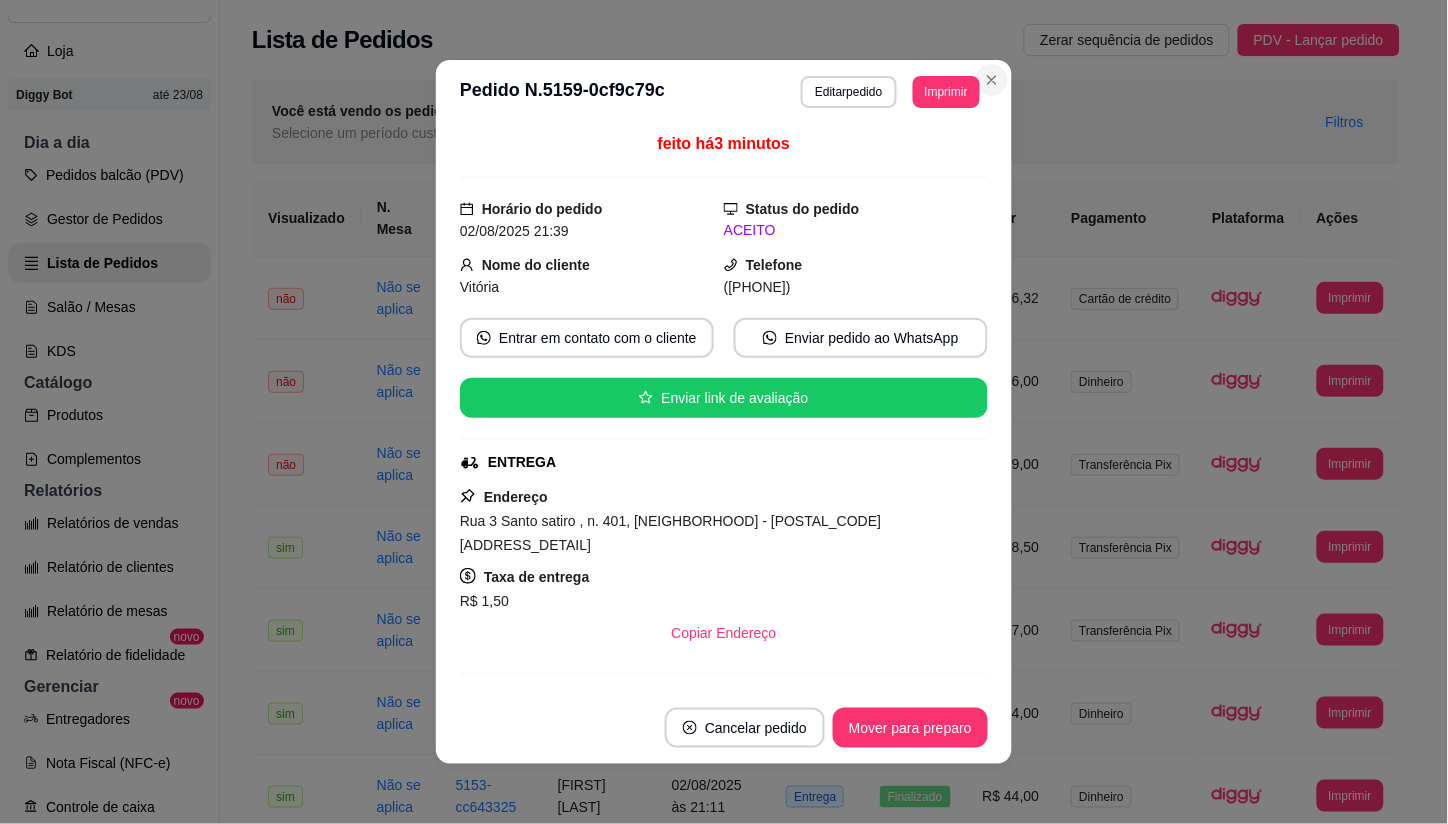 drag, startPoint x: 1002, startPoint y: 81, endPoint x: 990, endPoint y: 86, distance: 13 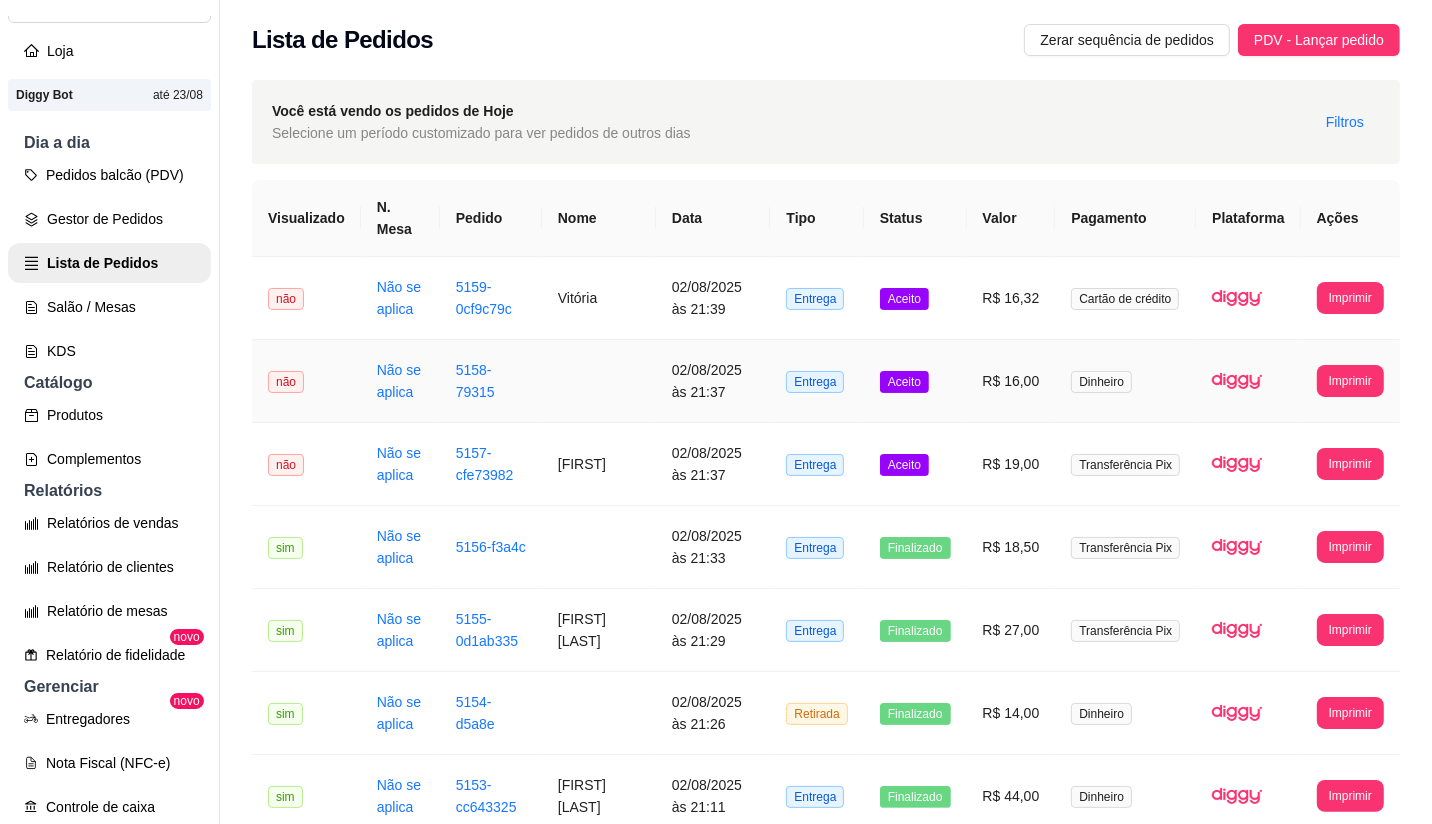 click on "Aceito" at bounding box center [915, 381] 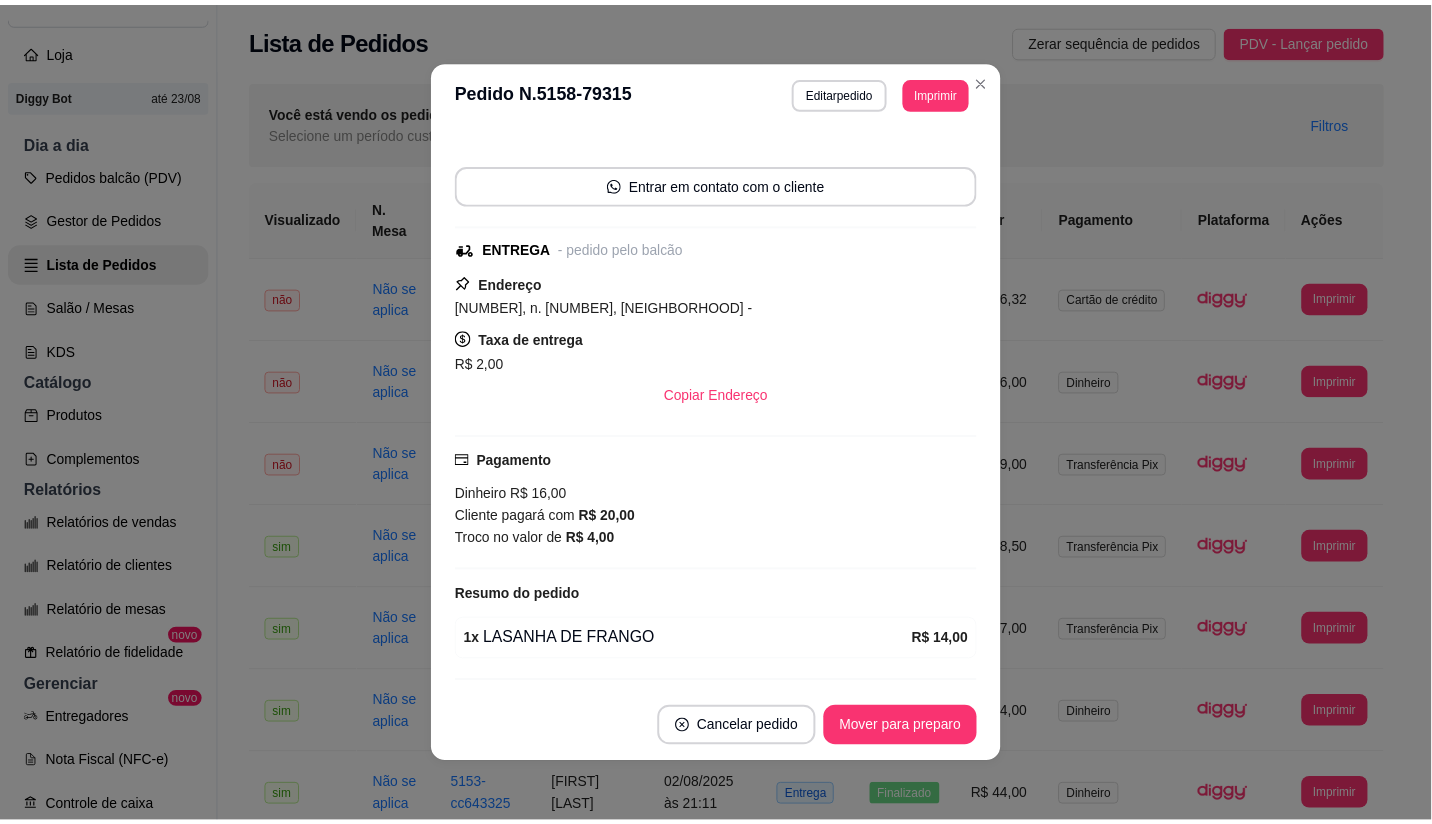scroll, scrollTop: 111, scrollLeft: 0, axis: vertical 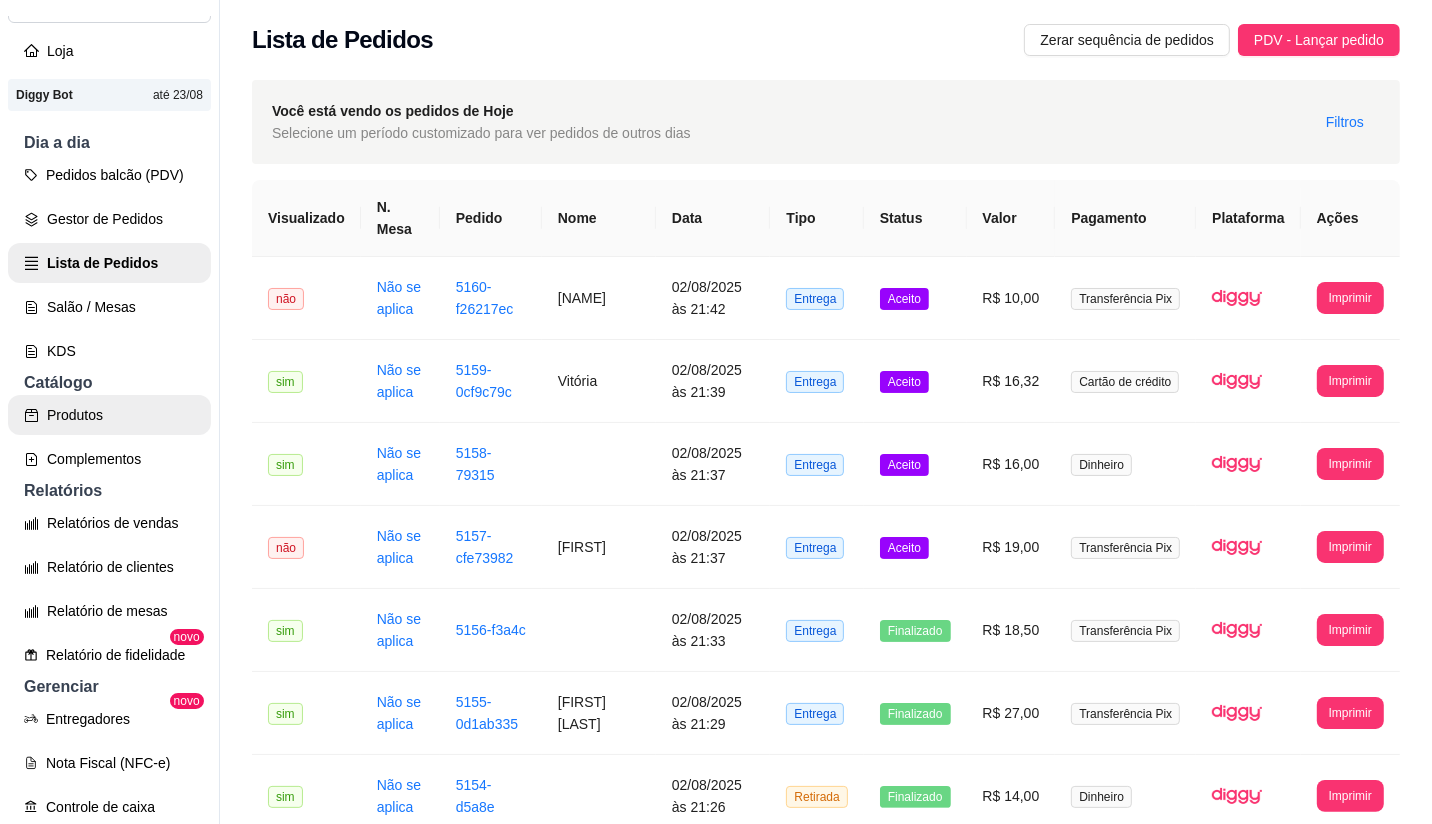 click on "Produtos" at bounding box center [109, 415] 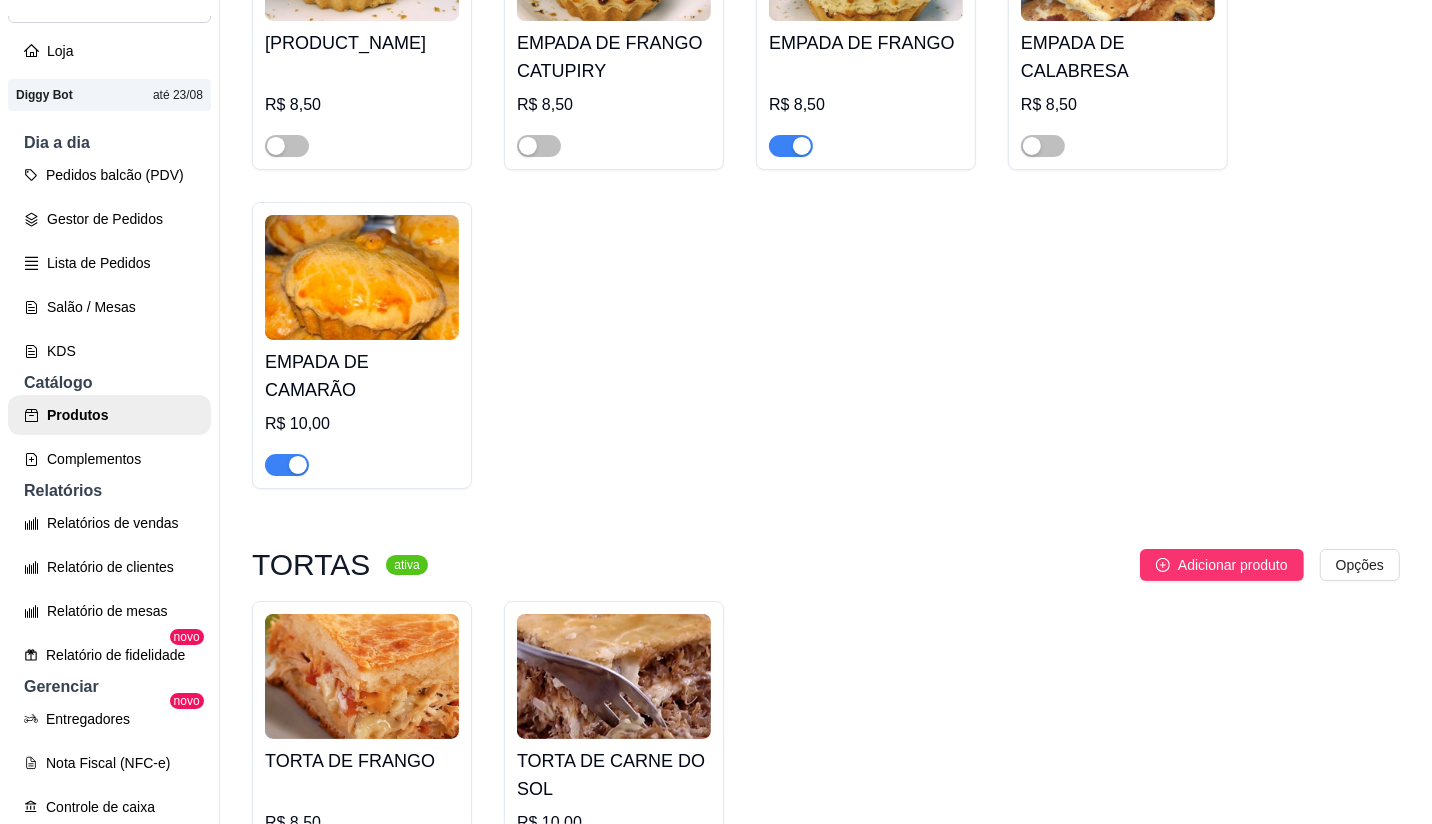 scroll, scrollTop: 4355, scrollLeft: 0, axis: vertical 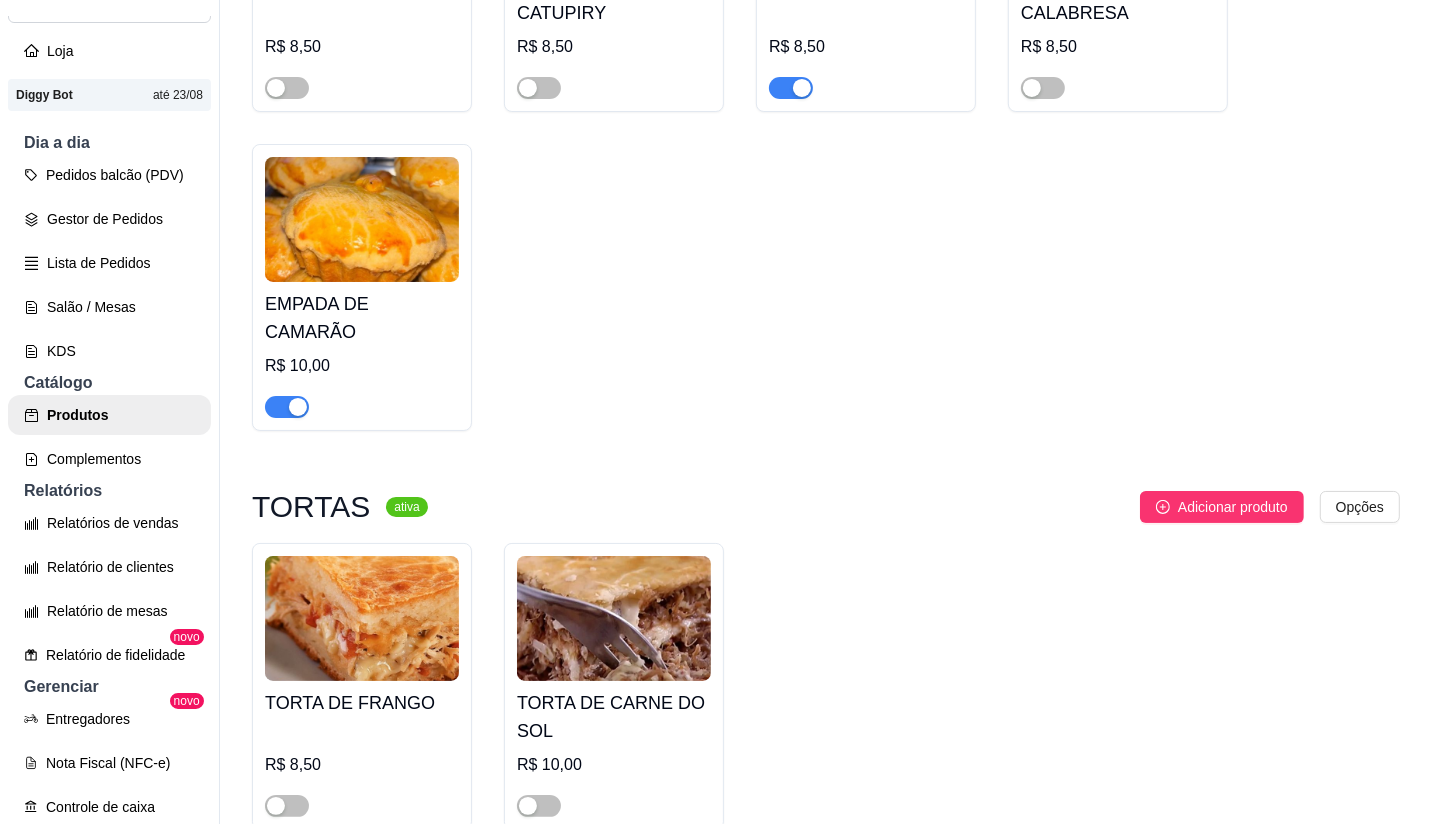 click at bounding box center [802, 88] 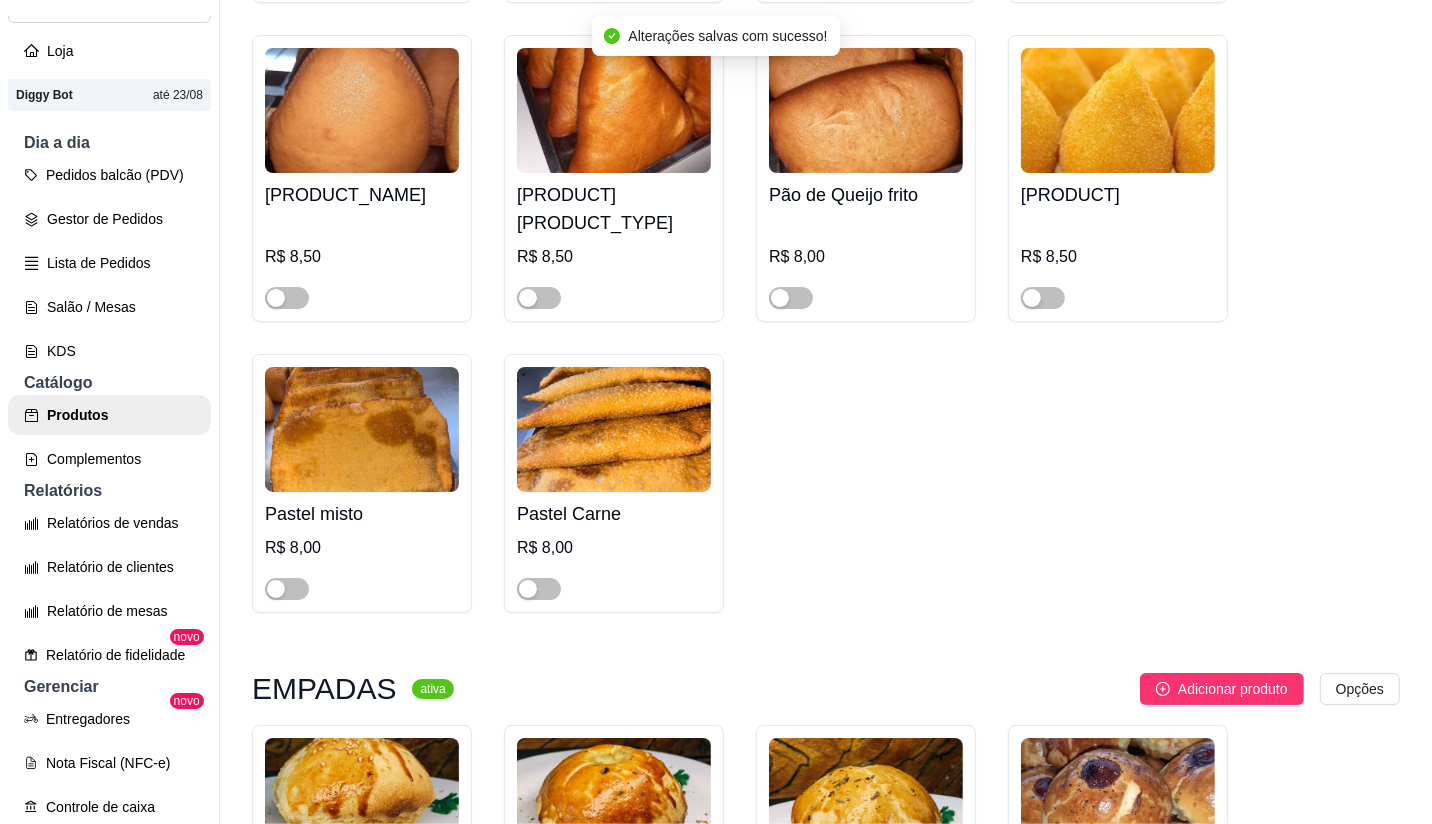 scroll, scrollTop: 3412, scrollLeft: 0, axis: vertical 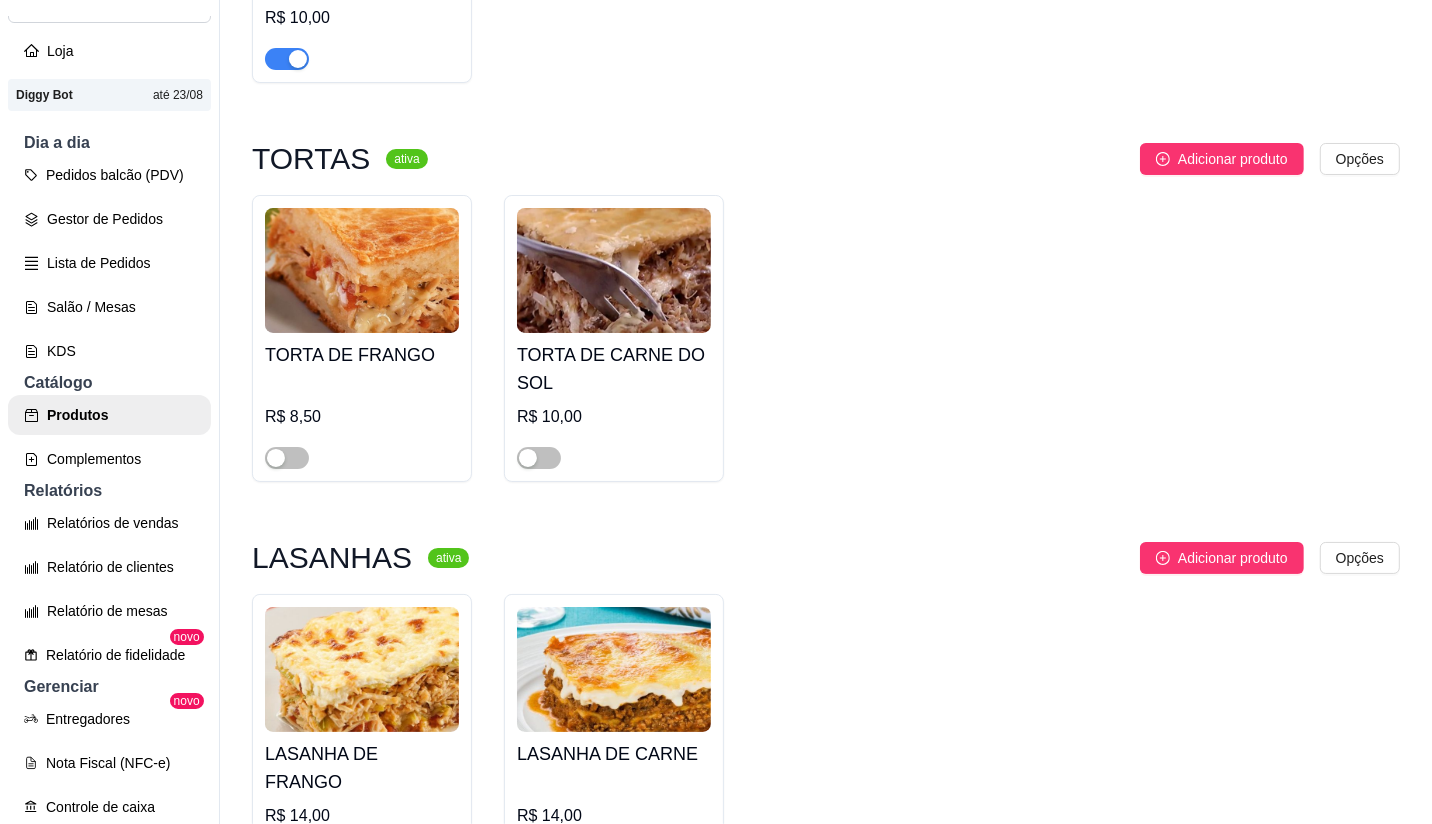 click at bounding box center (287, 59) 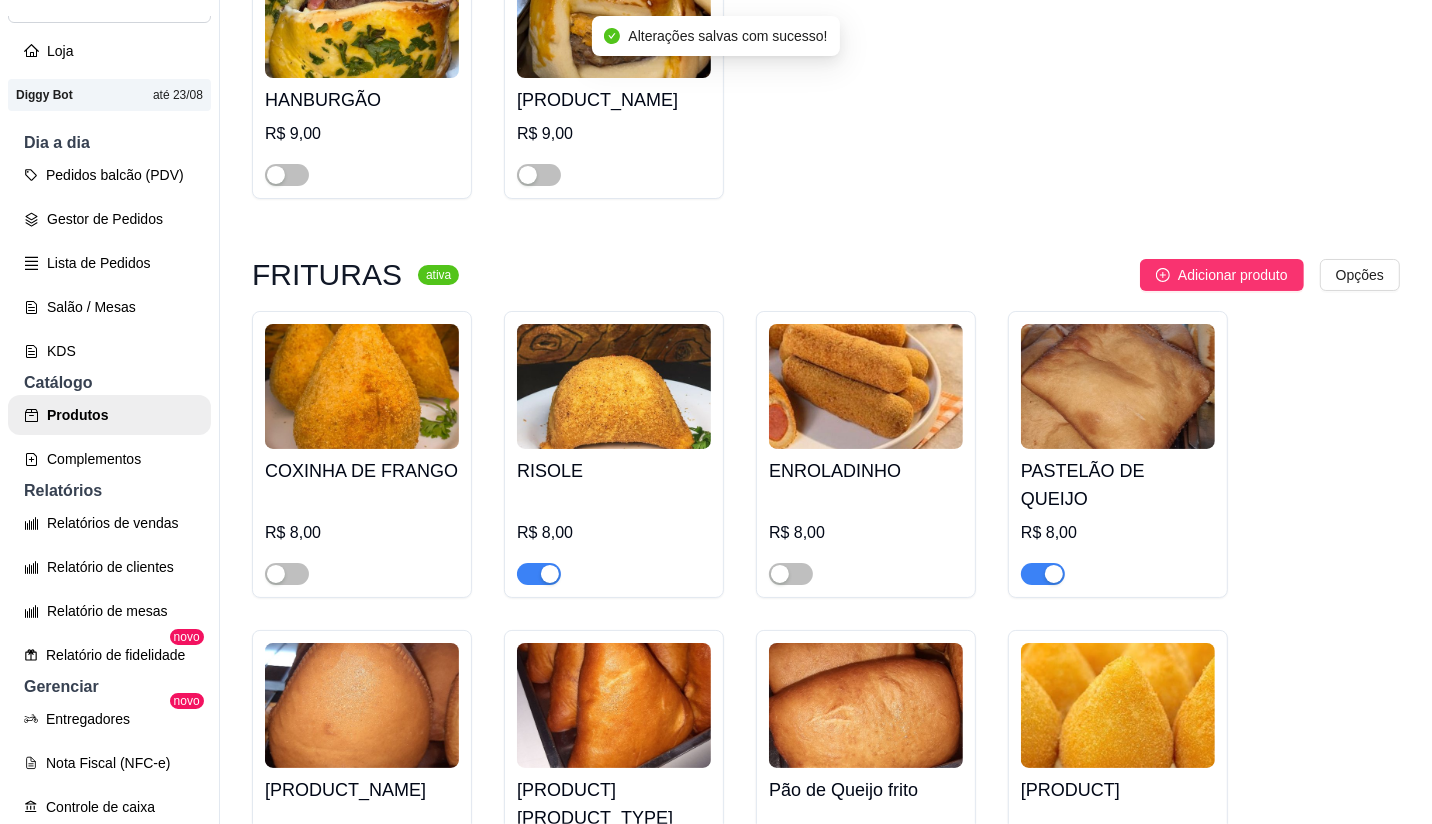 scroll, scrollTop: 2816, scrollLeft: 0, axis: vertical 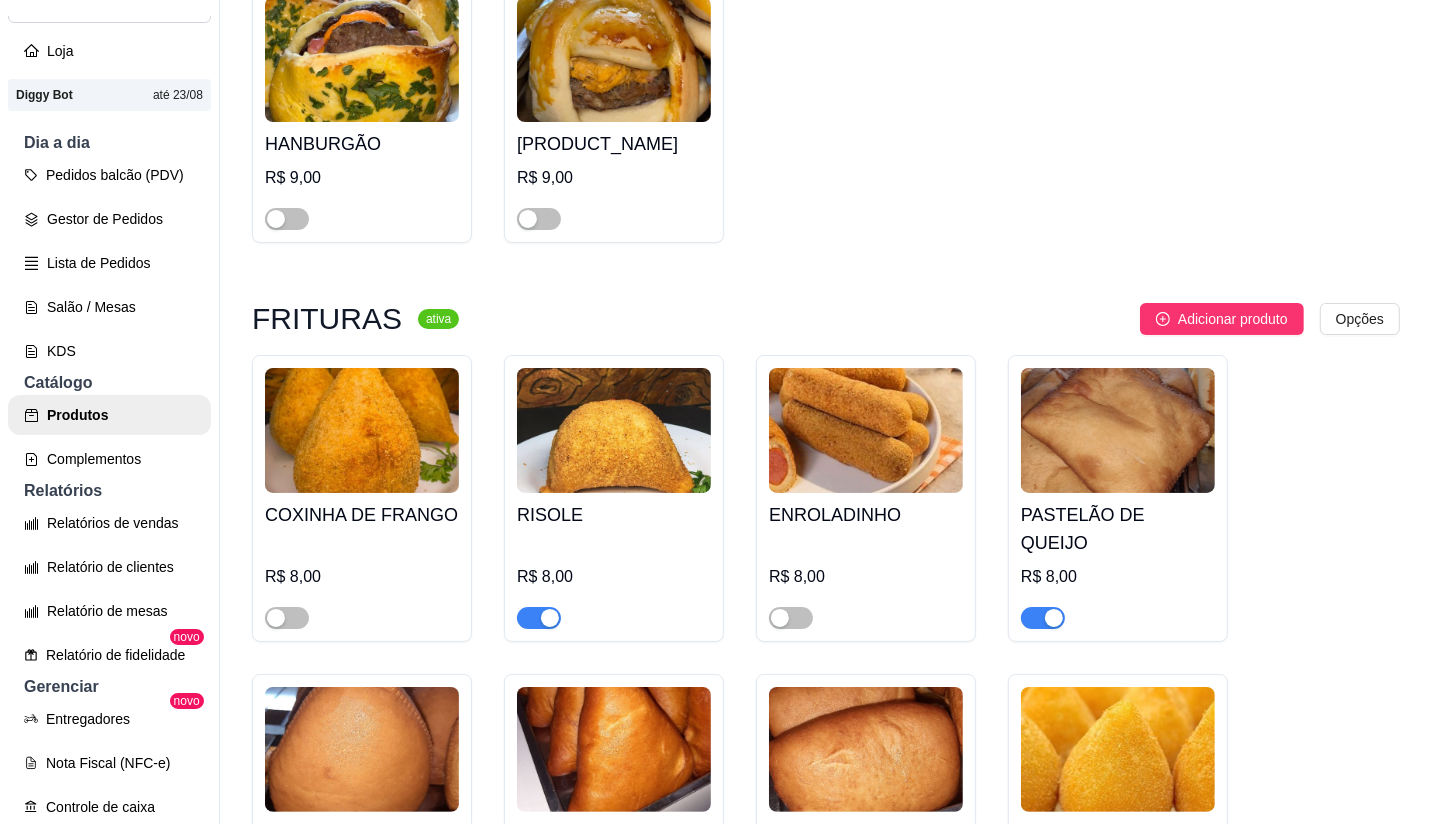 drag, startPoint x: 1414, startPoint y: 273, endPoint x: 1420, endPoint y: 241, distance: 32.55764 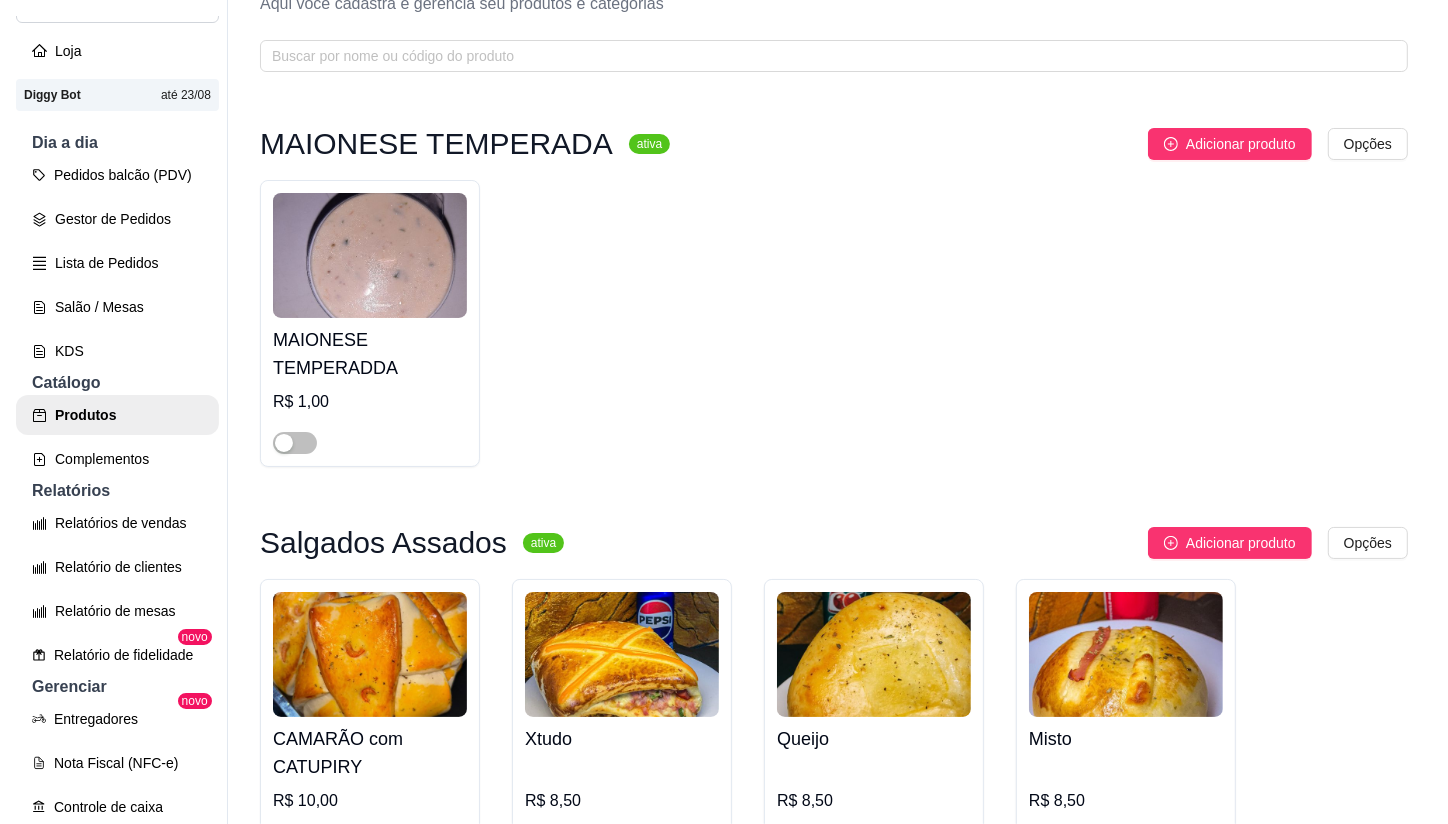 scroll, scrollTop: 0, scrollLeft: 0, axis: both 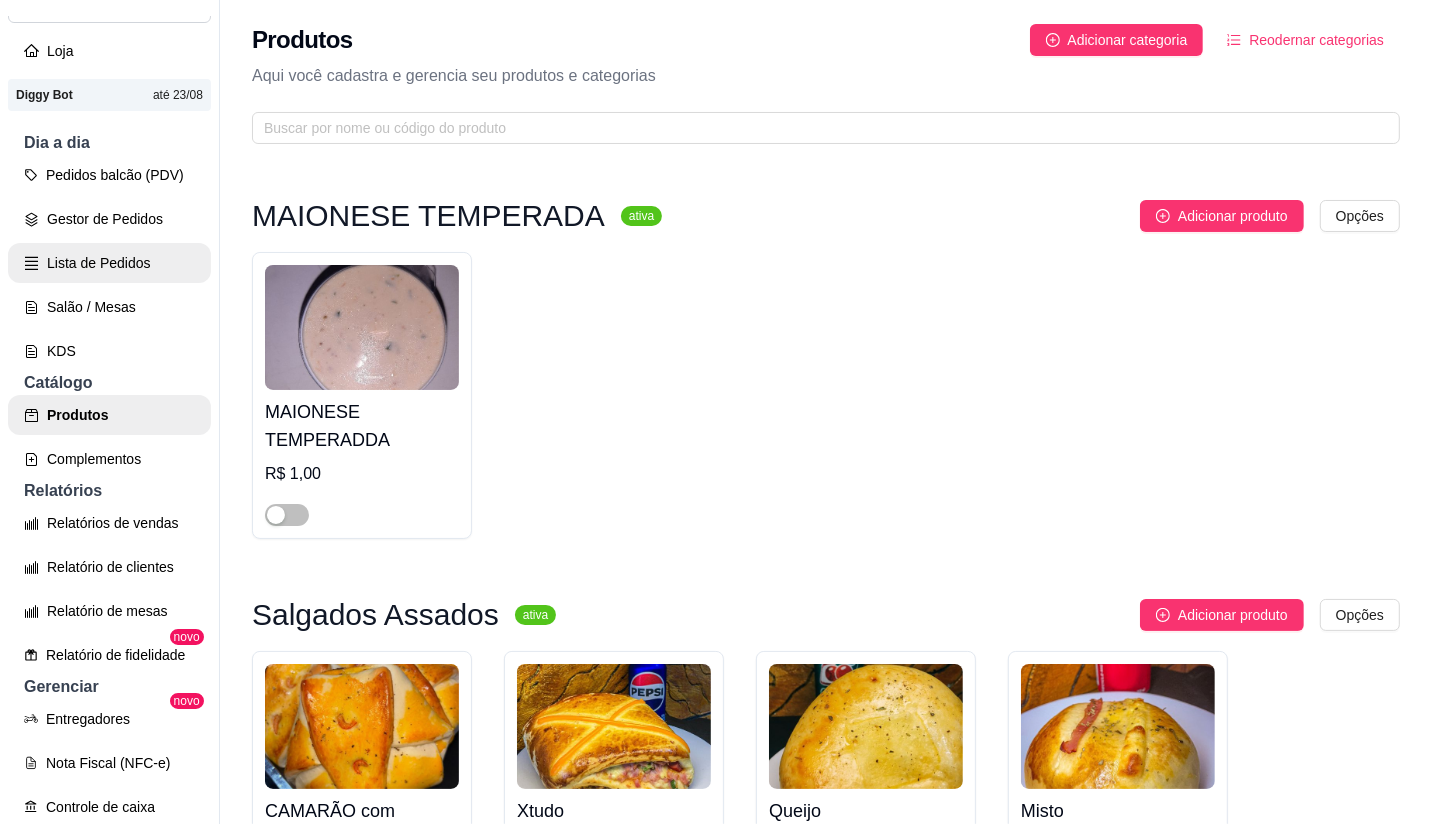 click on "Lista de Pedidos" at bounding box center [109, 263] 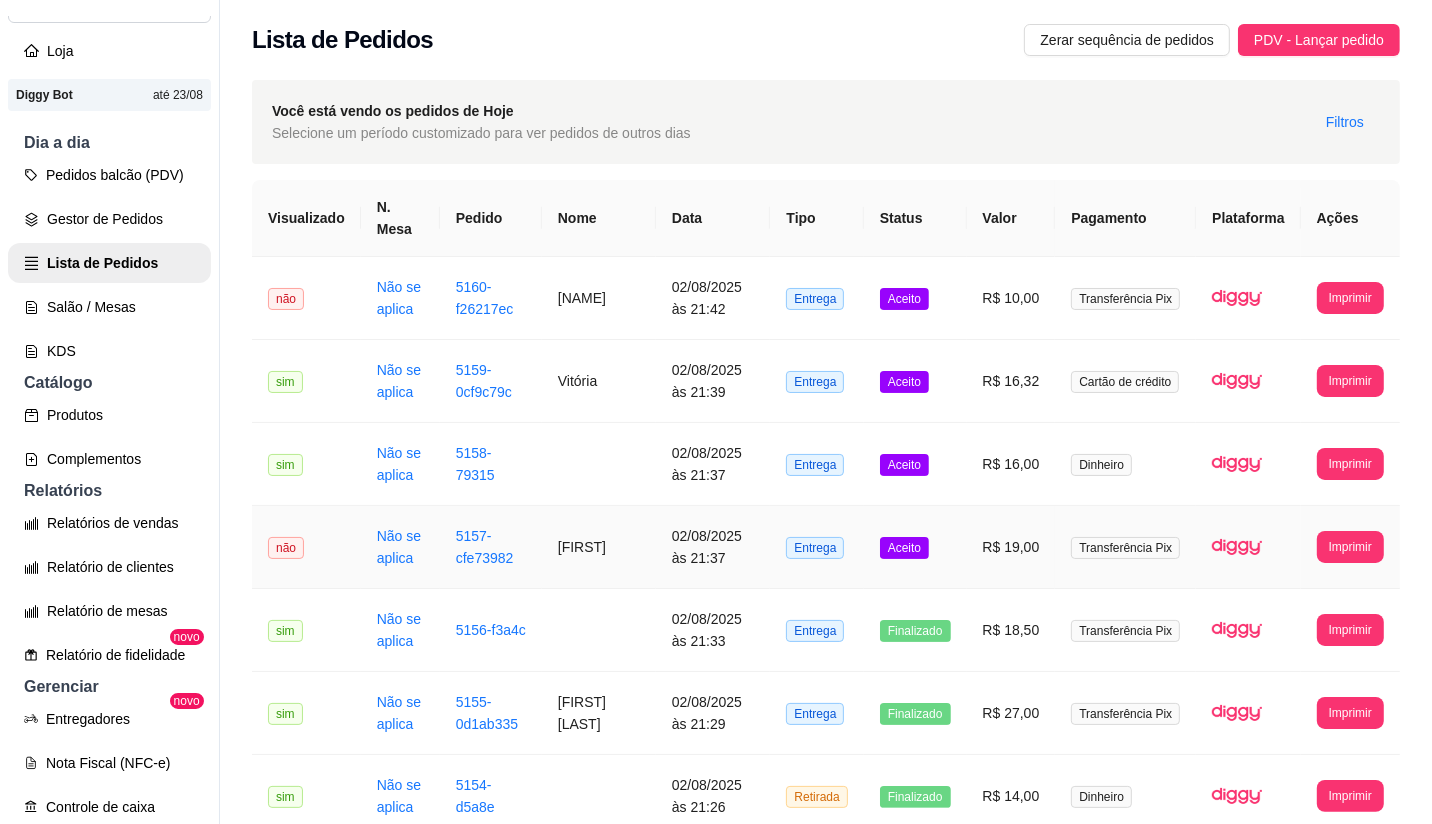 click on "Aceito" at bounding box center (904, 548) 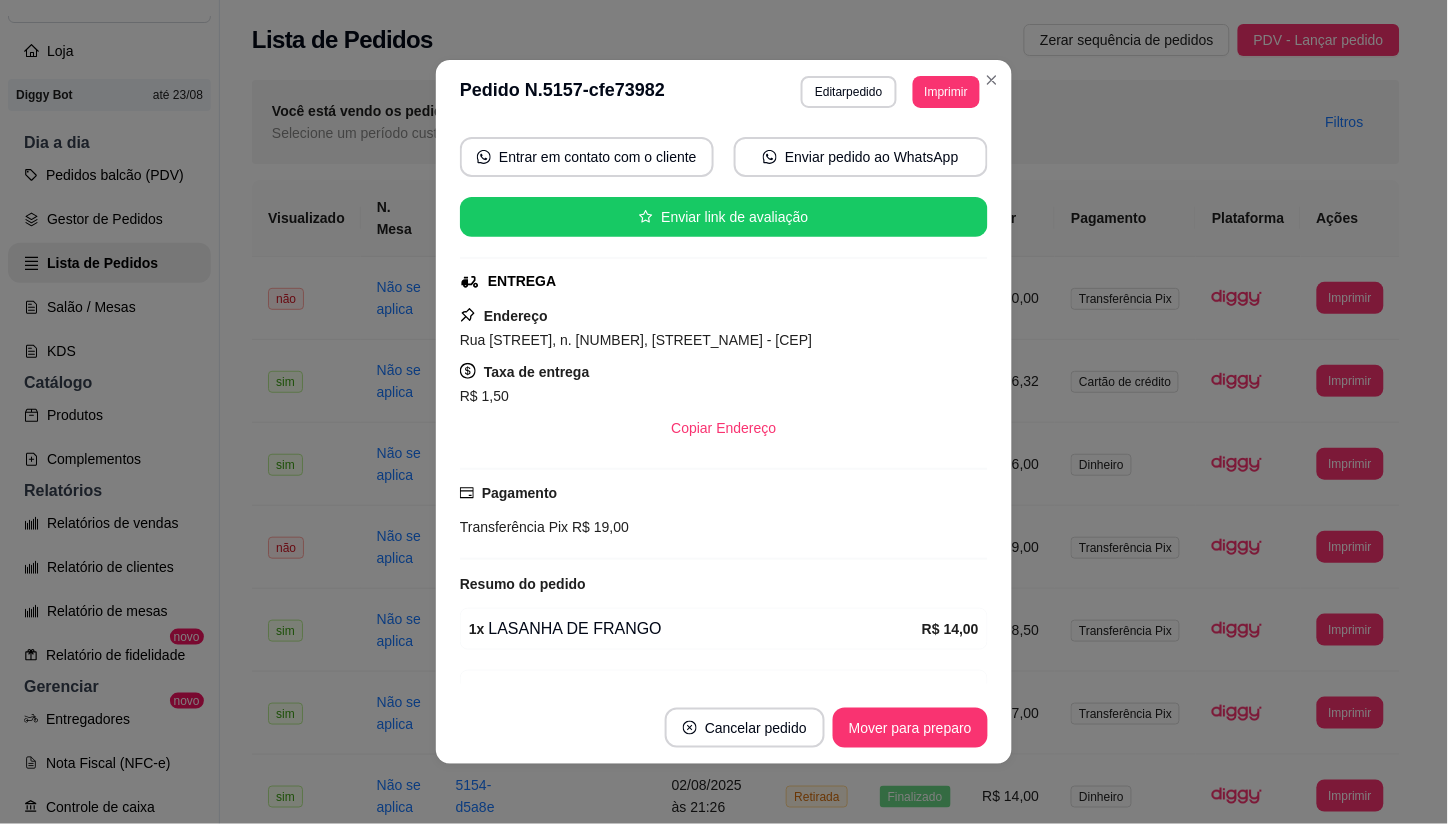 scroll, scrollTop: 222, scrollLeft: 0, axis: vertical 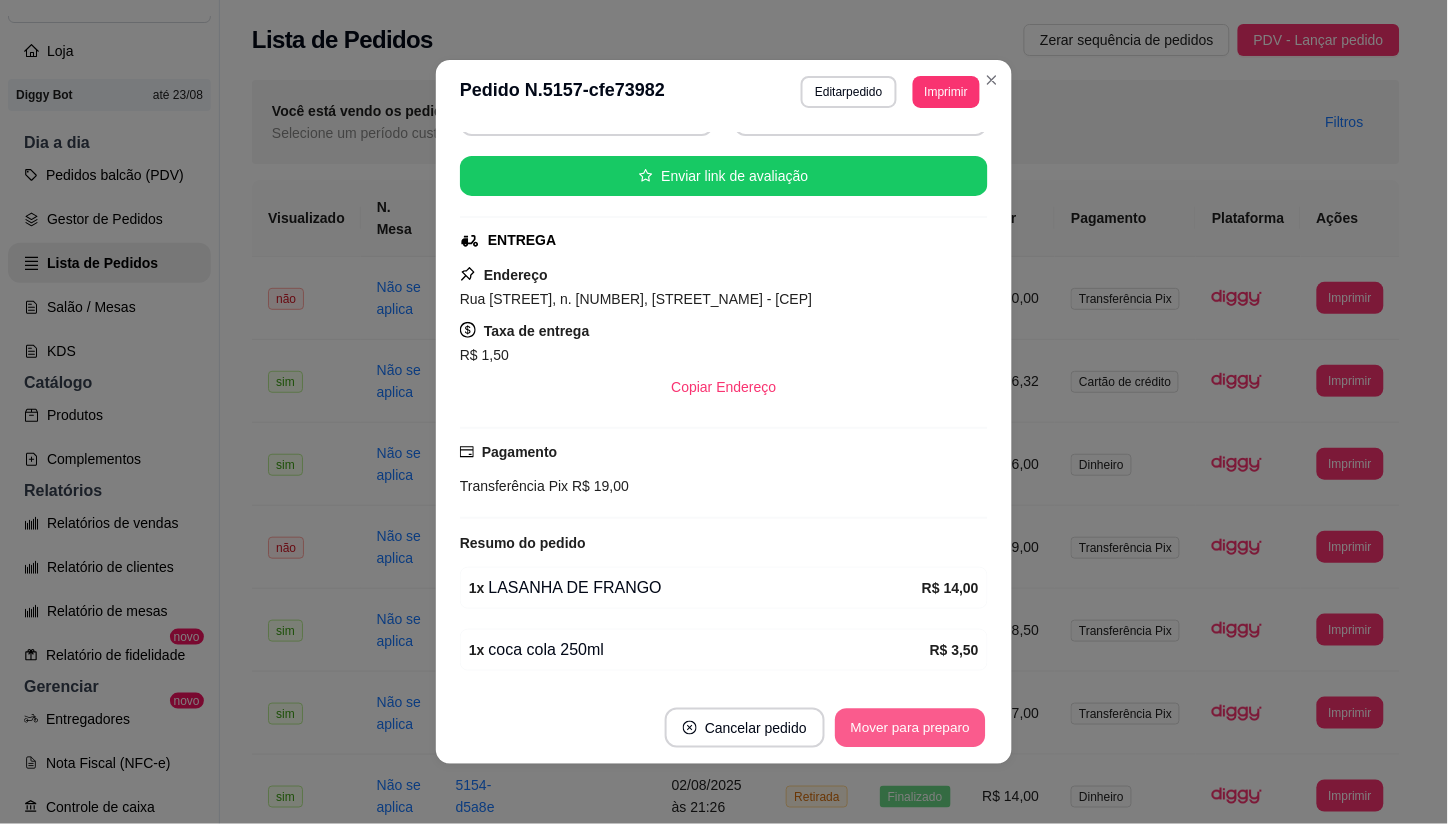 click on "Mover para preparo" at bounding box center (910, 728) 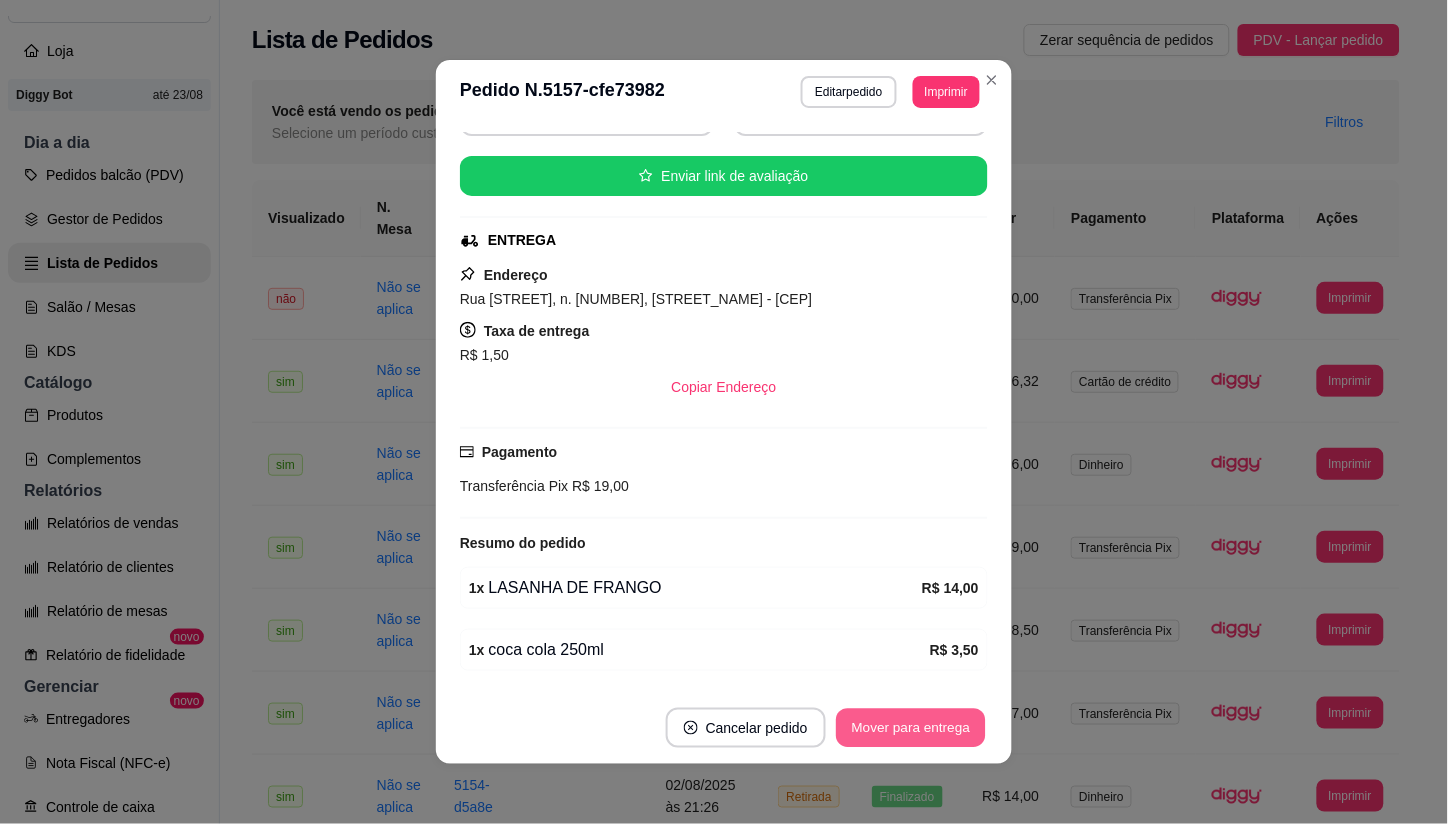 click on "Mover para entrega" at bounding box center (911, 728) 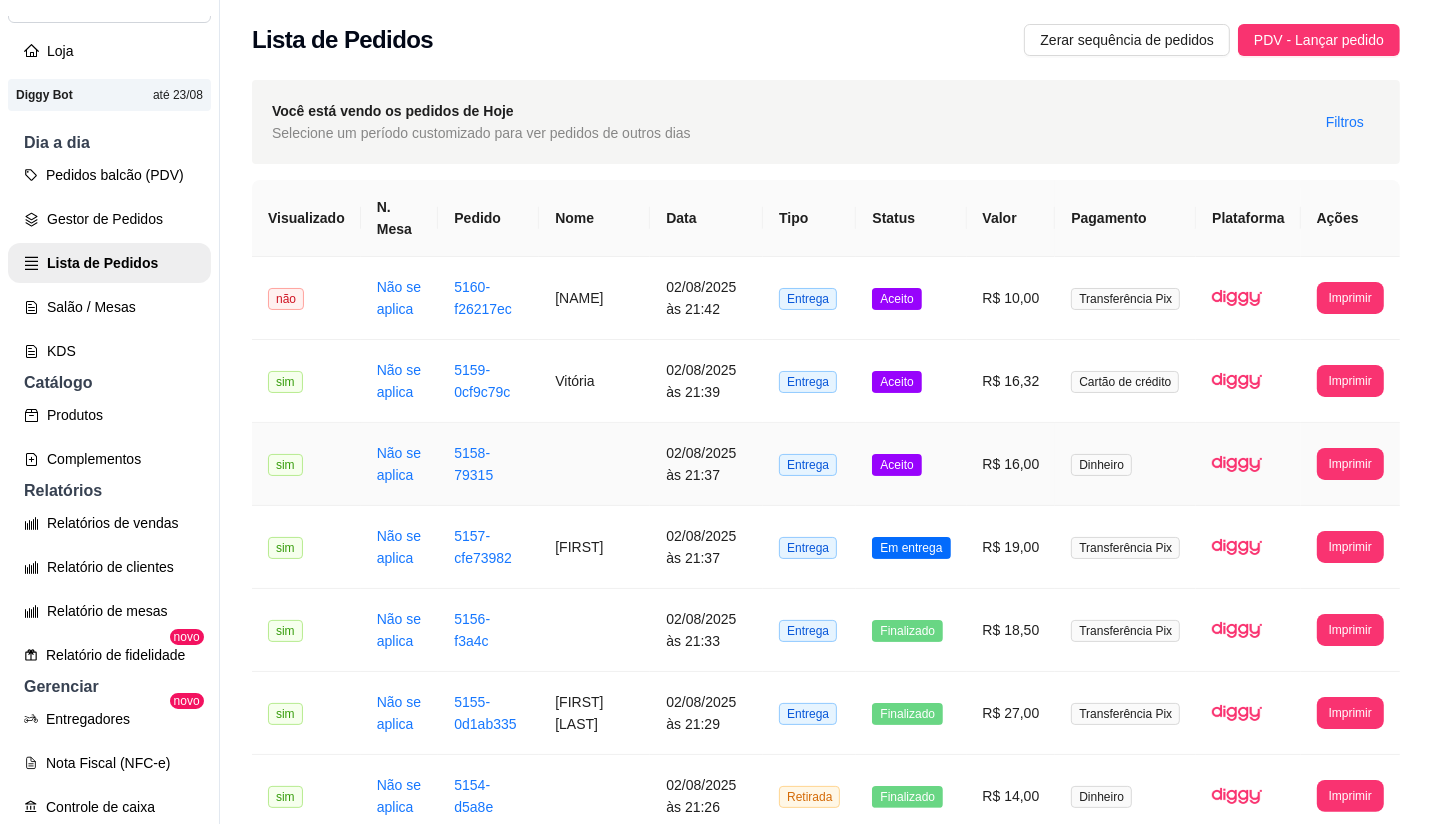 click on "Aceito" at bounding box center [896, 465] 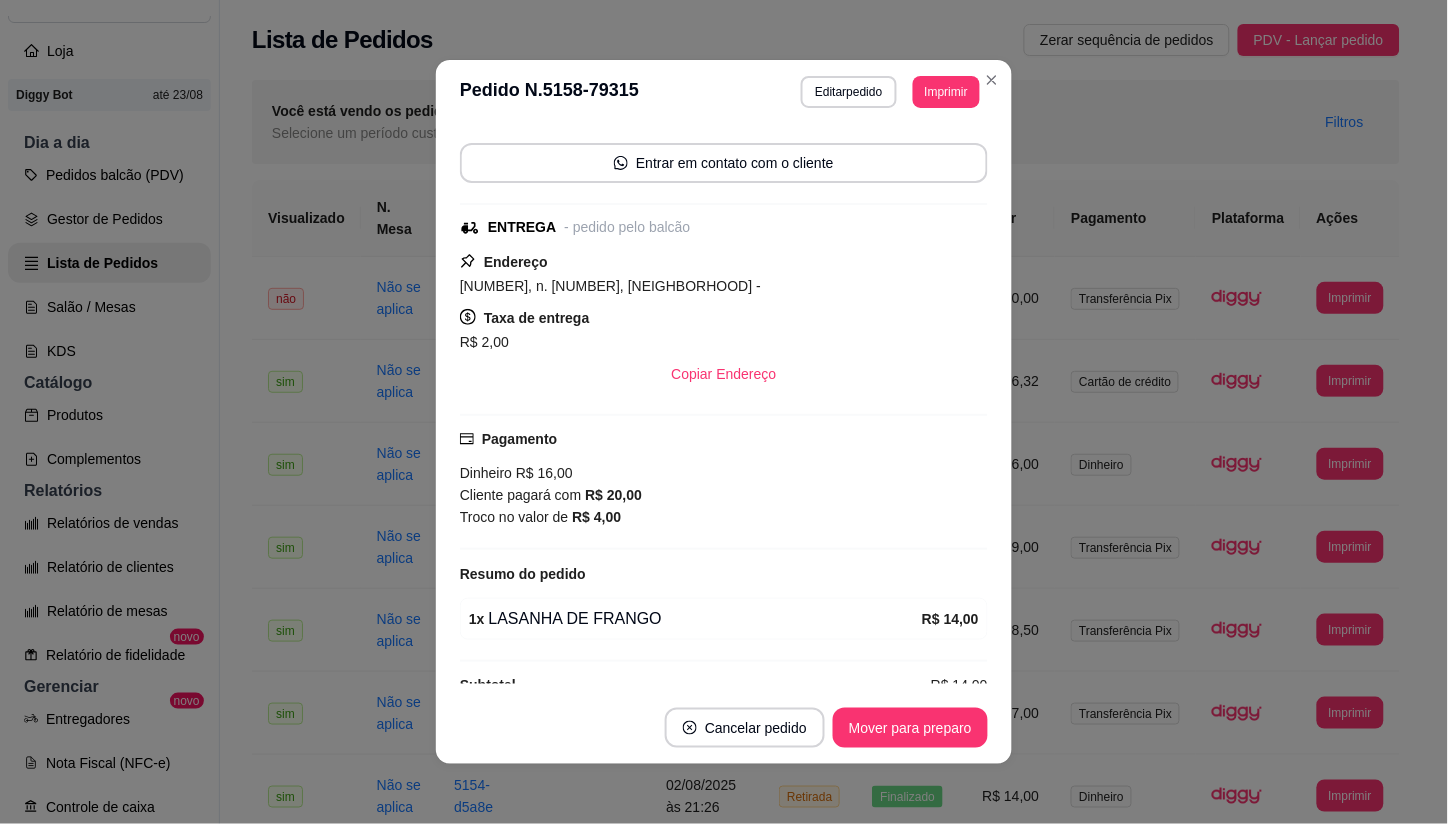 scroll, scrollTop: 167, scrollLeft: 0, axis: vertical 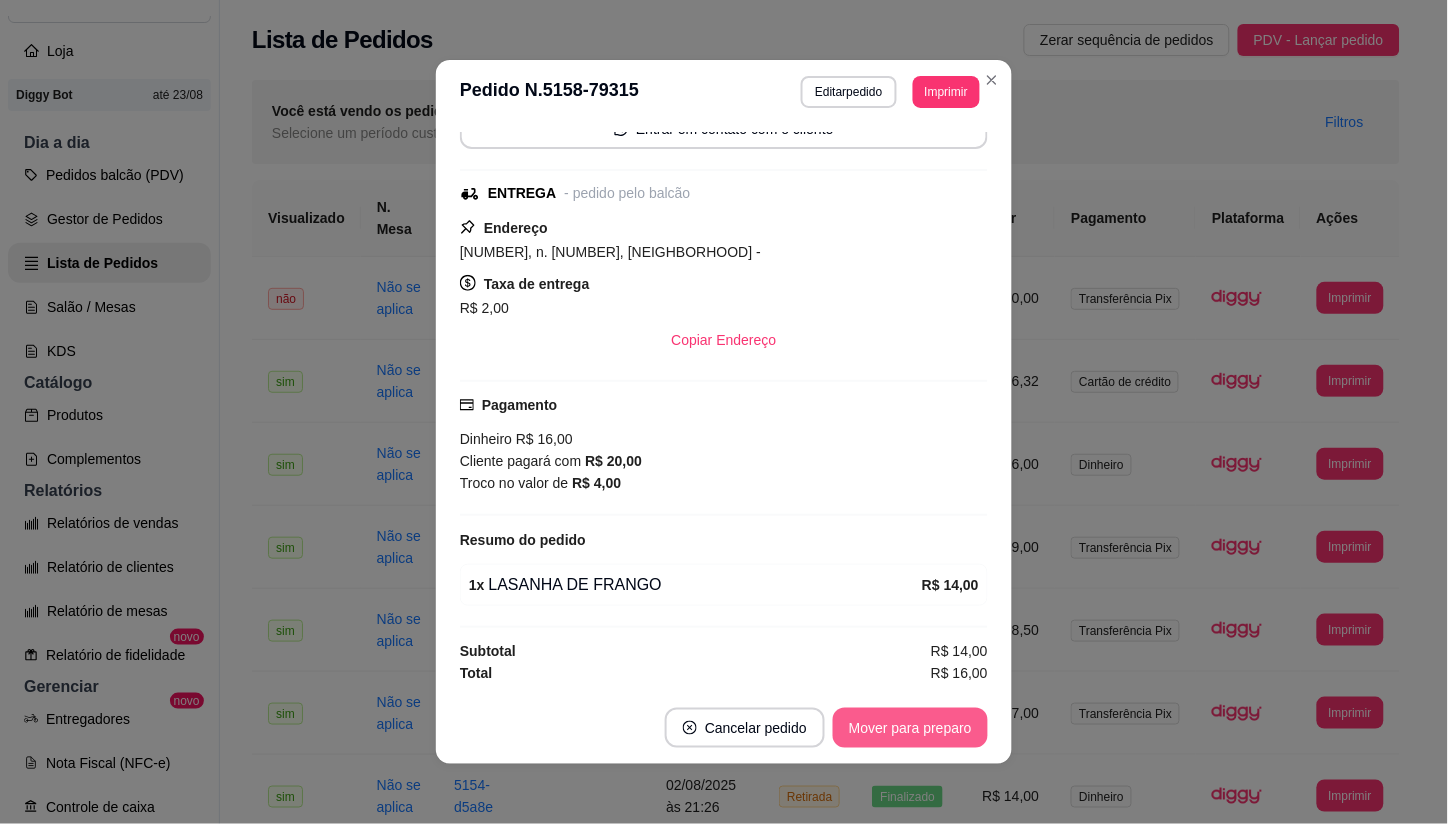 click on "Cancelar pedido Mover para preparo" at bounding box center [724, 728] 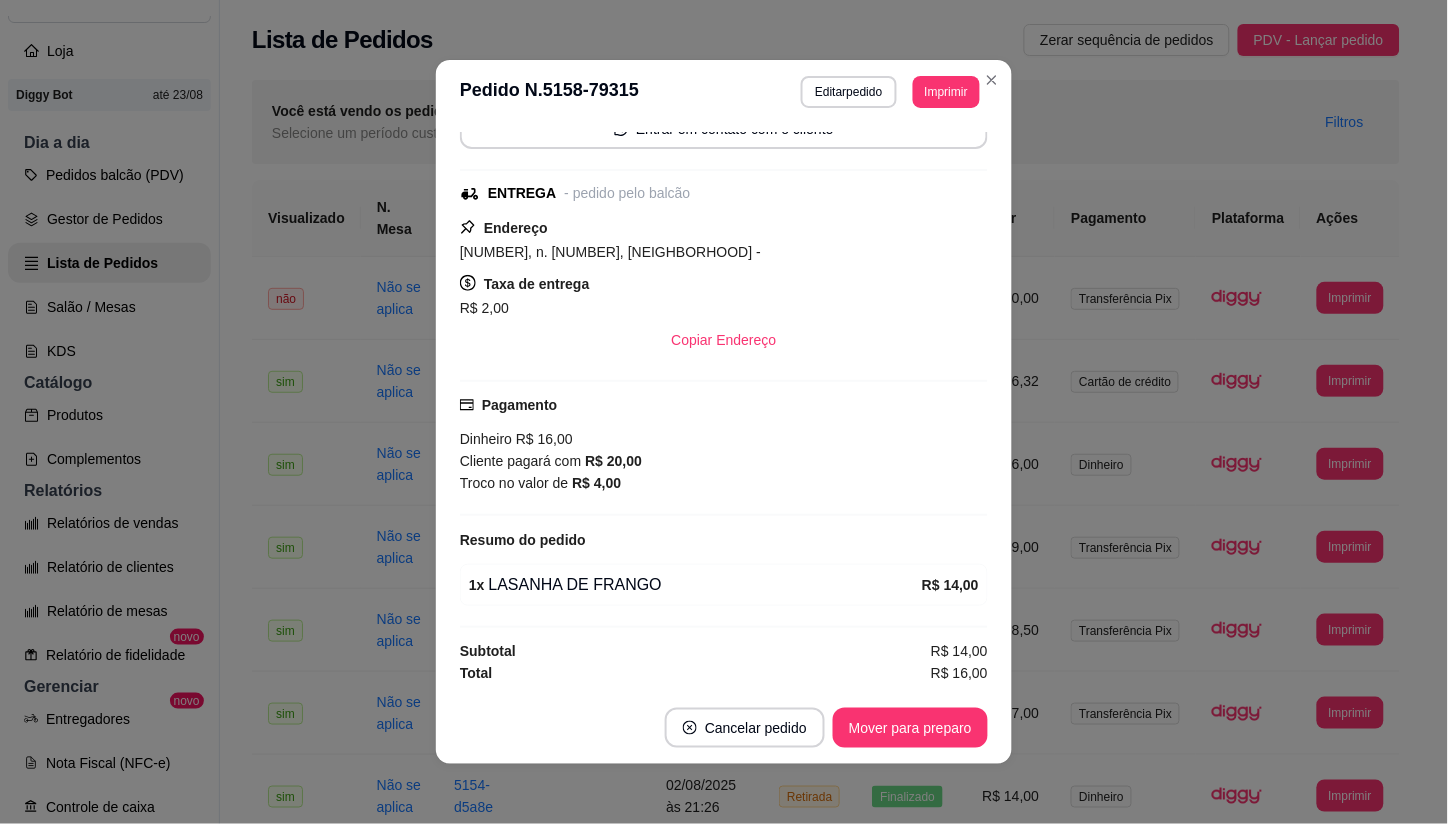 drag, startPoint x: 912, startPoint y: 751, endPoint x: 915, endPoint y: 726, distance: 25.179358 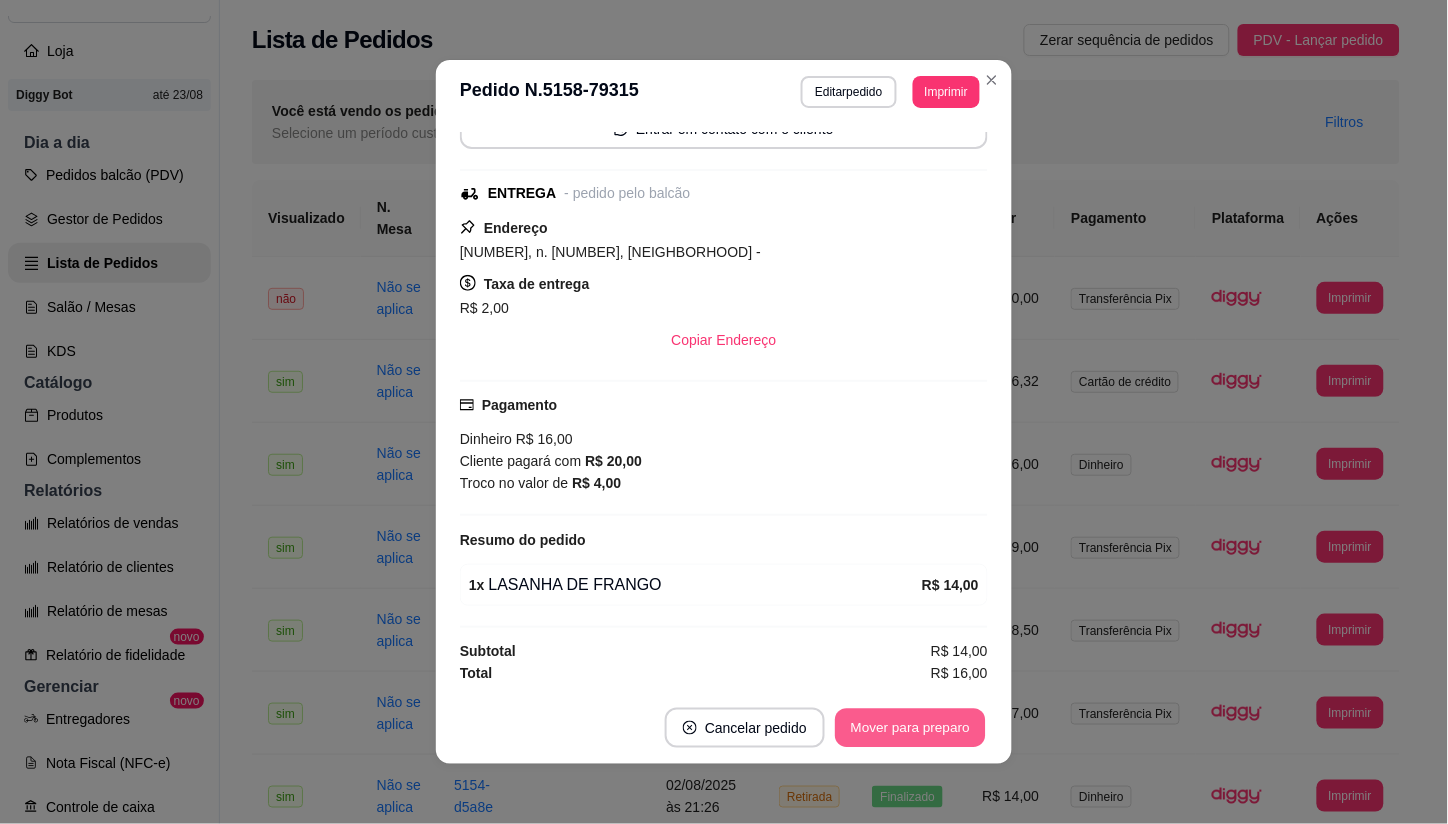 click on "Mover para preparo" at bounding box center [910, 728] 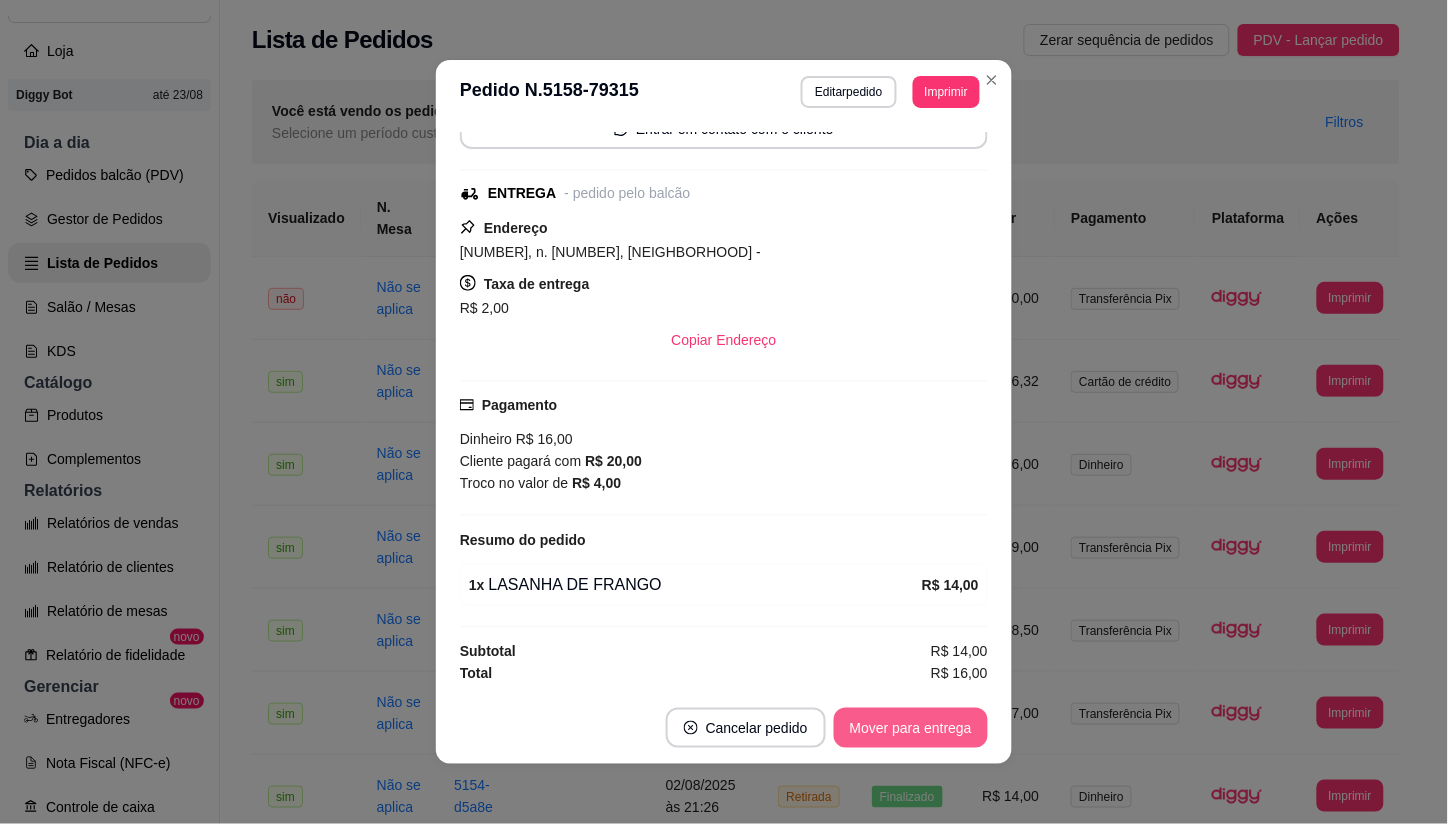 scroll, scrollTop: 4, scrollLeft: 0, axis: vertical 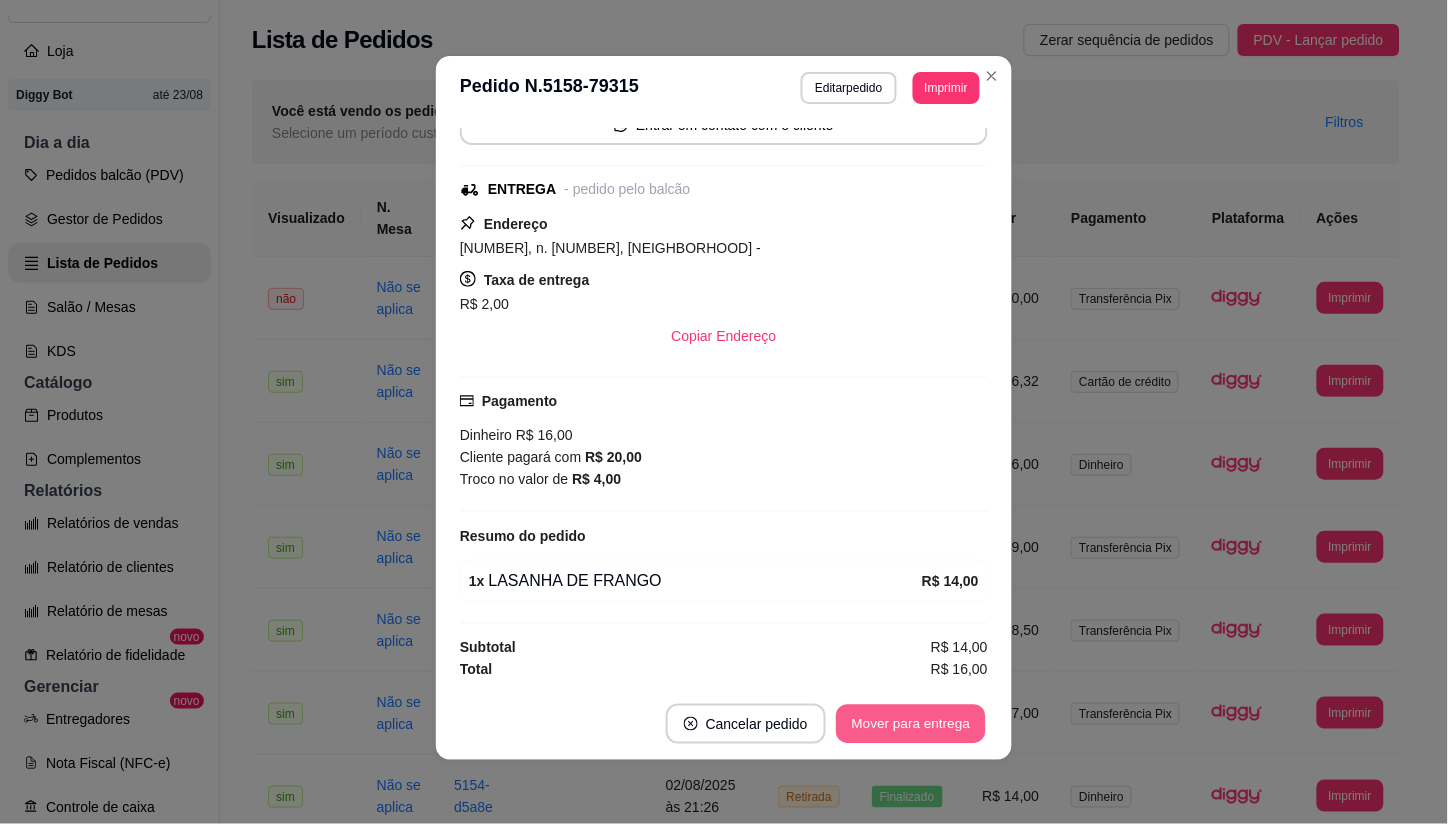 click on "Mover para entrega" at bounding box center (911, 724) 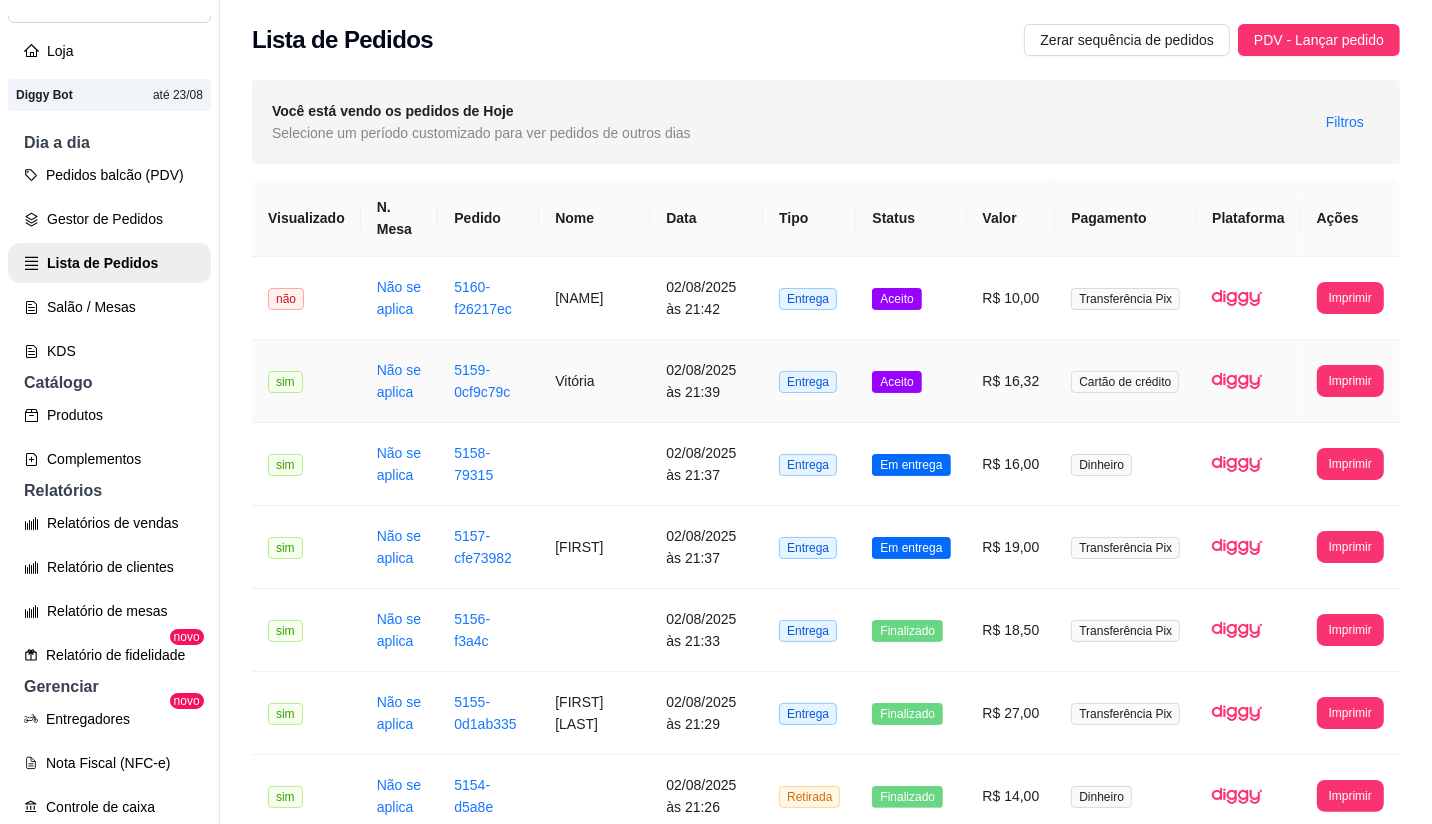 click on "Aceito" at bounding box center [896, 382] 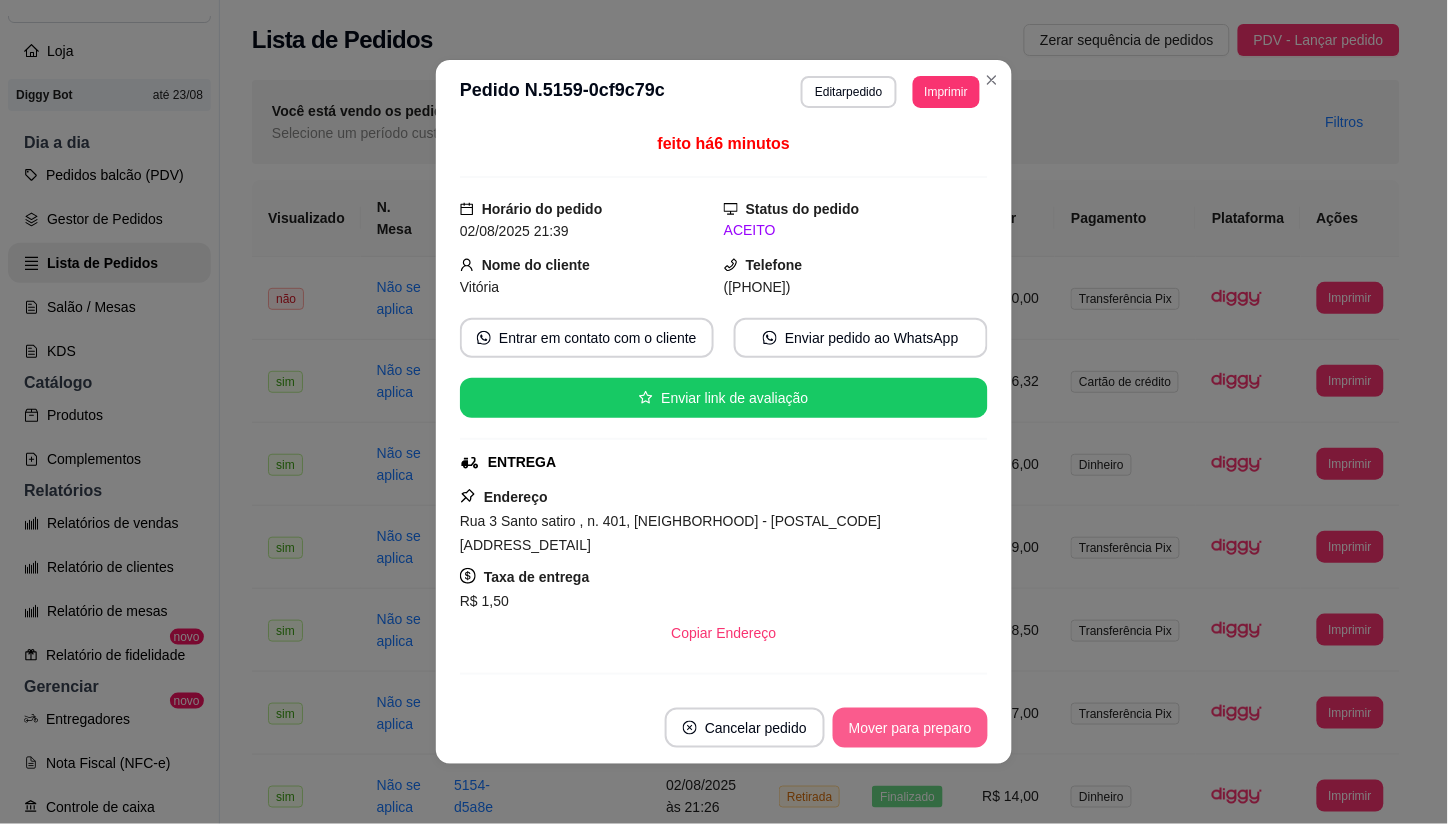 click on "Mover para preparo" at bounding box center (910, 728) 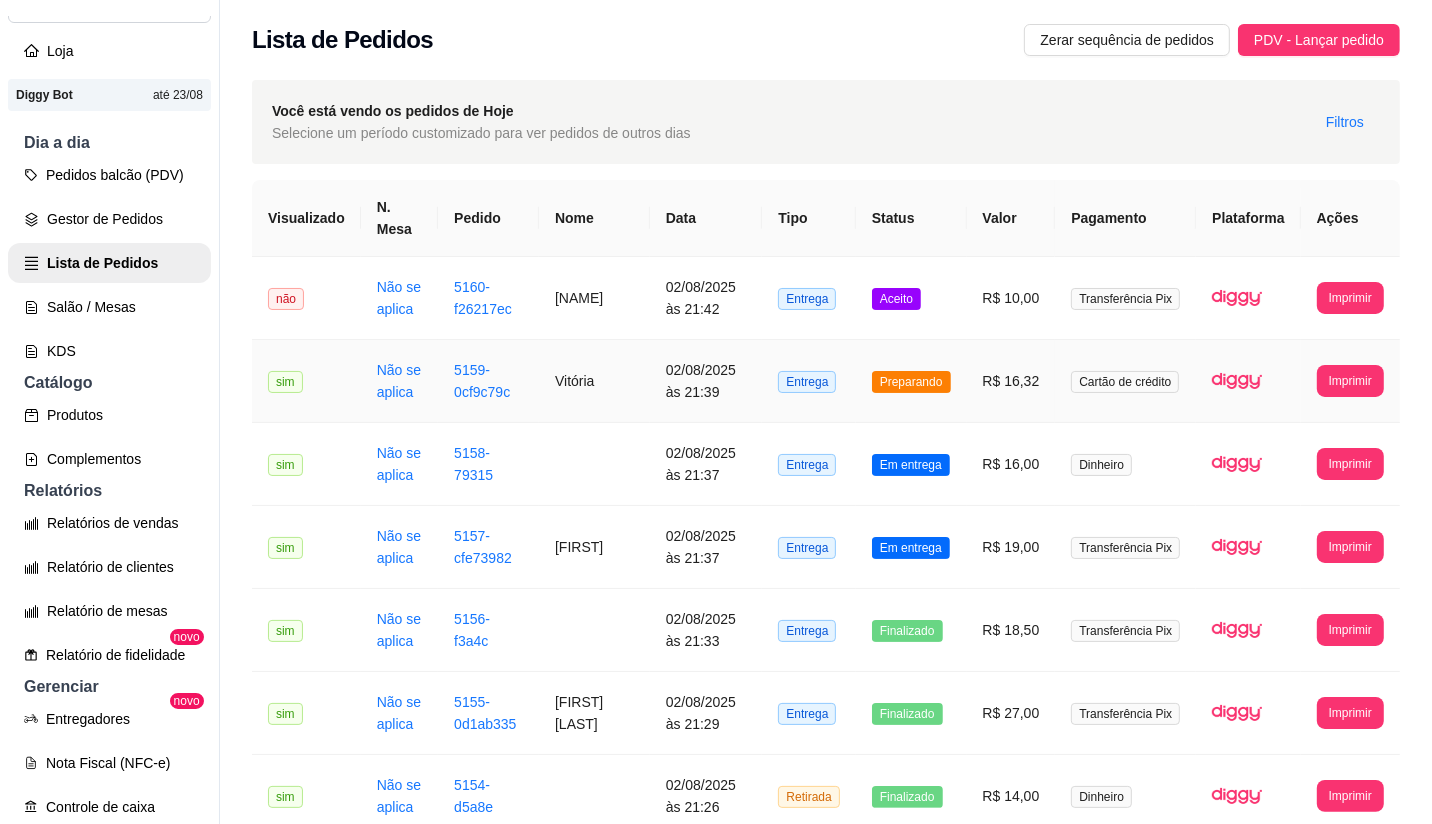 click on "Preparando" at bounding box center (911, 381) 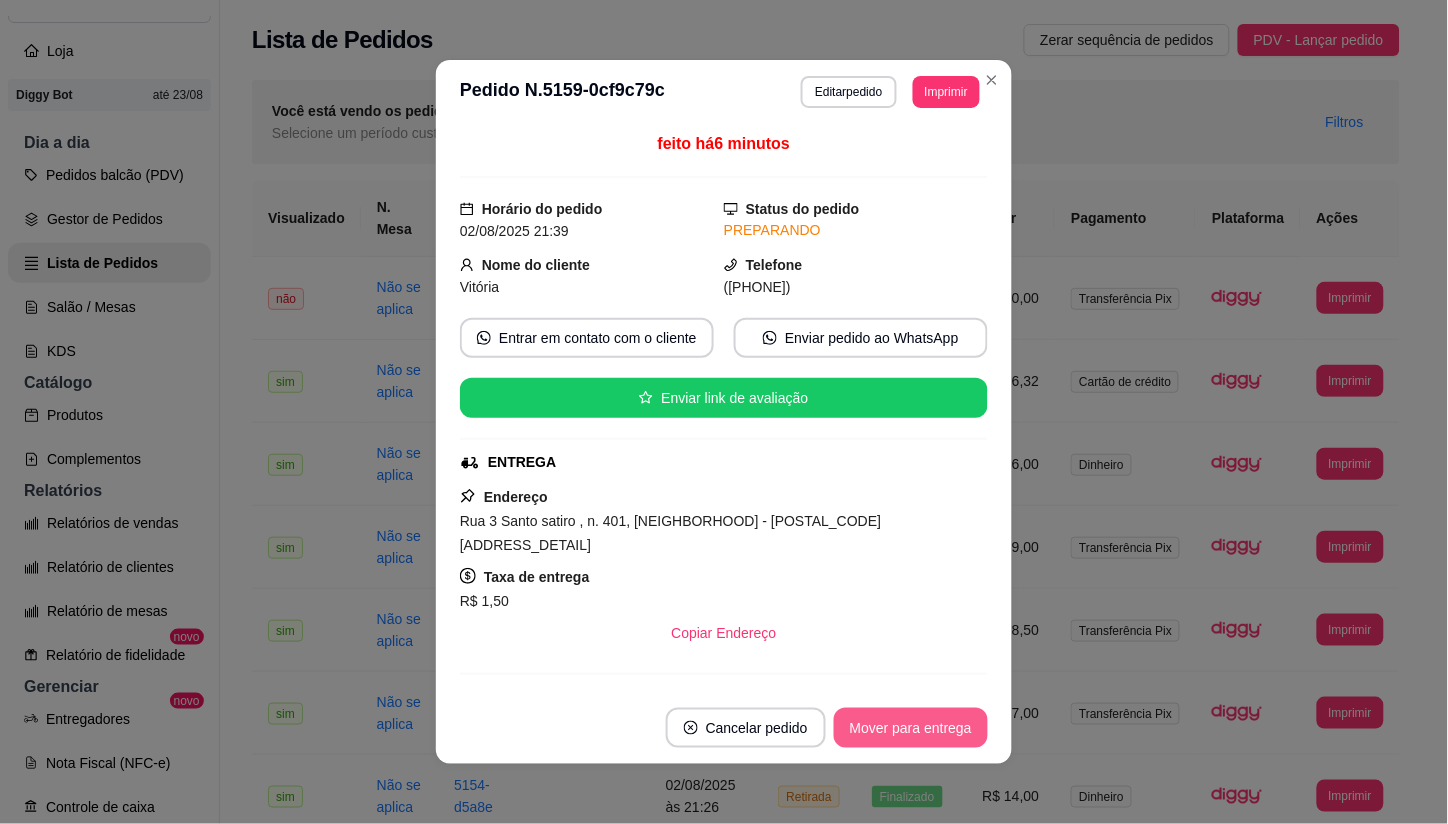click on "Mover para entrega" at bounding box center [911, 728] 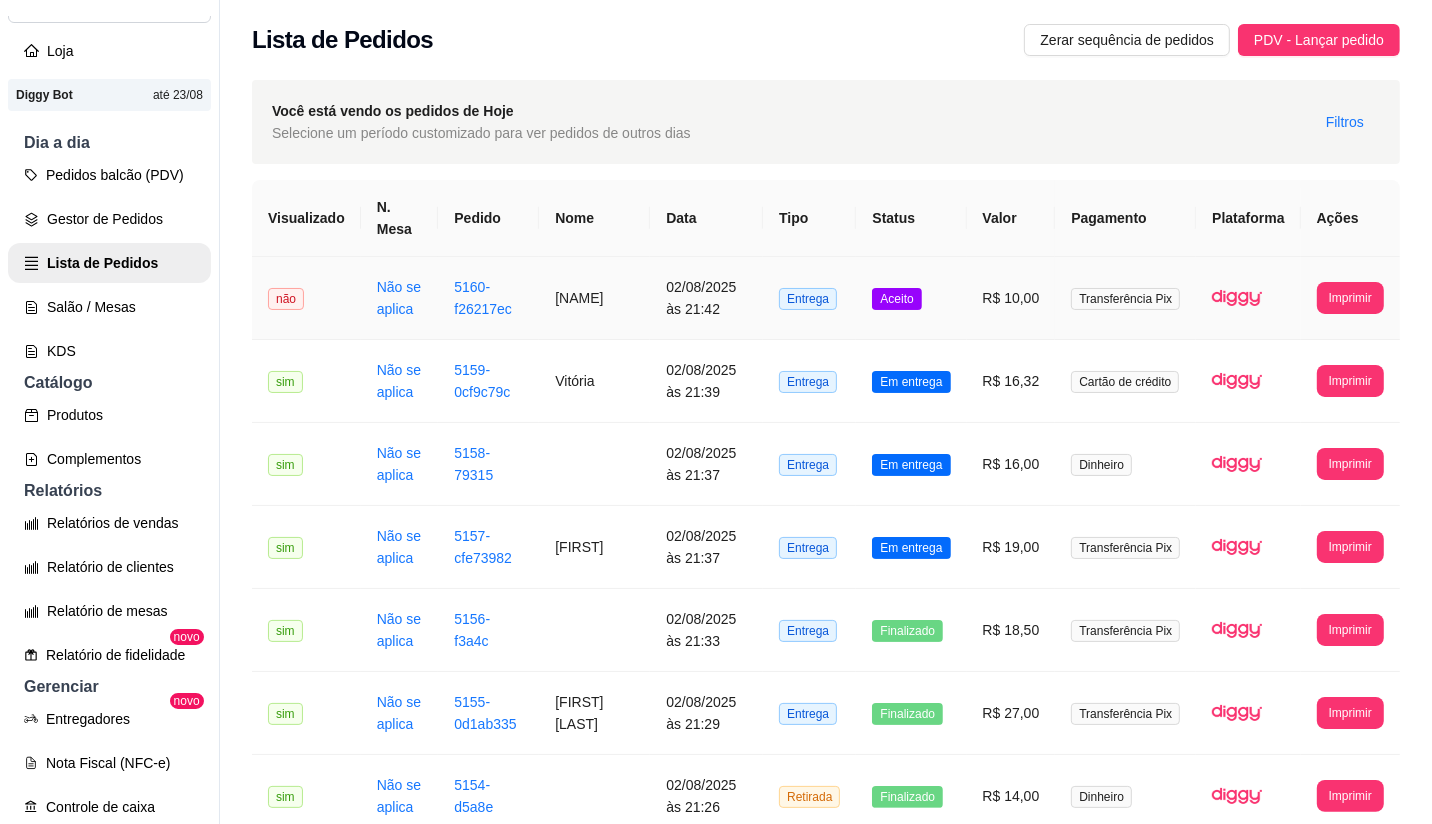 click on "Aceito" at bounding box center [911, 298] 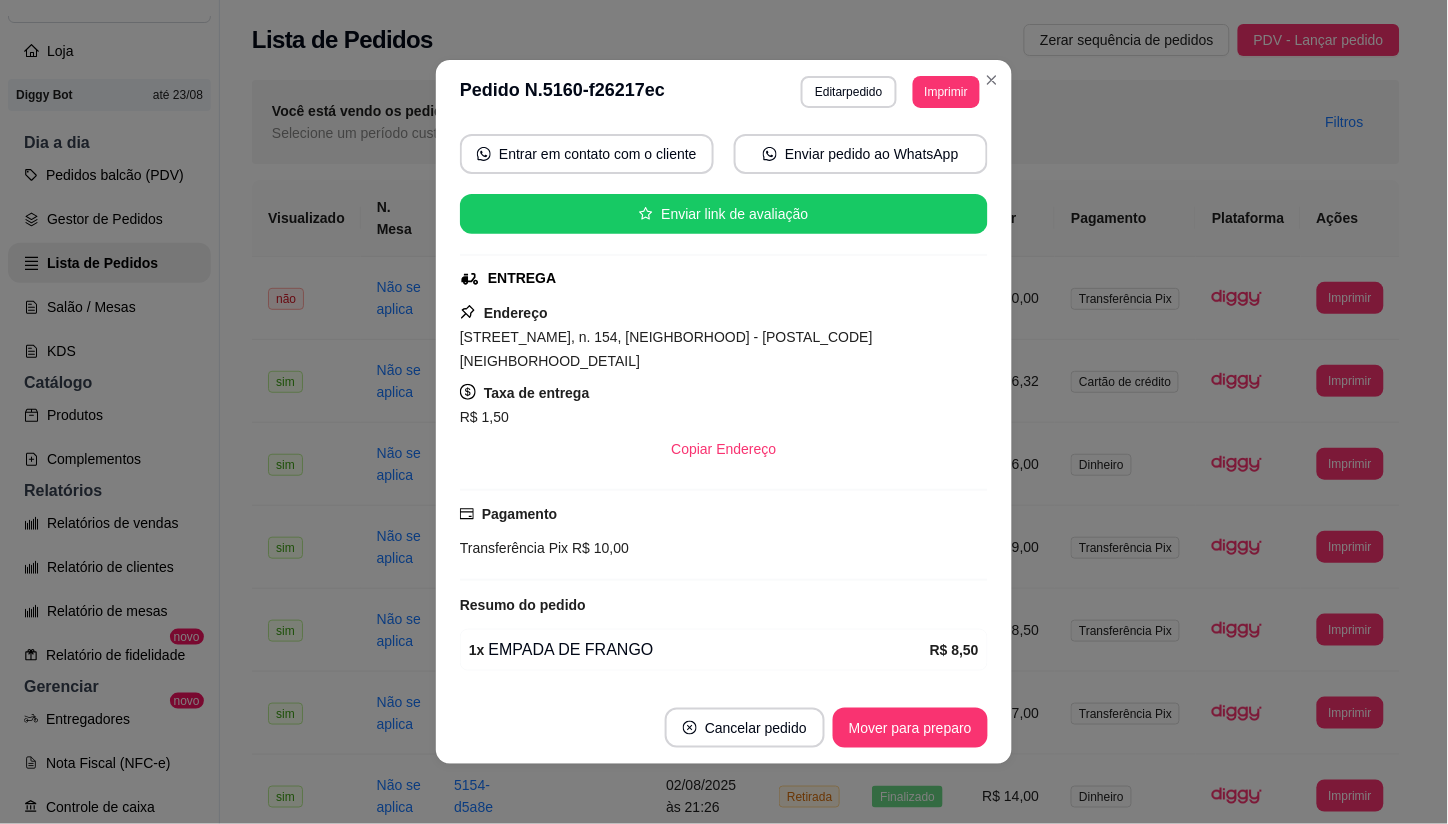 scroll, scrollTop: 222, scrollLeft: 0, axis: vertical 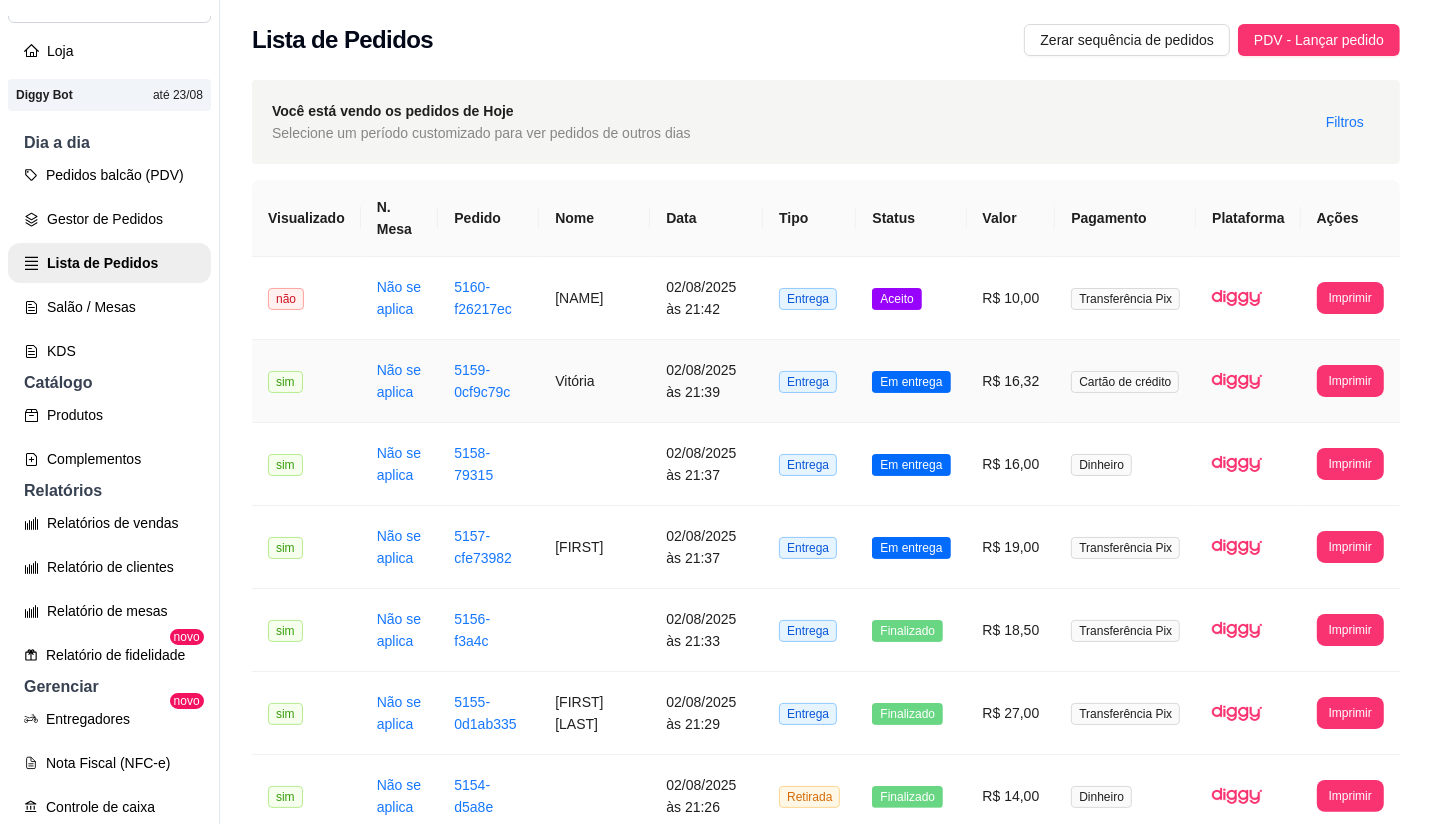 click on "Entrega" at bounding box center (809, 381) 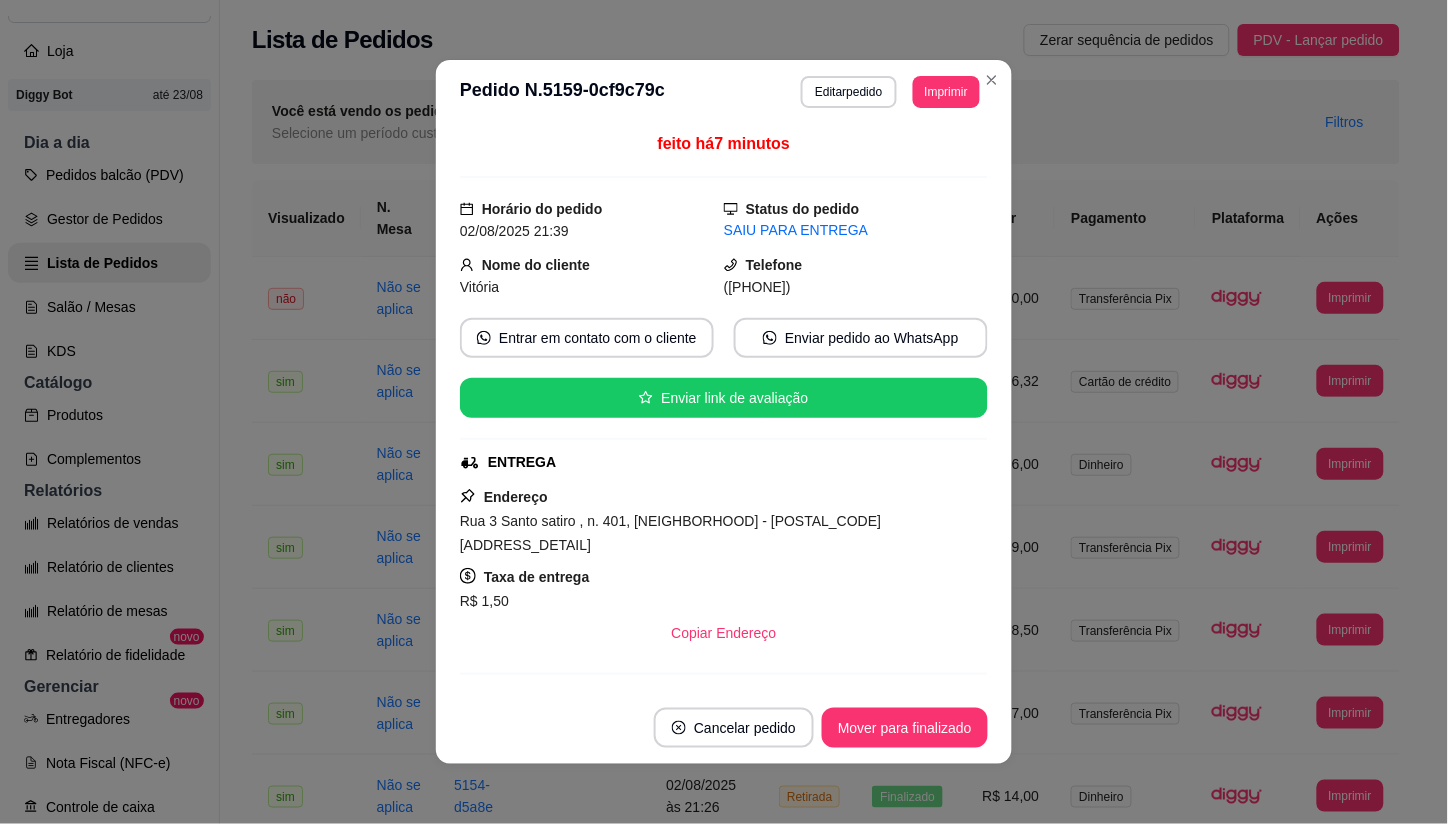 scroll, scrollTop: 111, scrollLeft: 0, axis: vertical 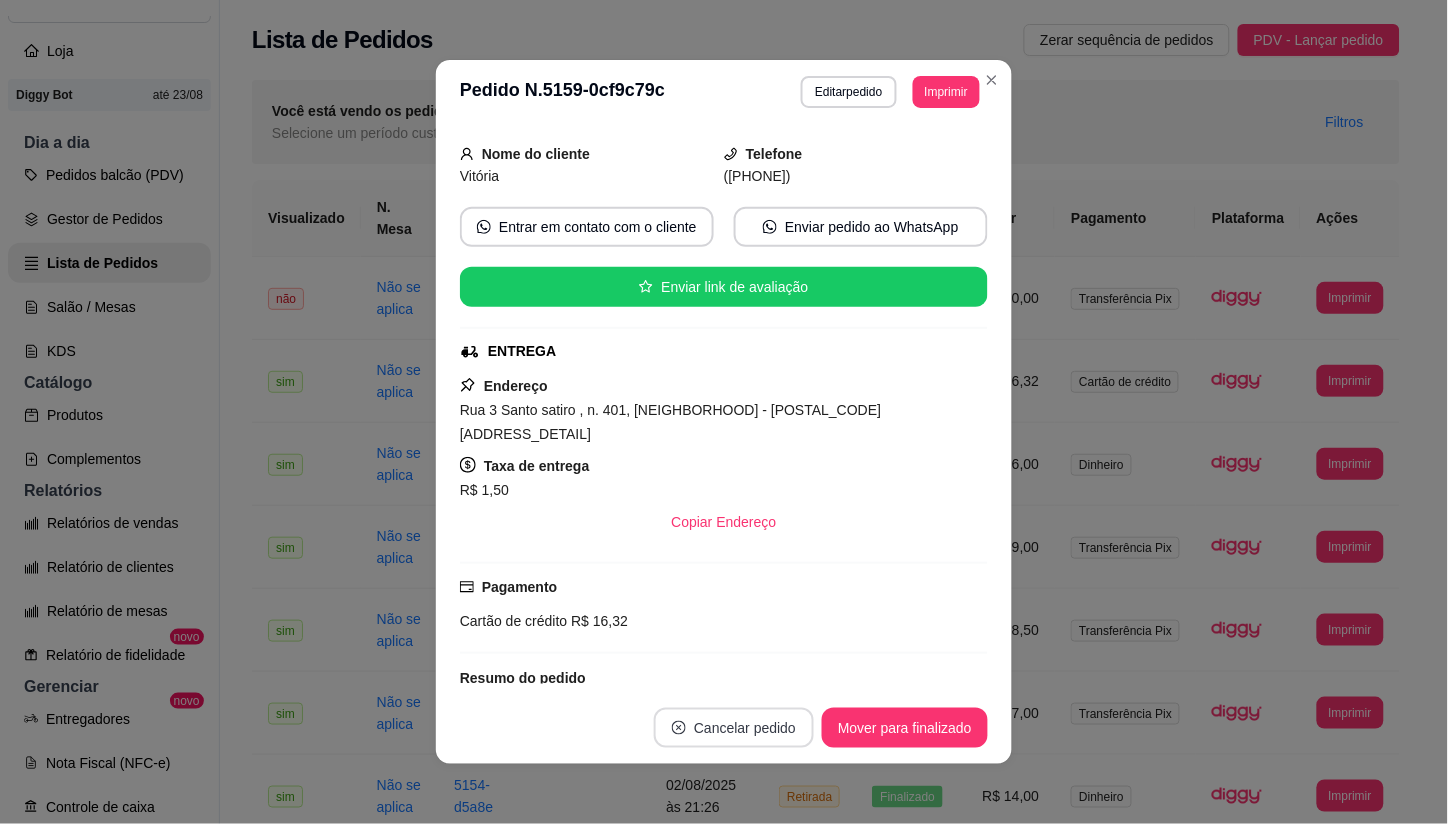 click on "Cancelar pedido" at bounding box center (734, 728) 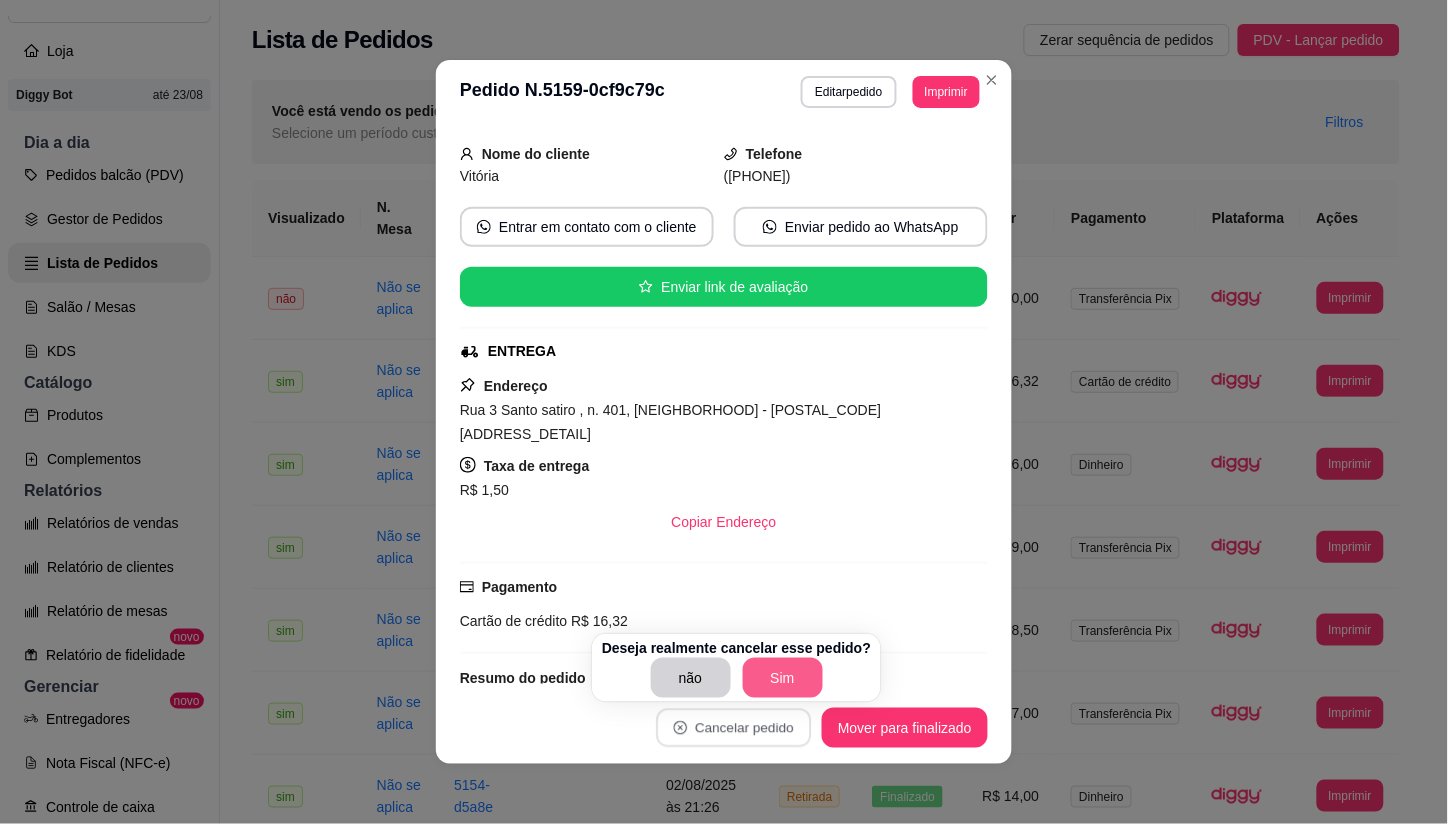 click on "Sim" at bounding box center (783, 678) 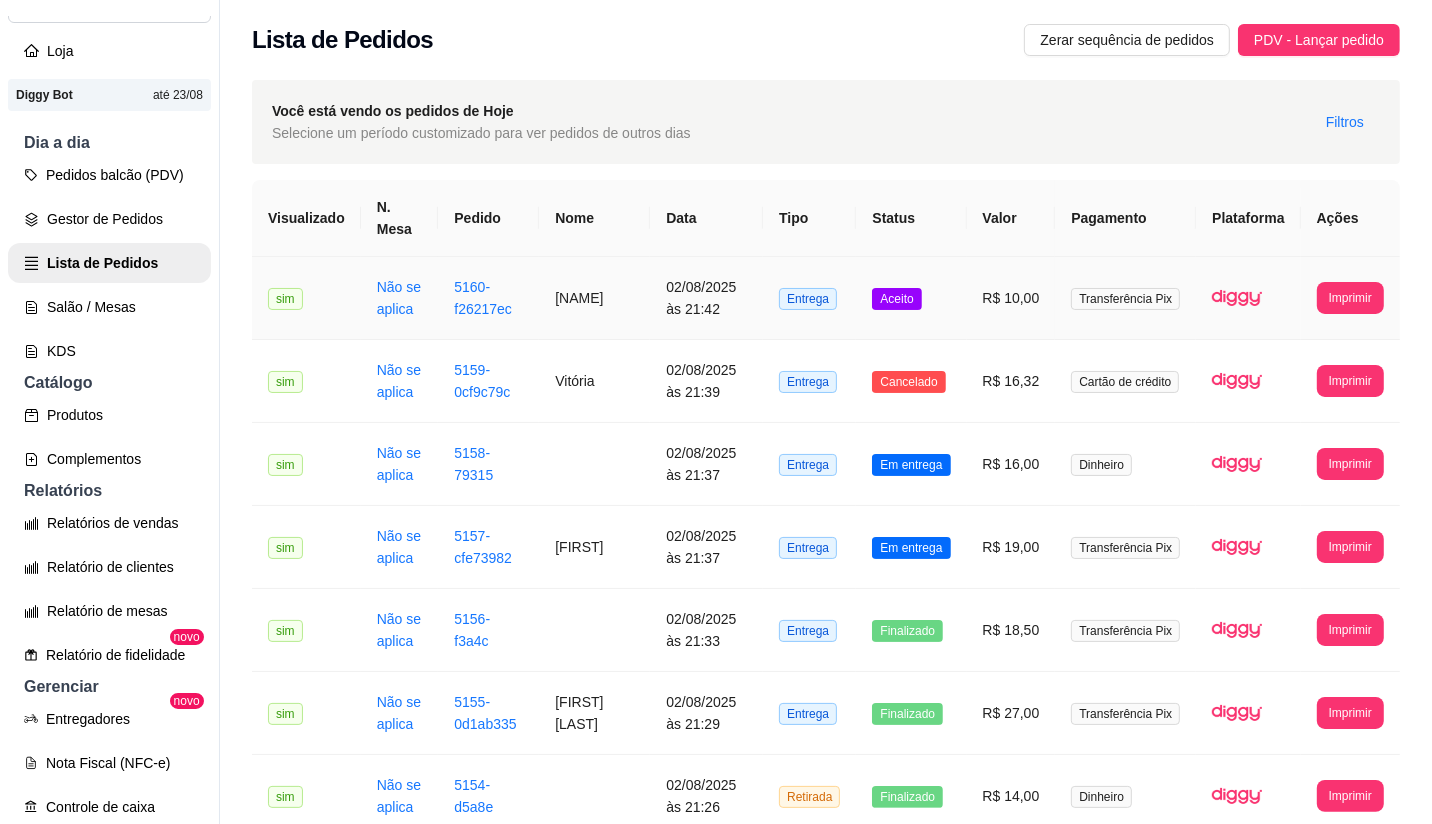 click on "Aceito" at bounding box center [896, 299] 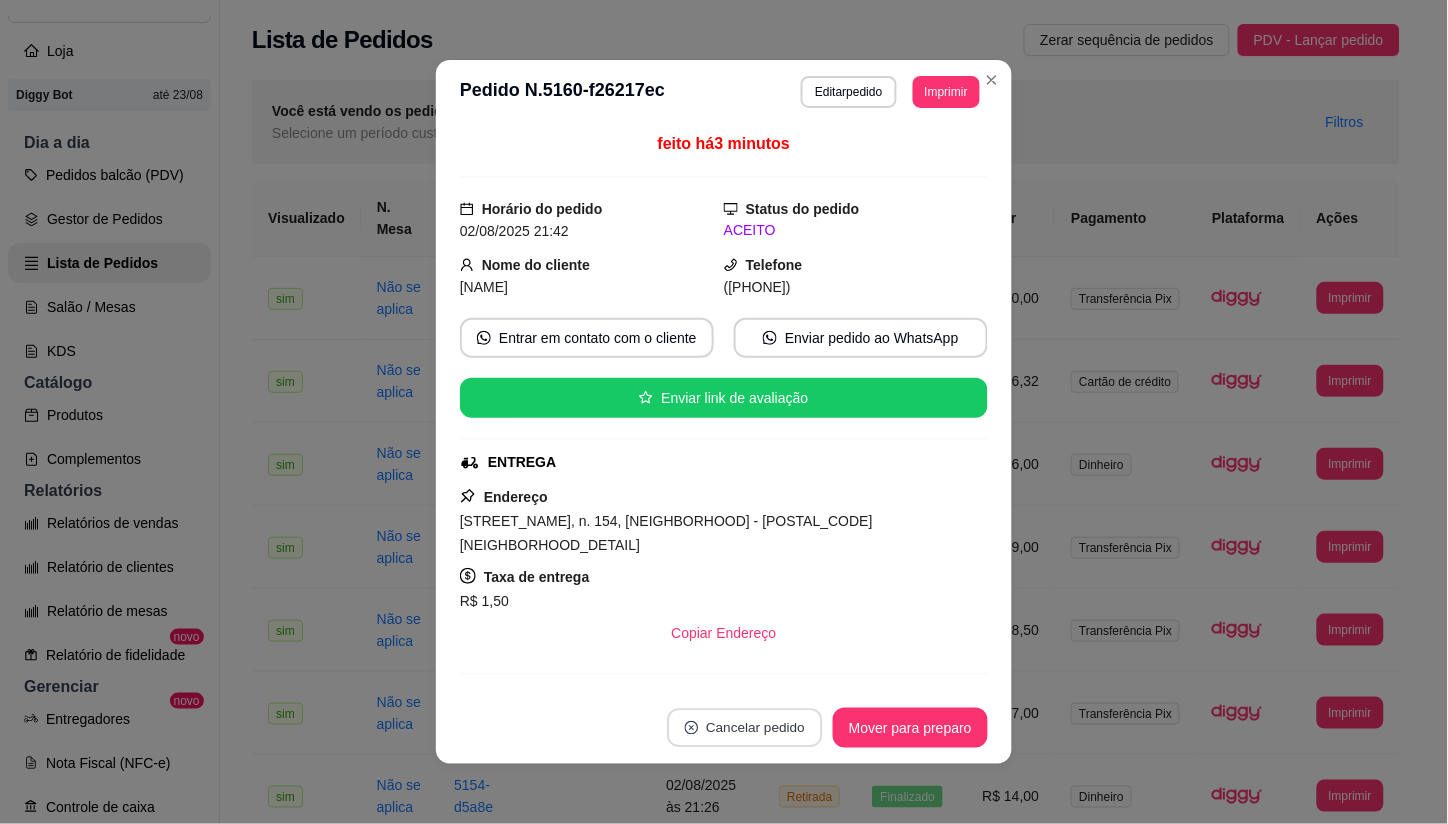 click on "Cancelar pedido" at bounding box center (744, 728) 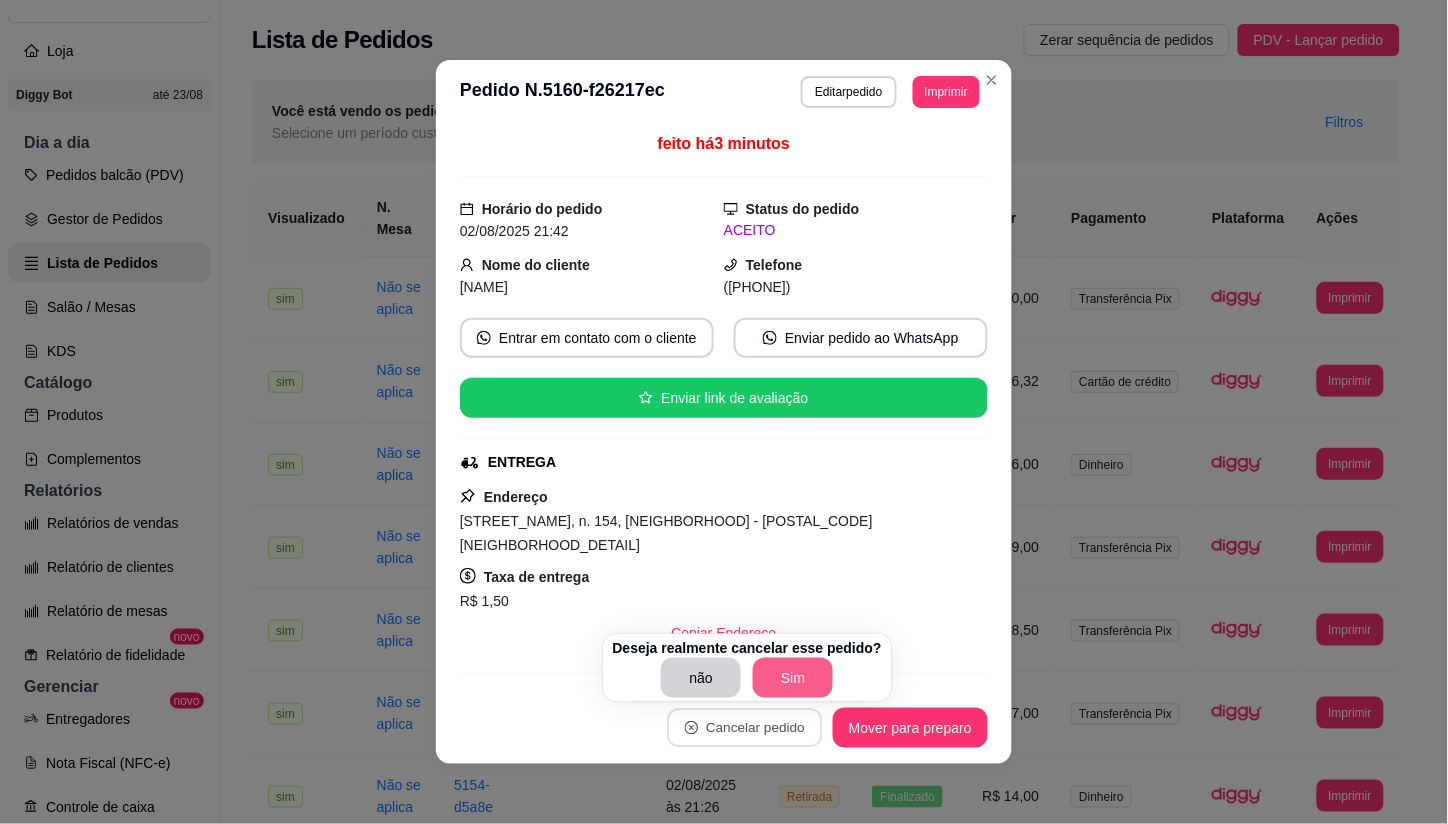 click on "Sim" at bounding box center [793, 678] 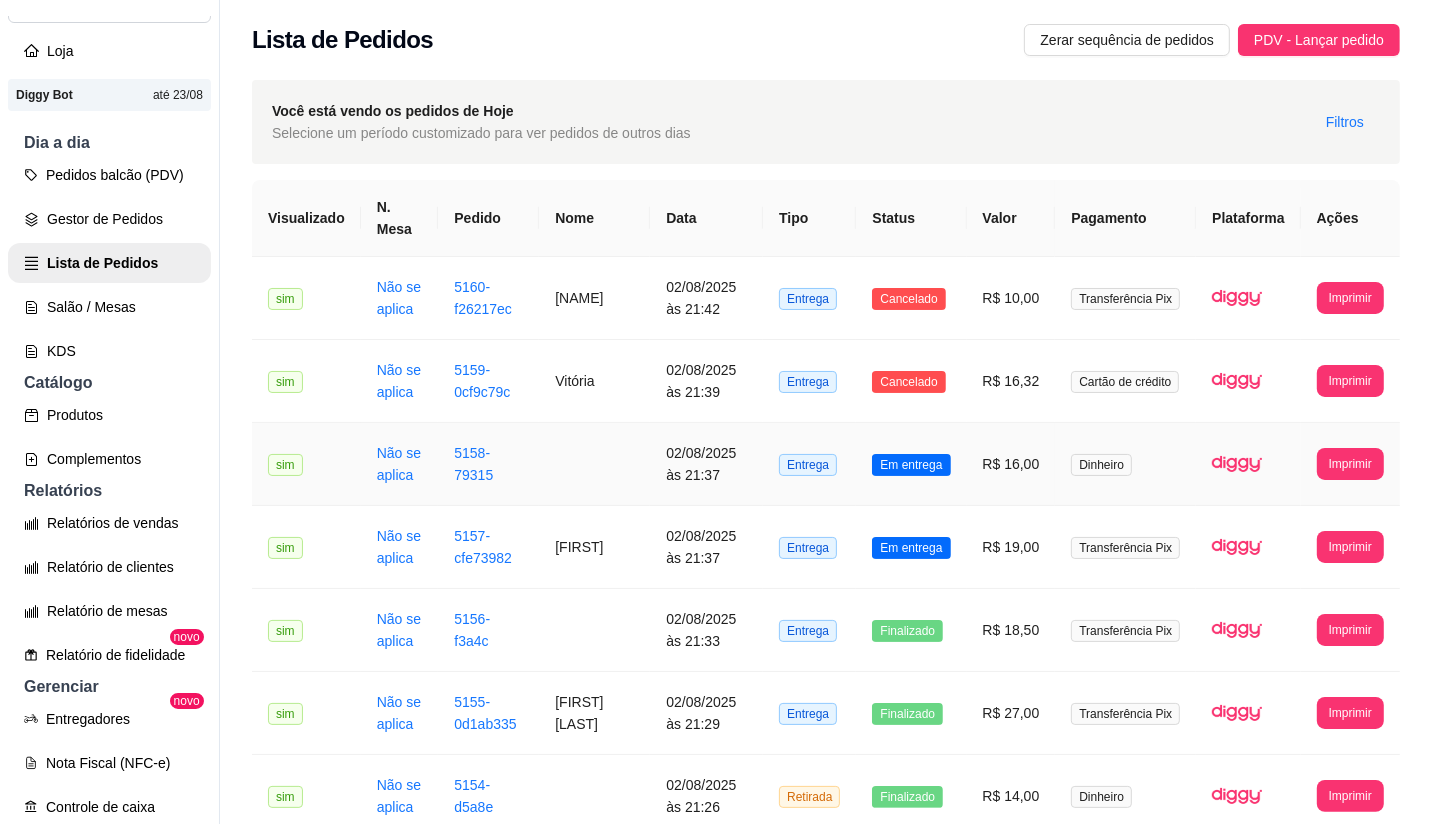 click on "Em entrega" at bounding box center [911, 465] 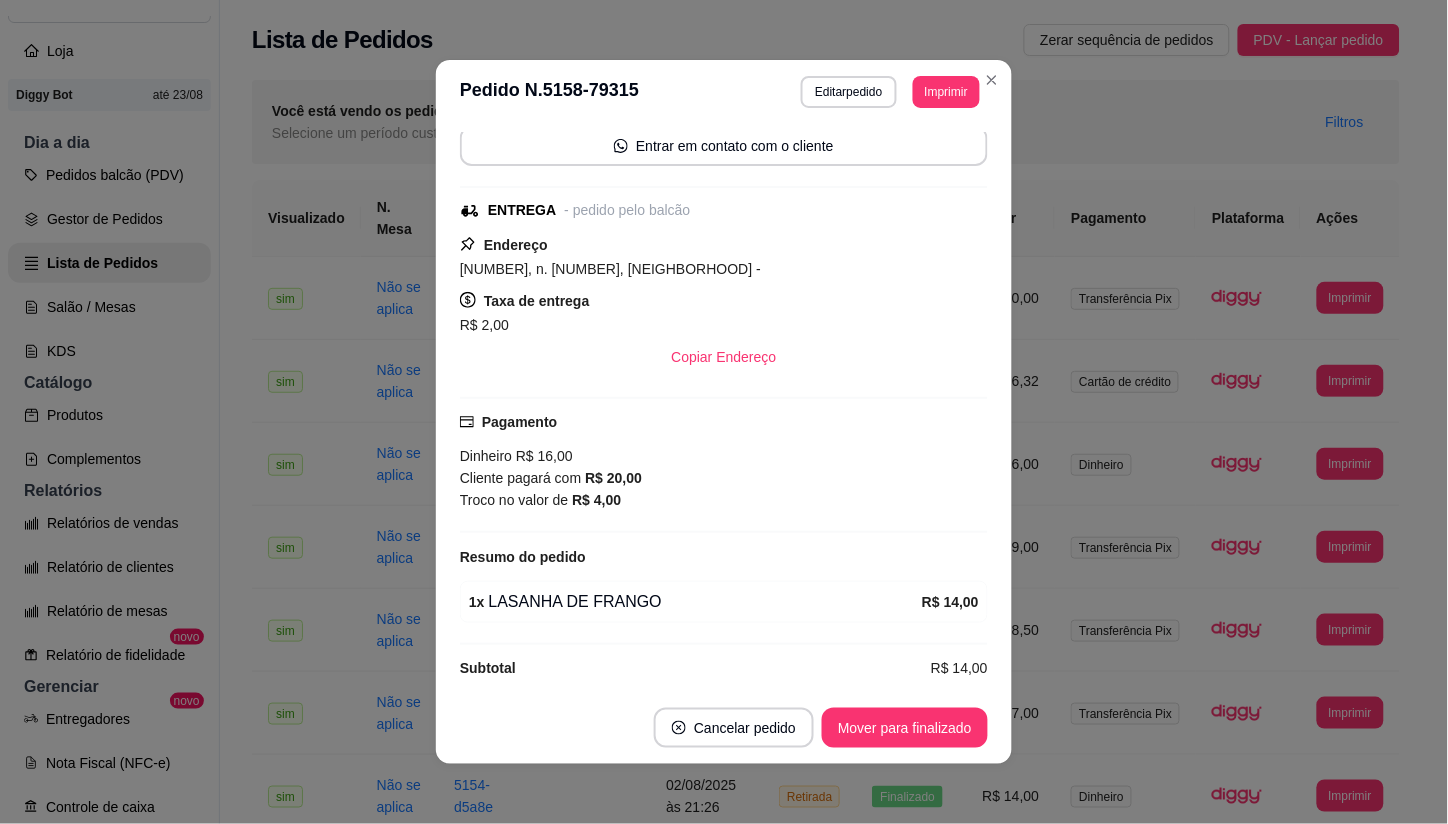 scroll, scrollTop: 167, scrollLeft: 0, axis: vertical 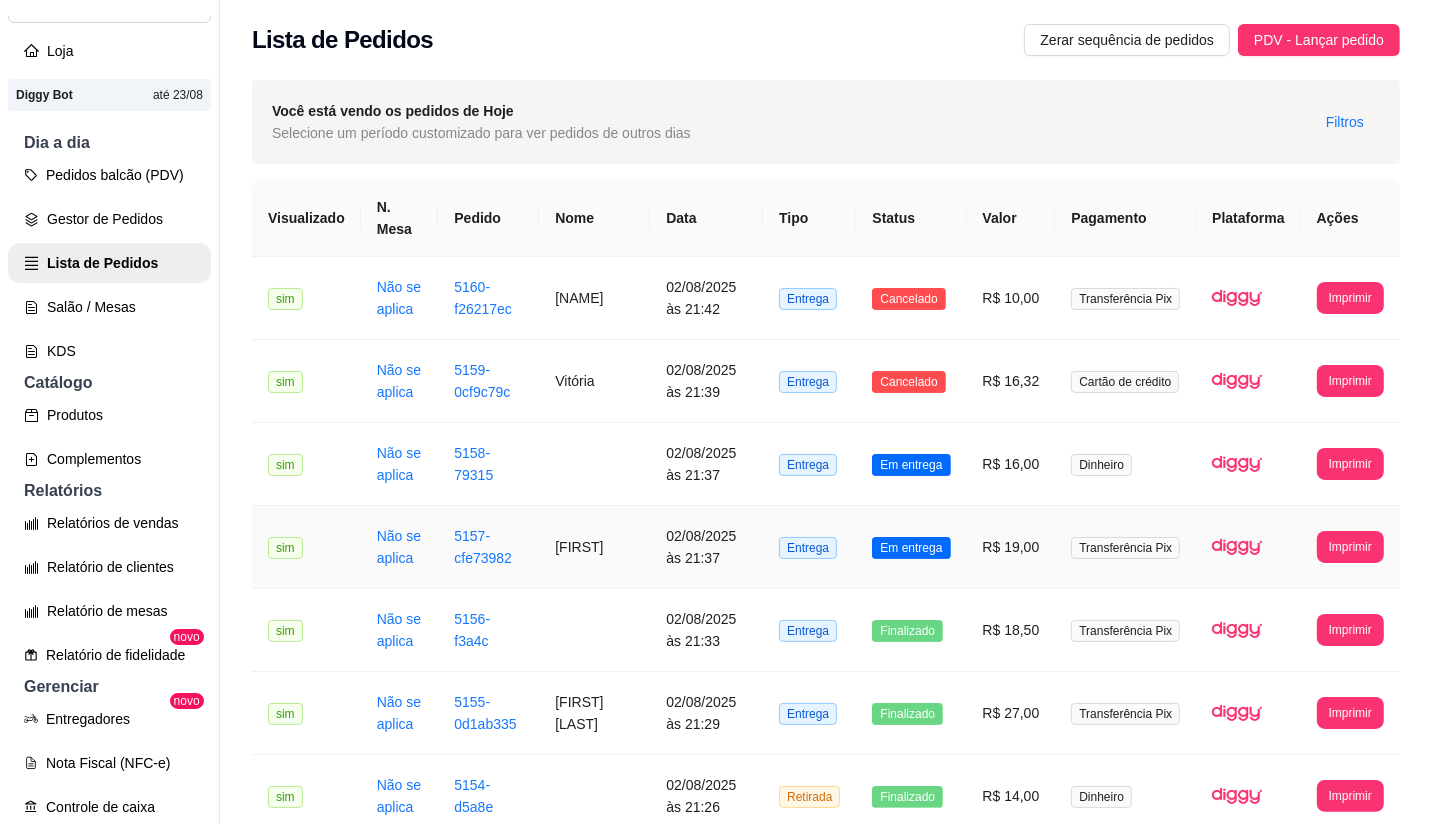 click on "Em entrega" at bounding box center (911, 548) 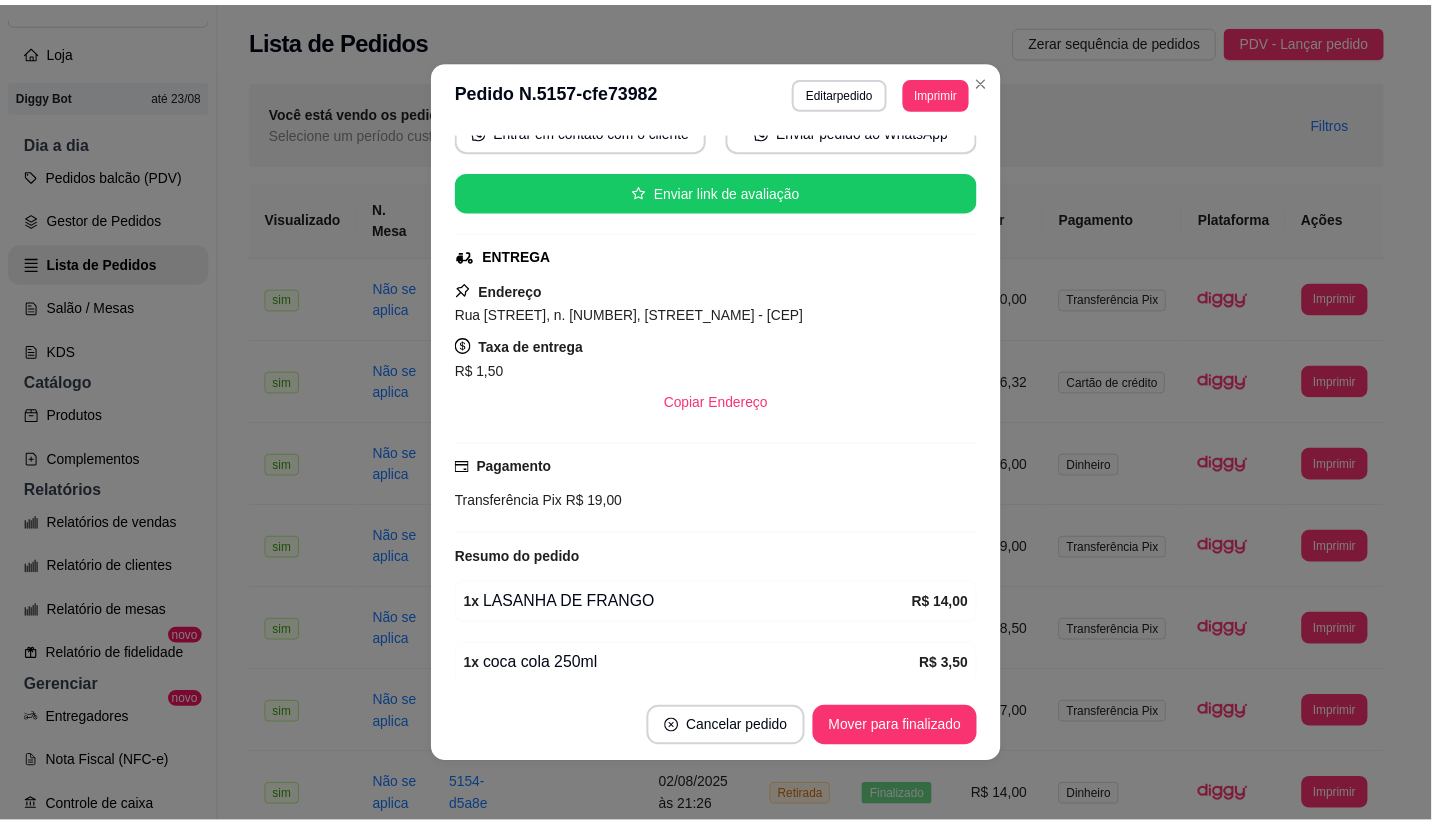 scroll, scrollTop: 290, scrollLeft: 0, axis: vertical 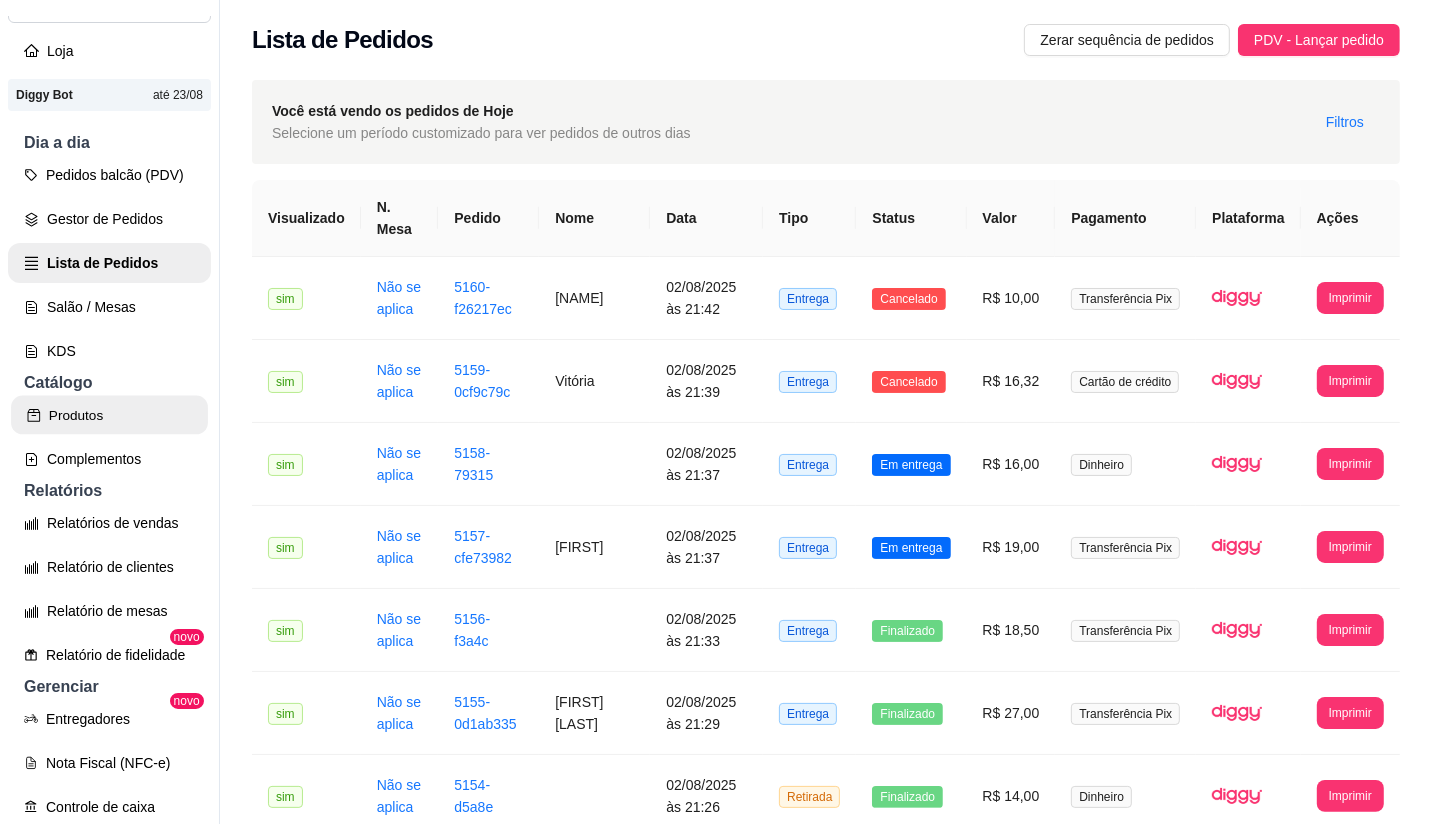 click on "Produtos" at bounding box center (109, 415) 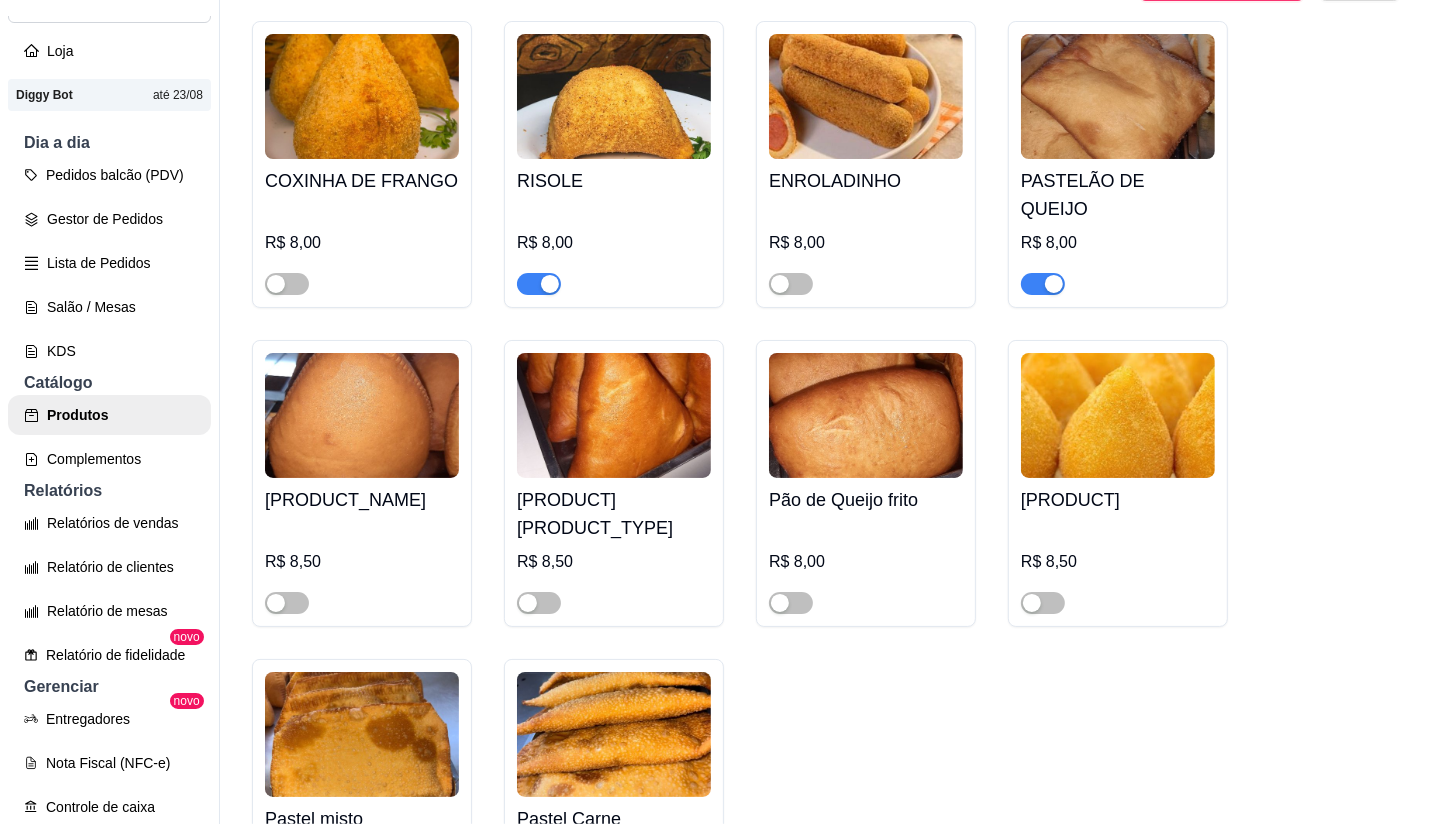 scroll, scrollTop: 3121, scrollLeft: 0, axis: vertical 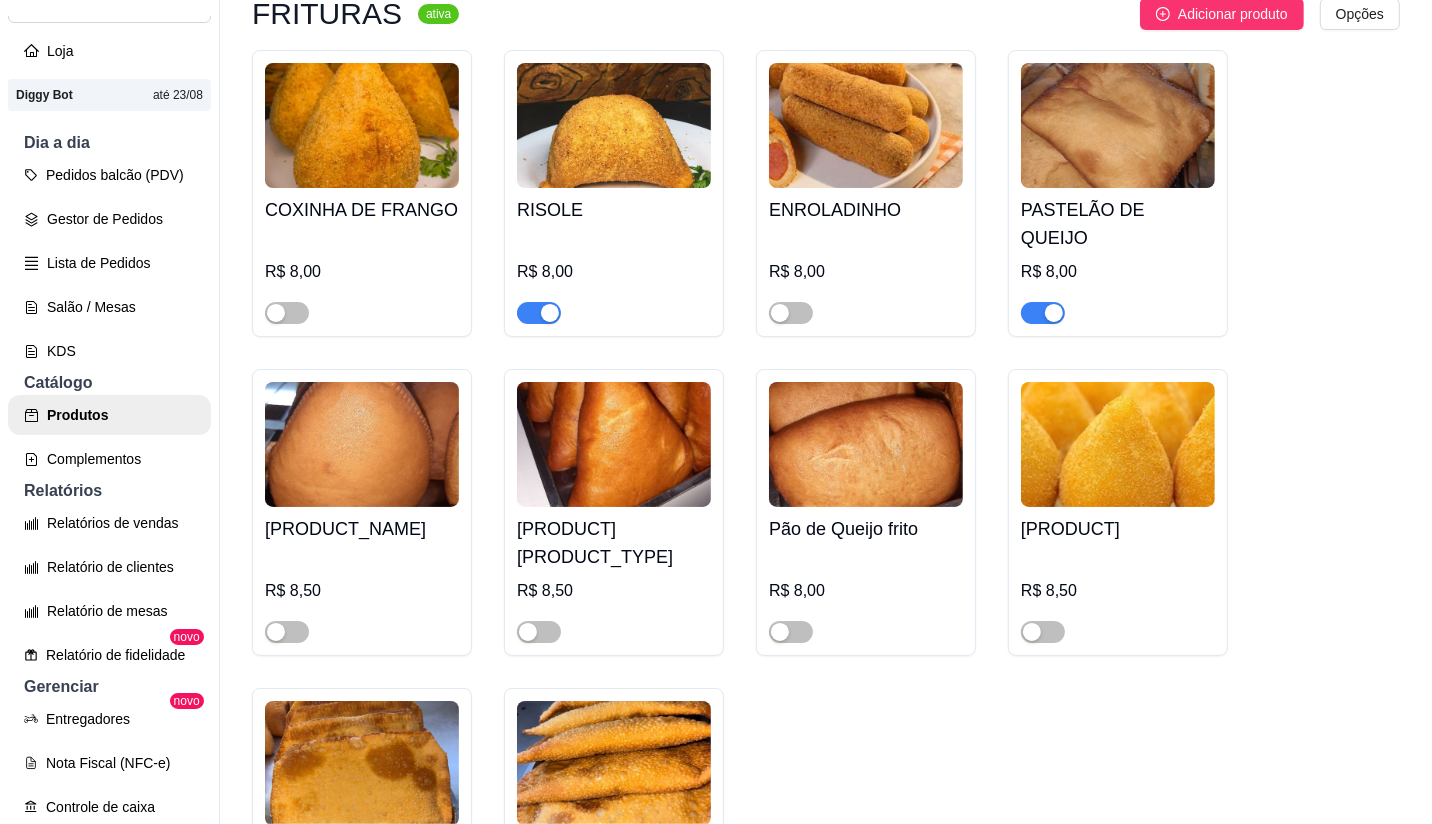 click at bounding box center [1043, 313] 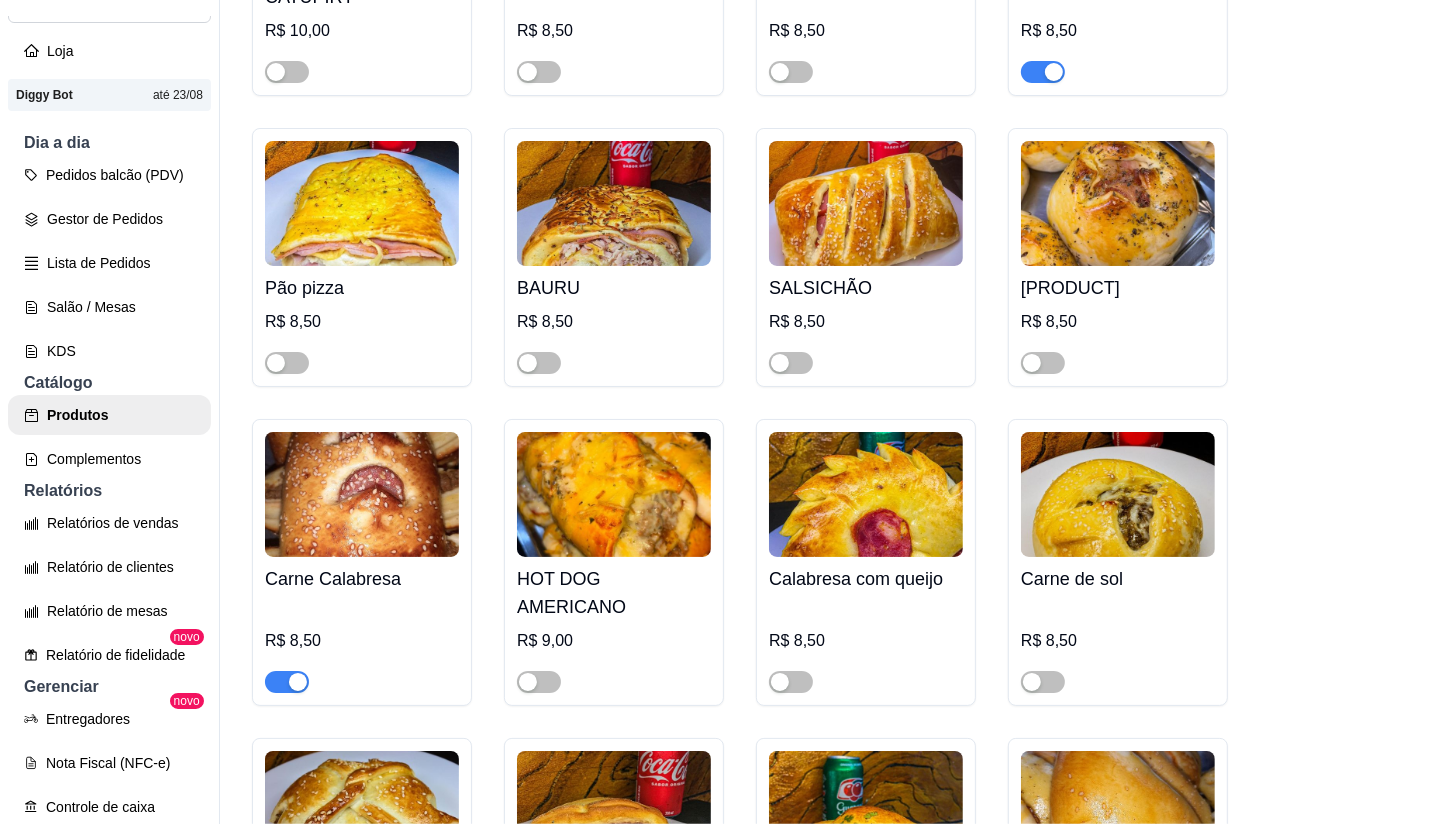 scroll, scrollTop: 827, scrollLeft: 0, axis: vertical 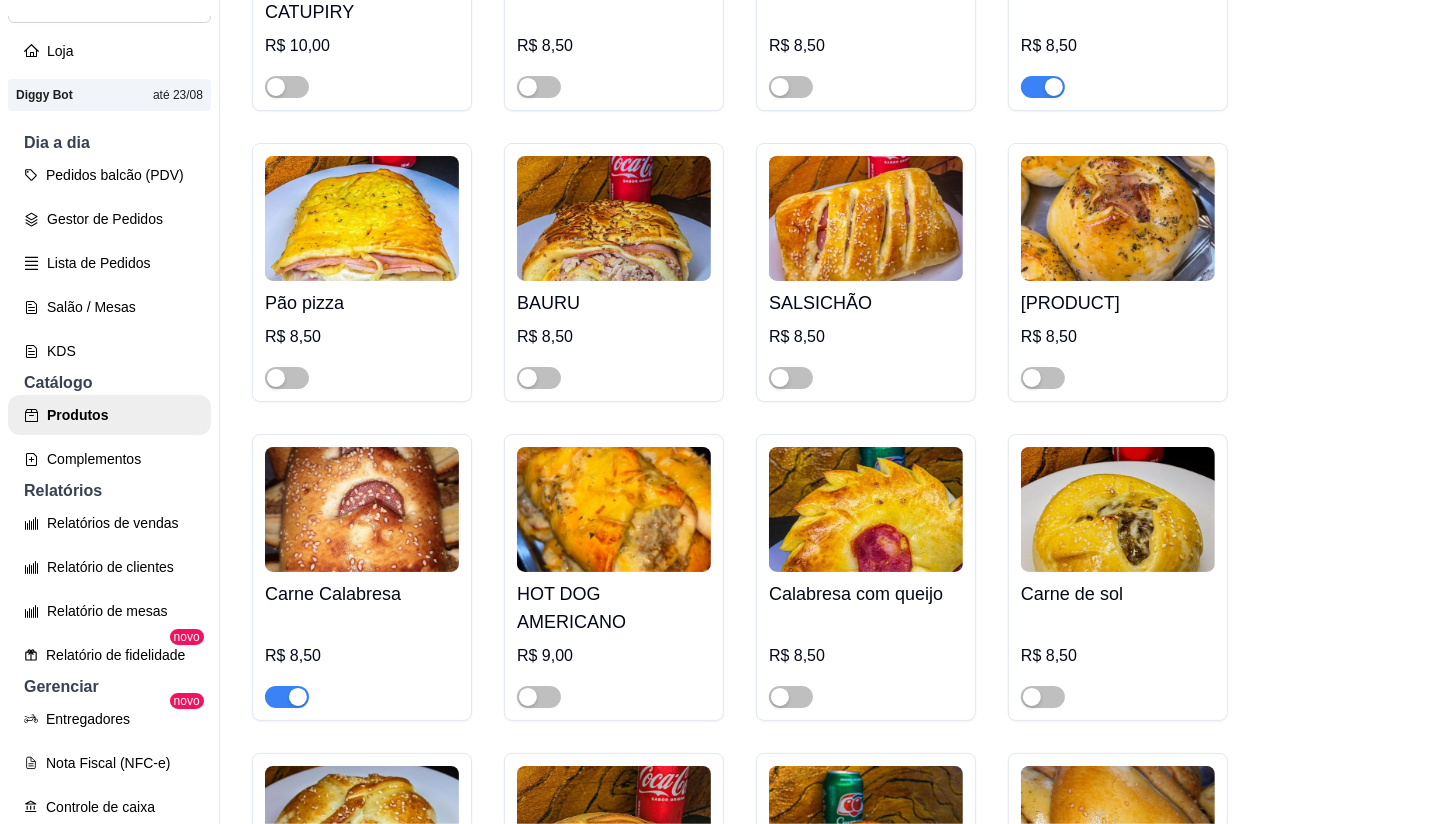 click at bounding box center [298, 697] 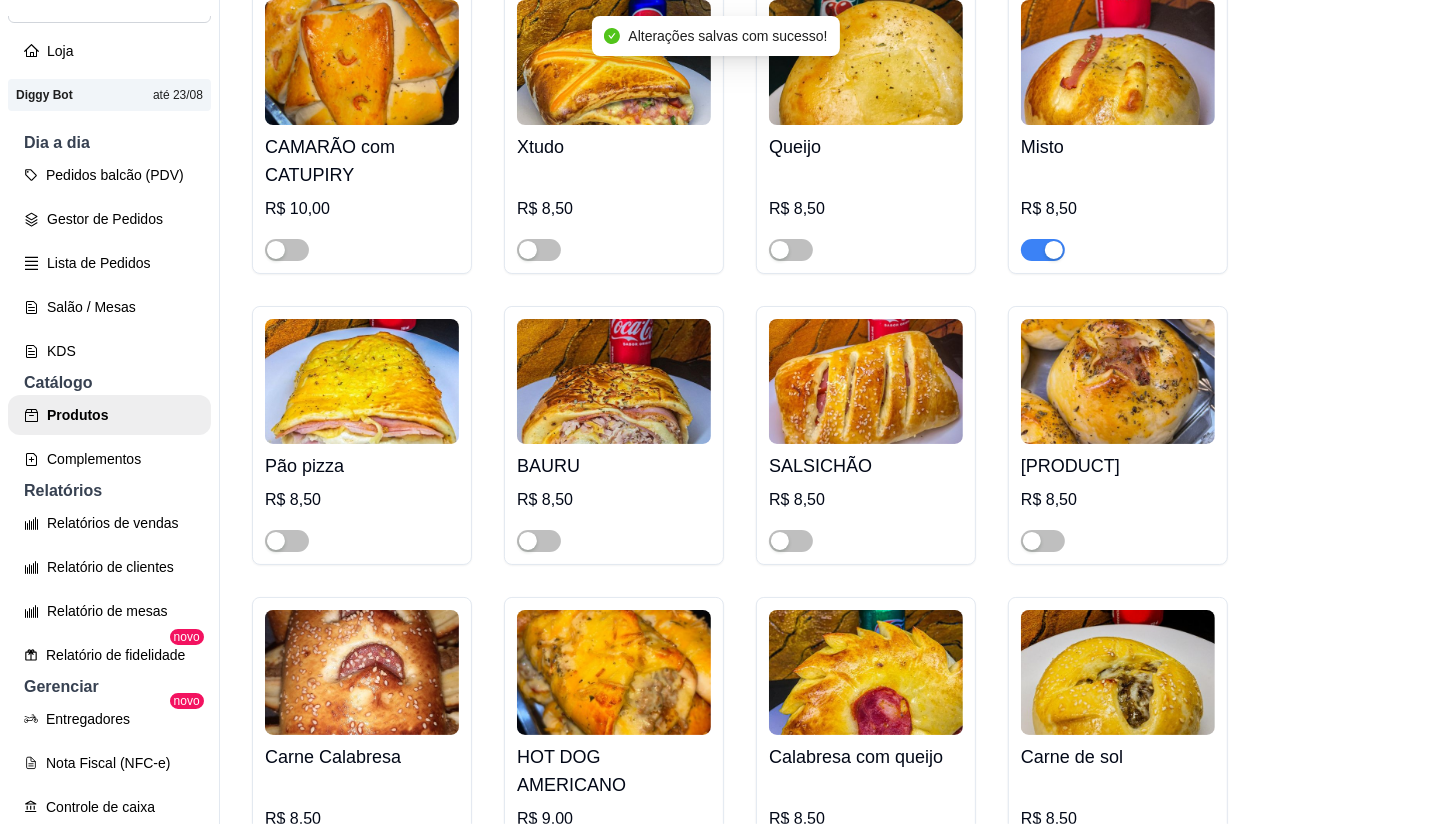 scroll, scrollTop: 716, scrollLeft: 0, axis: vertical 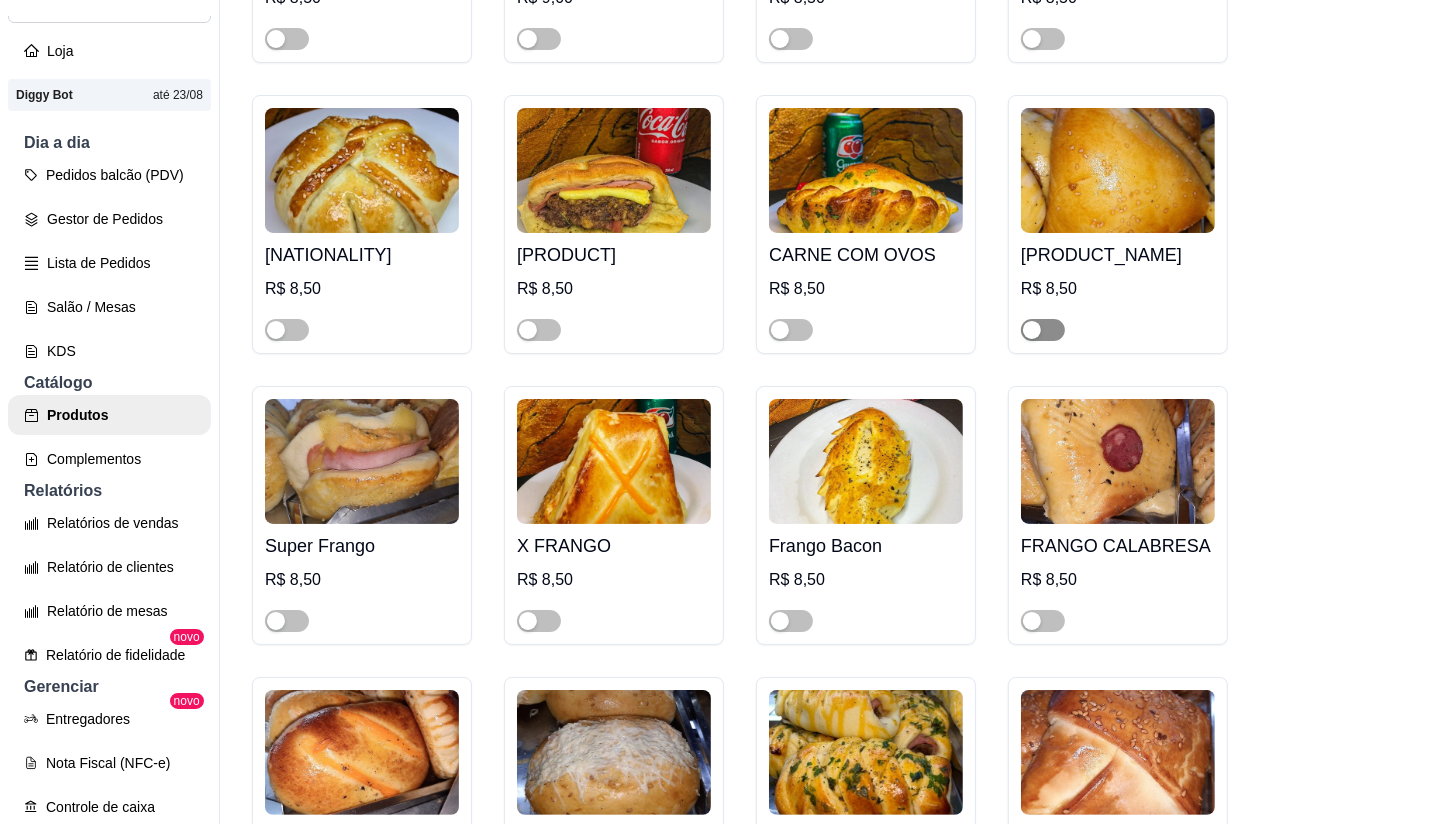 click at bounding box center (1043, 330) 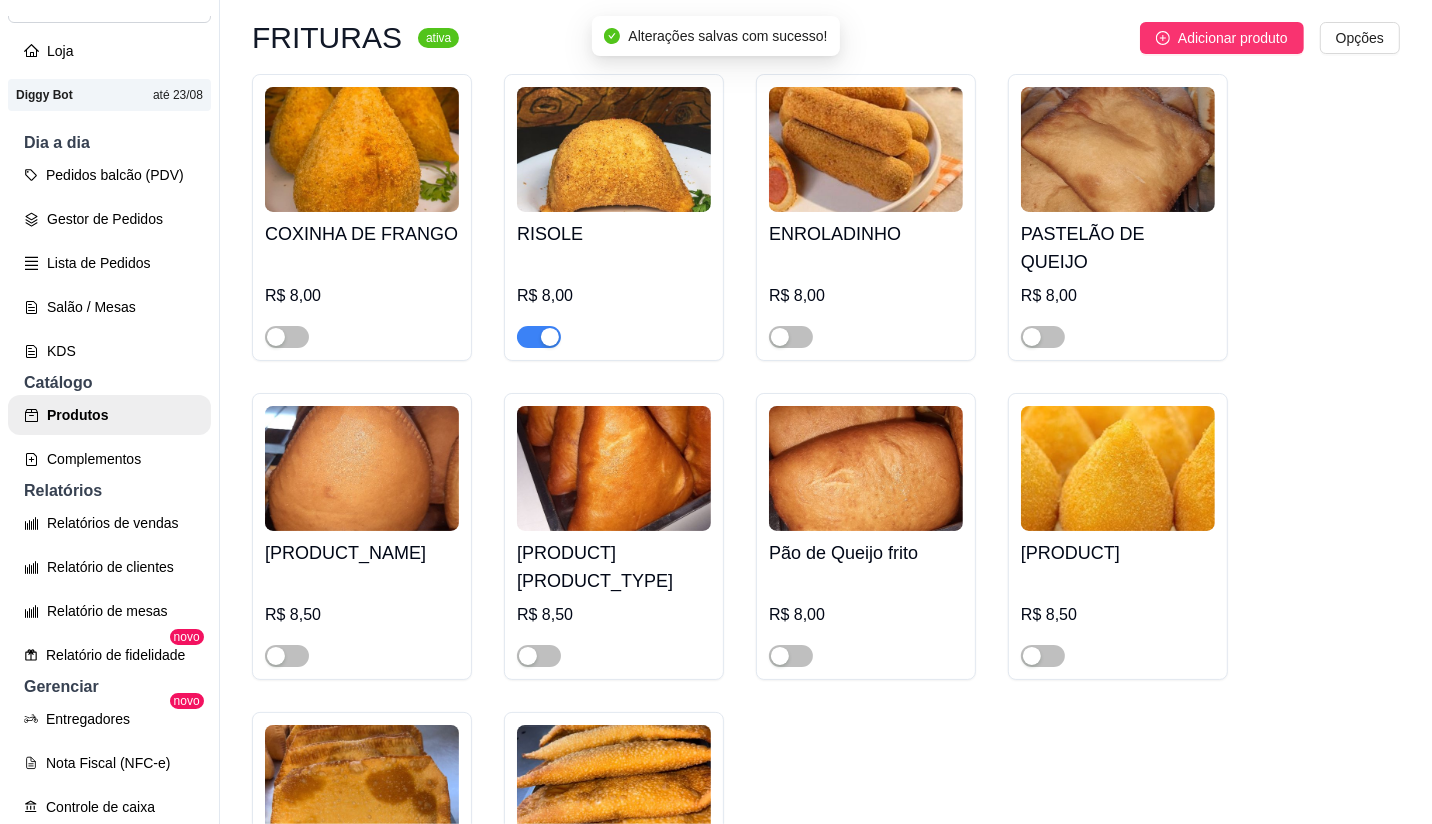 scroll, scrollTop: 687, scrollLeft: 0, axis: vertical 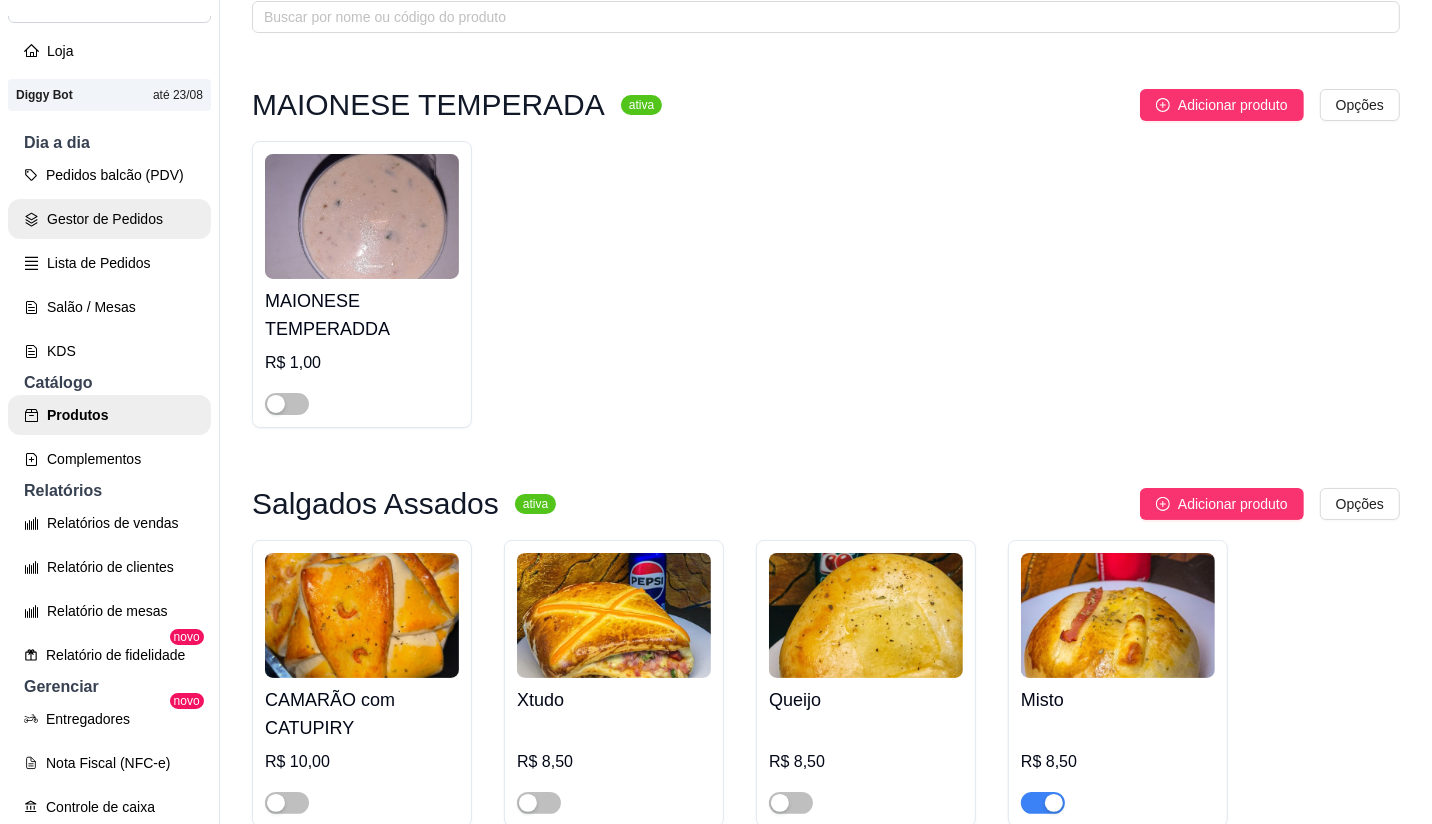 click on "Gestor de Pedidos" at bounding box center (109, 219) 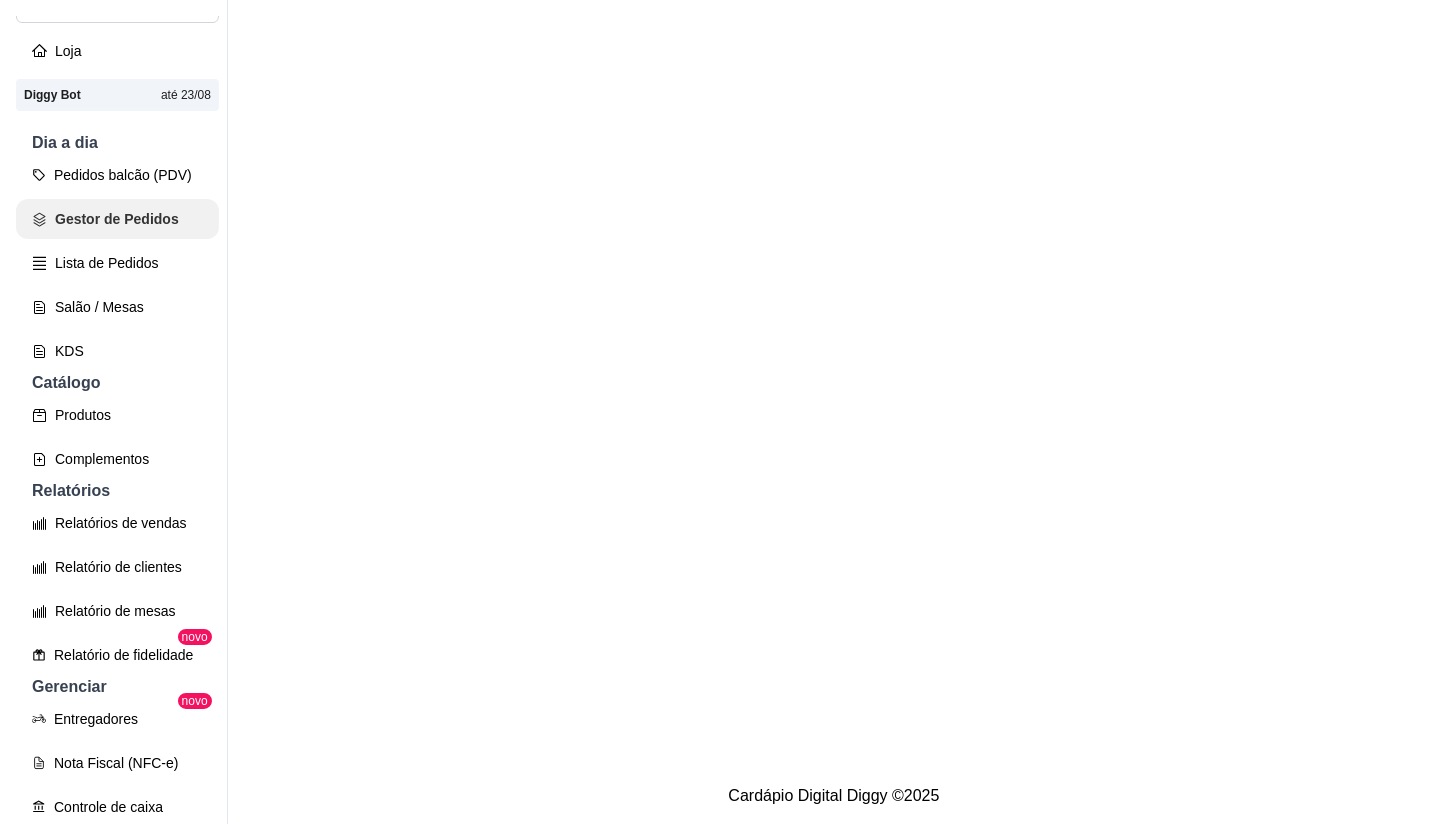 scroll, scrollTop: 0, scrollLeft: 0, axis: both 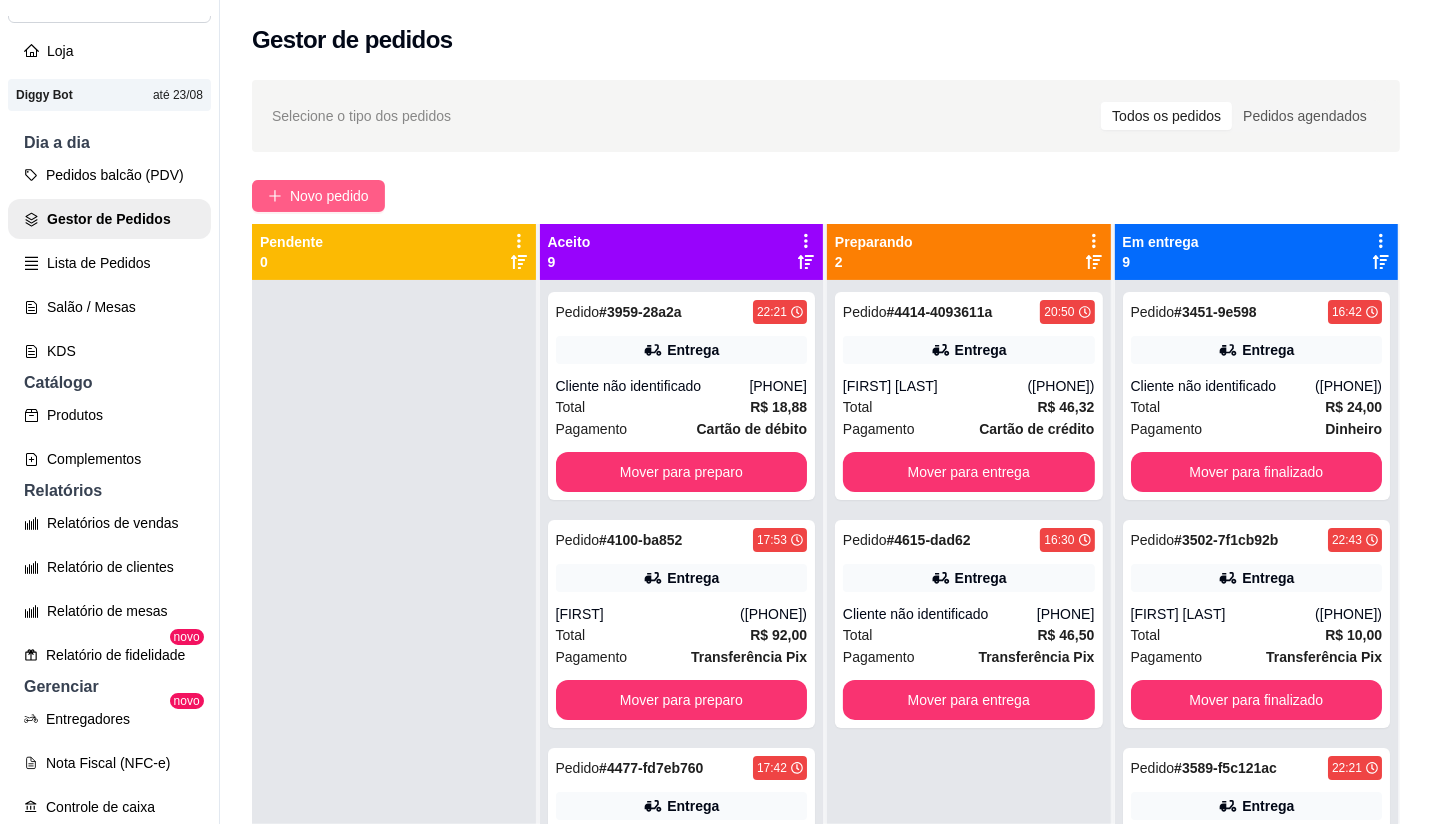click on "Novo pedido" at bounding box center [329, 196] 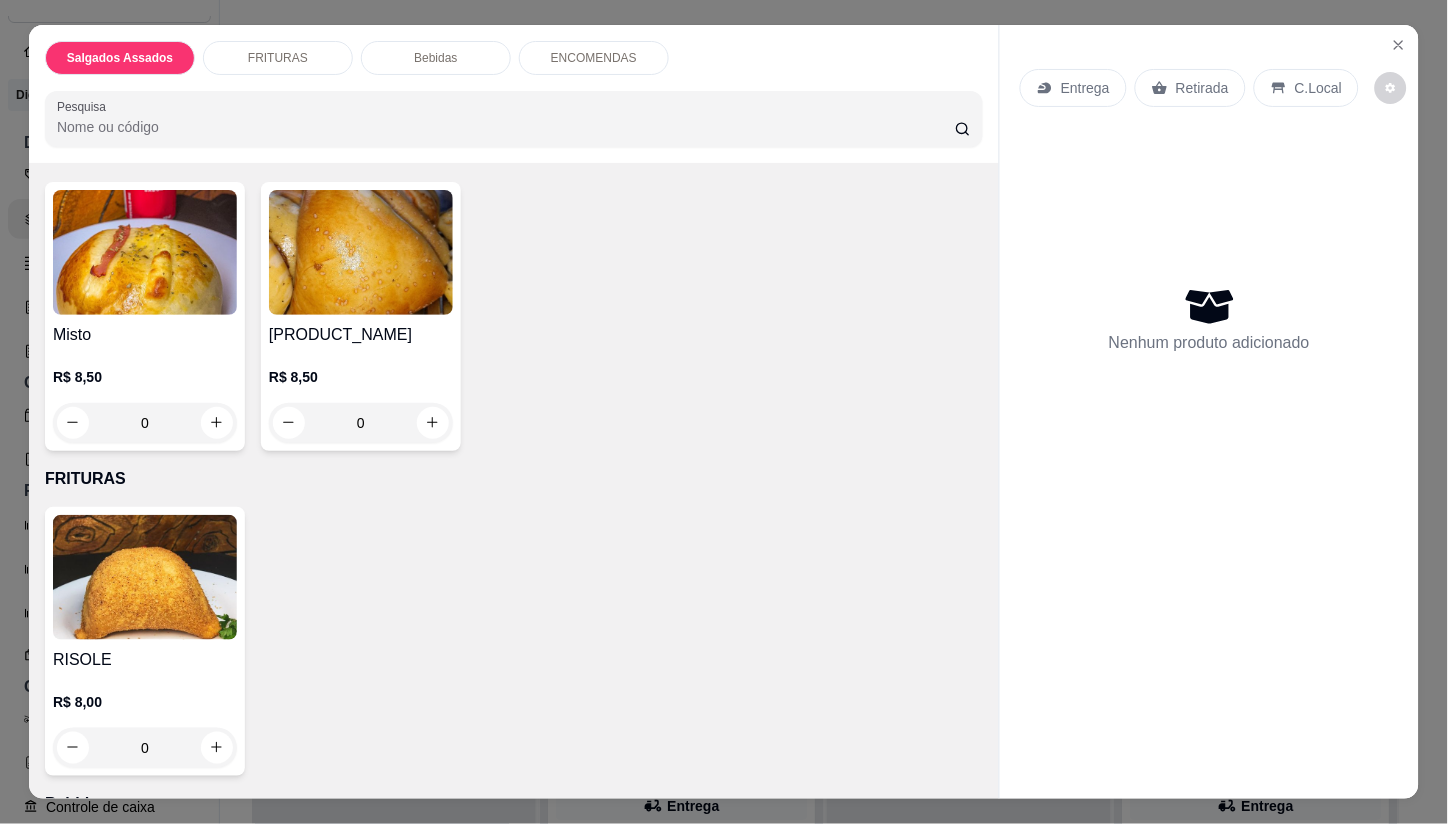 scroll, scrollTop: 222, scrollLeft: 0, axis: vertical 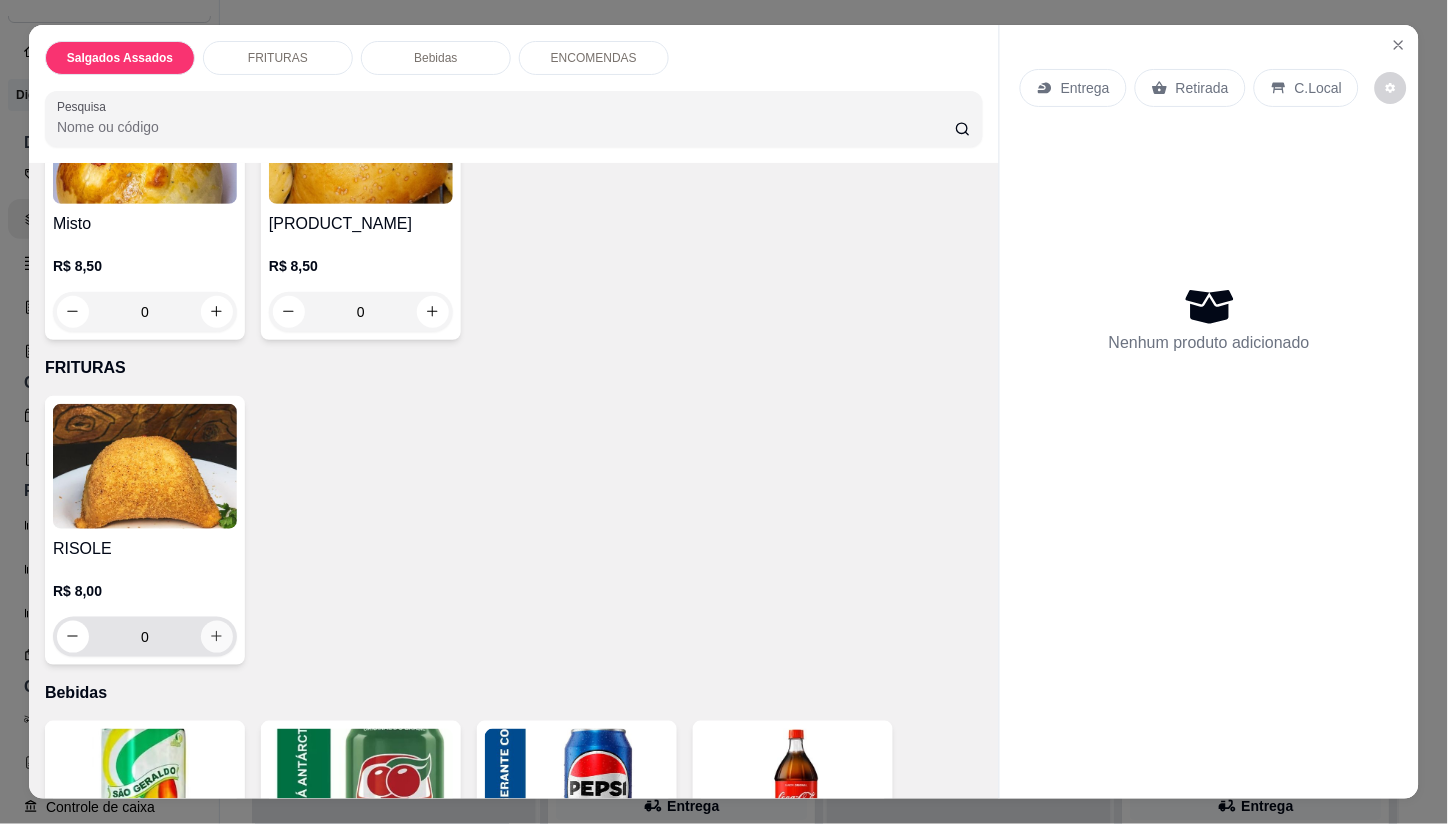 click 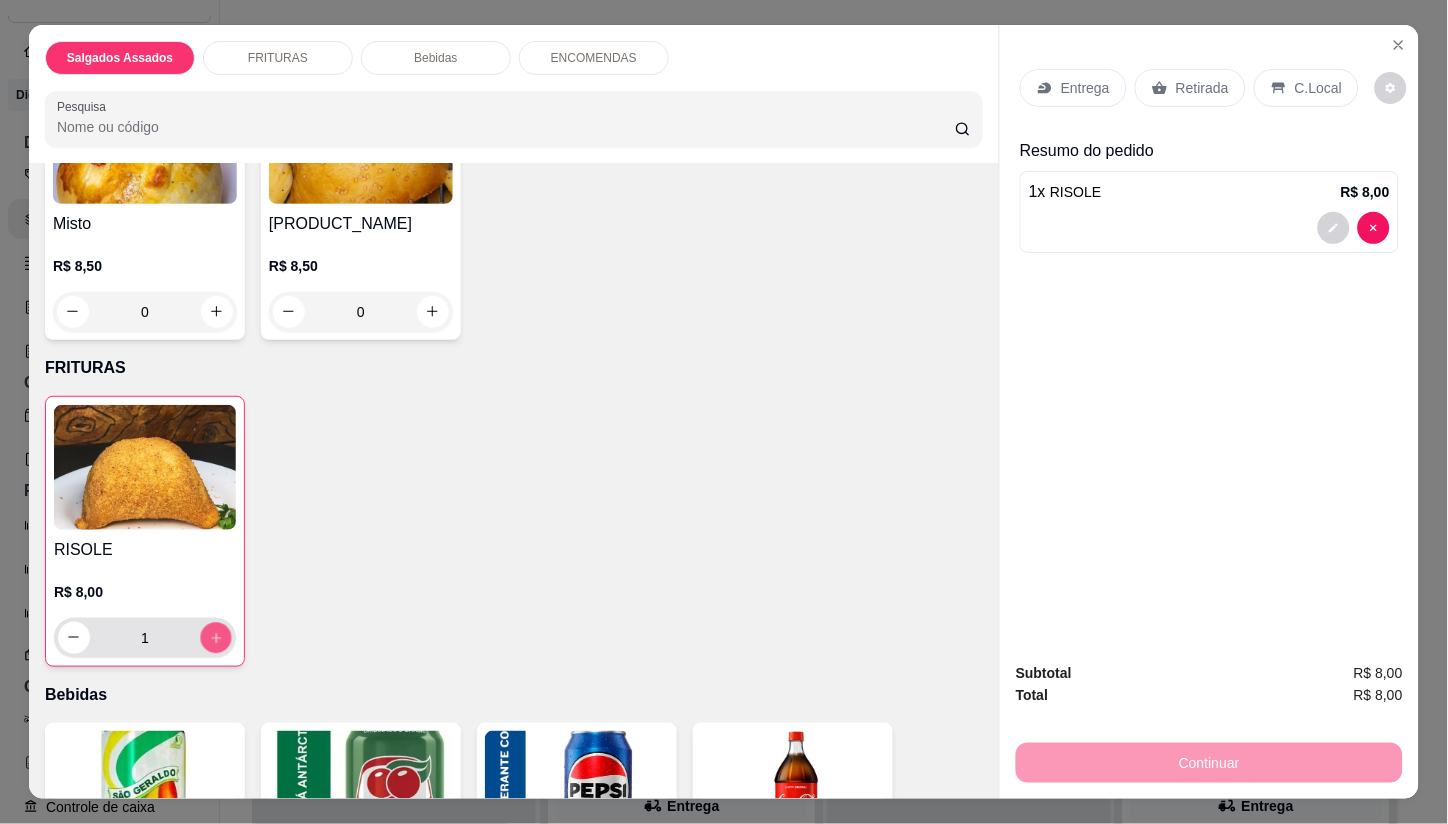 click 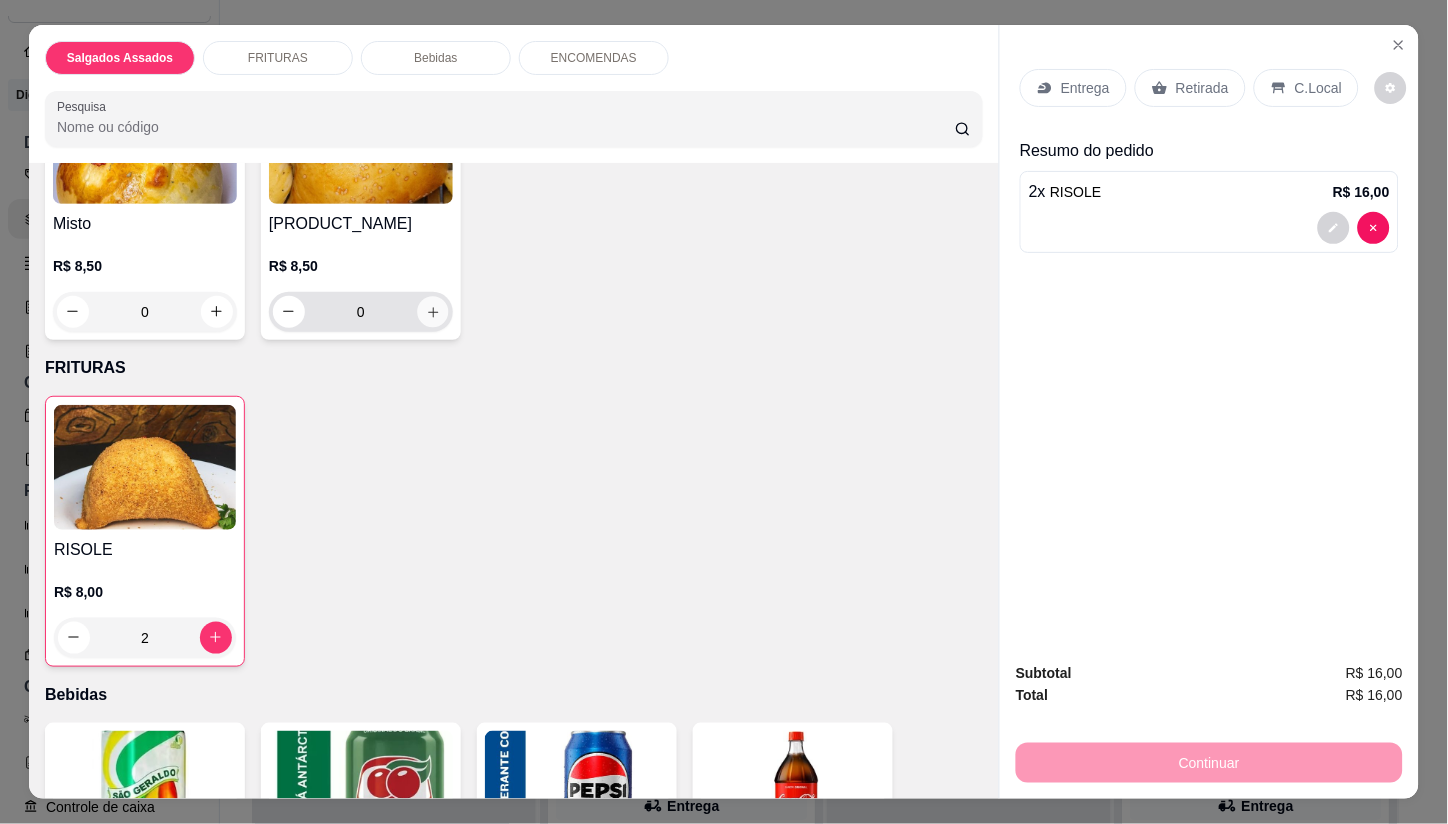 click 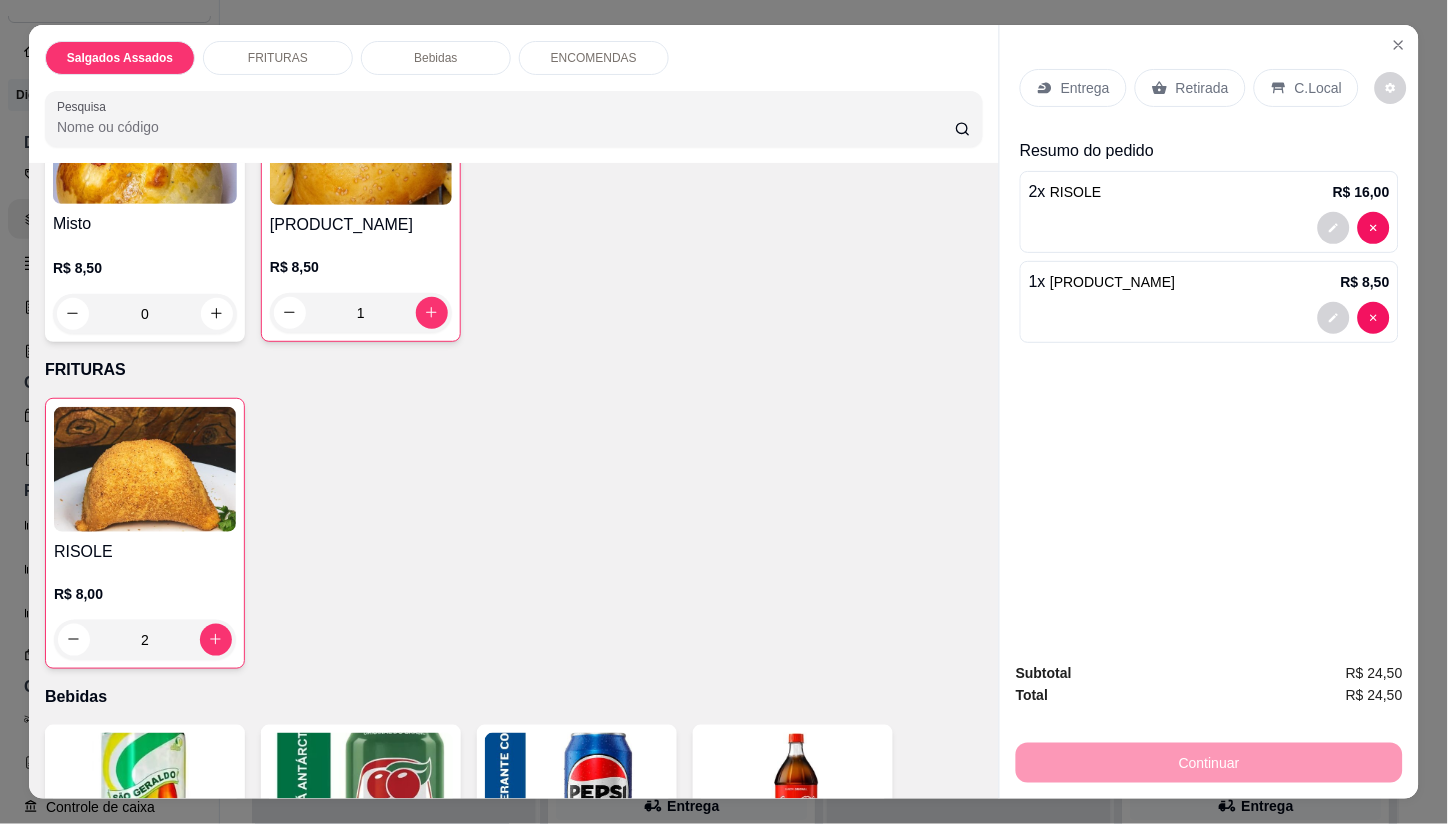 click on "Entrega" at bounding box center [1085, 88] 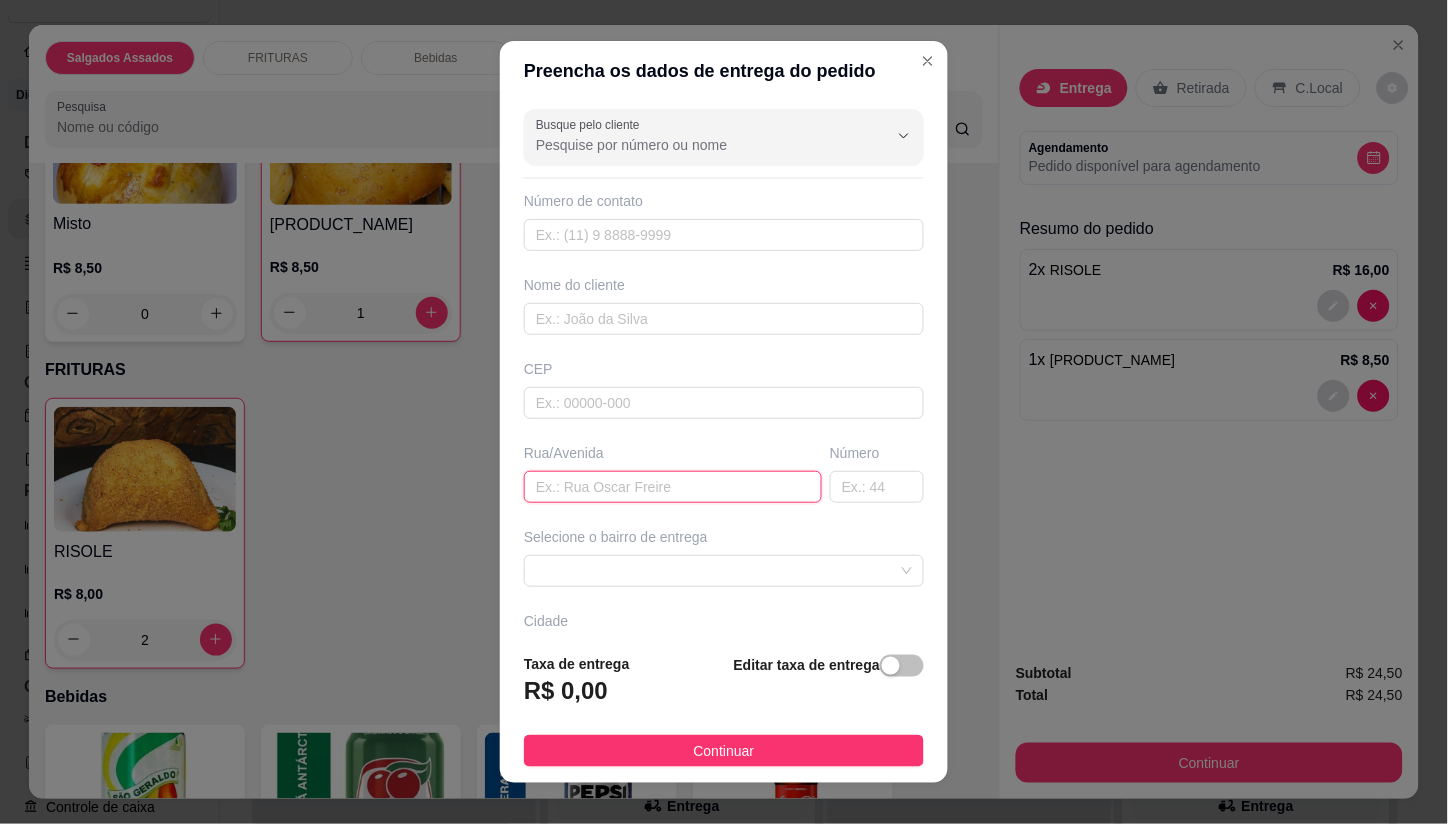 click at bounding box center (673, 487) 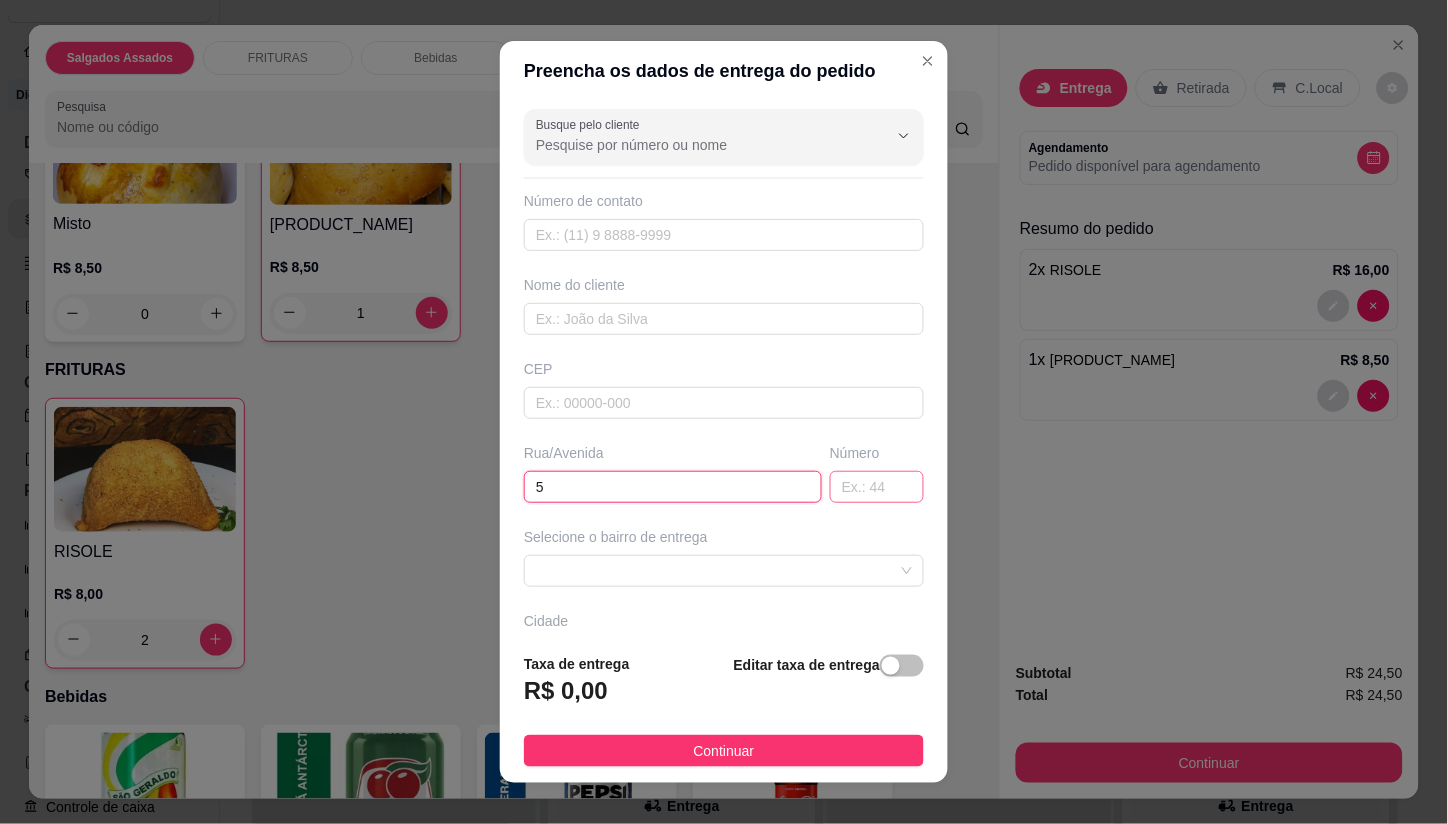 type on "5" 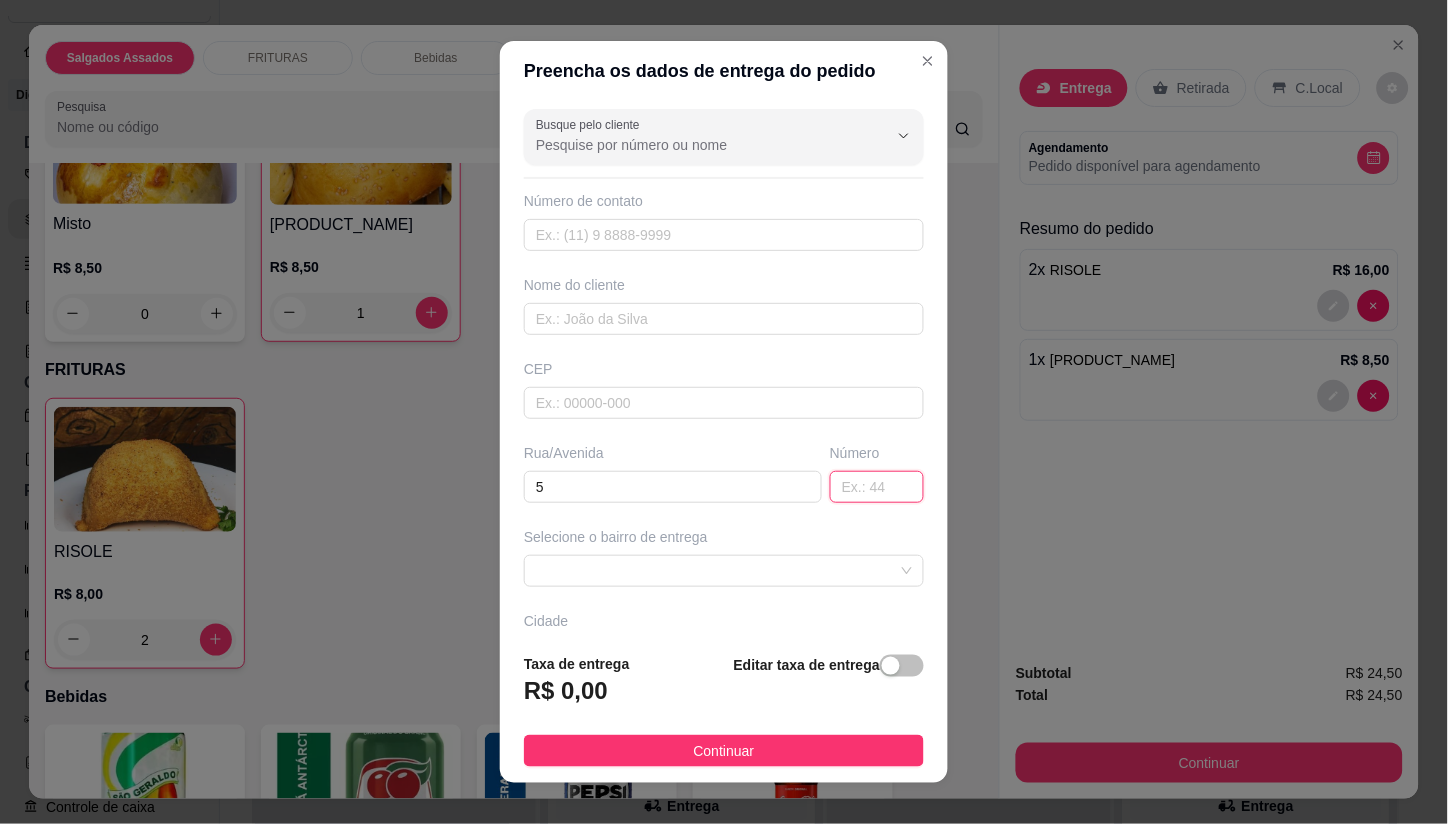 click at bounding box center [877, 487] 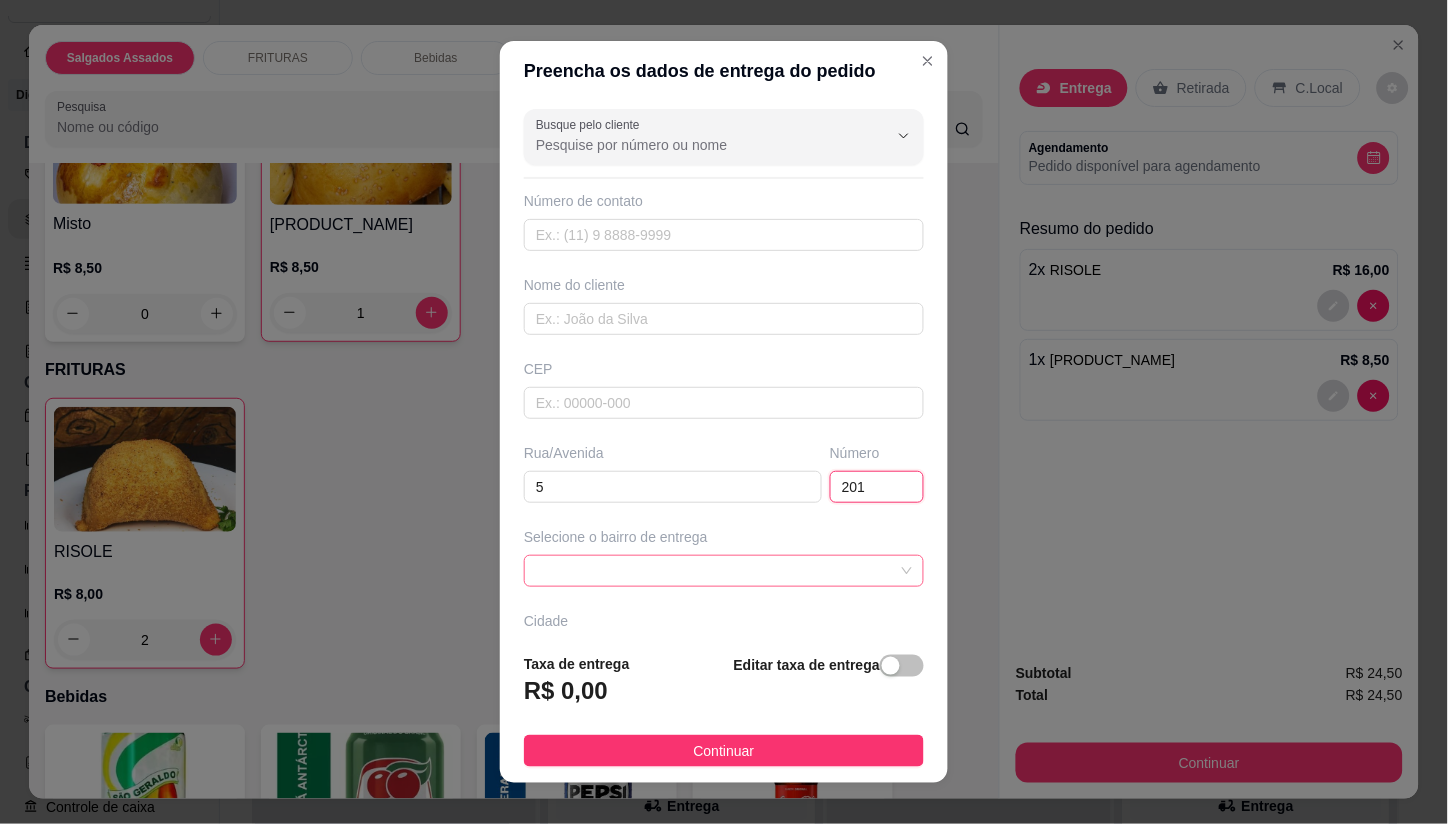 click at bounding box center [724, 571] 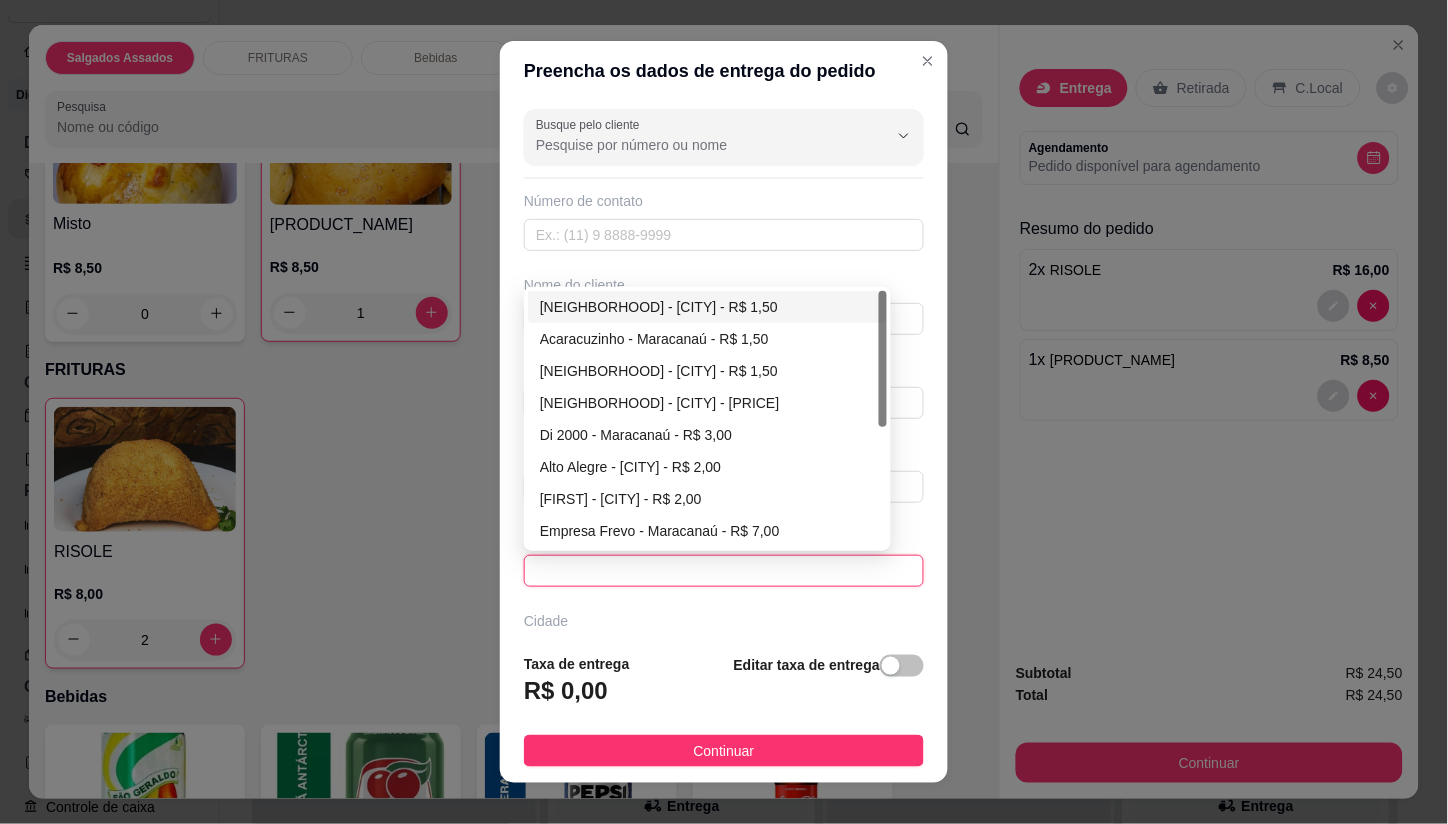 click on "[NEIGHBORHOOD] - [CITY] - R$ 1,50" at bounding box center (707, 307) 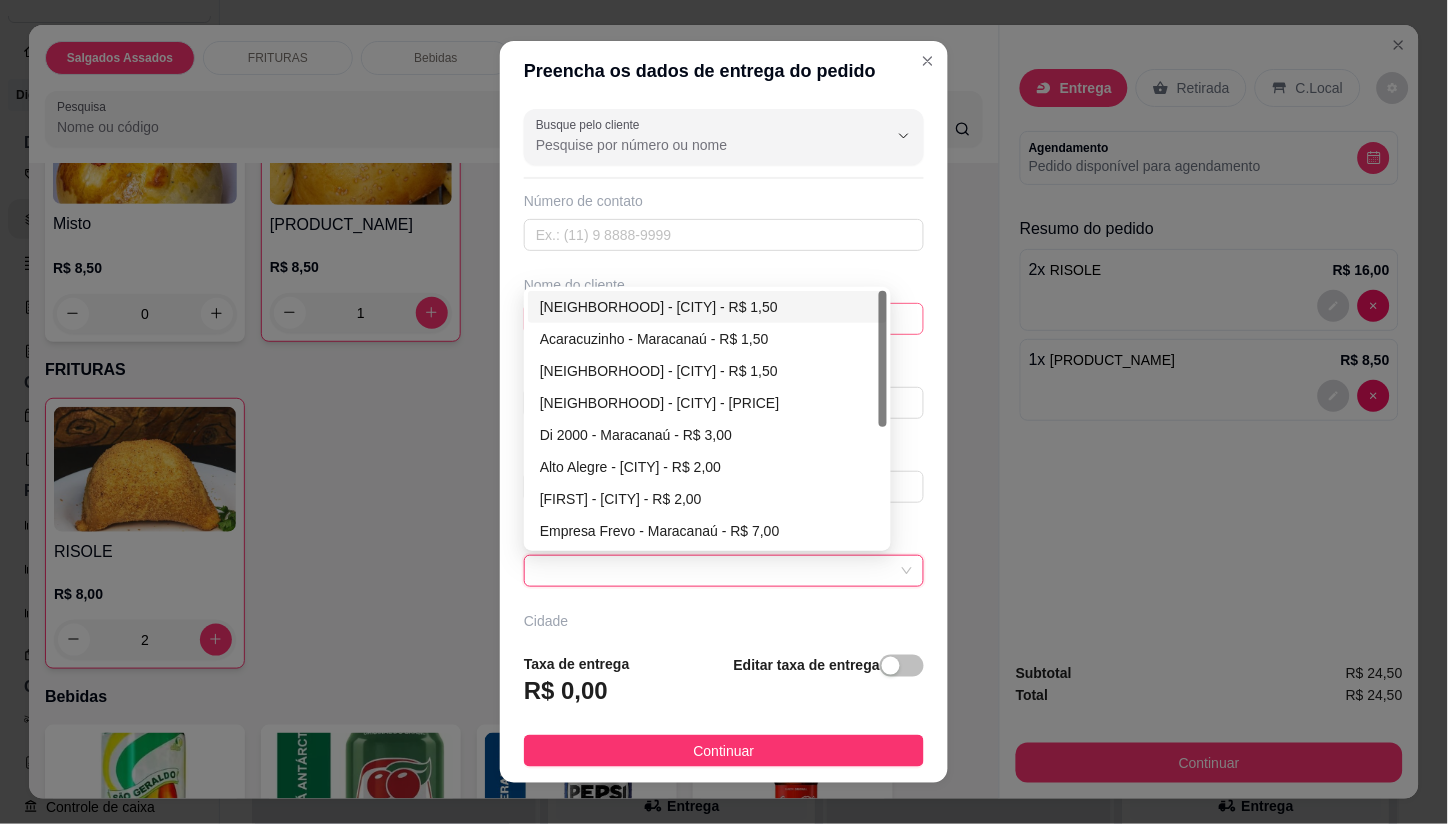 type on "[CITY]" 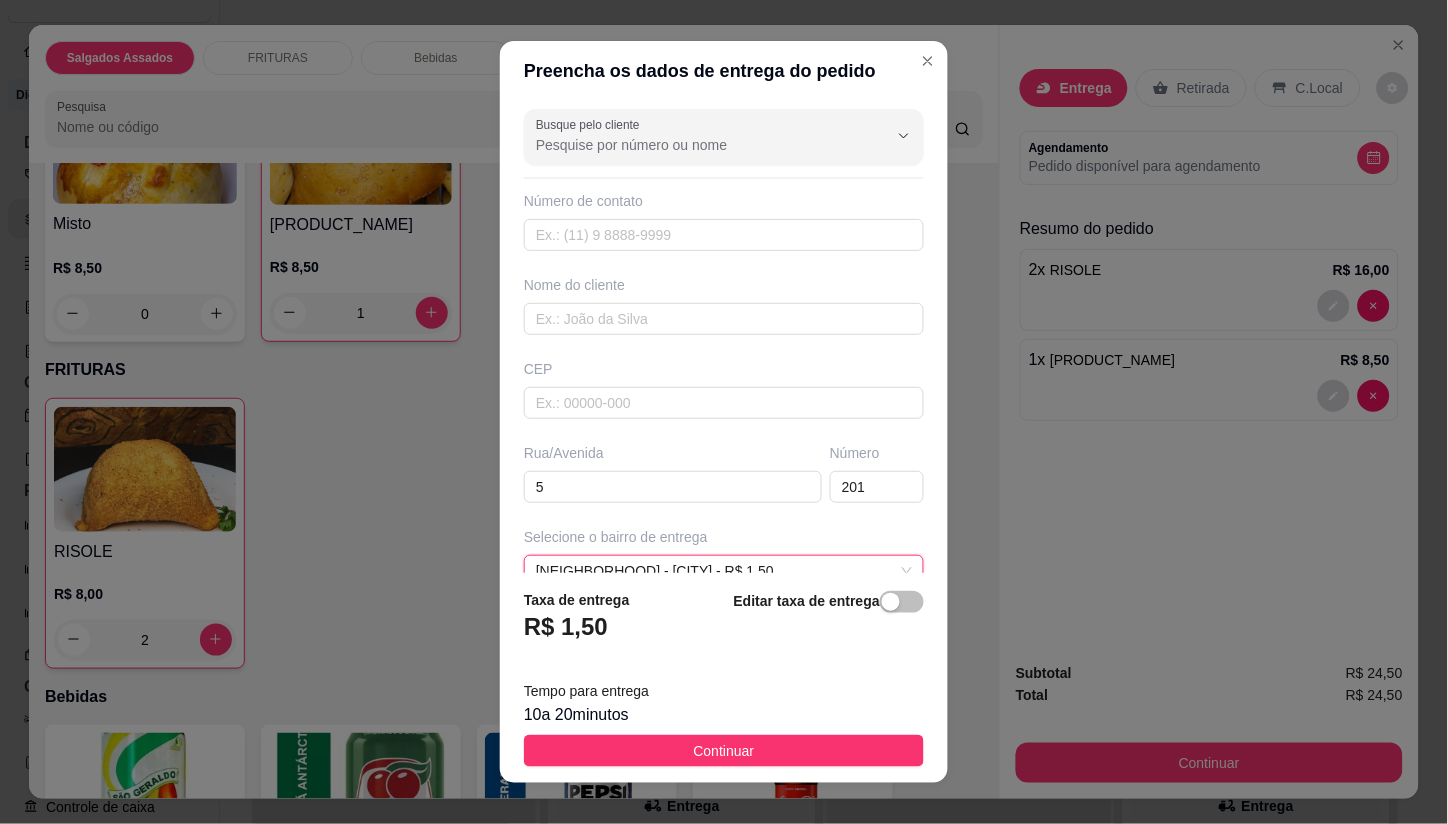 click on "Número de contato" at bounding box center [724, 201] 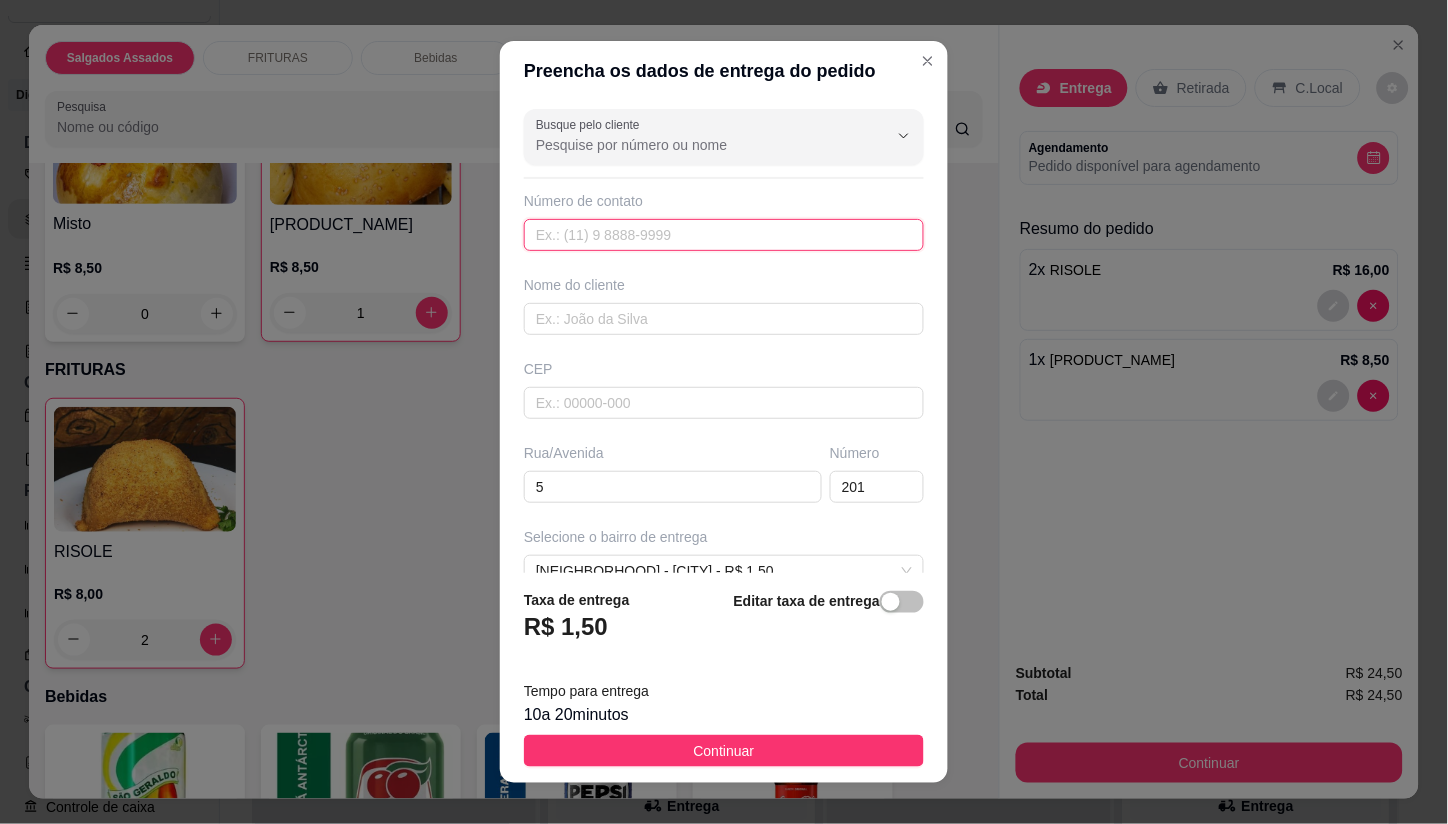 click at bounding box center [724, 235] 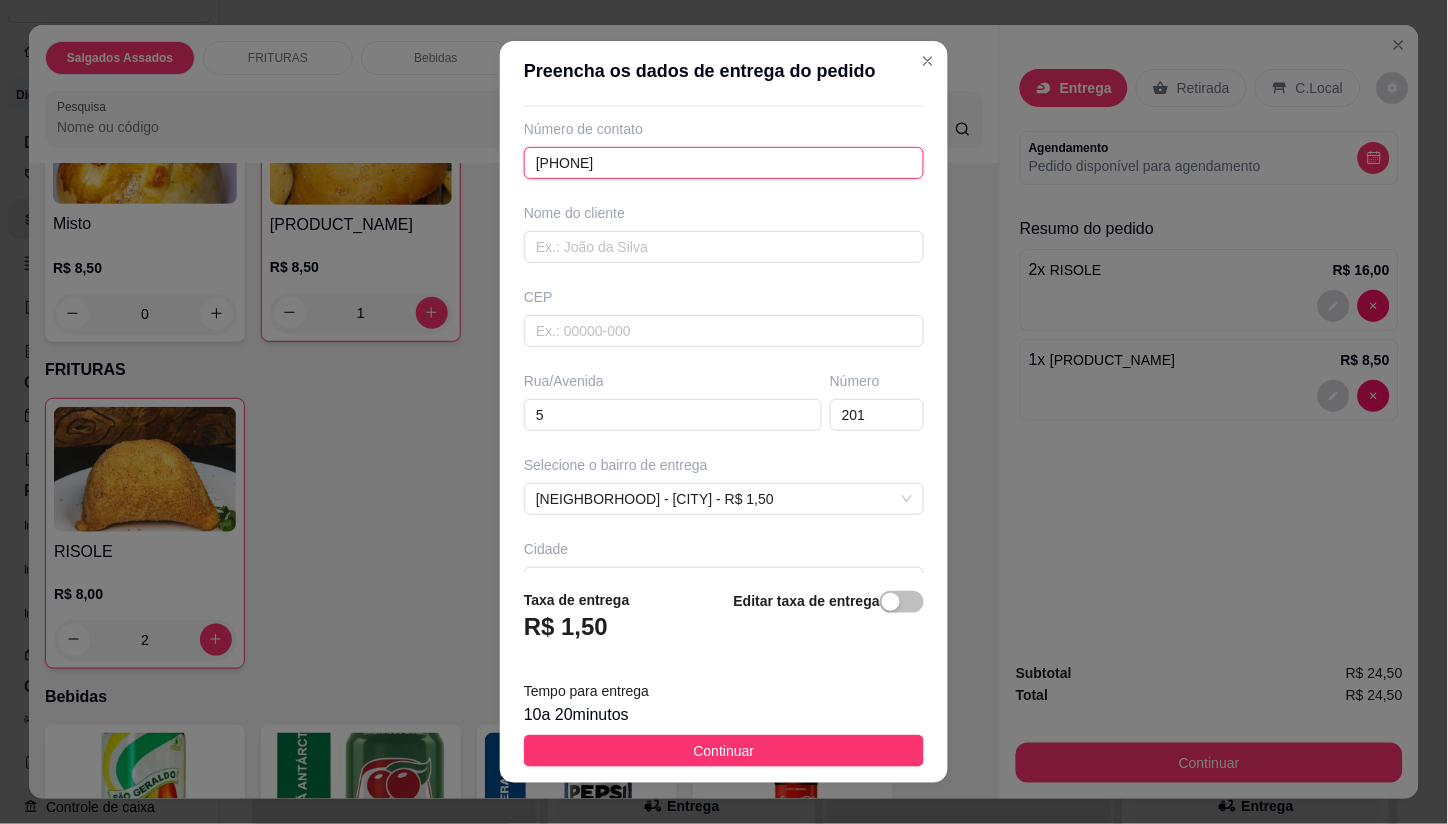 scroll, scrollTop: 111, scrollLeft: 0, axis: vertical 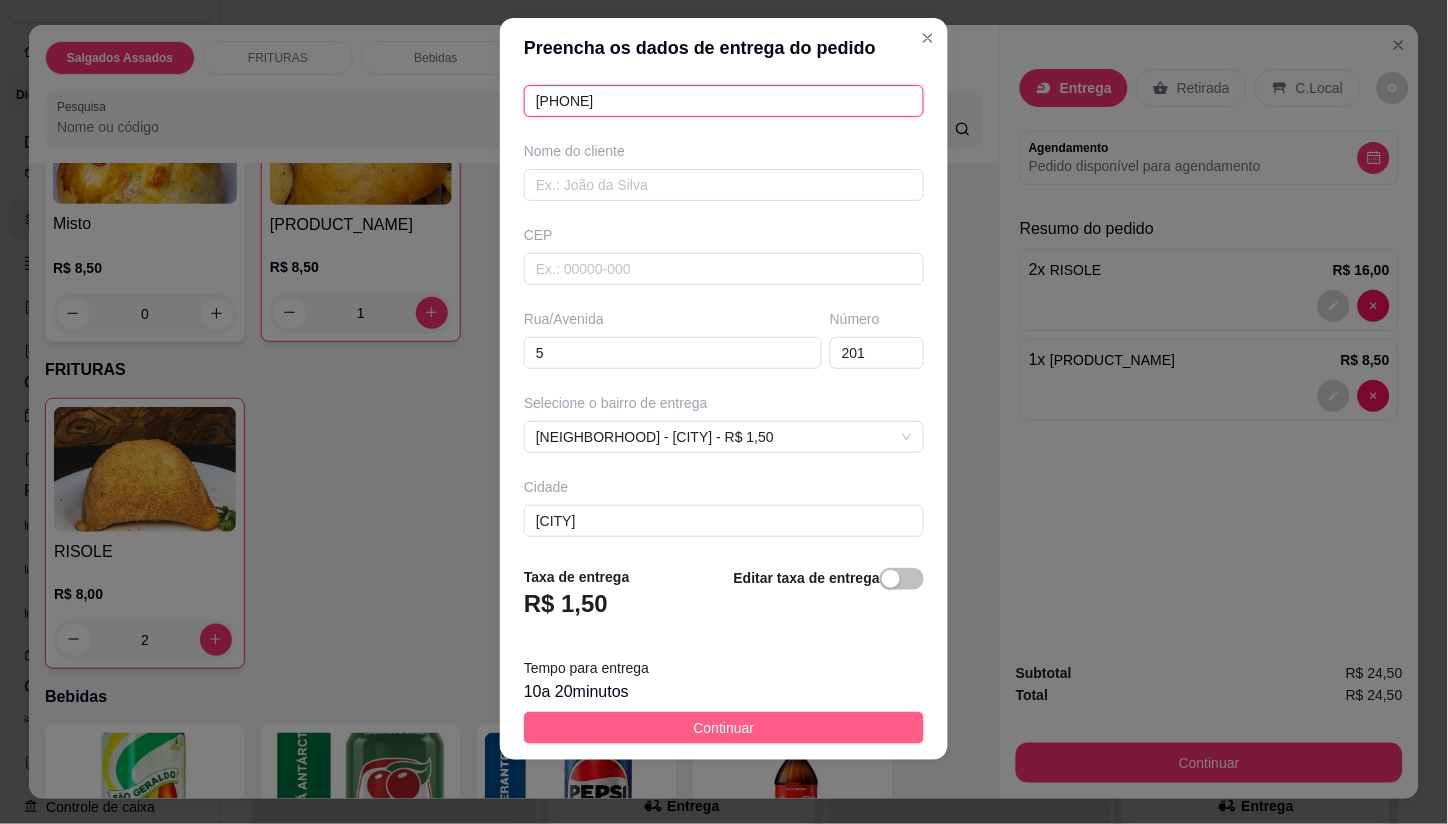 type on "[PHONE]" 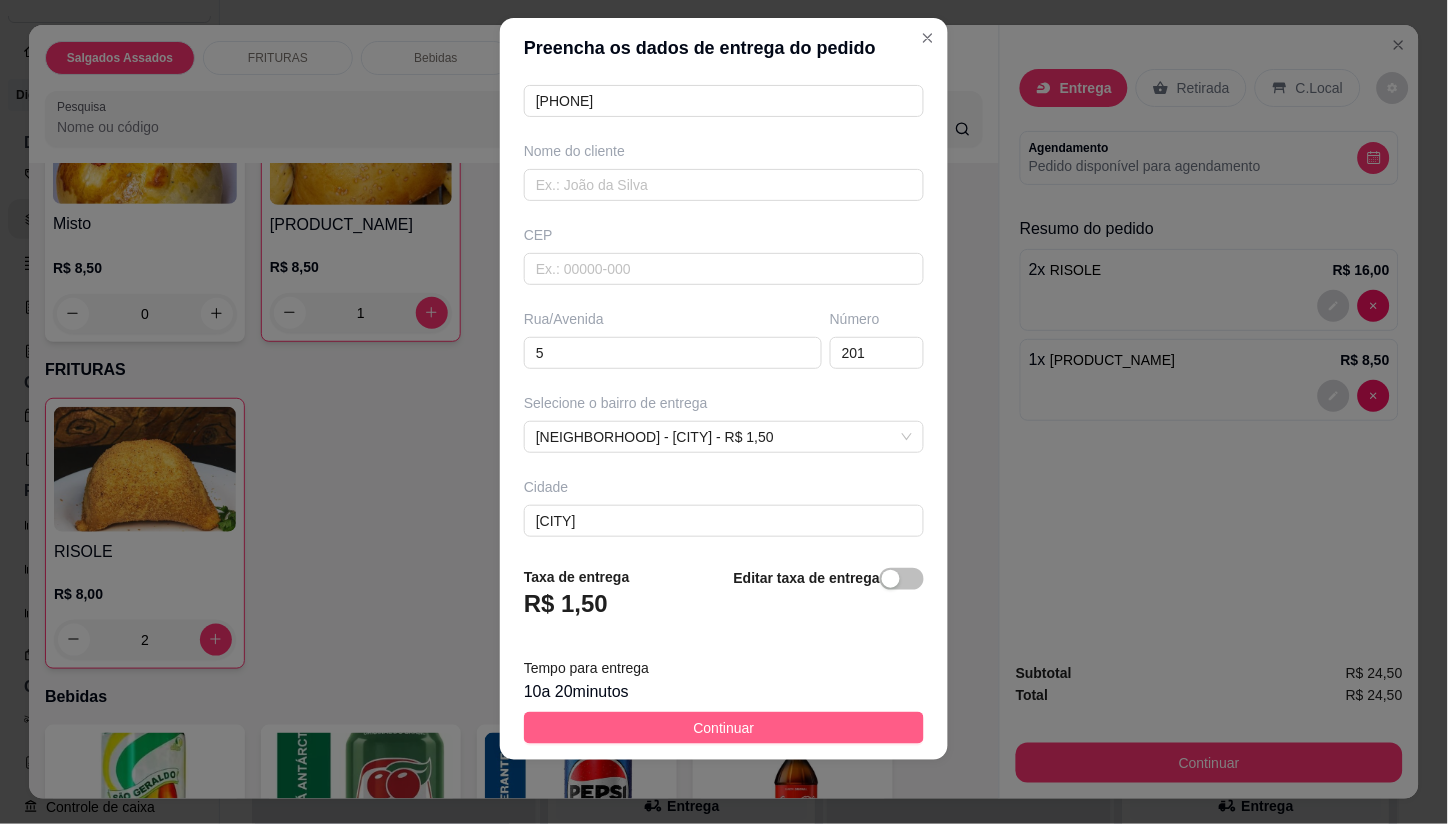 click on "Continuar" at bounding box center [724, 728] 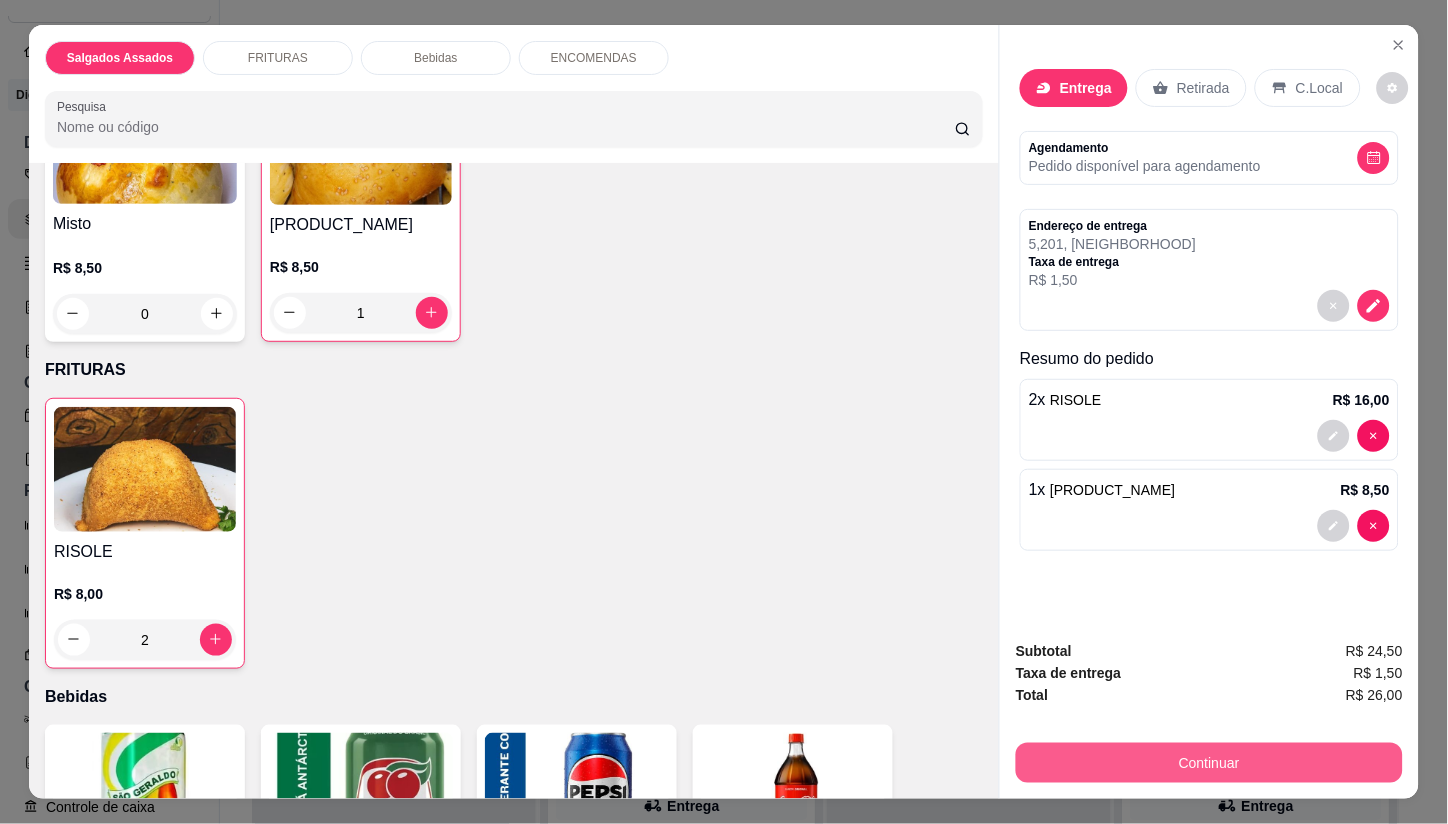 click on "Continuar" at bounding box center (1209, 763) 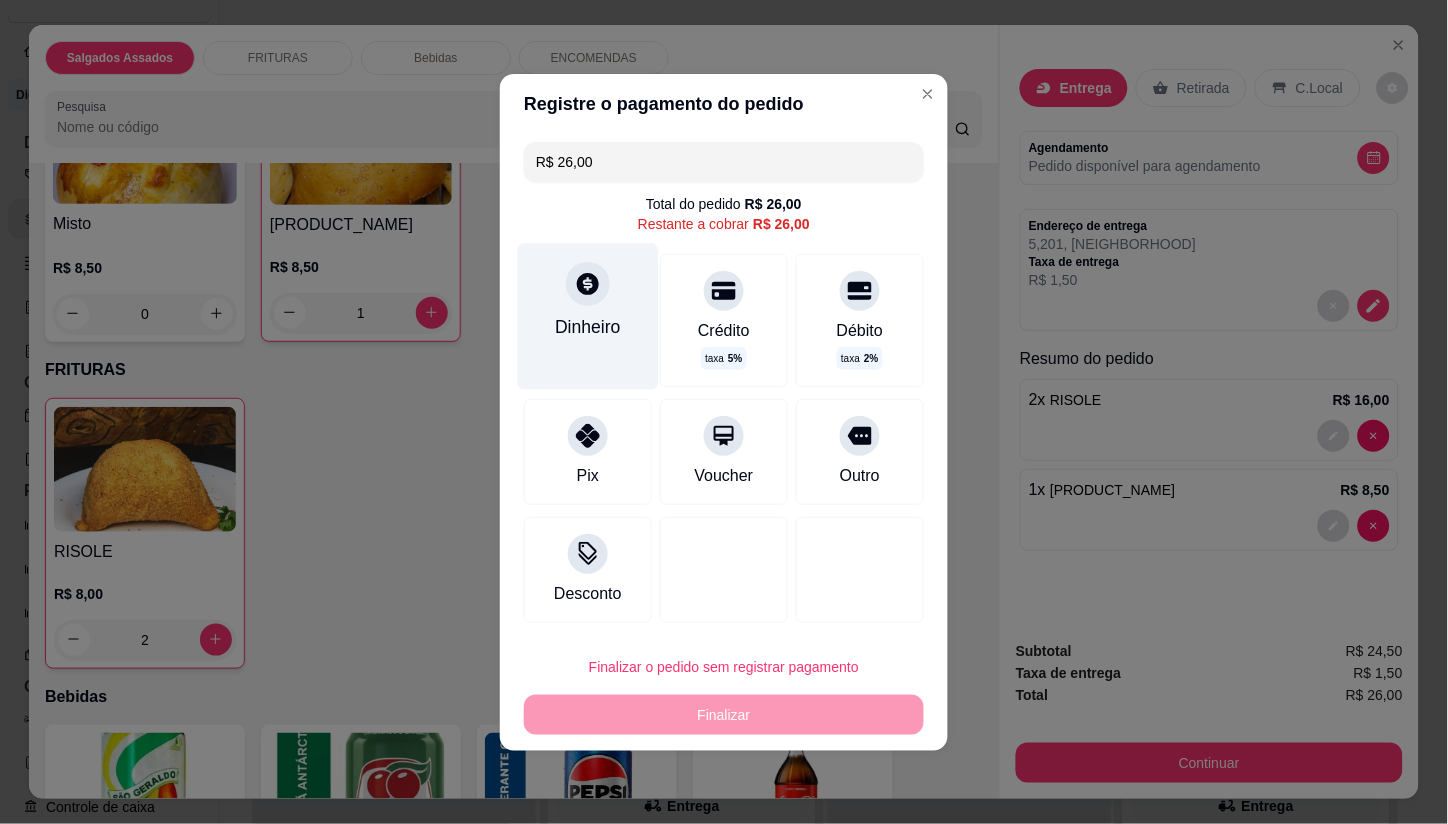 click on "Dinheiro" at bounding box center [588, 316] 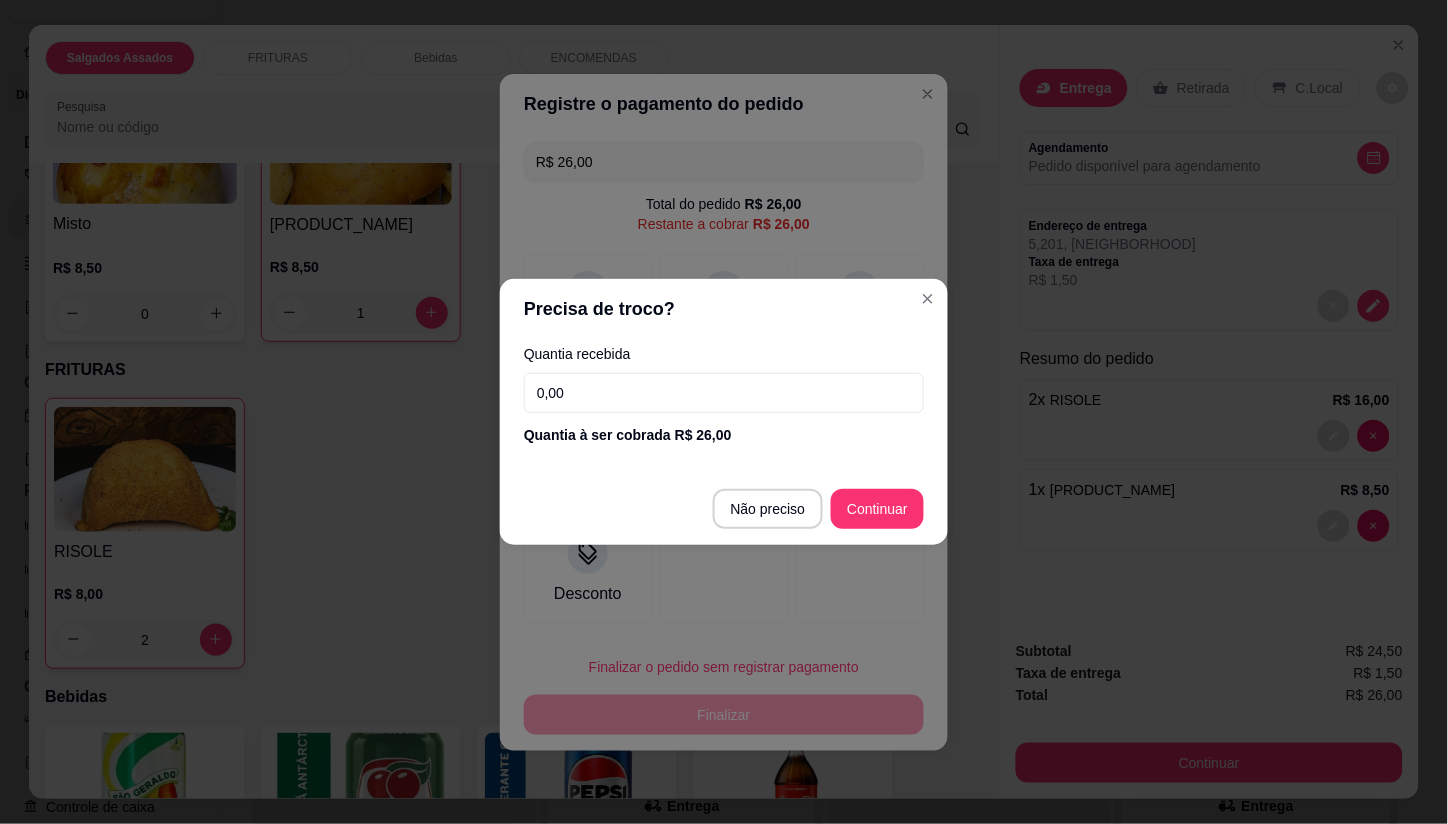 click on "0,00" at bounding box center (724, 393) 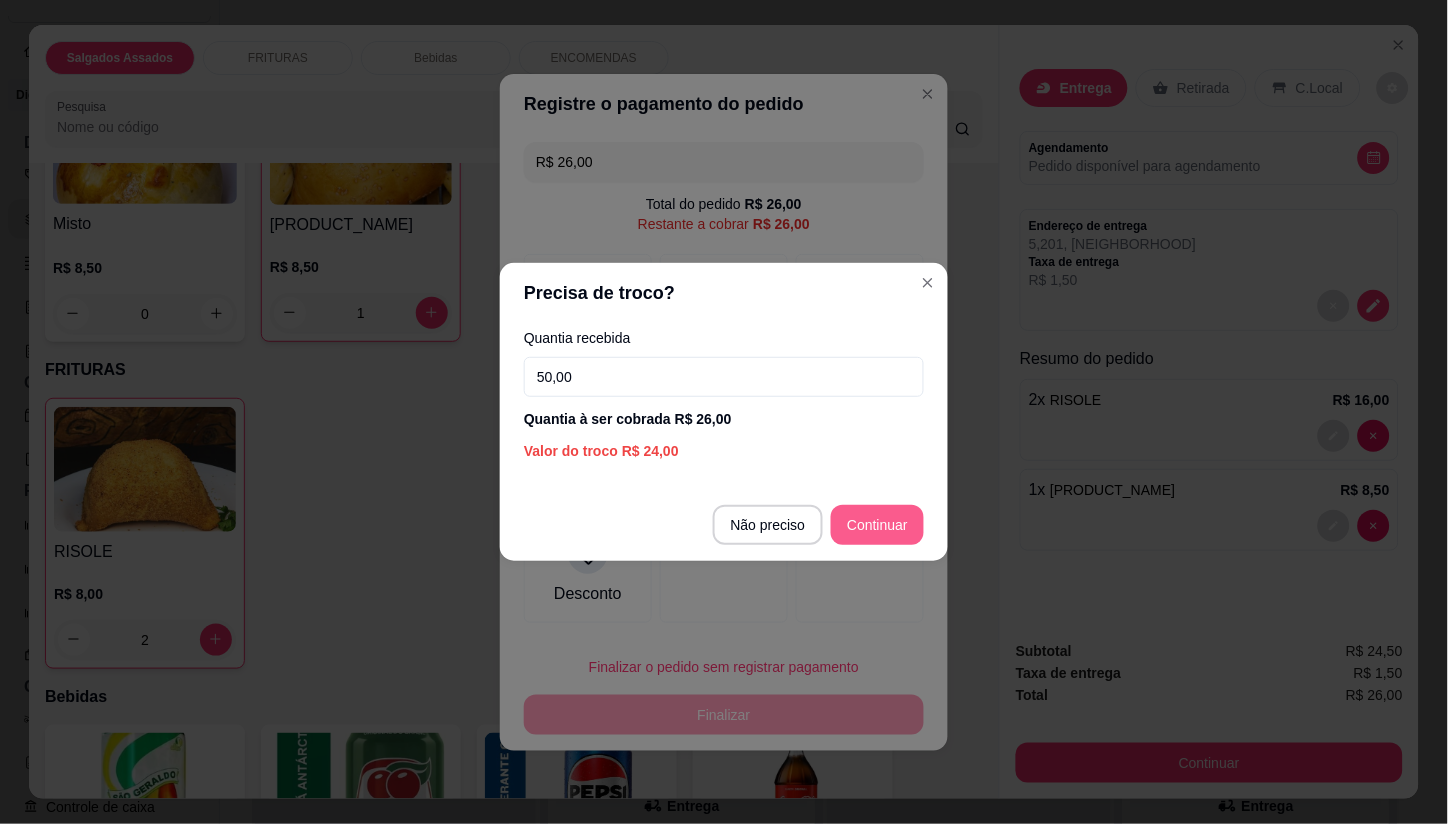 type on "50,00" 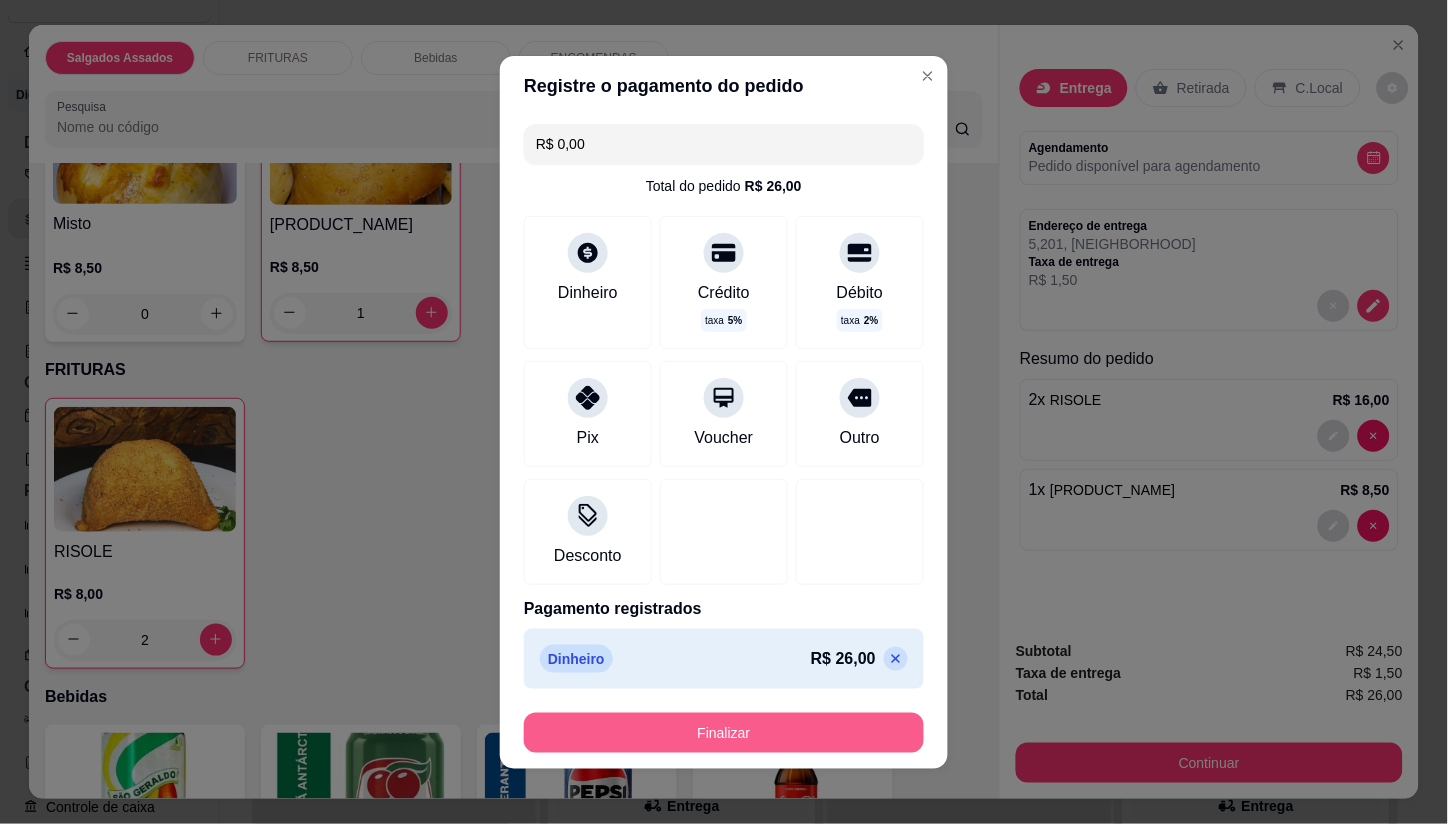 click on "Finalizar" at bounding box center (724, 733) 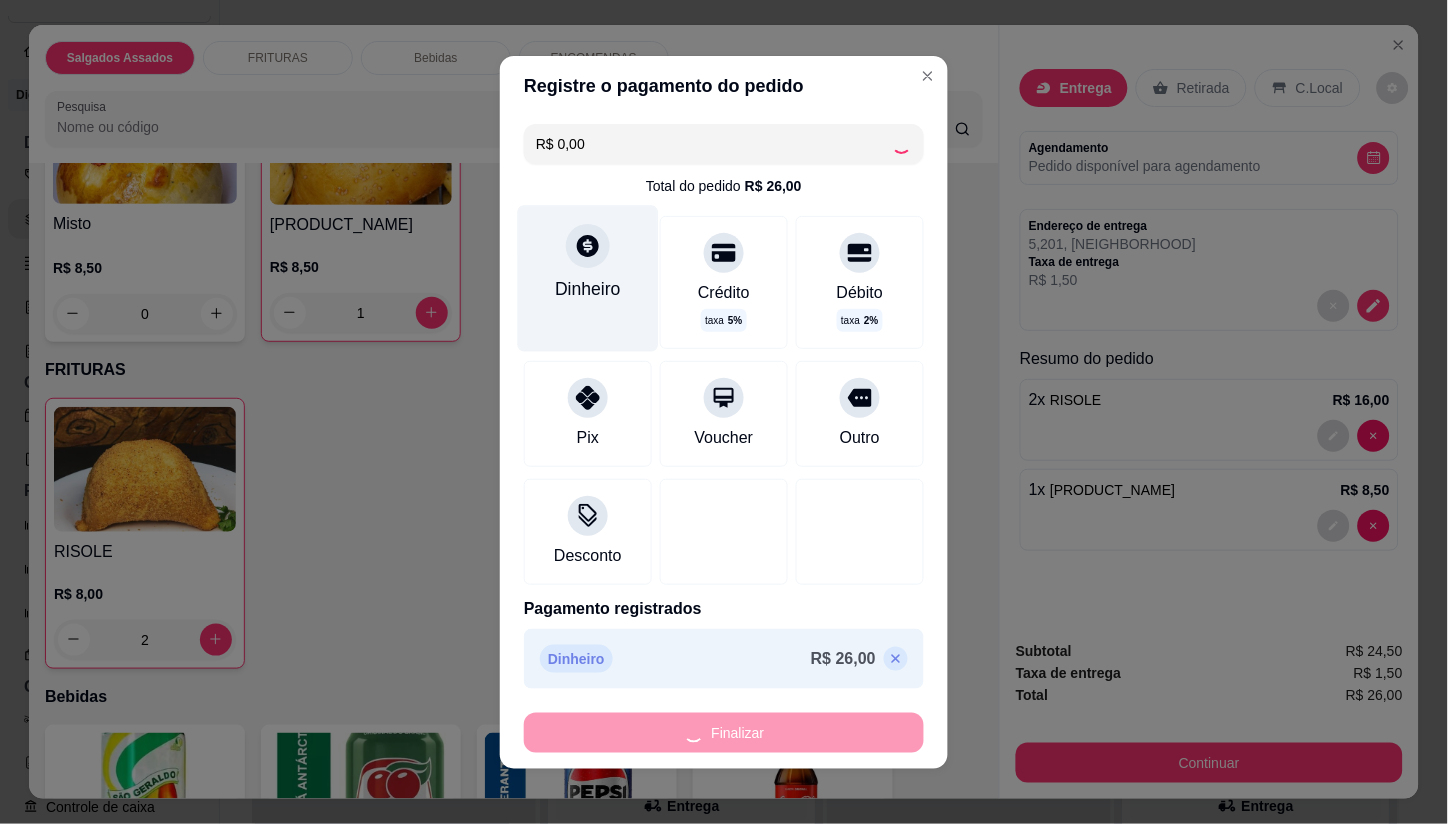 type on "0" 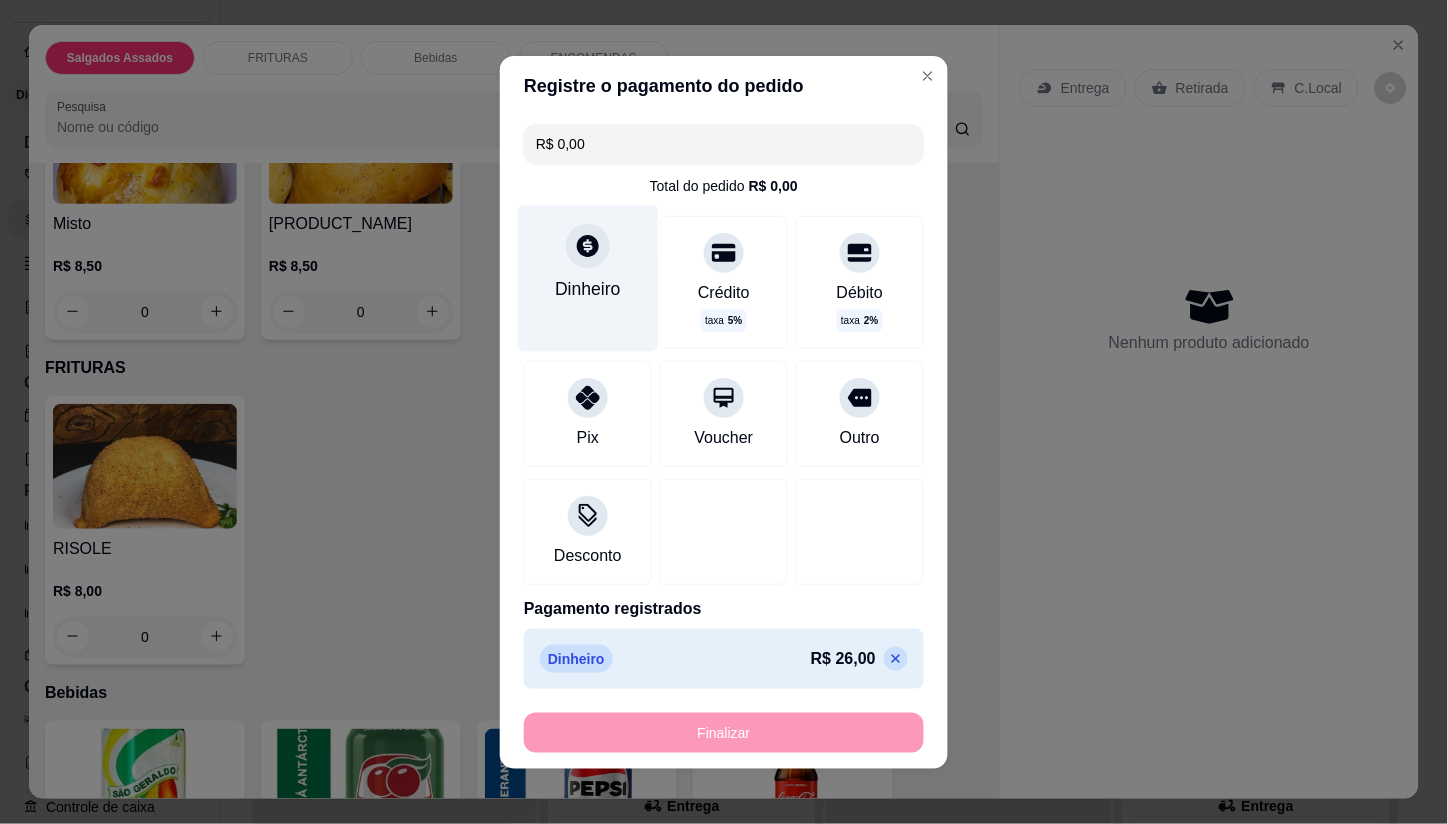 type on "-R$ 26,00" 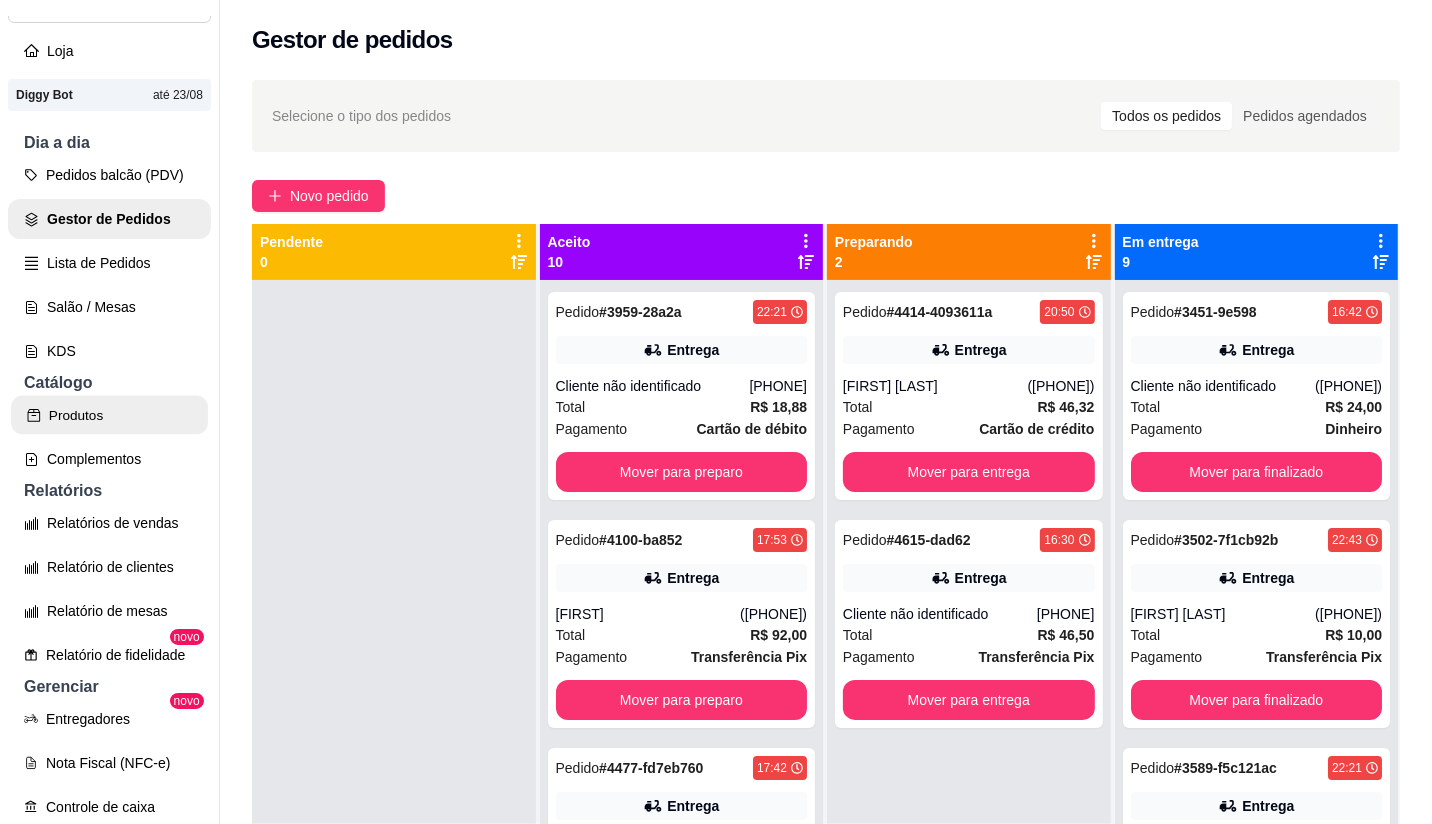 click on "Produtos" at bounding box center (109, 415) 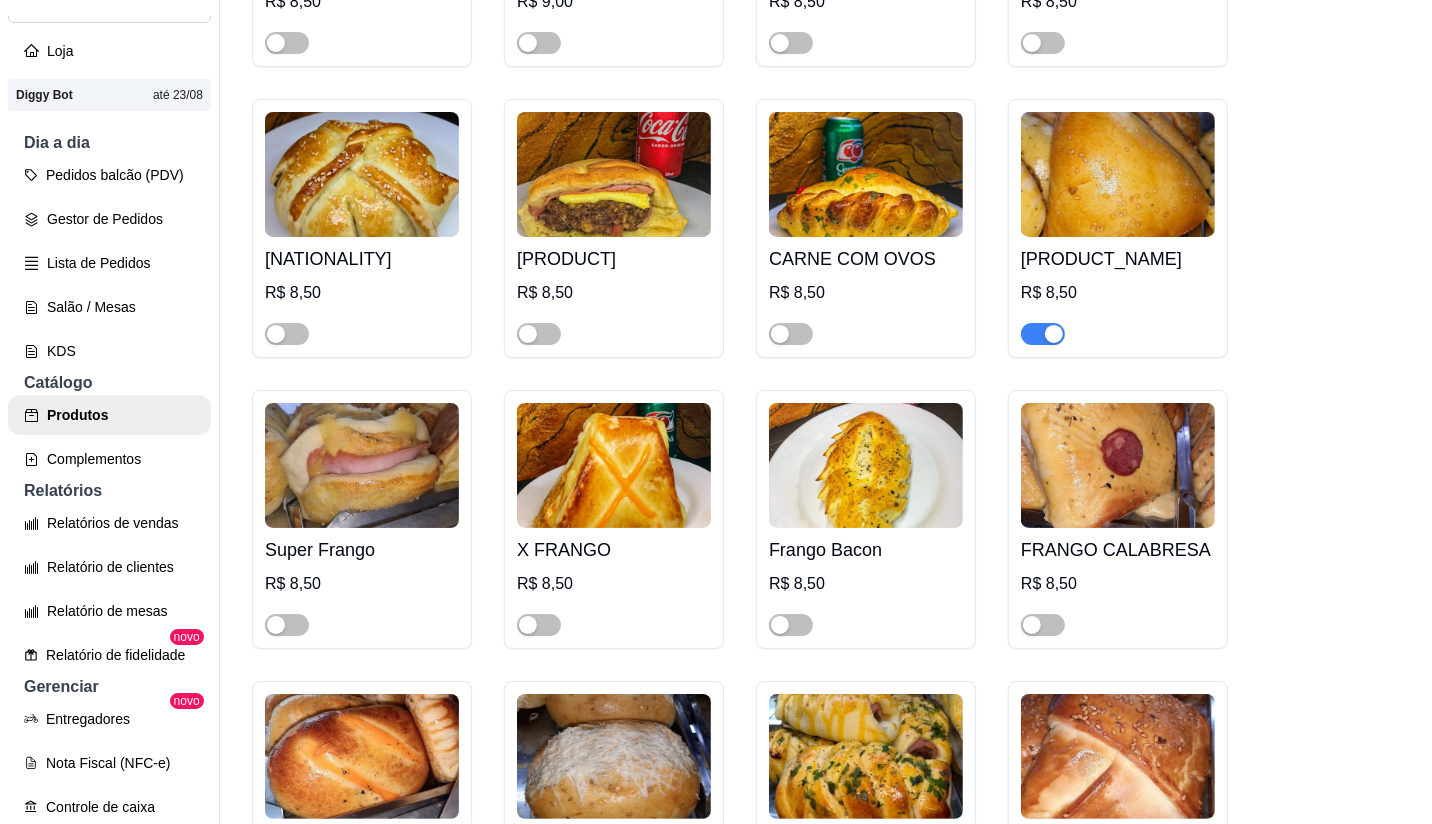 scroll, scrollTop: 1553, scrollLeft: 0, axis: vertical 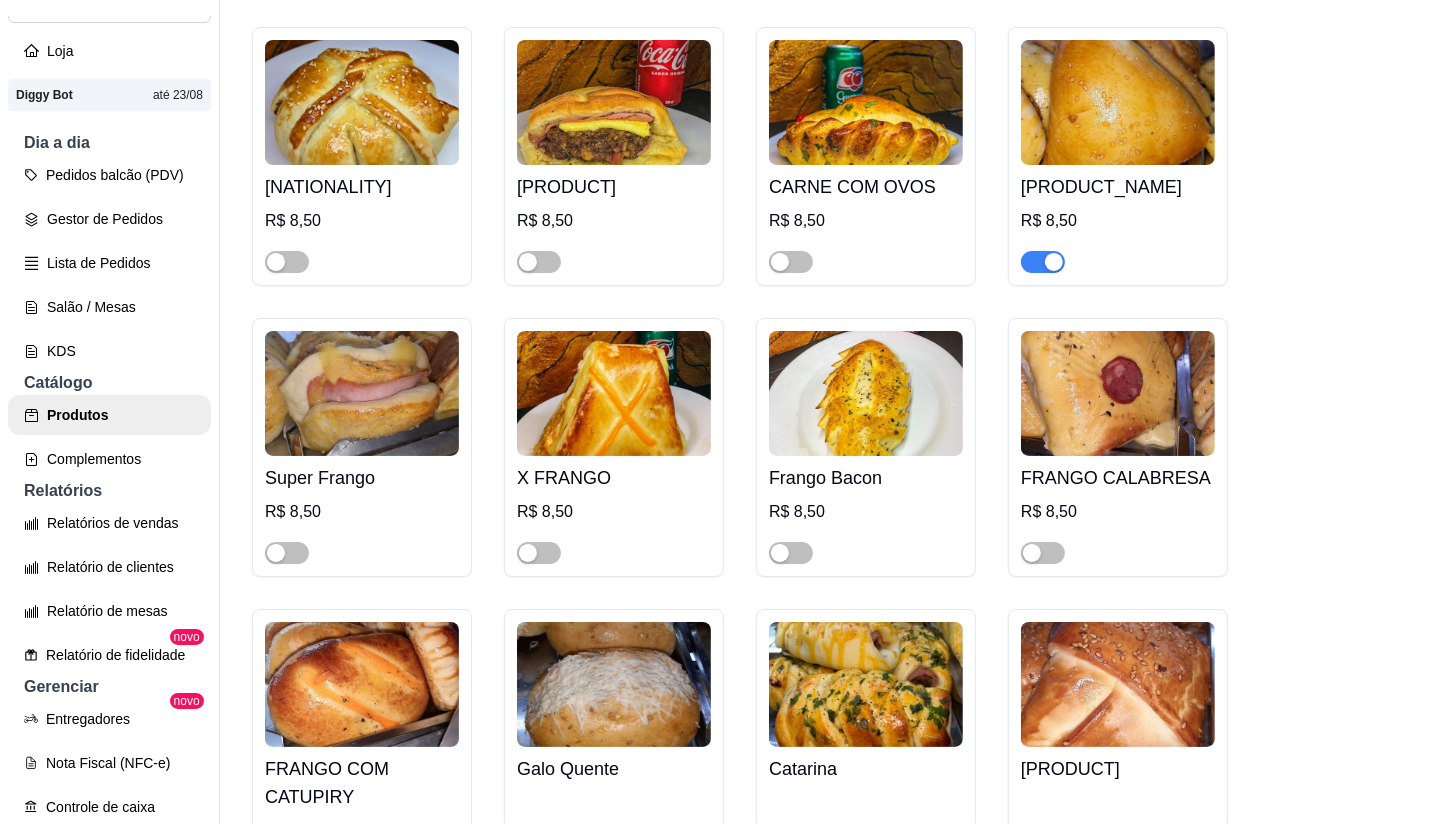 click at bounding box center (1054, 262) 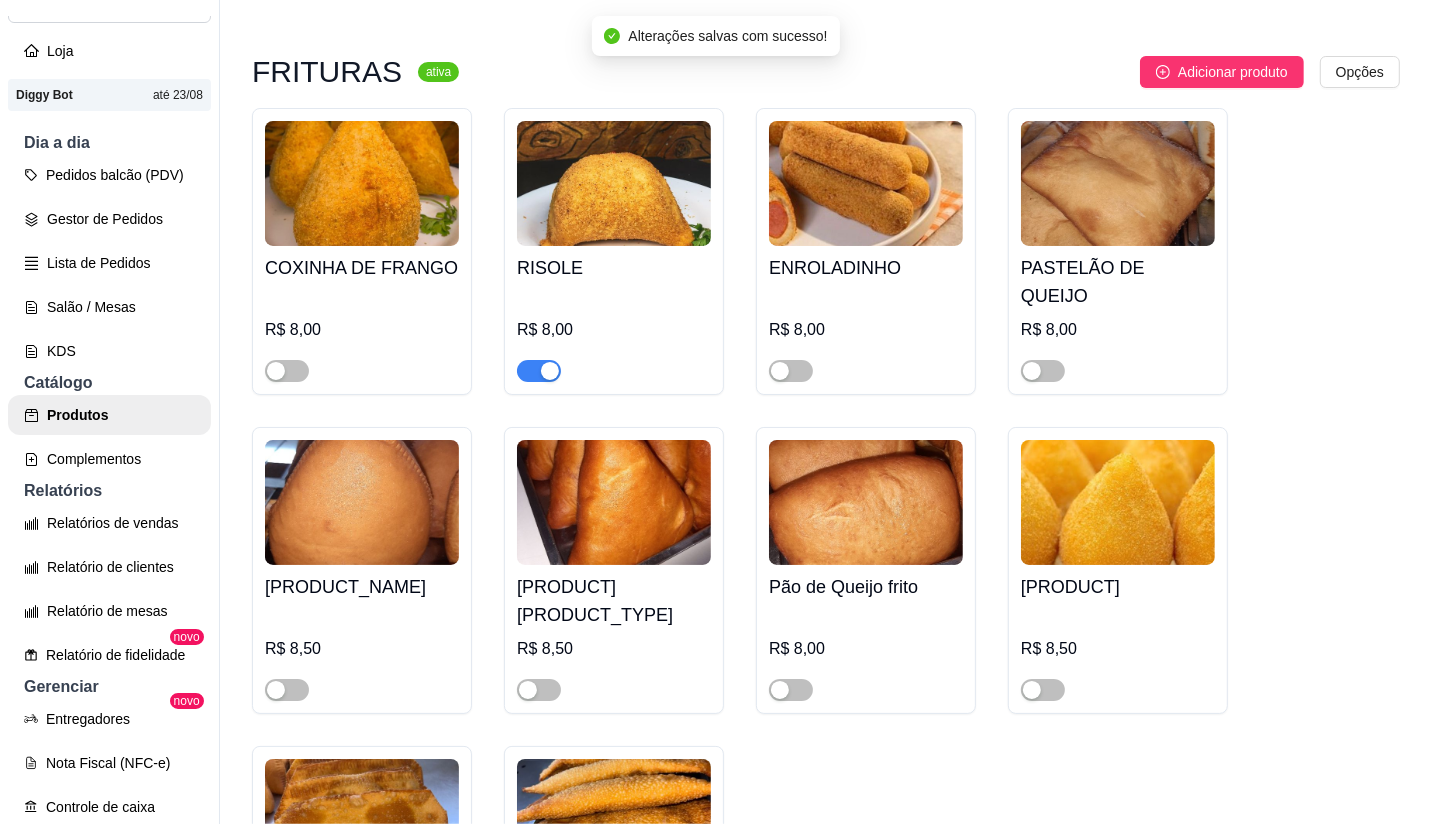 scroll, scrollTop: 3178, scrollLeft: 0, axis: vertical 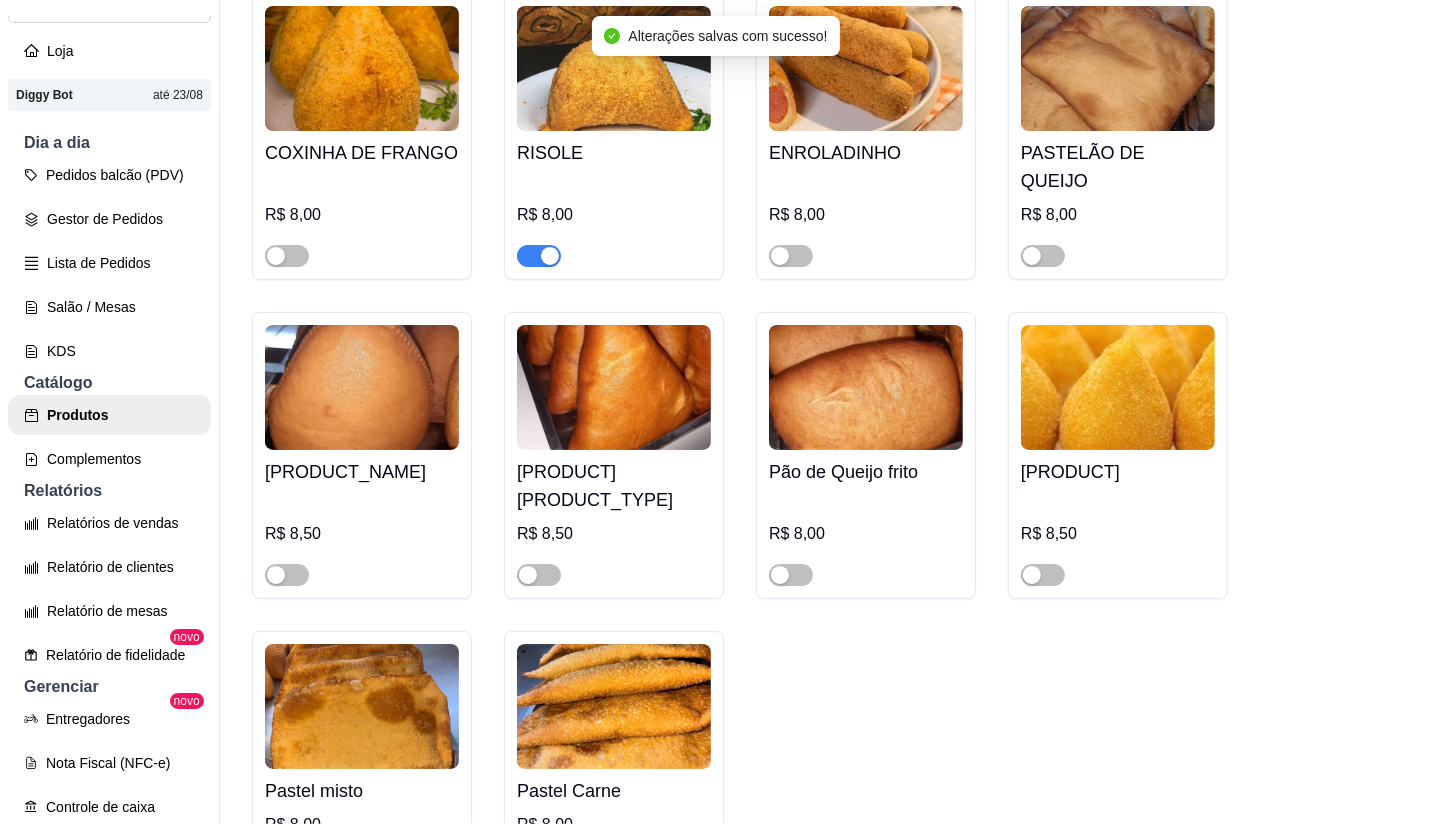 click at bounding box center (550, 256) 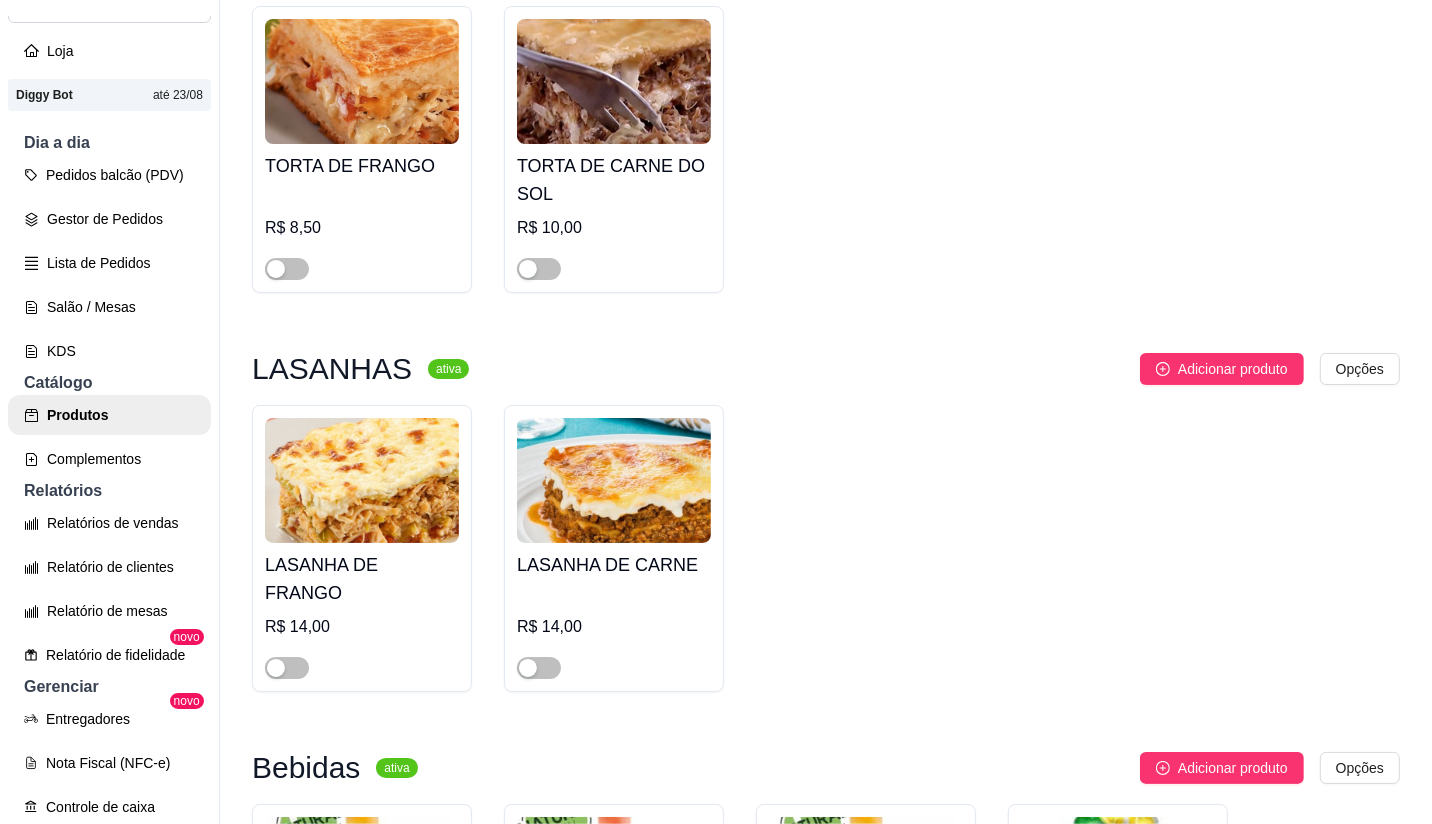 scroll, scrollTop: 4877, scrollLeft: 0, axis: vertical 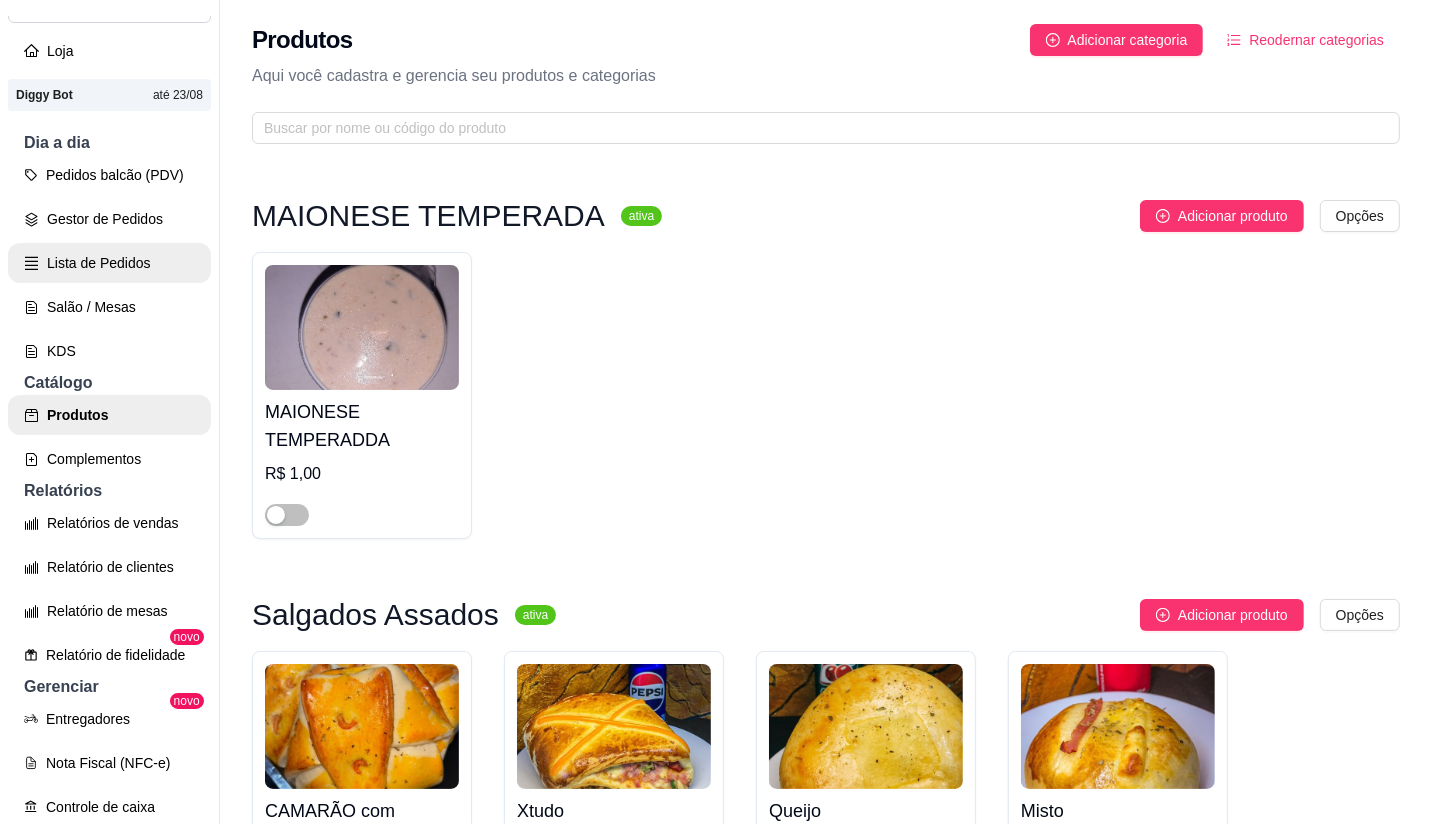 click on "Lista de Pedidos" at bounding box center [109, 263] 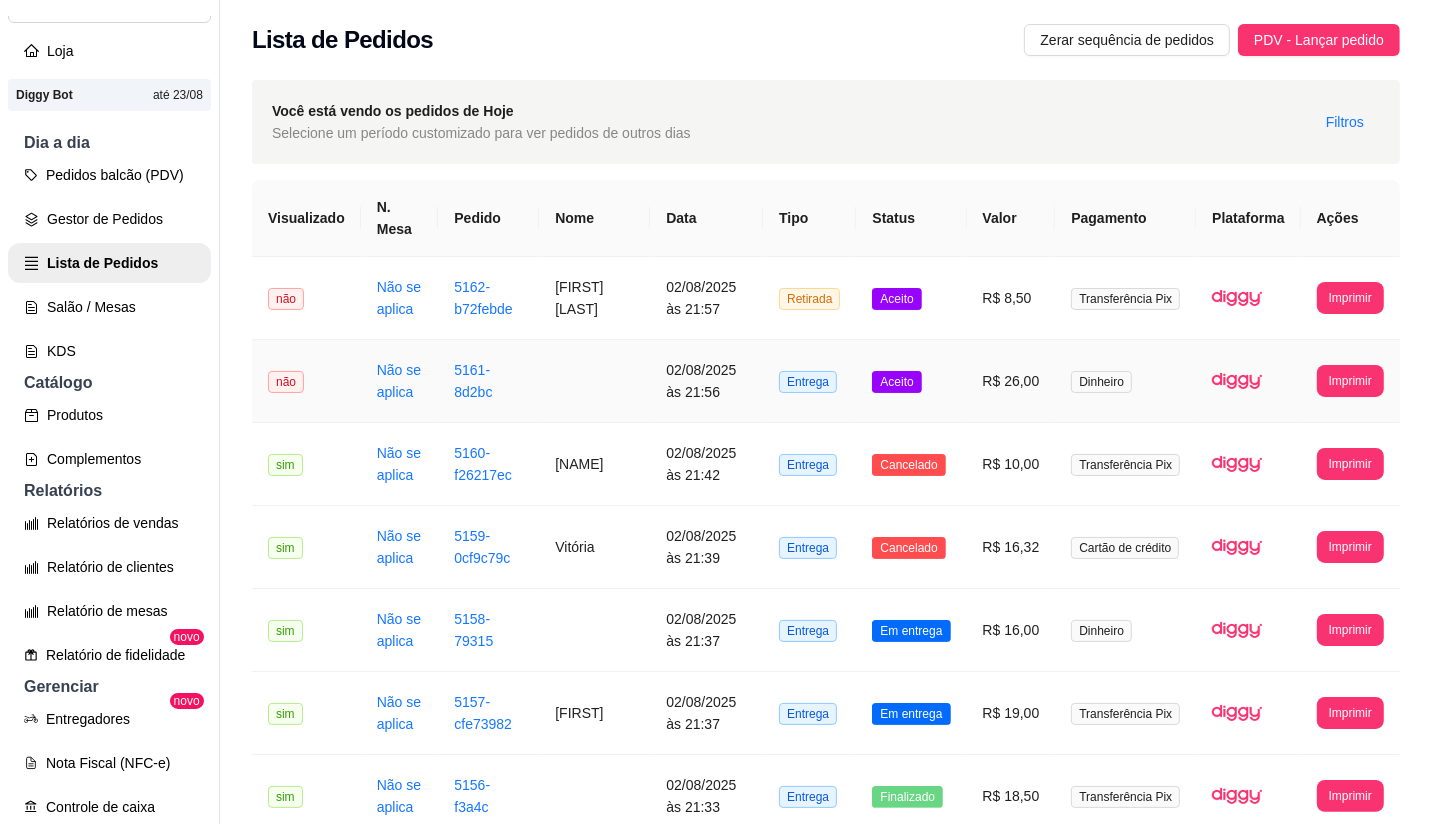 click on "Aceito" at bounding box center (911, 381) 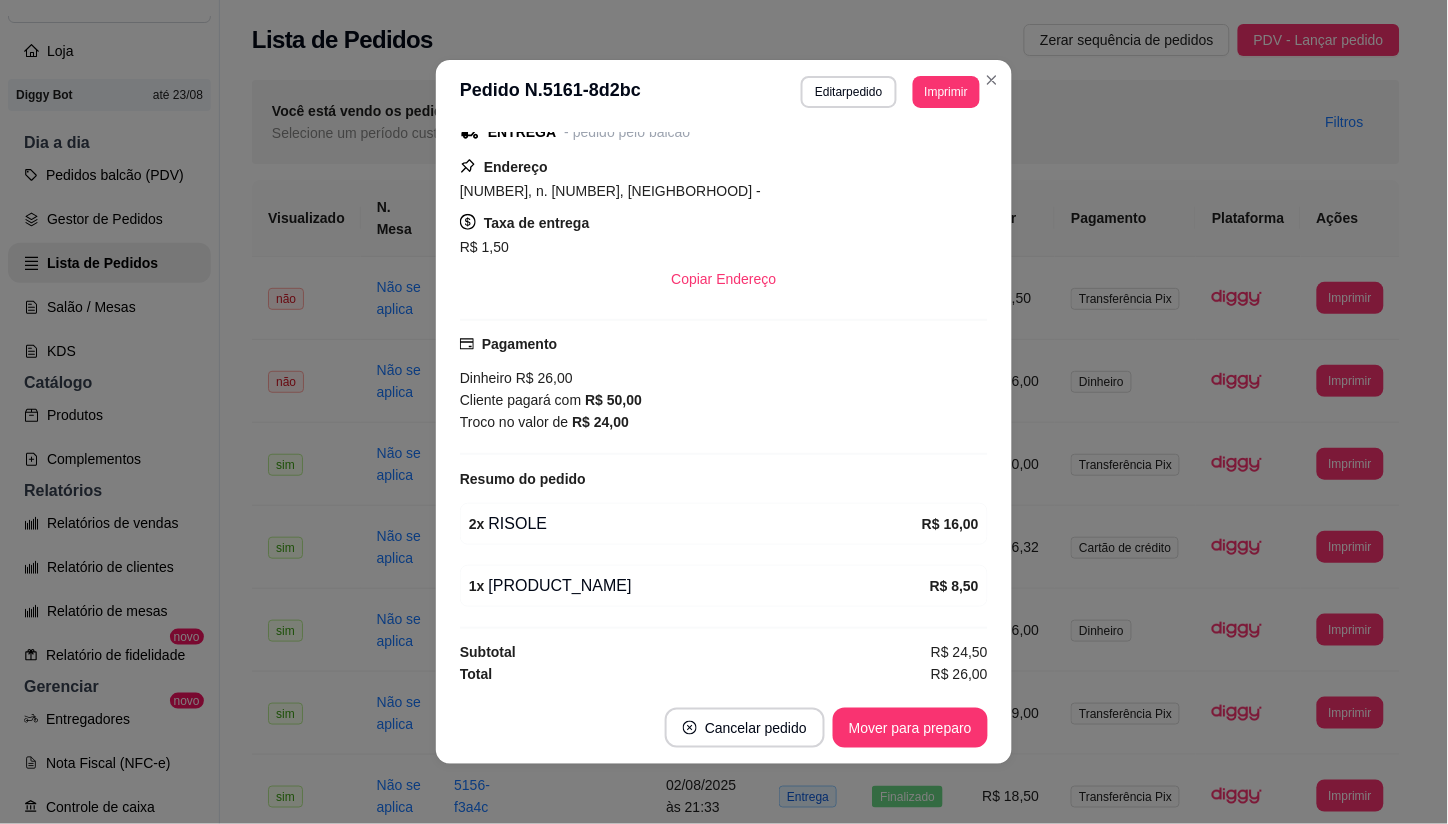 scroll, scrollTop: 273, scrollLeft: 0, axis: vertical 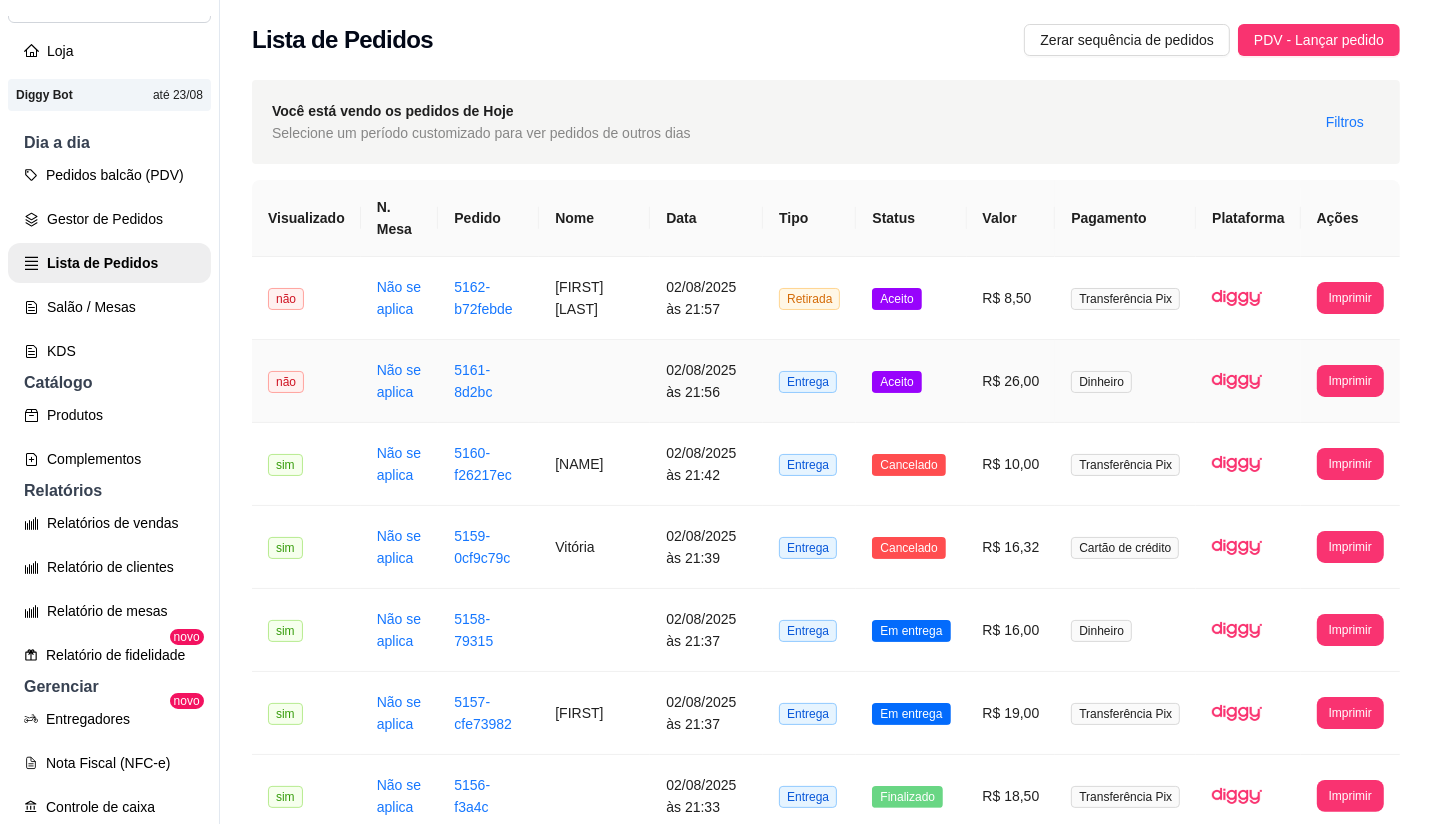 click on "Aceito" at bounding box center (896, 382) 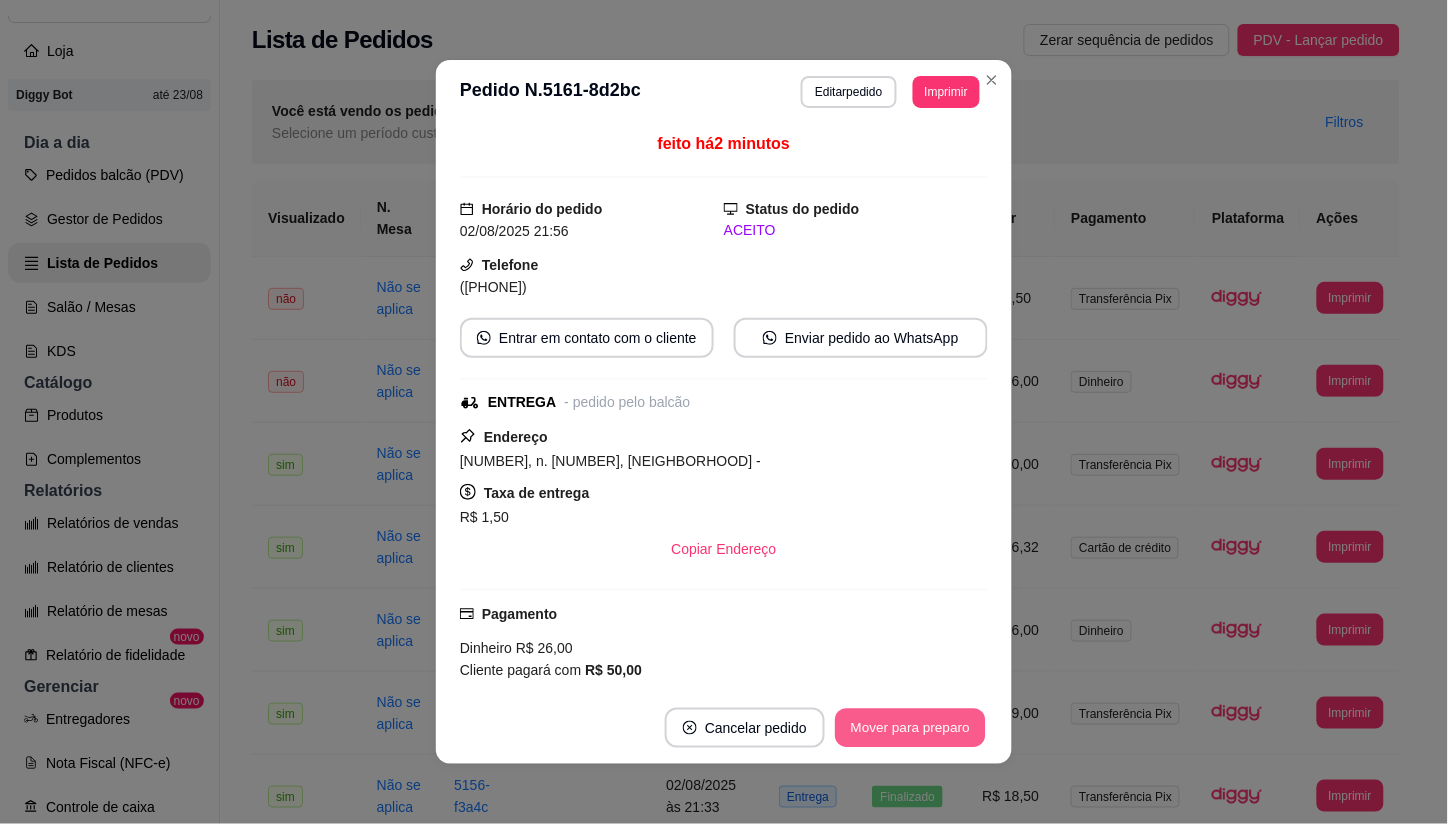 click on "Mover para preparo" at bounding box center (910, 728) 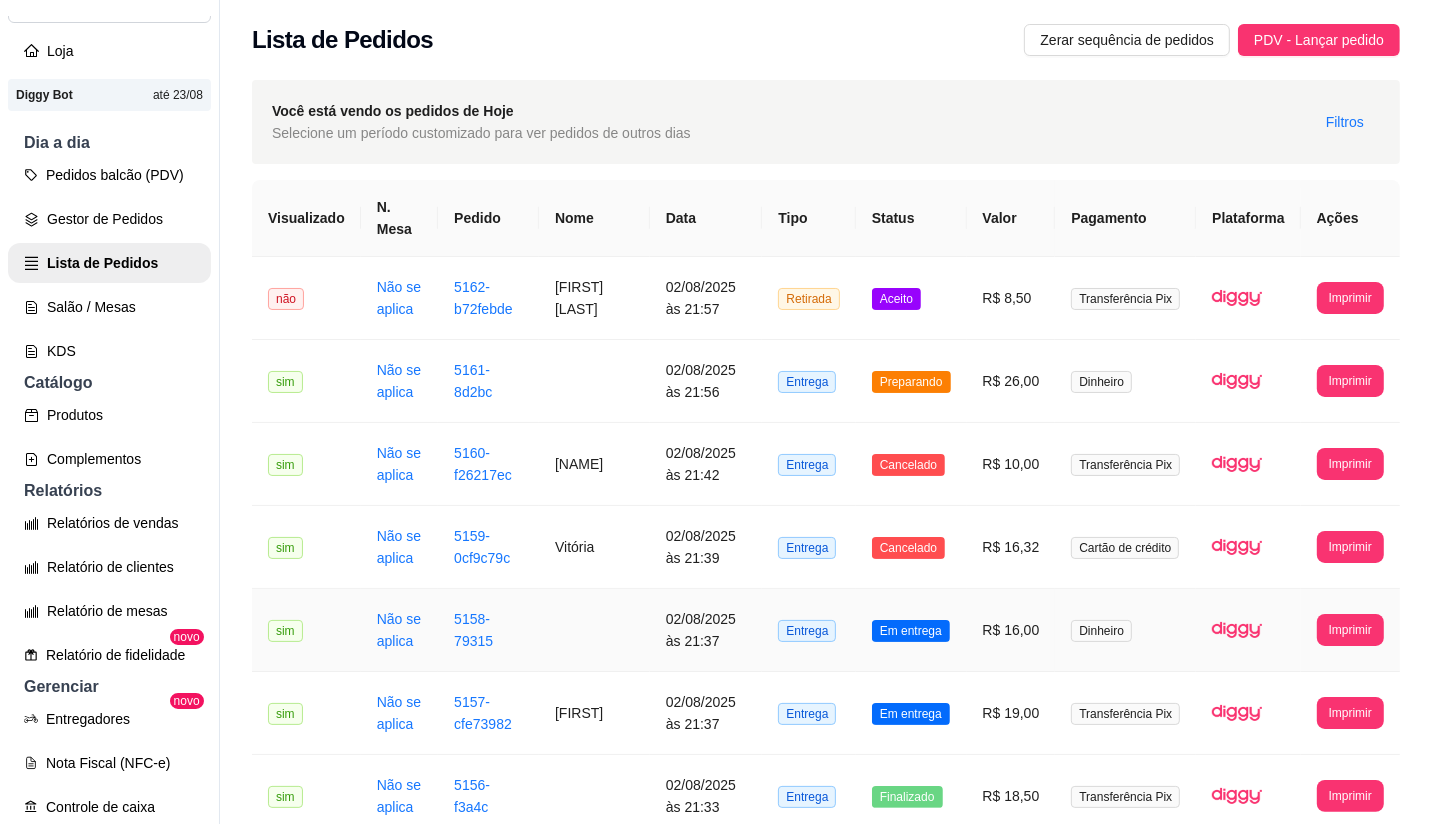 click on "Em entrega" at bounding box center (911, 631) 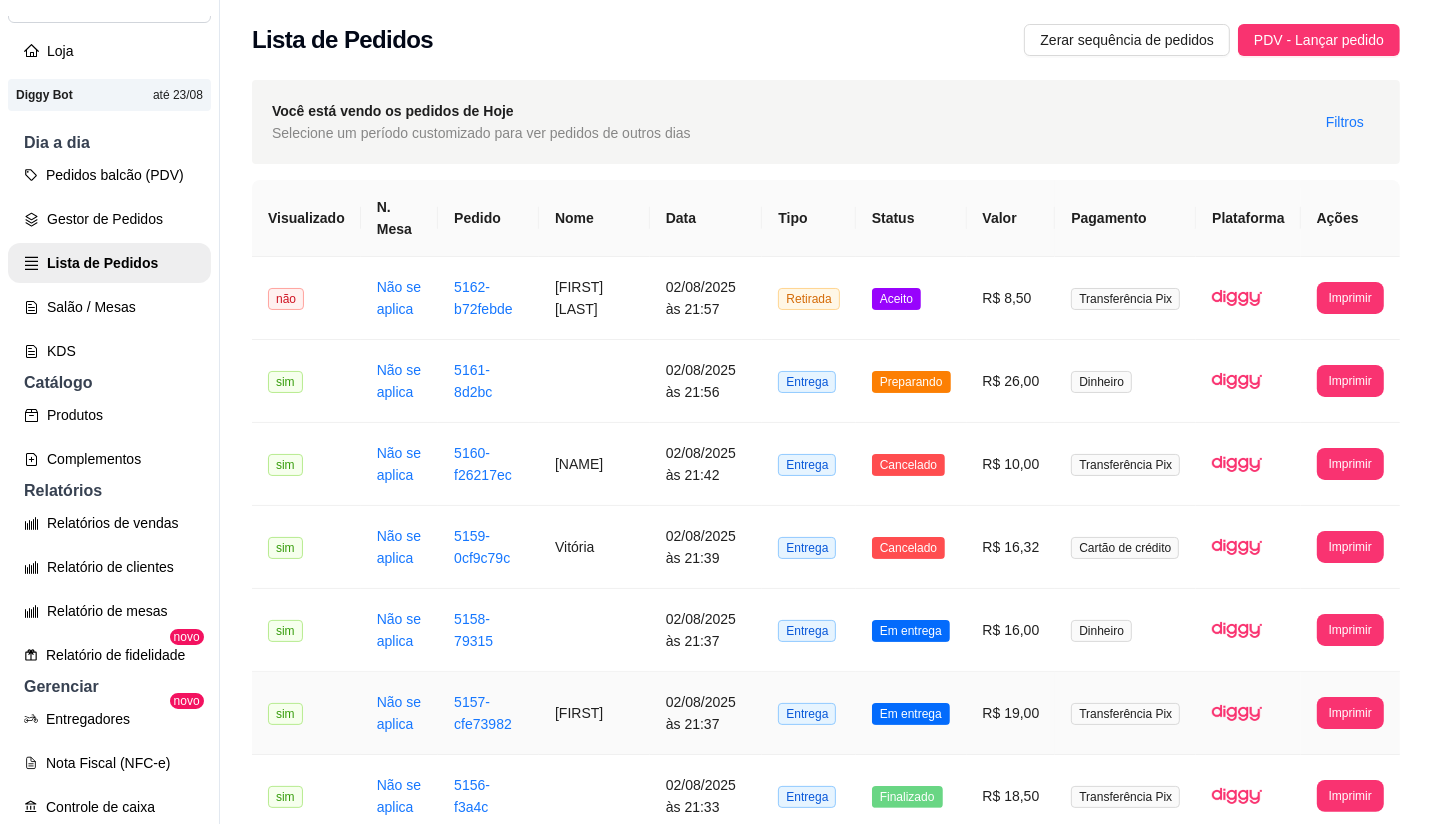 click on "Em entrega" at bounding box center (911, 713) 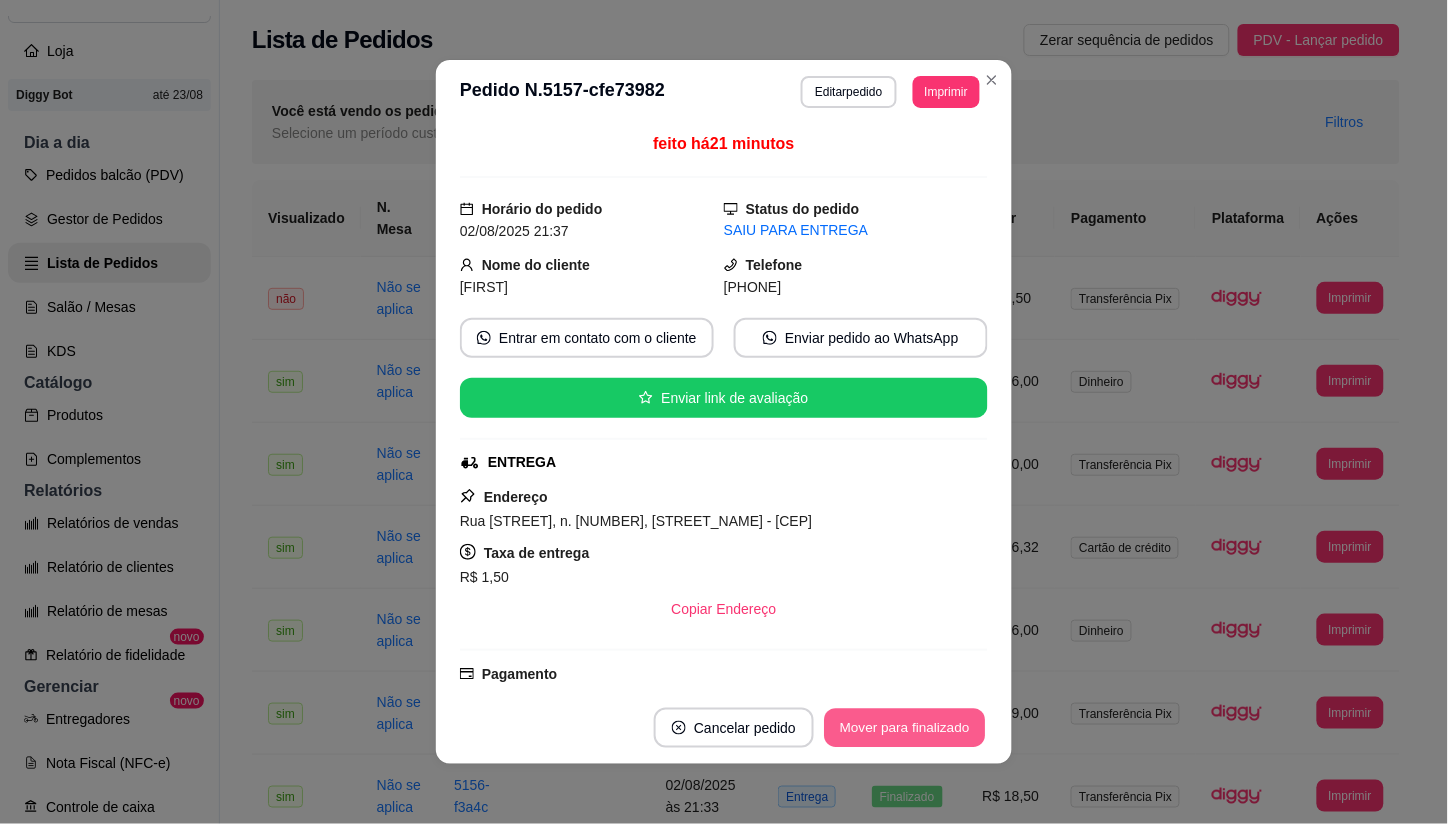 click on "Mover para finalizado" at bounding box center (905, 728) 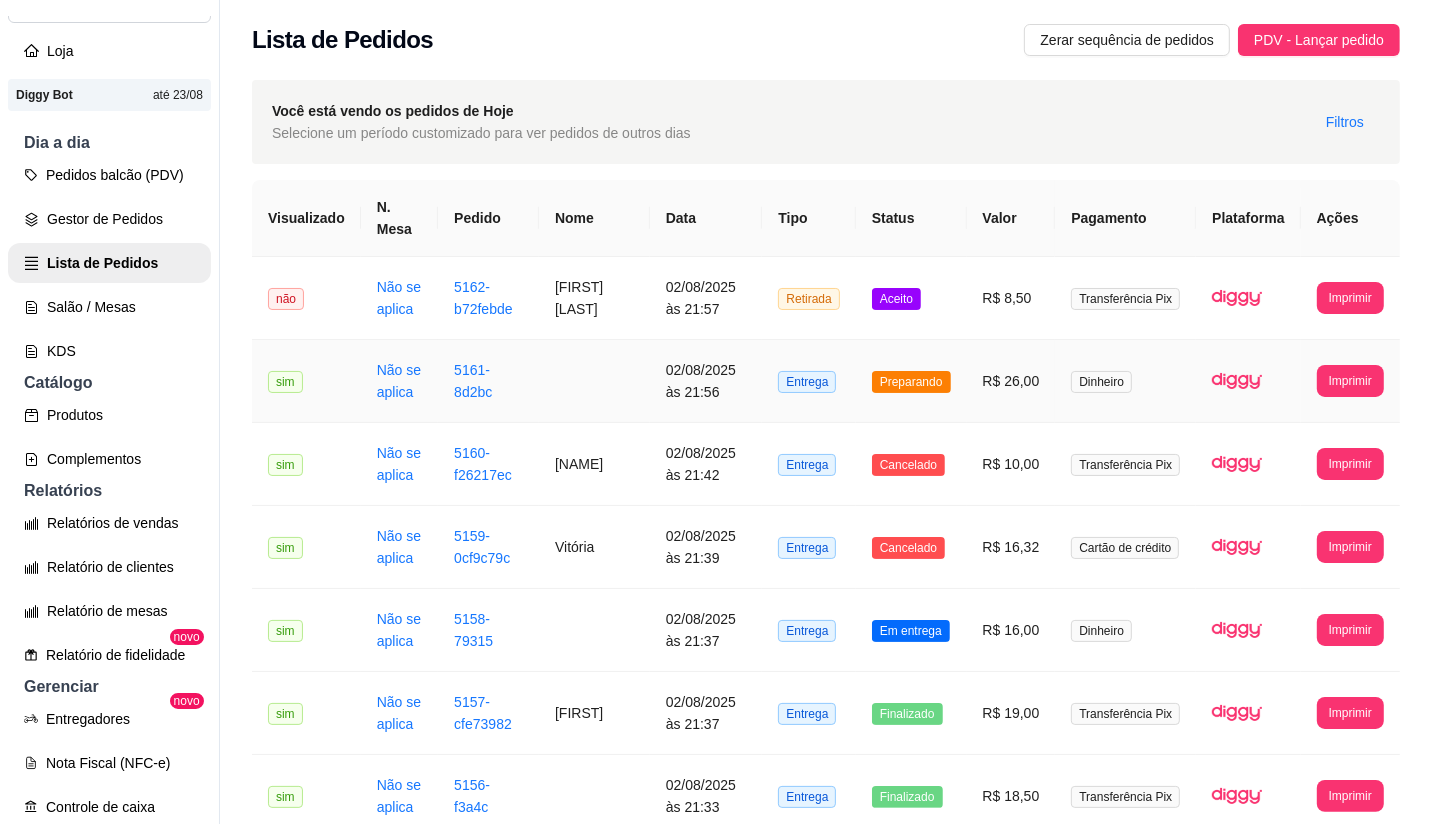 click on "Preparando" at bounding box center (911, 381) 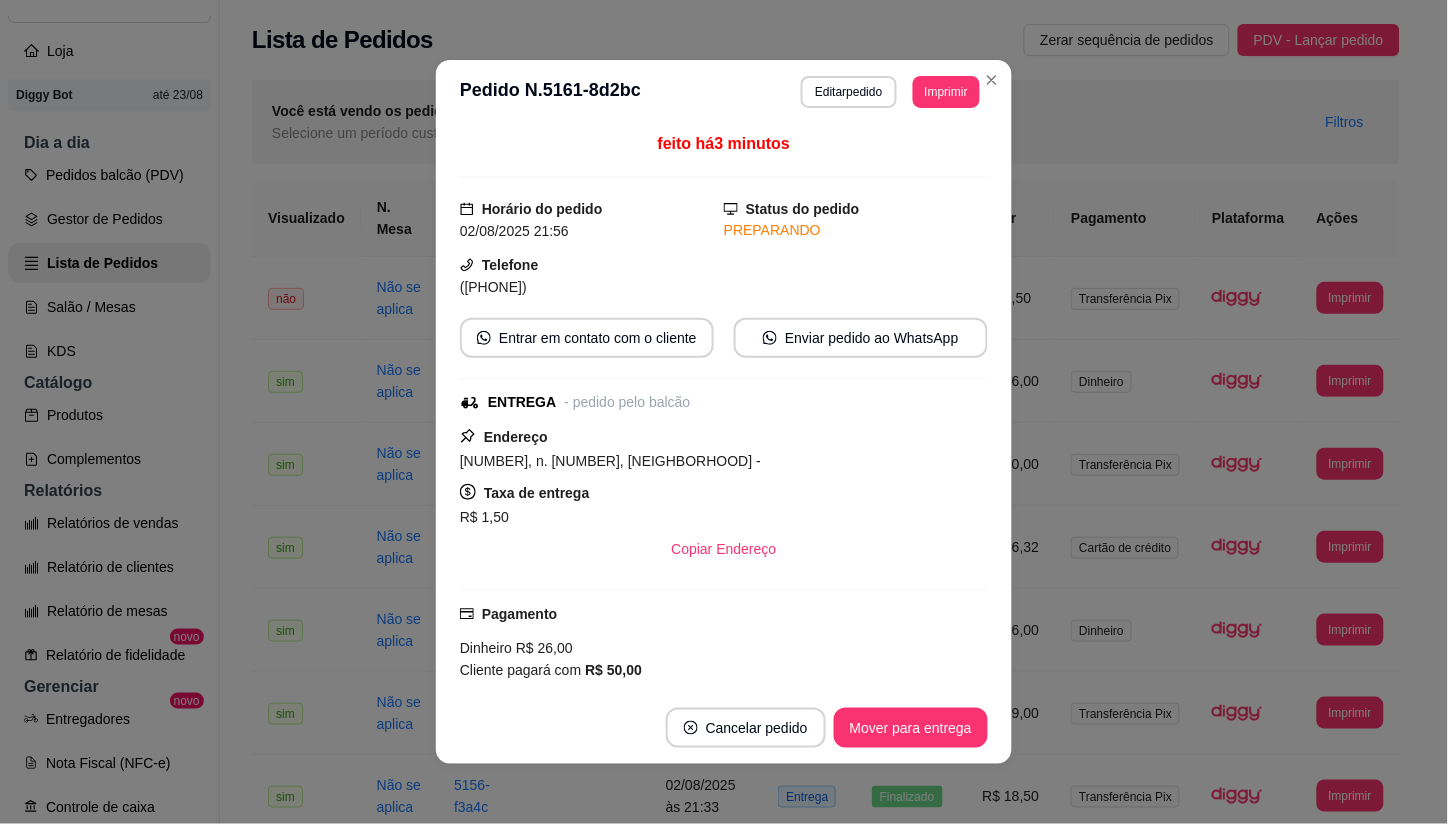 scroll, scrollTop: 273, scrollLeft: 0, axis: vertical 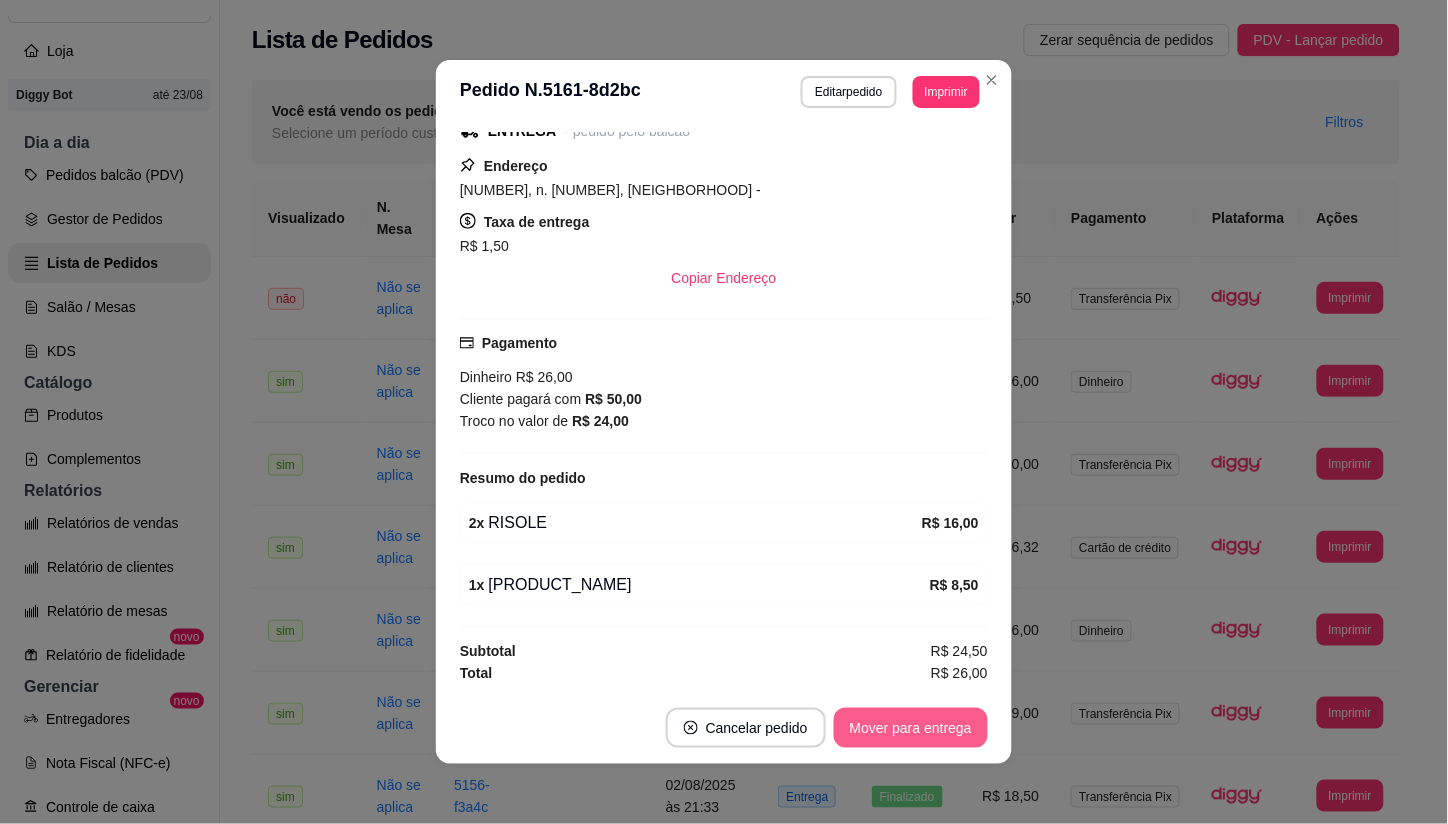 click on "Mover para entrega" at bounding box center (911, 728) 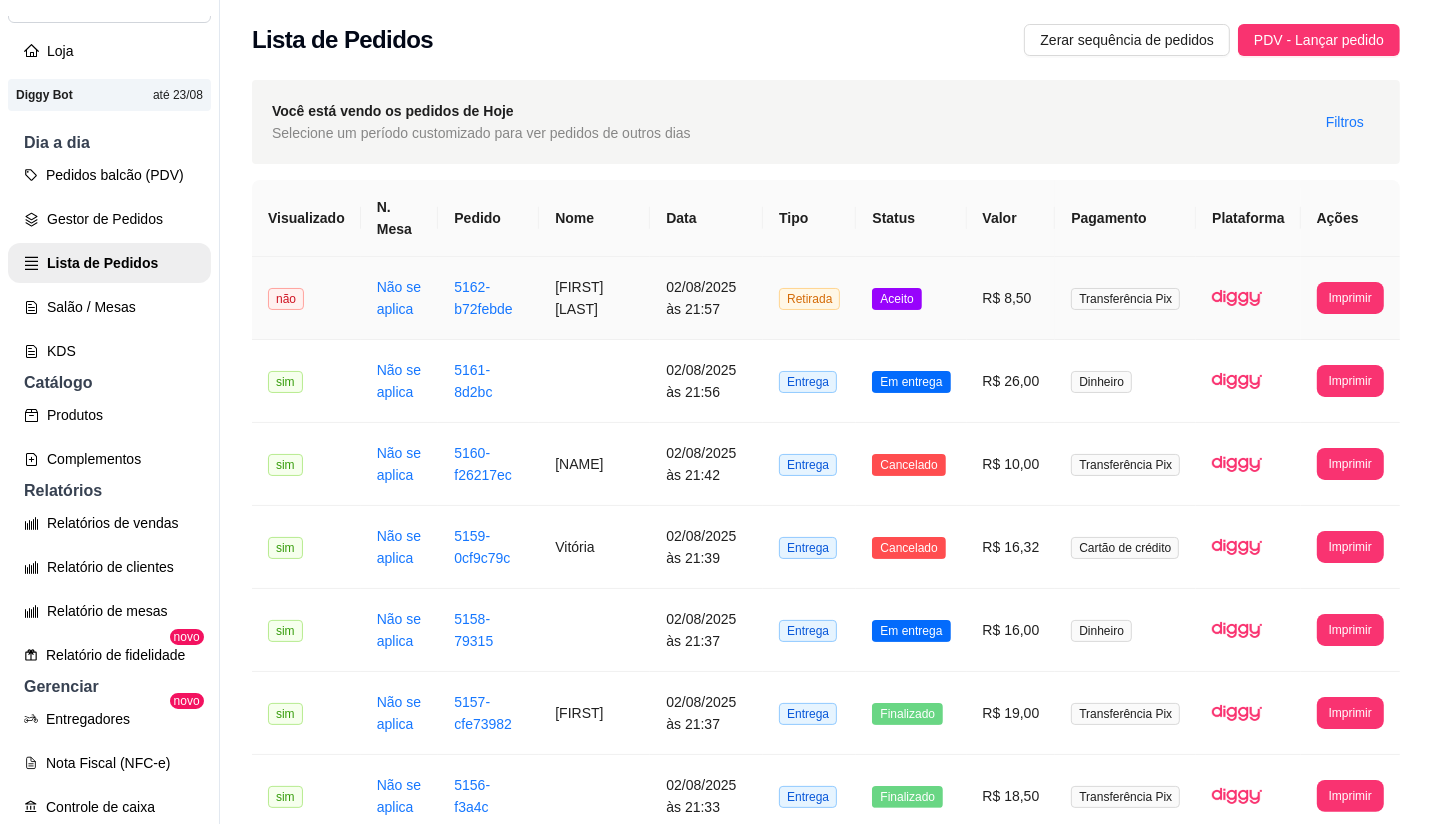 click on "Aceito" at bounding box center (911, 298) 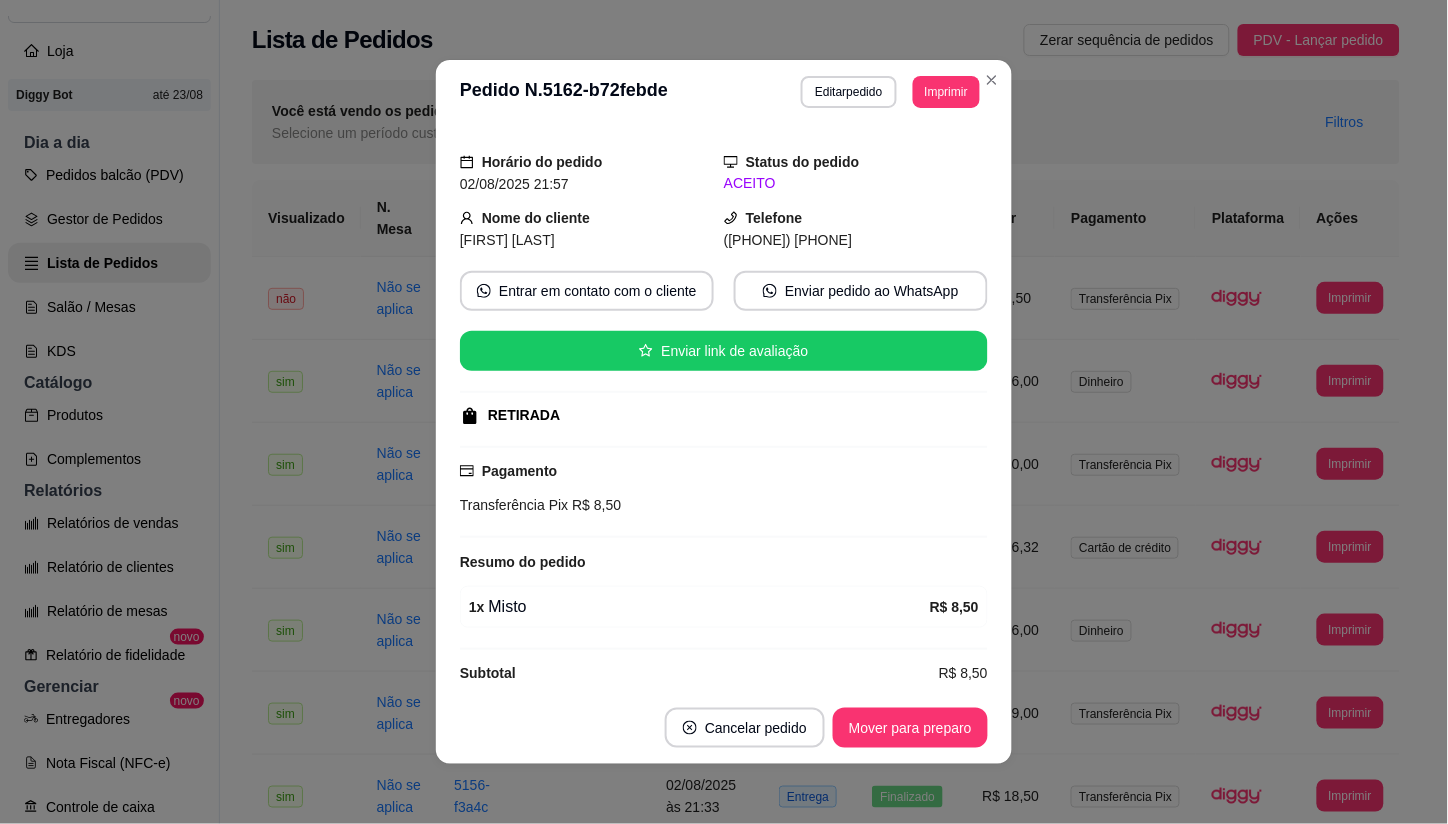 scroll, scrollTop: 71, scrollLeft: 0, axis: vertical 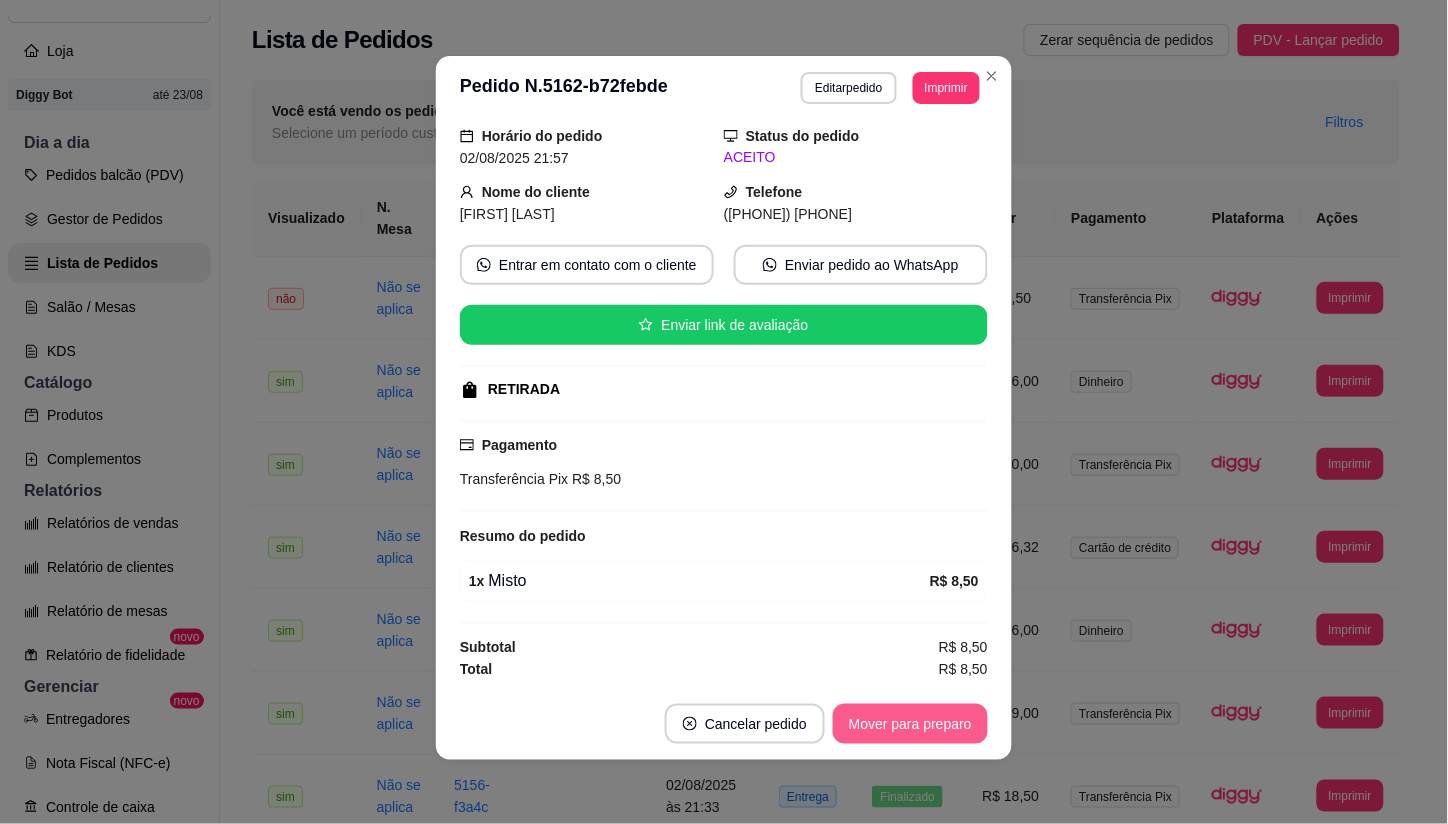 click on "Mover para preparo" at bounding box center (910, 724) 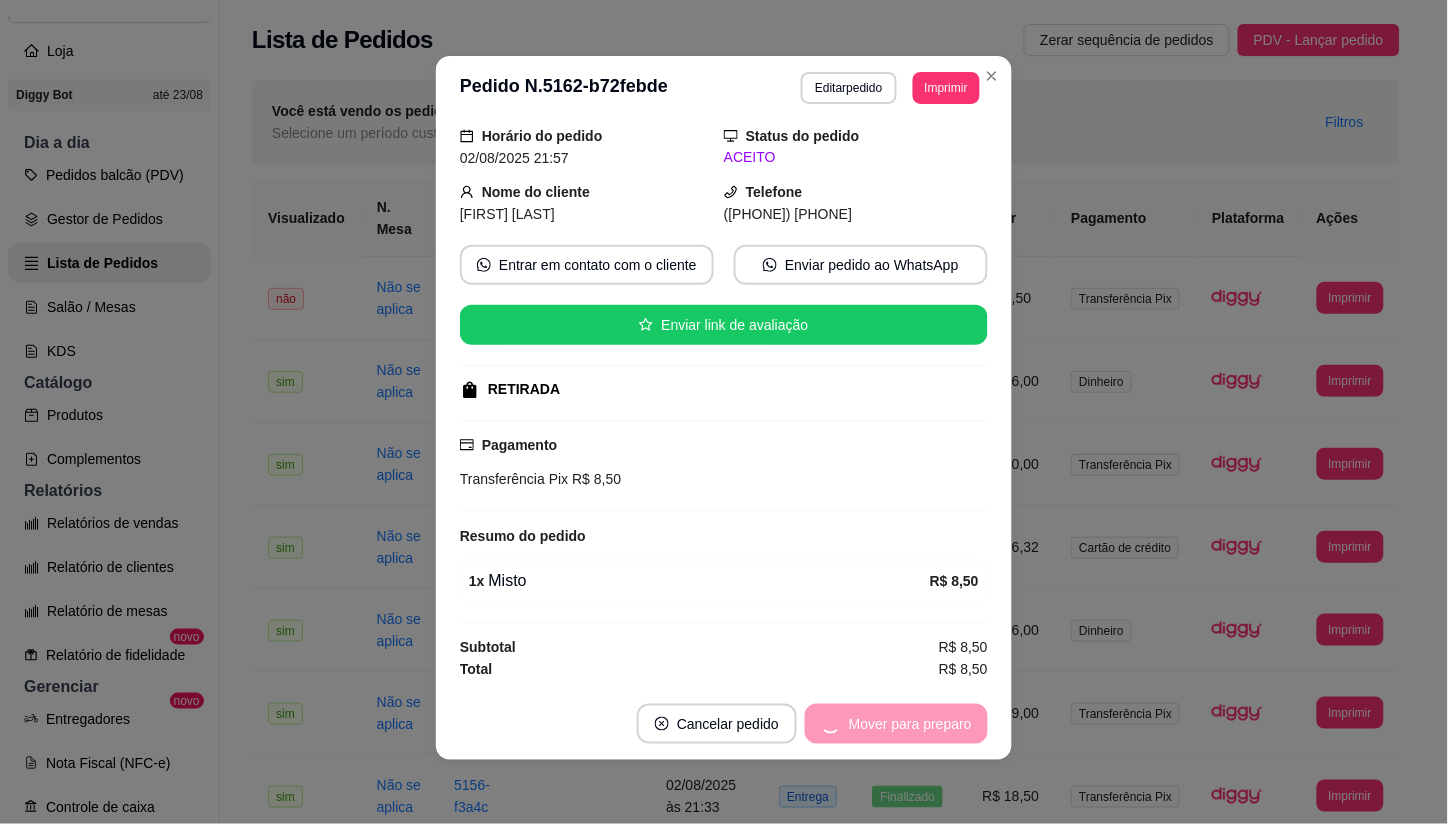 click on "Mover para preparo" at bounding box center (896, 724) 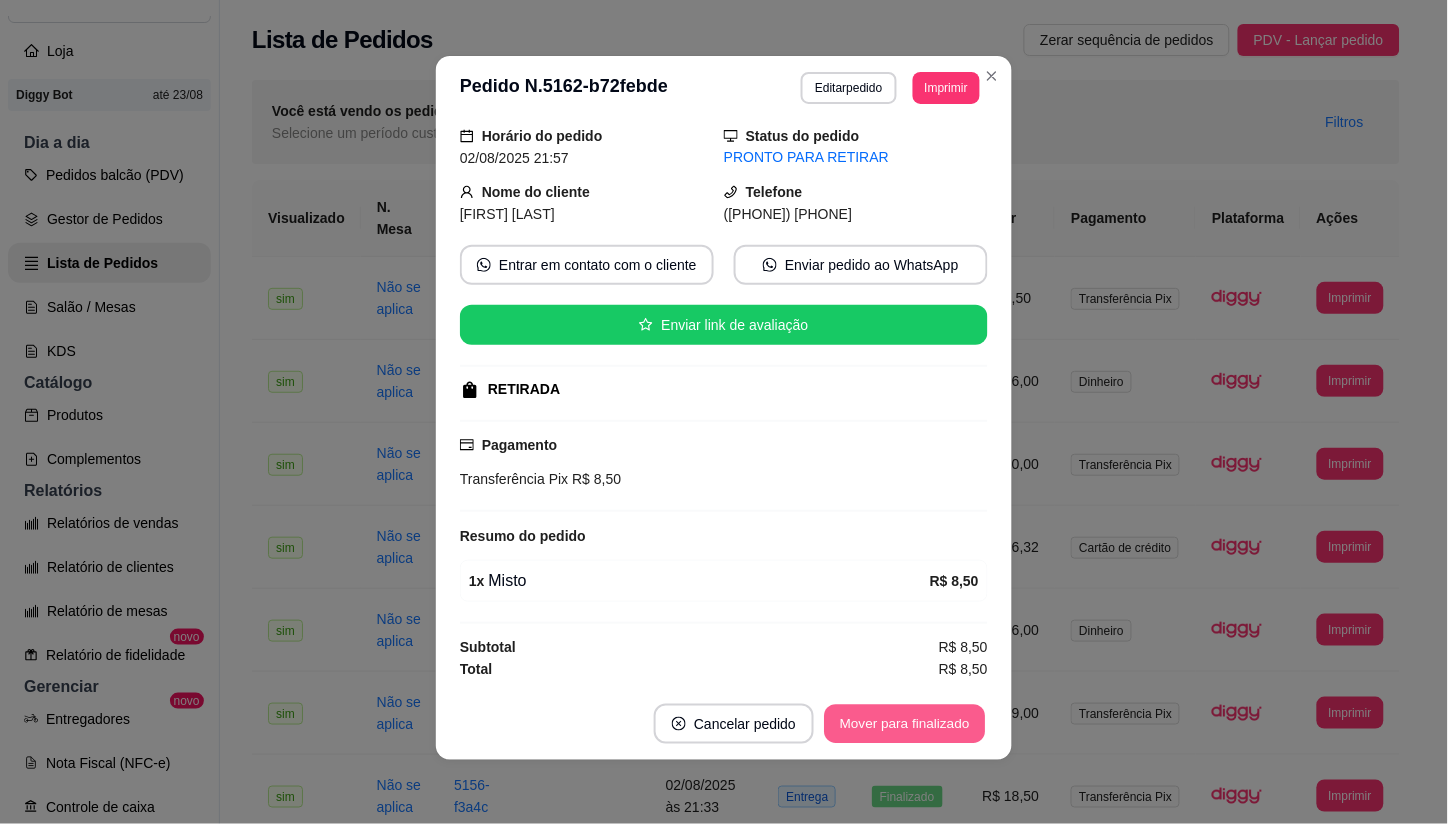 click on "Mover para finalizado" at bounding box center [905, 724] 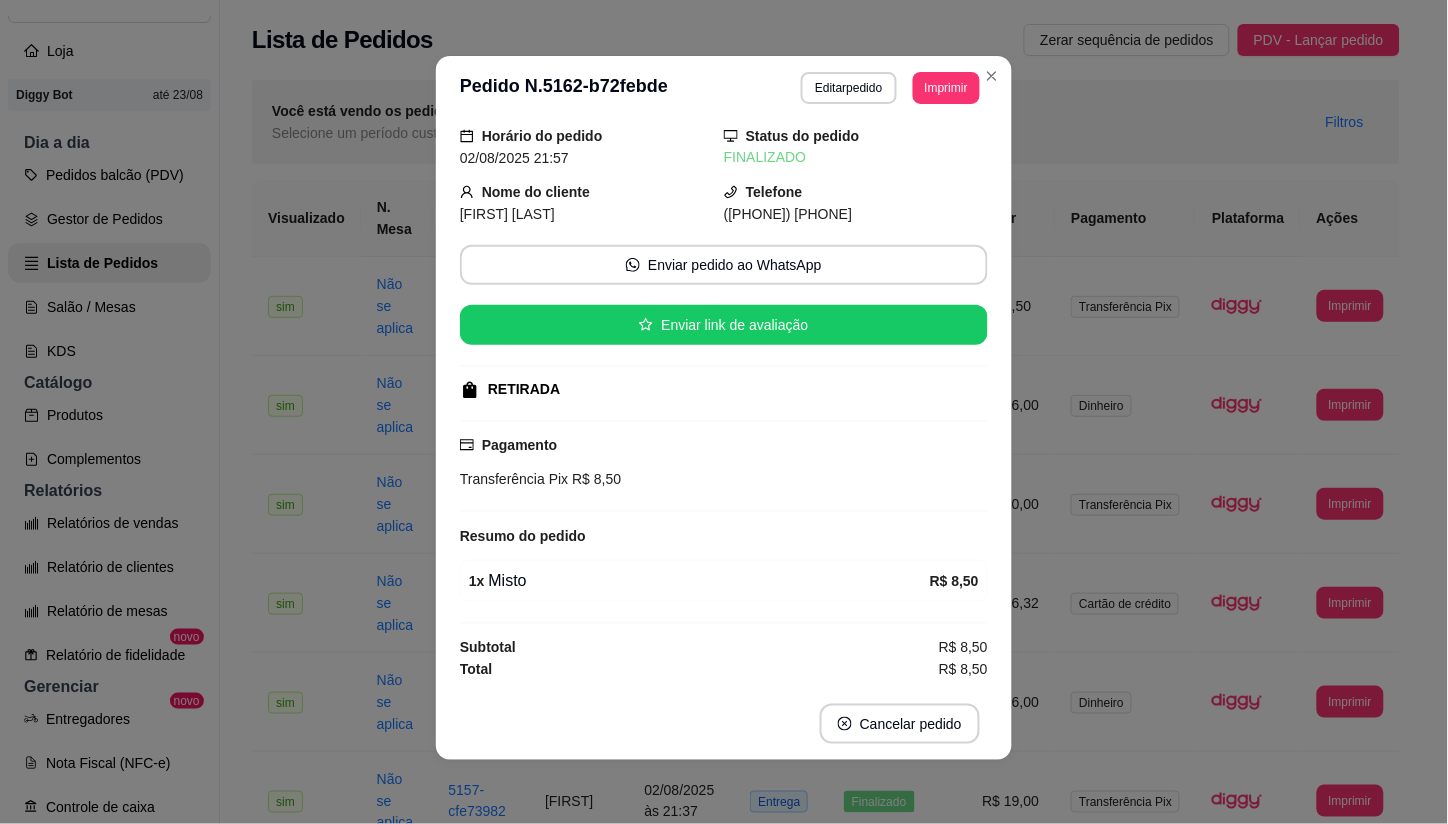 scroll, scrollTop: 24, scrollLeft: 0, axis: vertical 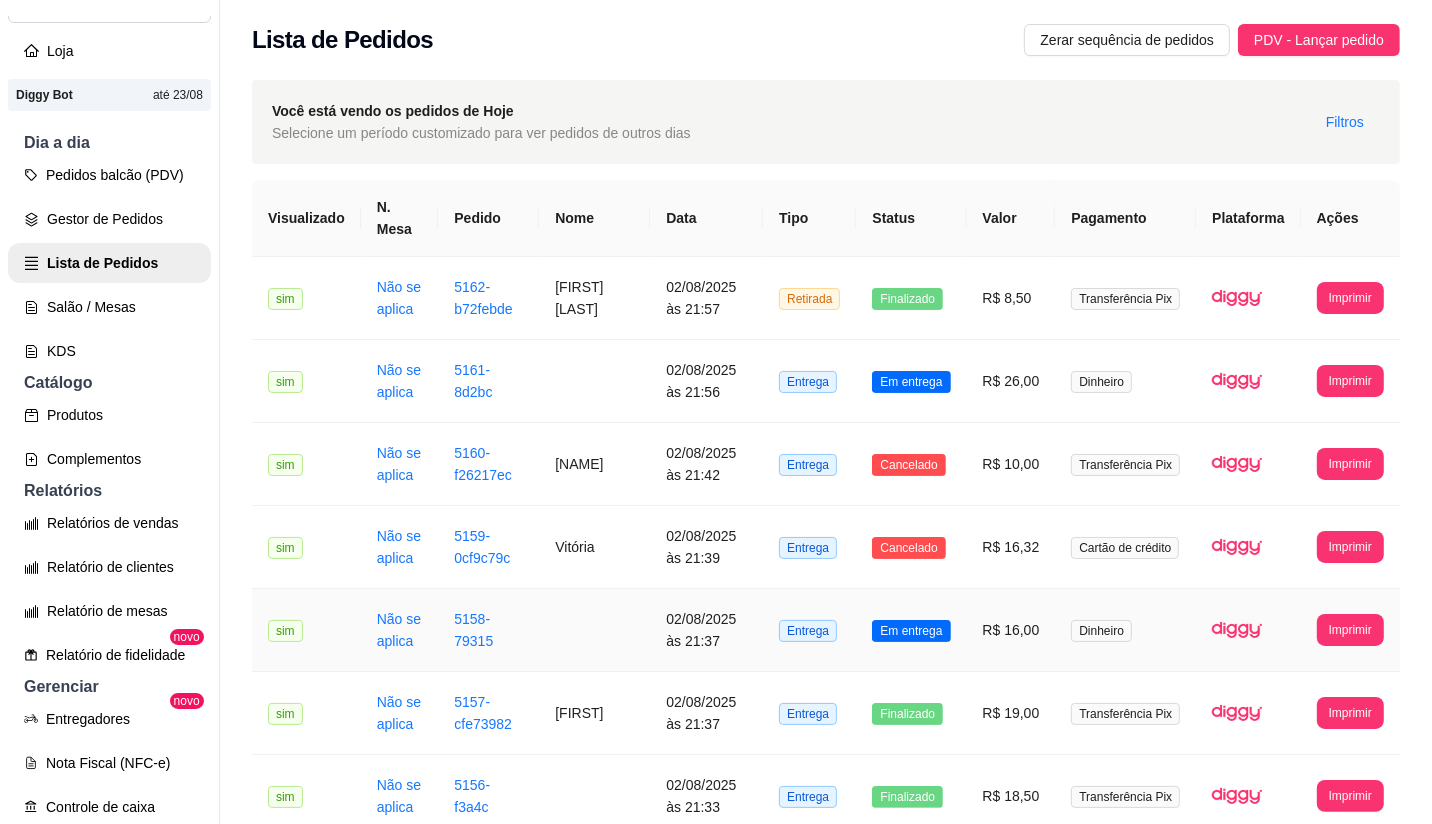 click on "Em entrega" at bounding box center (911, 631) 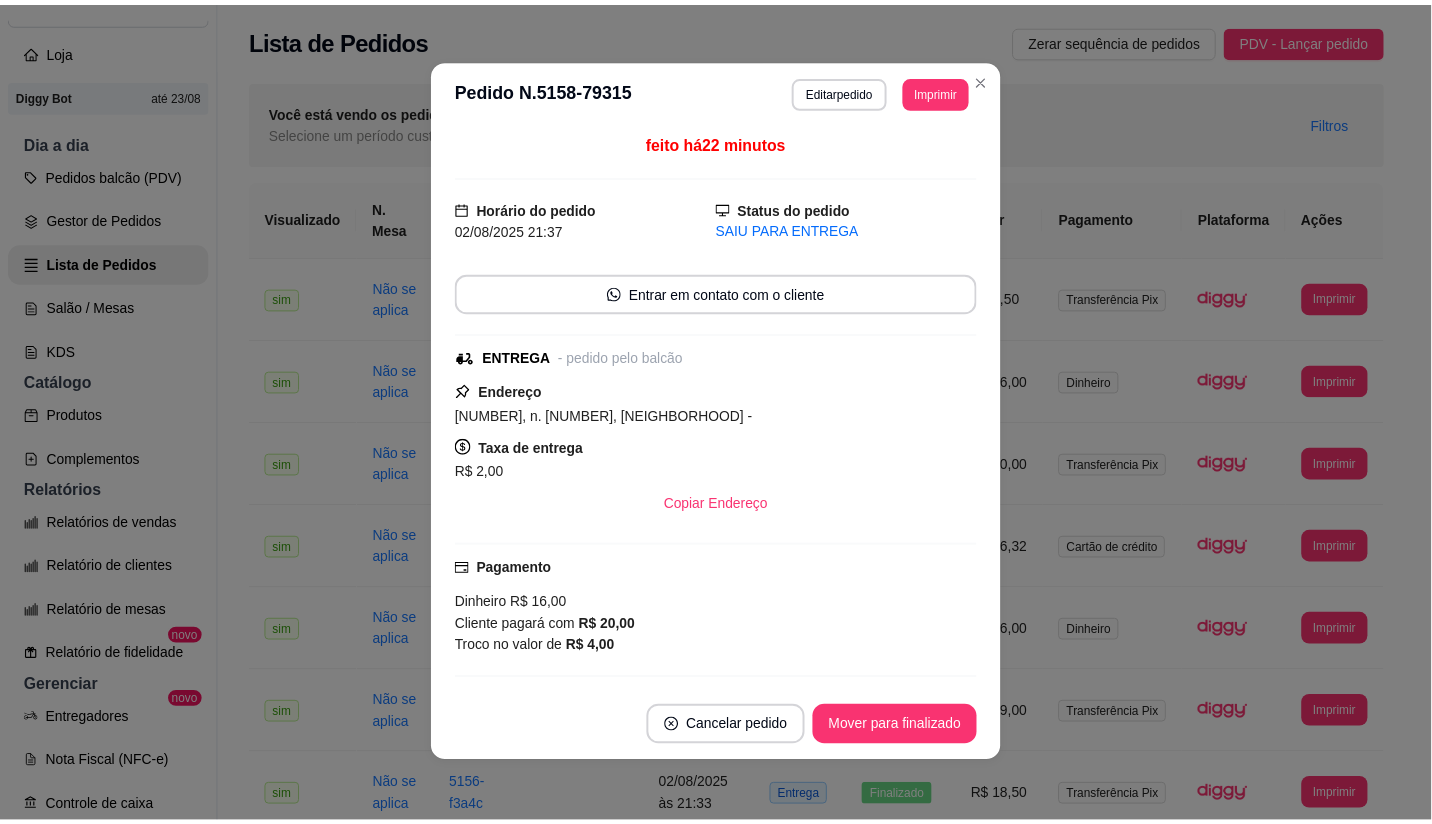 scroll, scrollTop: 0, scrollLeft: 0, axis: both 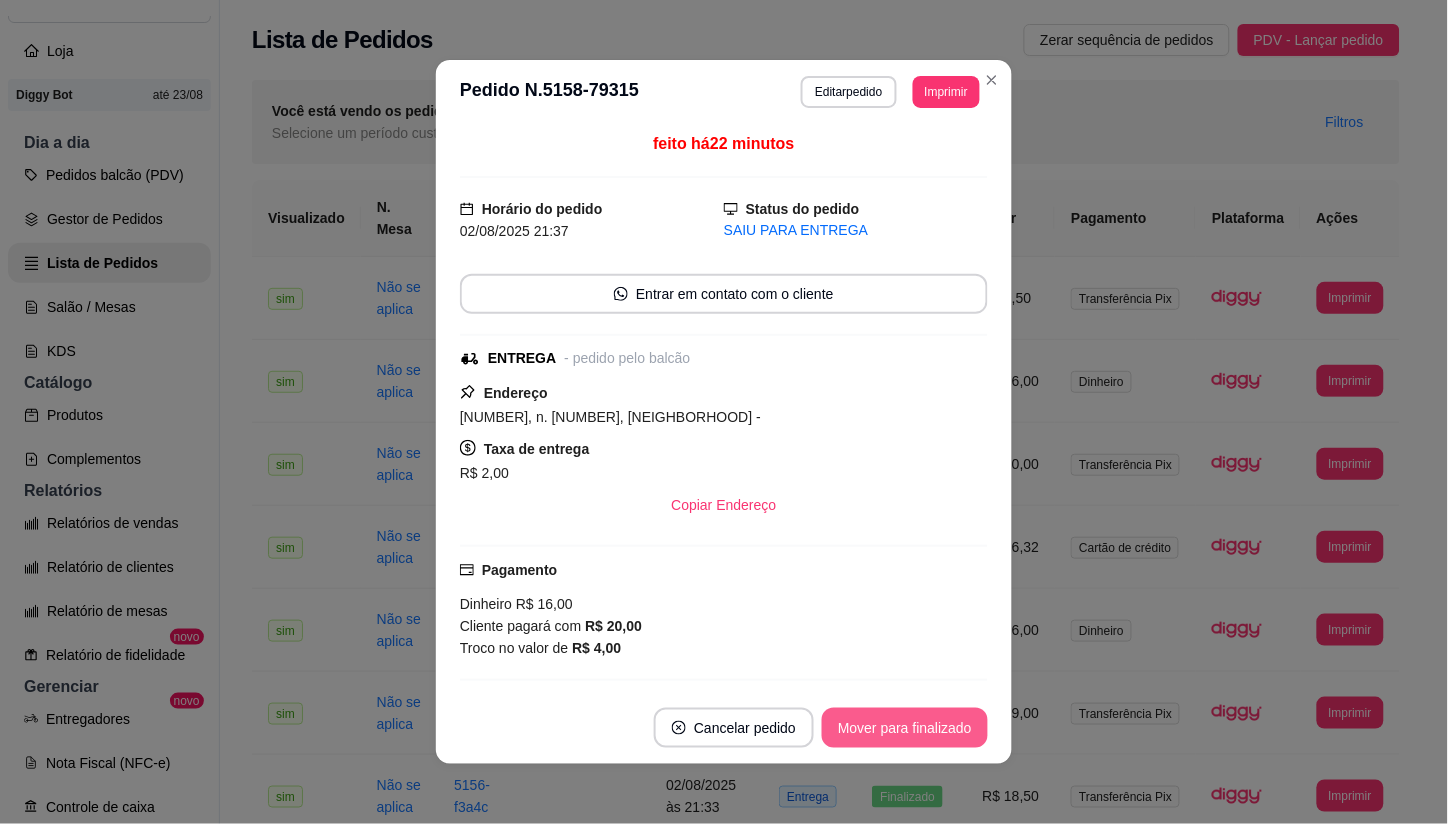 click on "Mover para finalizado" at bounding box center [905, 728] 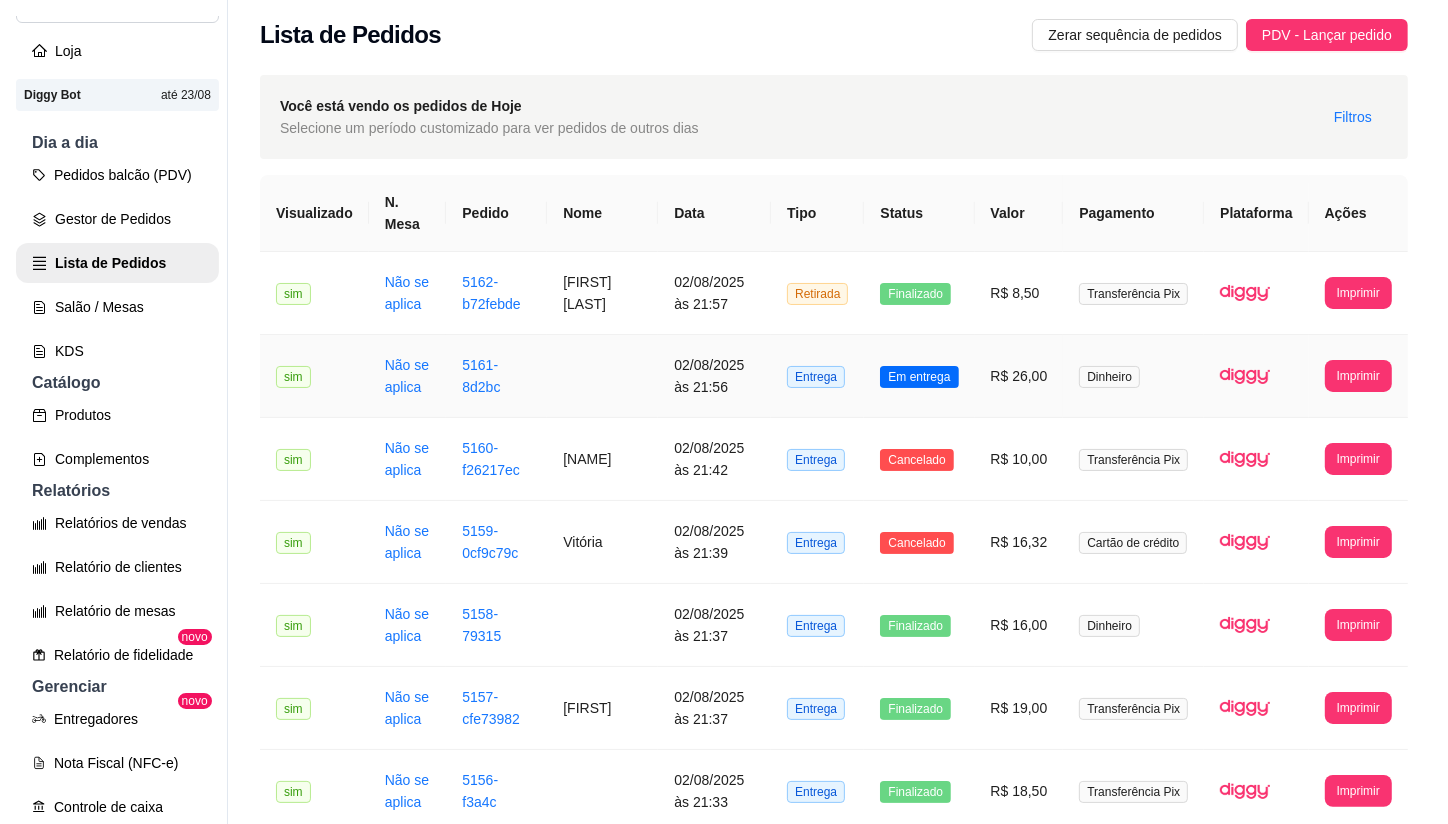 scroll, scrollTop: 0, scrollLeft: 0, axis: both 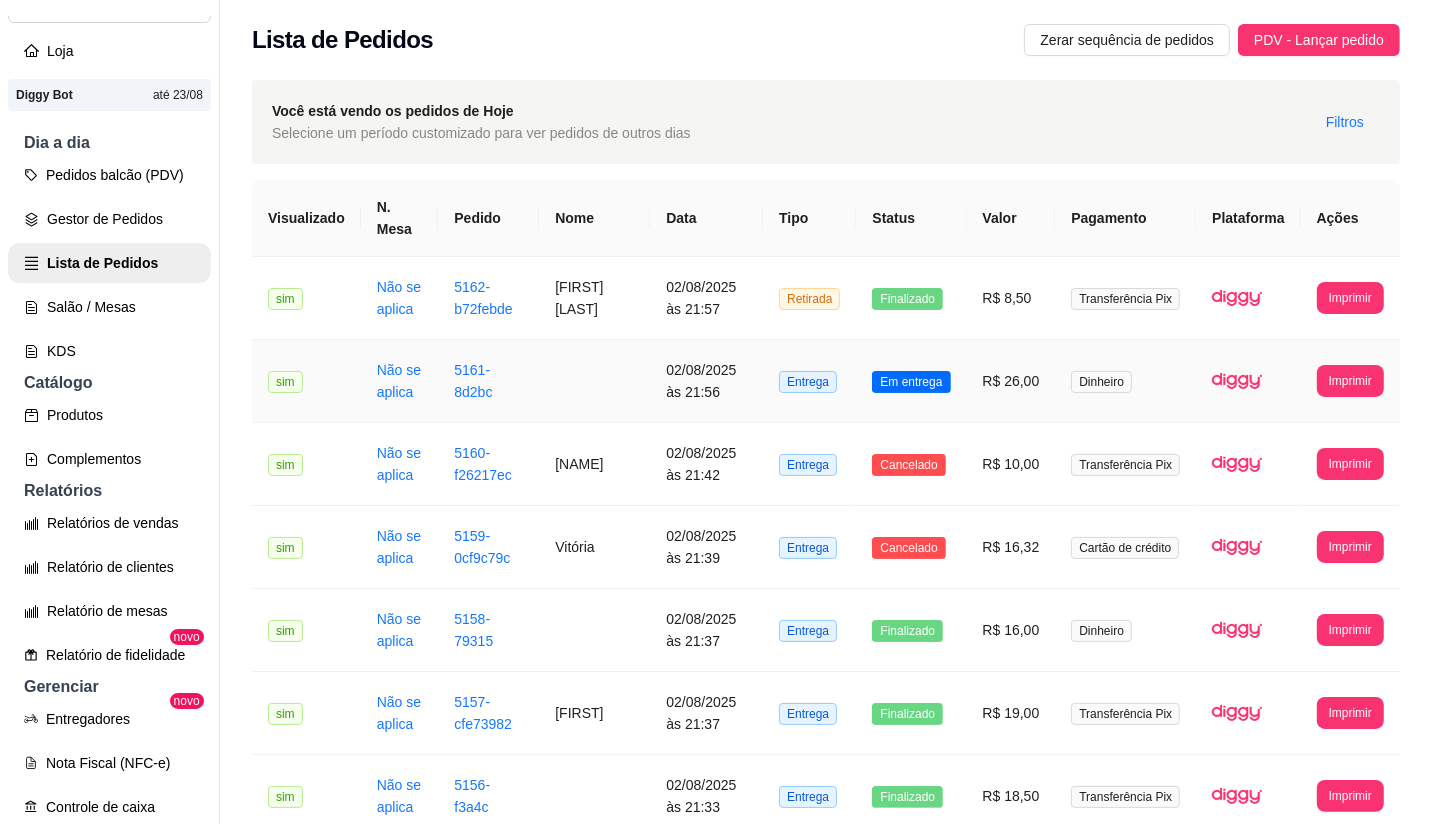 click on "Em entrega" at bounding box center [911, 382] 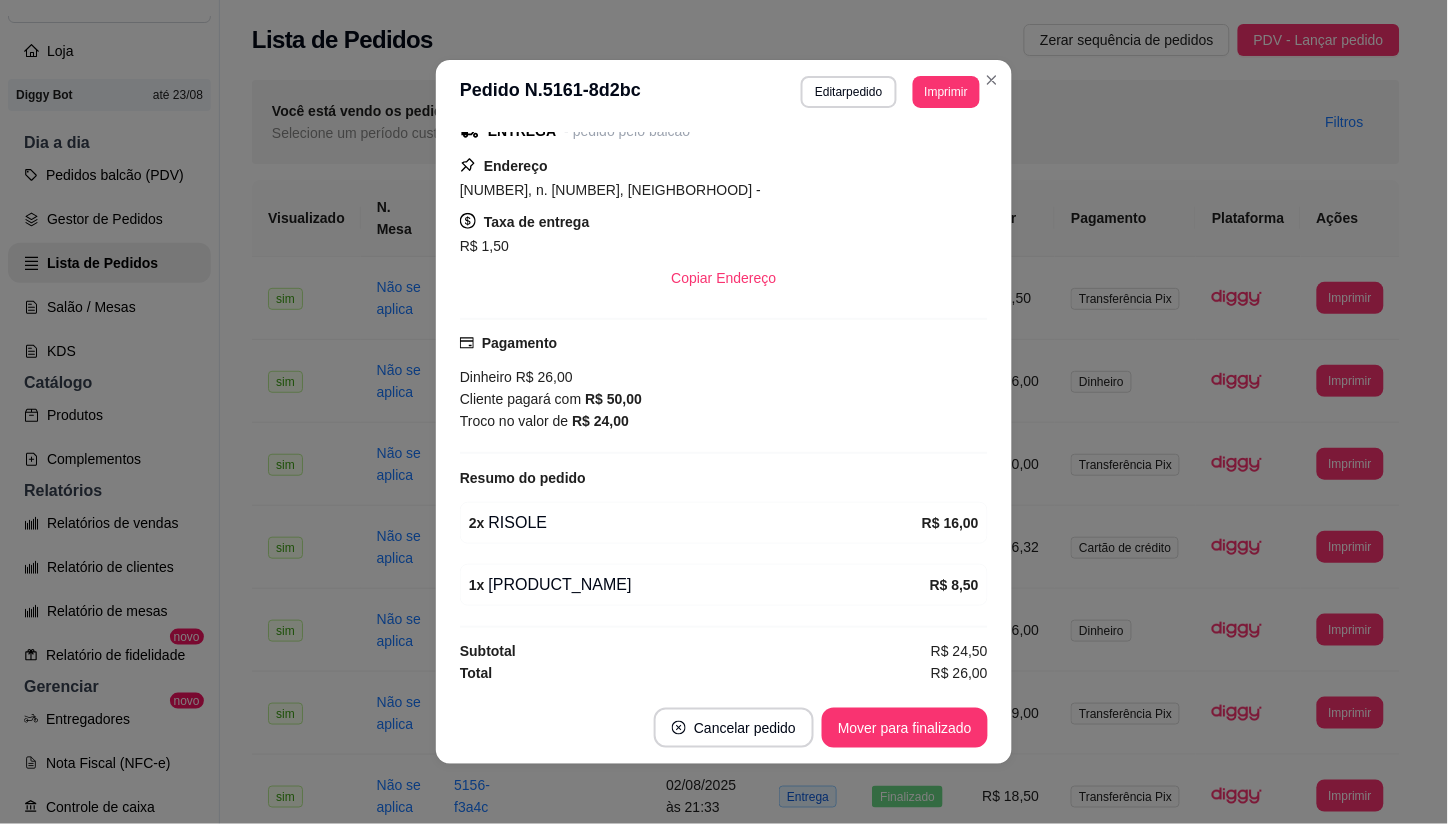 scroll, scrollTop: 273, scrollLeft: 0, axis: vertical 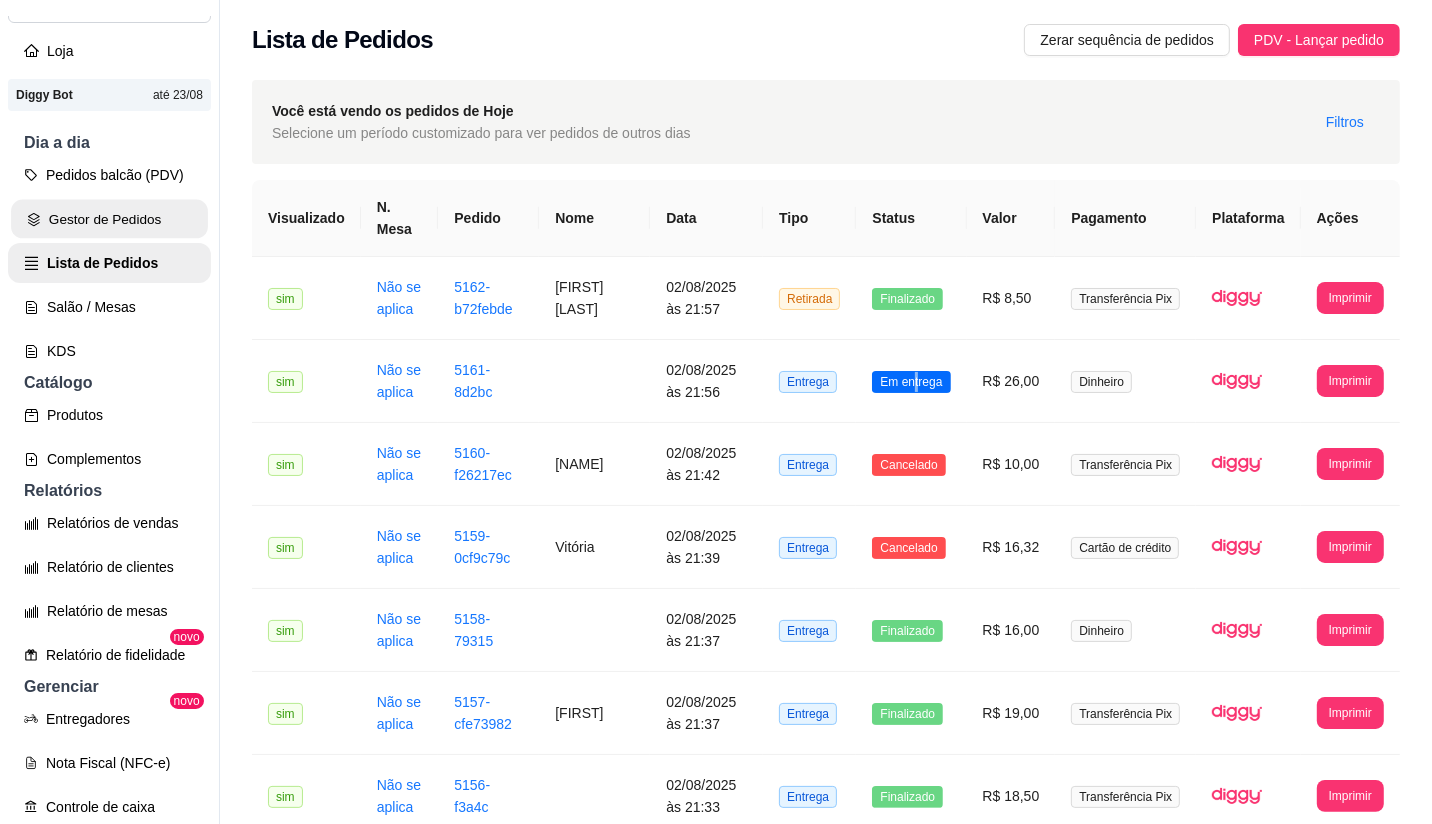 click on "Gestor de Pedidos" at bounding box center (109, 219) 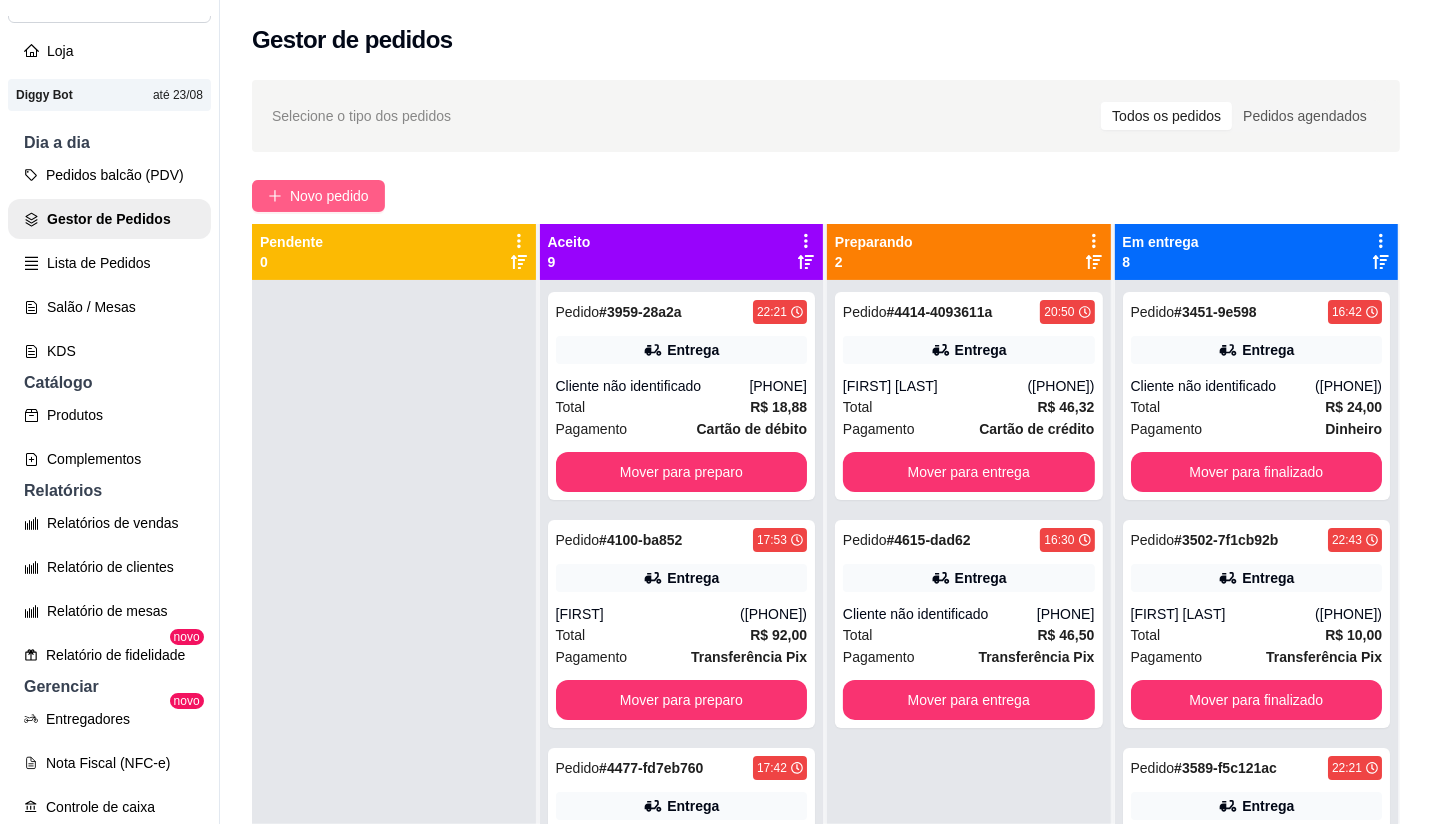 click on "Novo pedido" at bounding box center [329, 196] 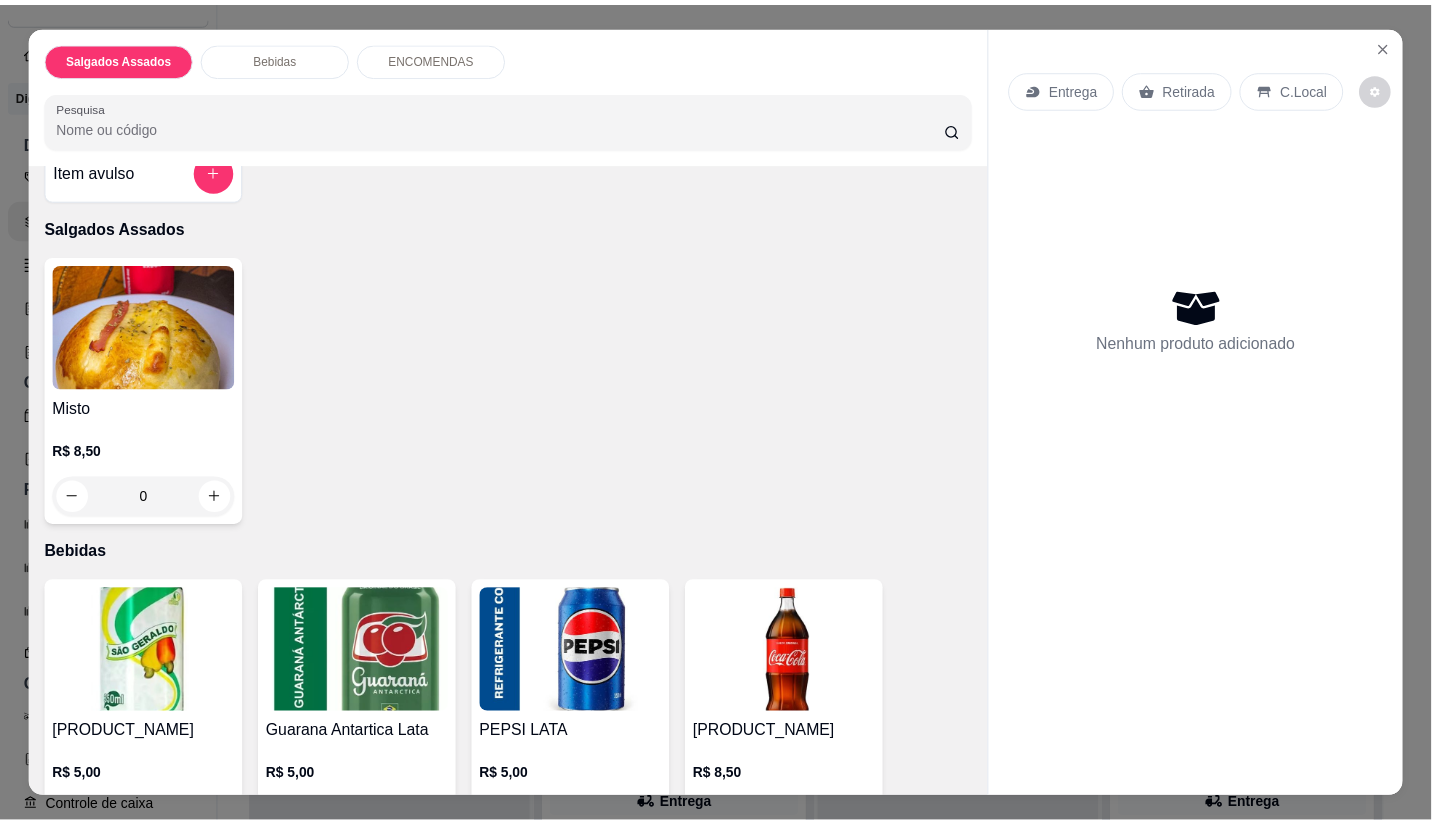 scroll, scrollTop: 0, scrollLeft: 0, axis: both 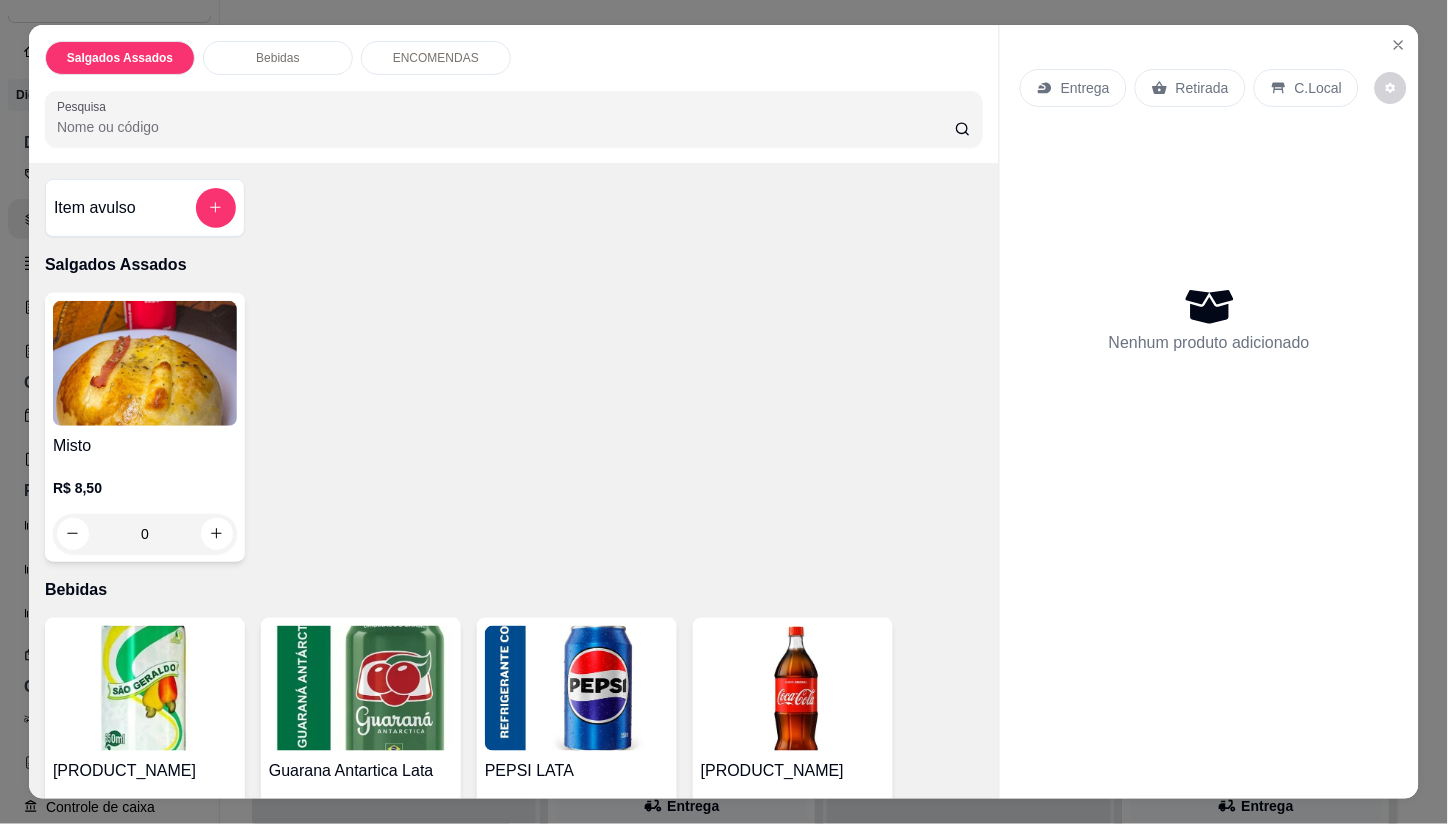 click 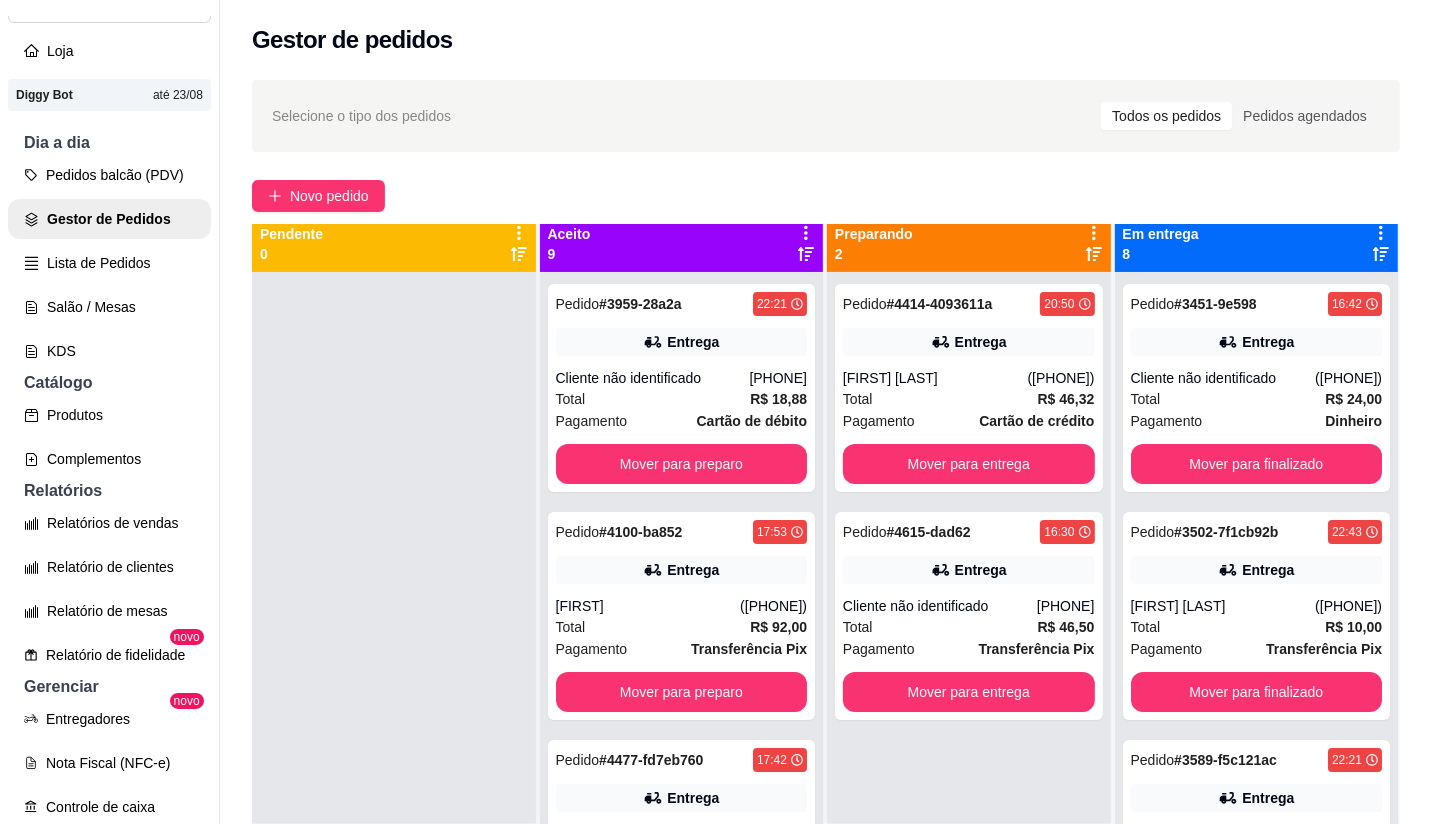 scroll, scrollTop: 0, scrollLeft: 0, axis: both 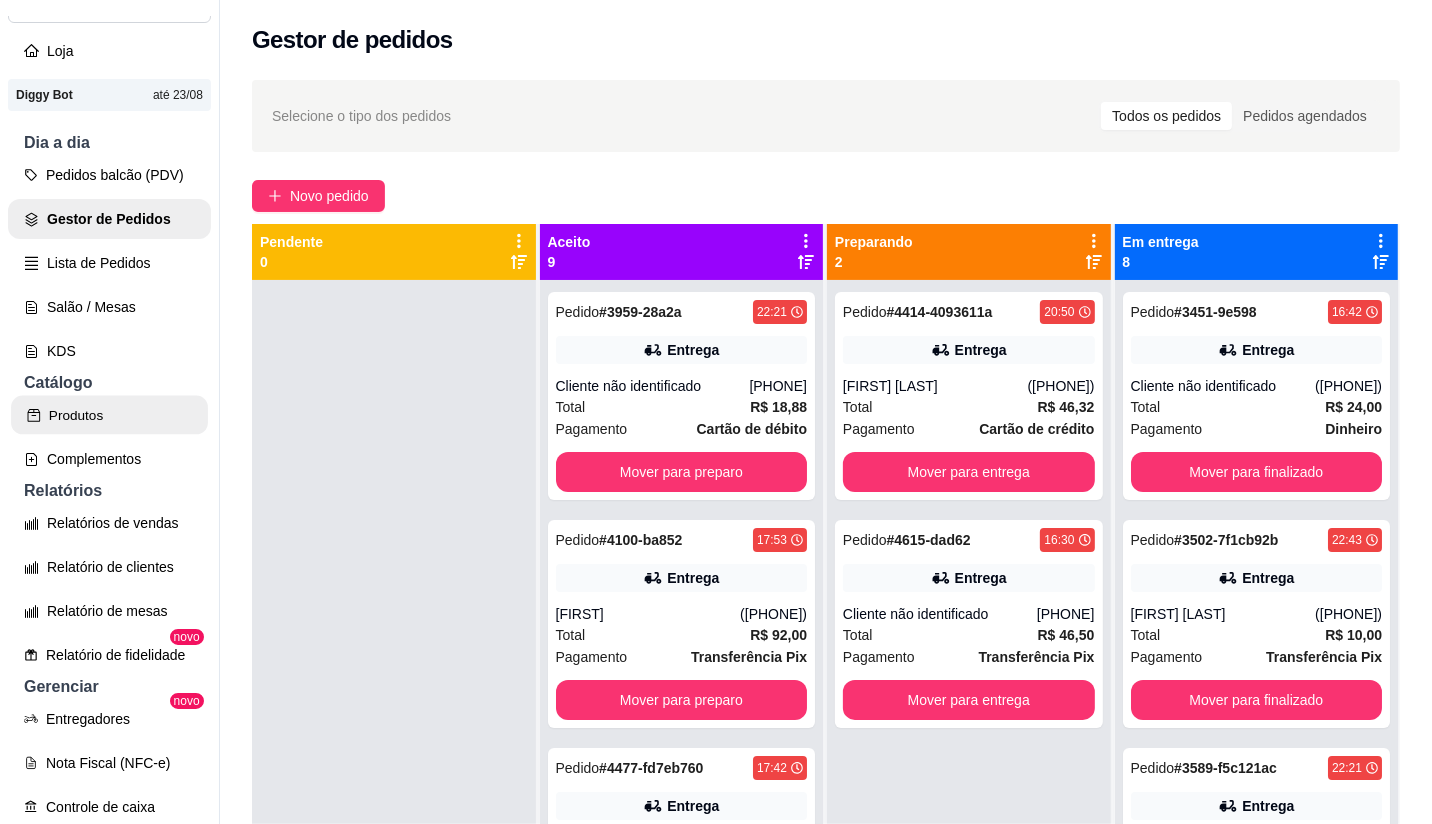 click on "Produtos" at bounding box center (109, 415) 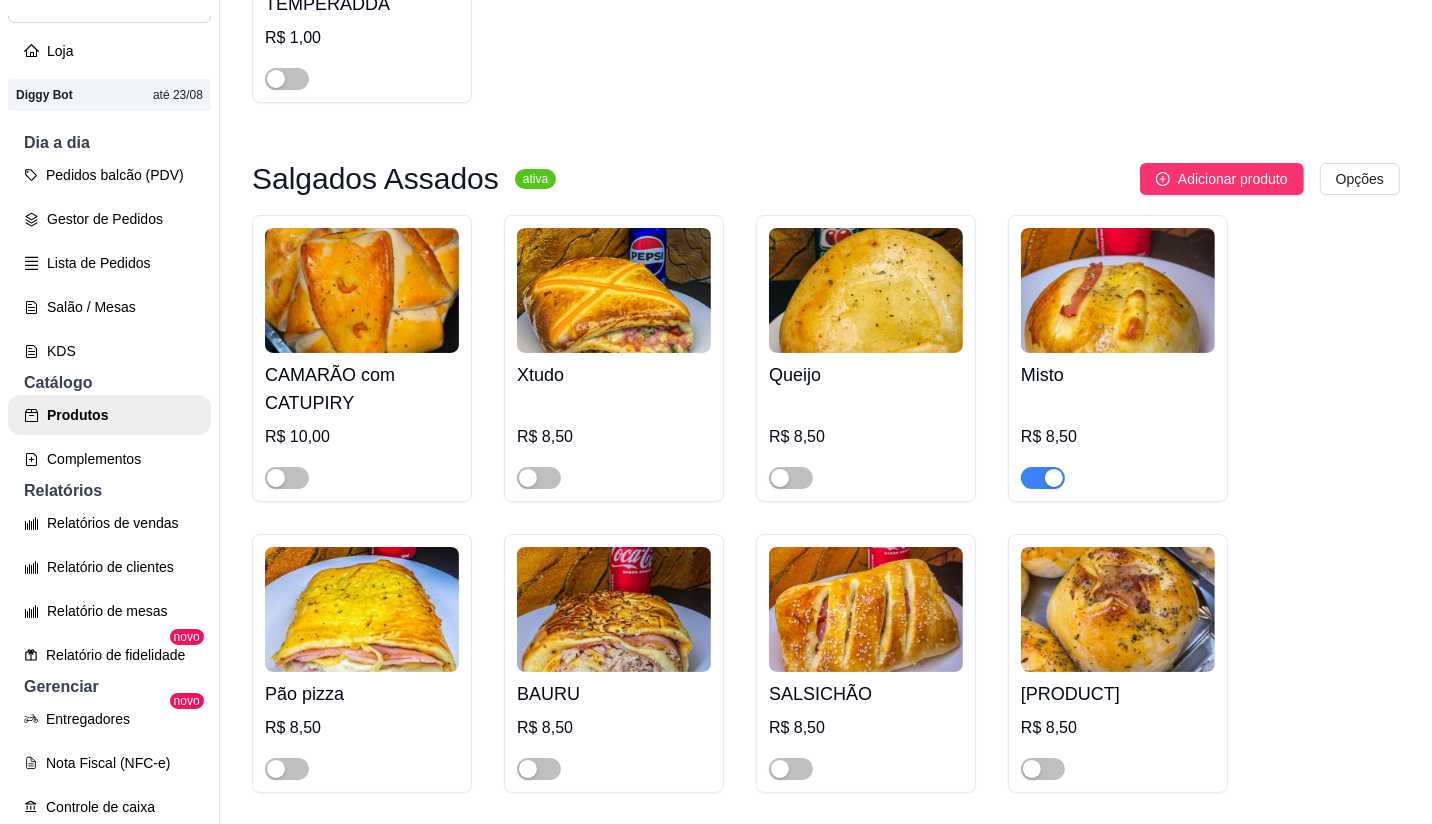 scroll, scrollTop: 444, scrollLeft: 0, axis: vertical 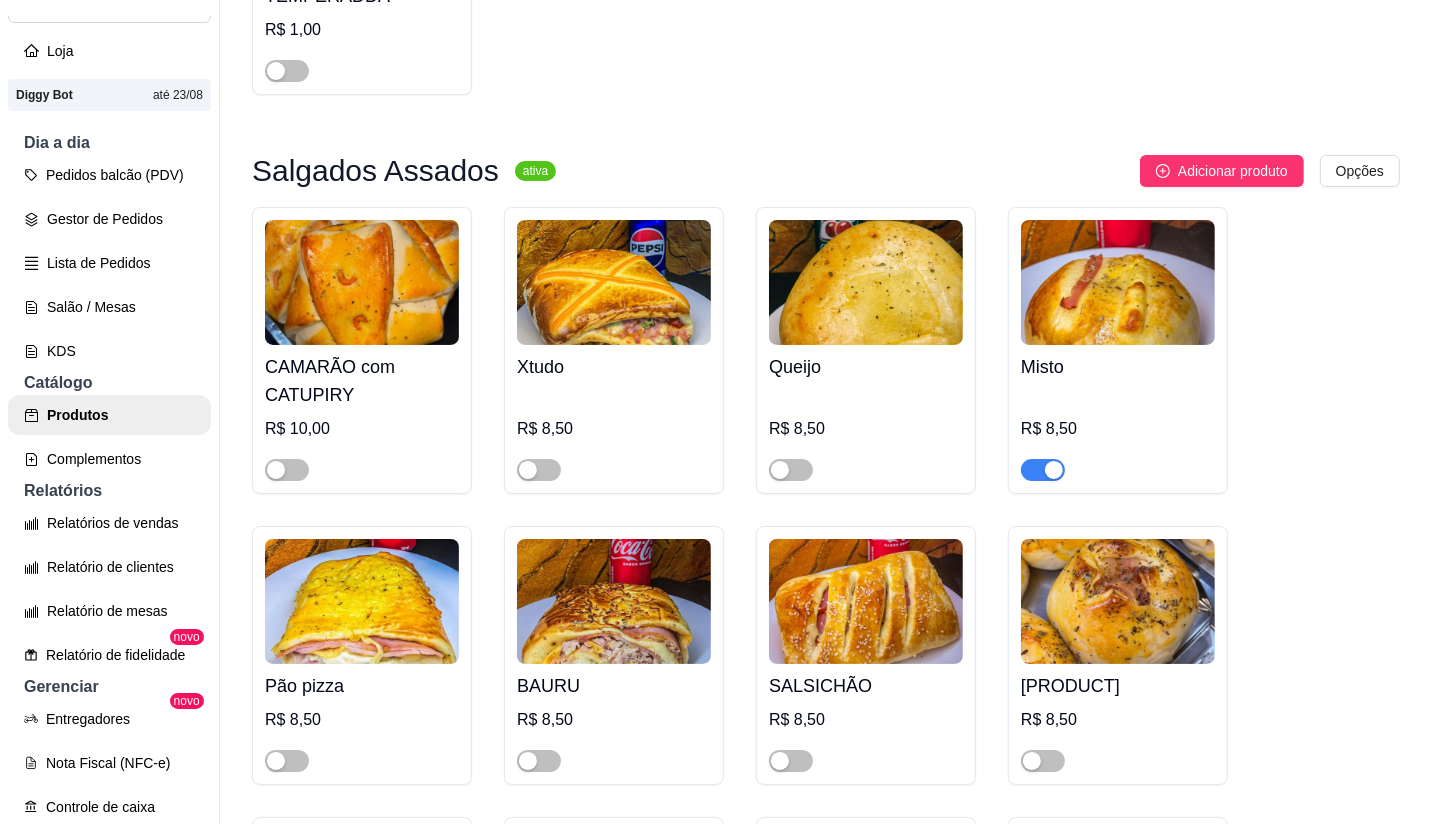 click at bounding box center [1043, 470] 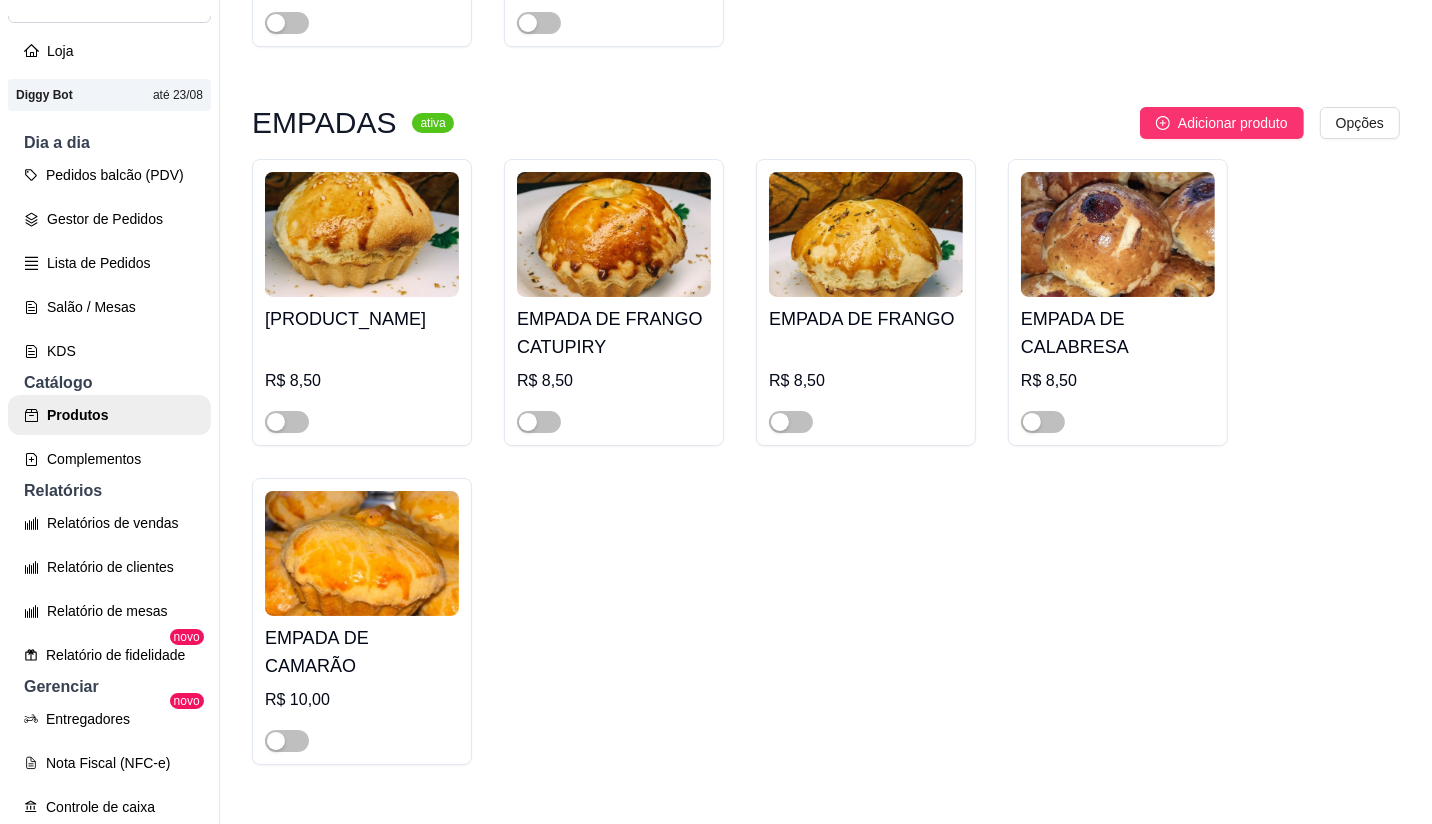 scroll, scrollTop: 3905, scrollLeft: 0, axis: vertical 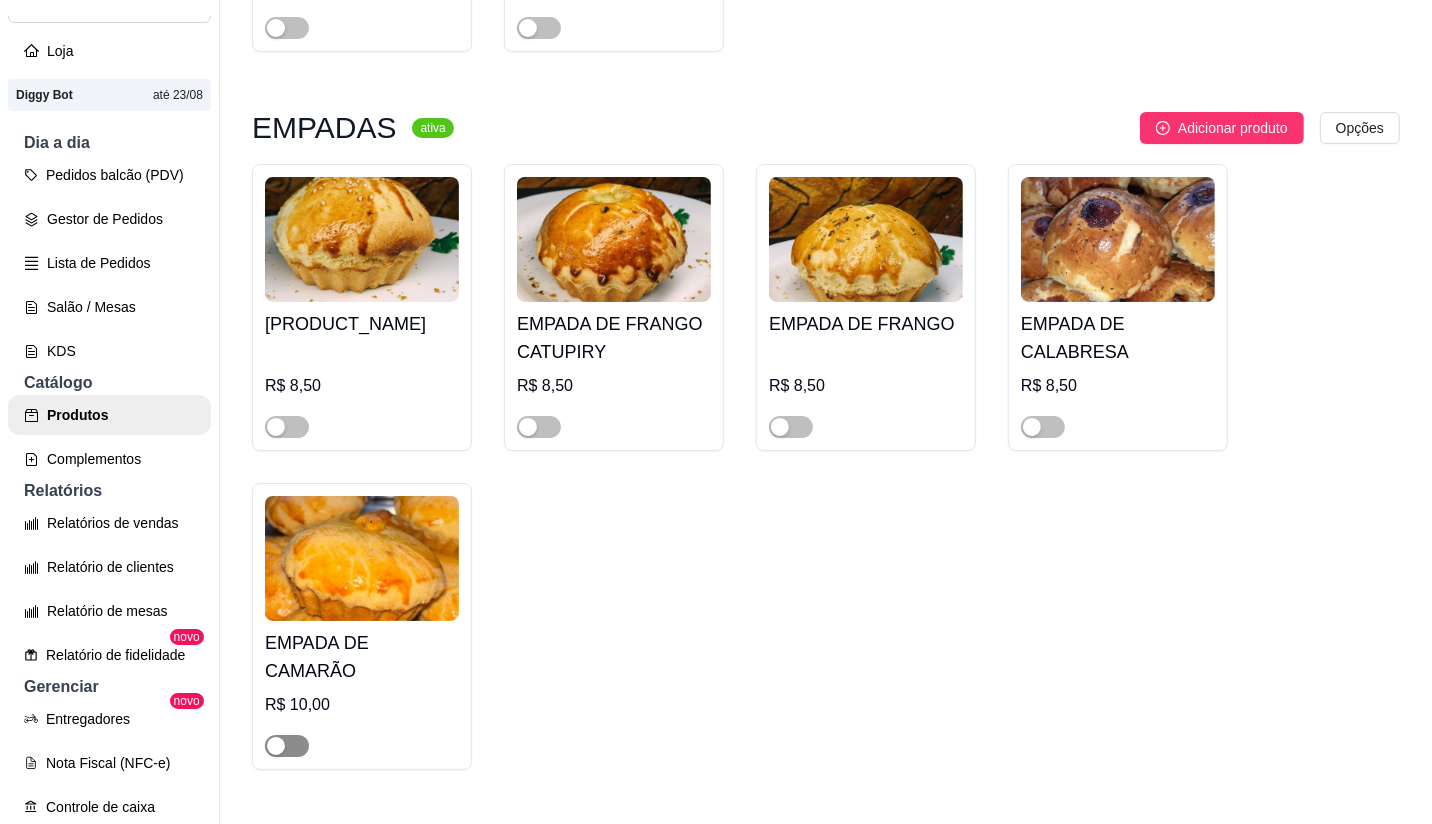 click at bounding box center (276, 746) 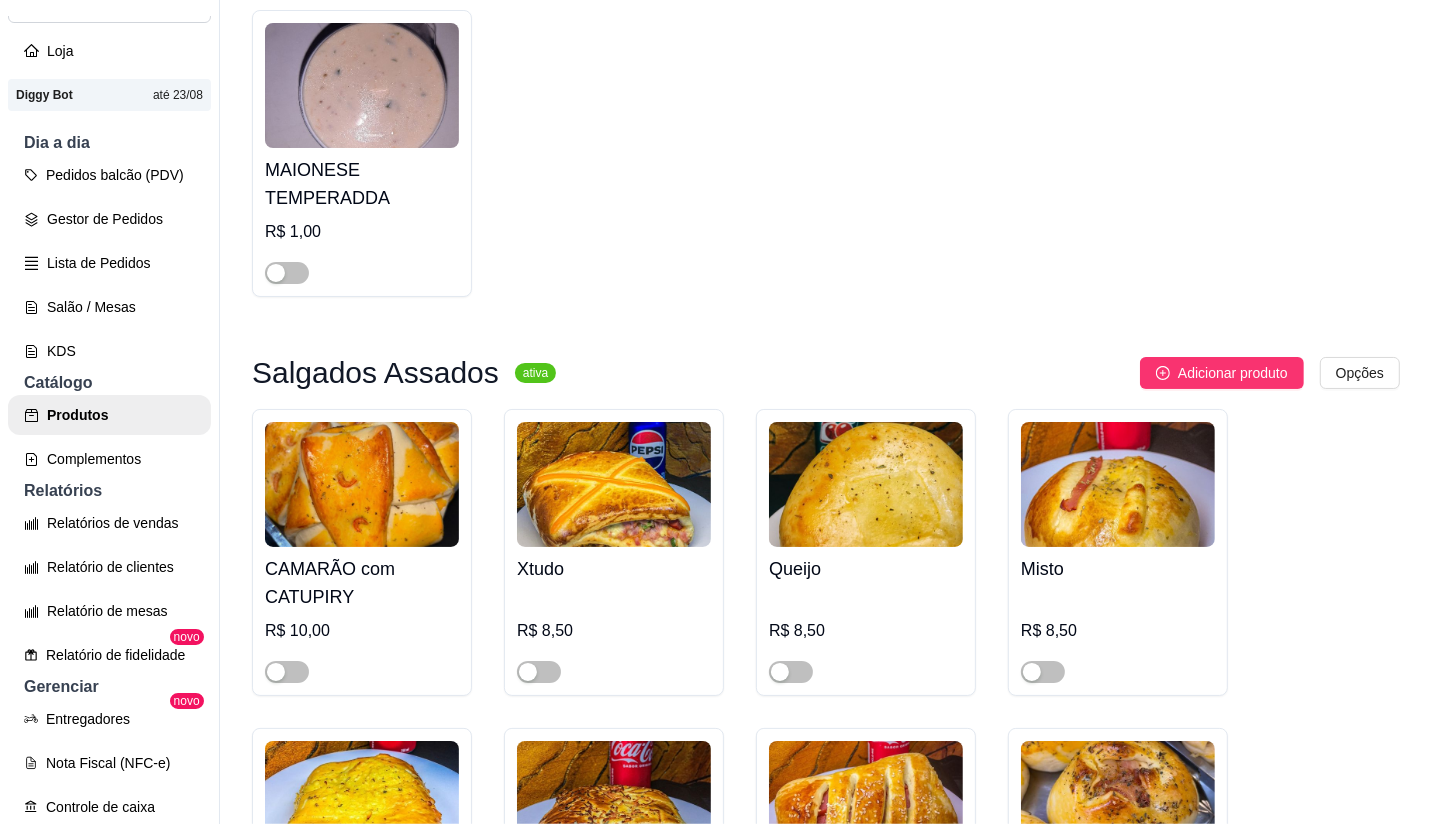 scroll, scrollTop: 0, scrollLeft: 0, axis: both 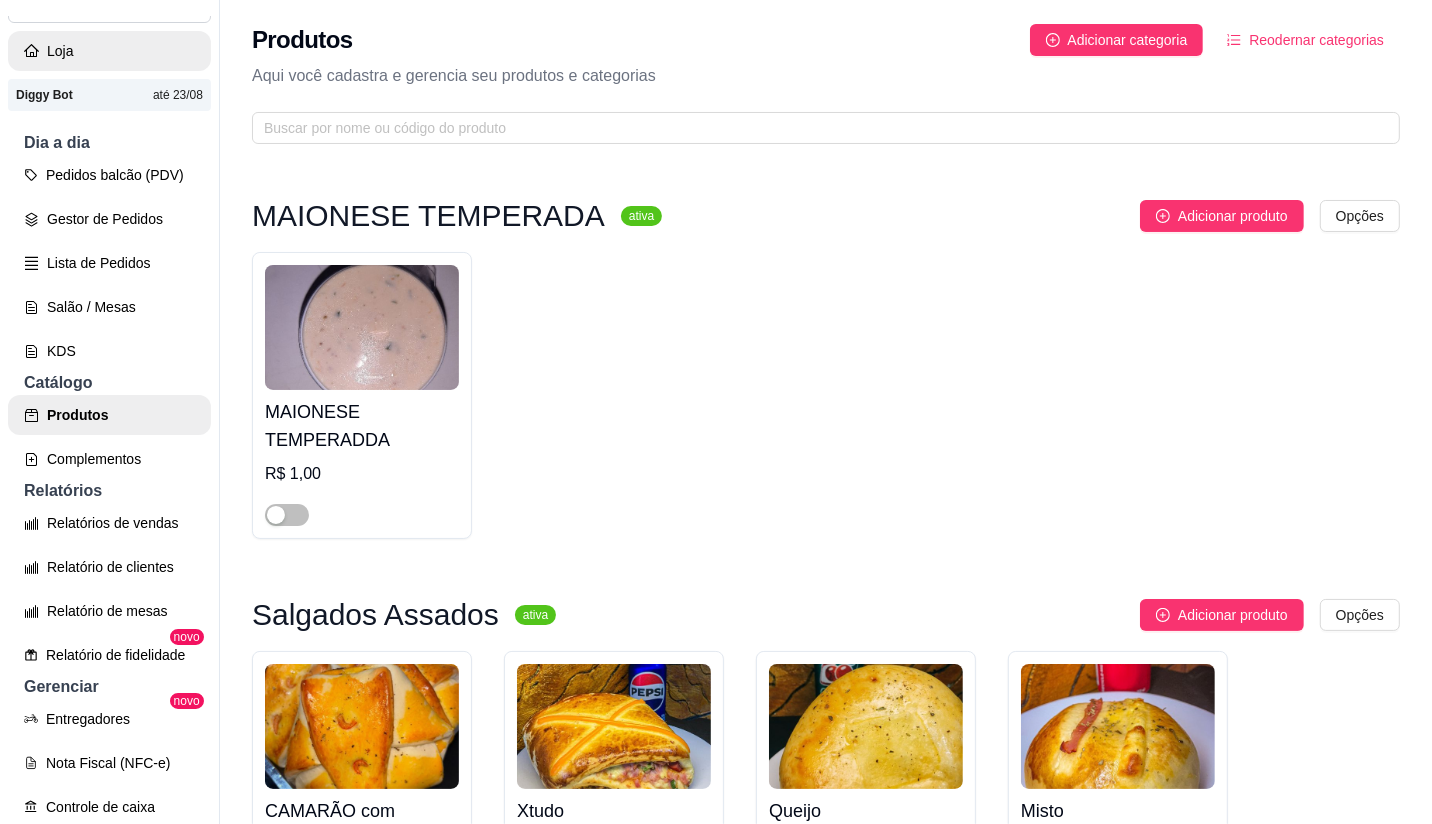 click on "Loja" at bounding box center (109, 51) 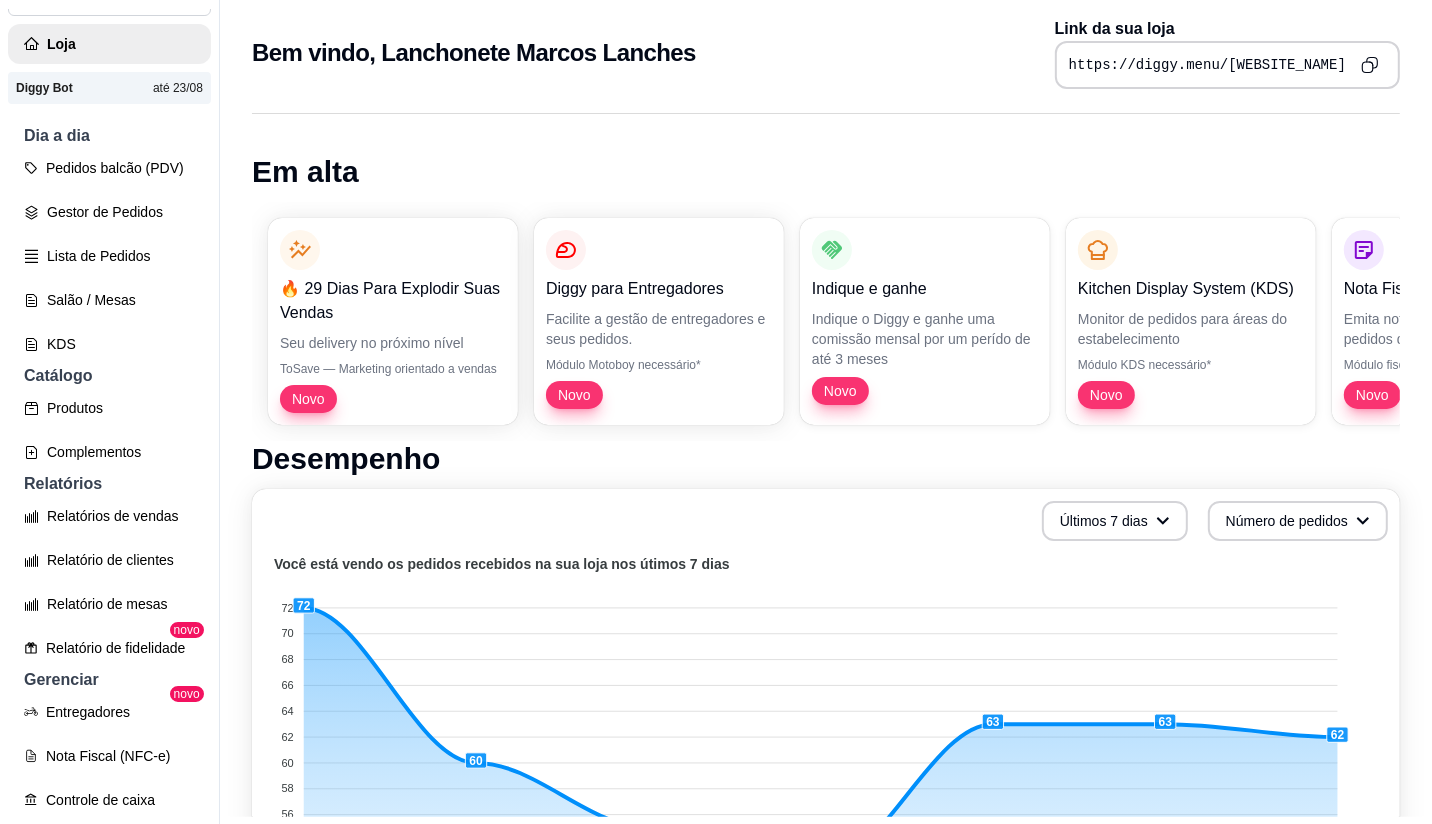 scroll, scrollTop: 0, scrollLeft: 0, axis: both 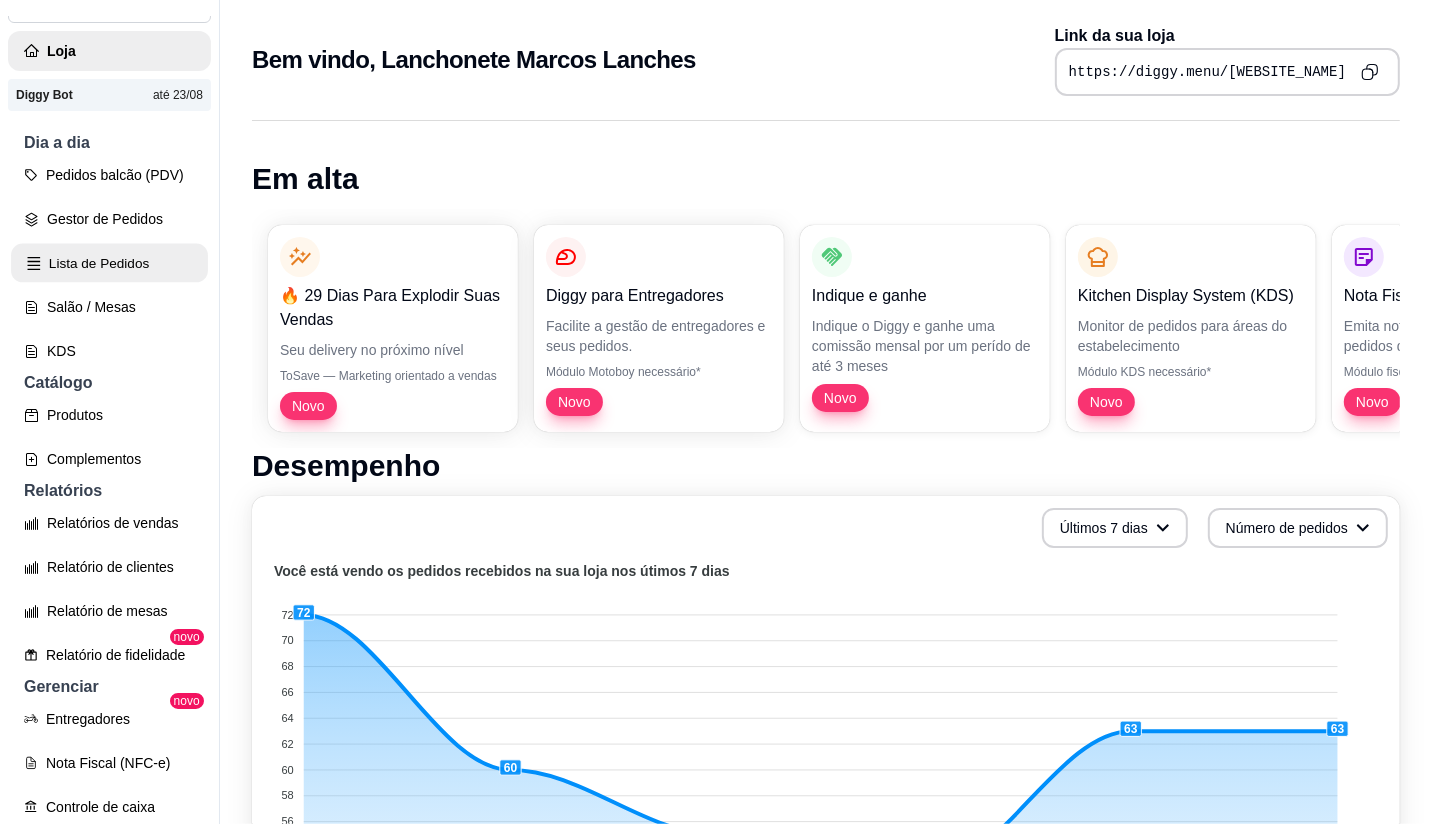 click on "Lista de Pedidos" at bounding box center (109, 263) 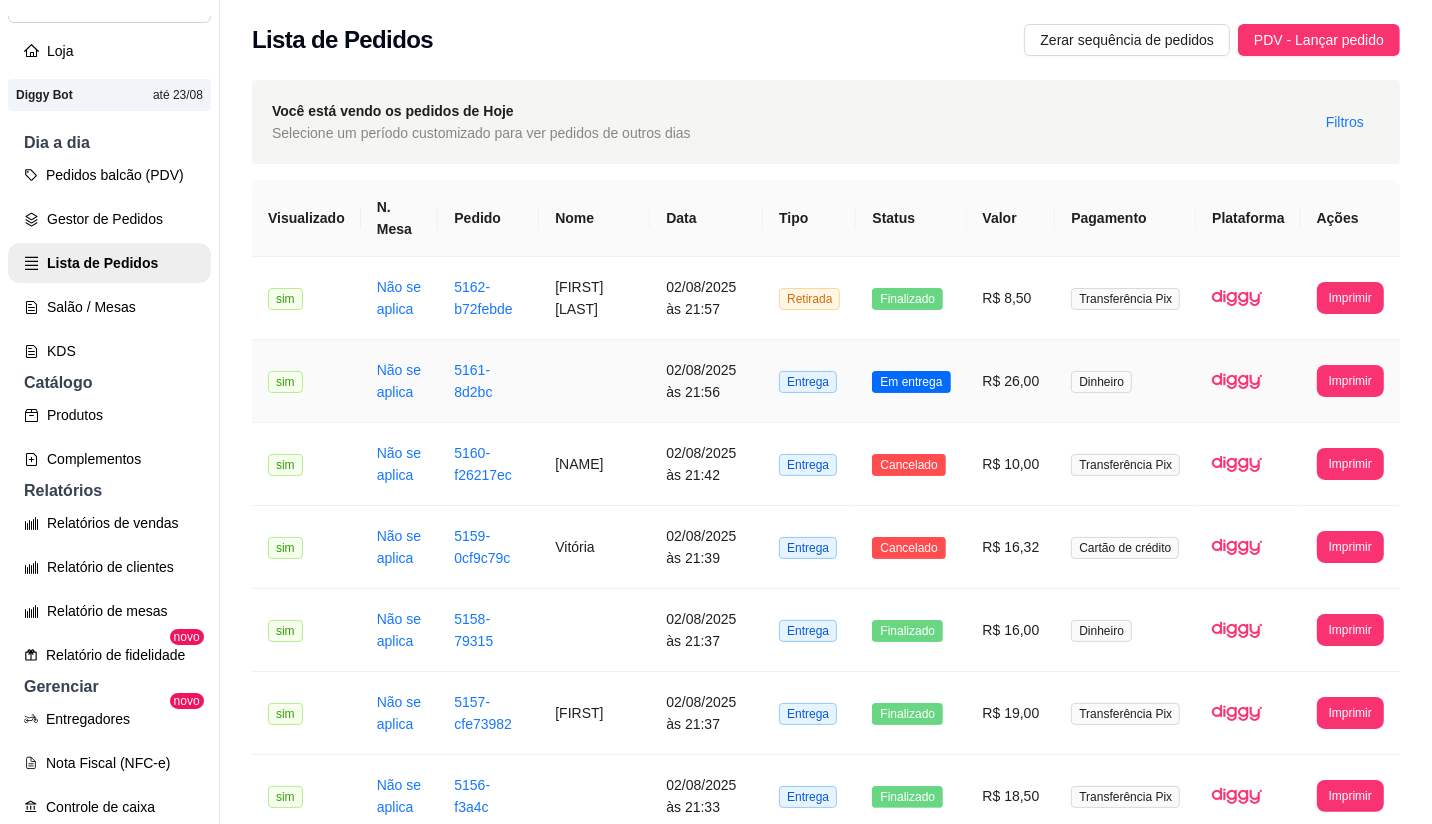 click on "Em entrega" at bounding box center [911, 382] 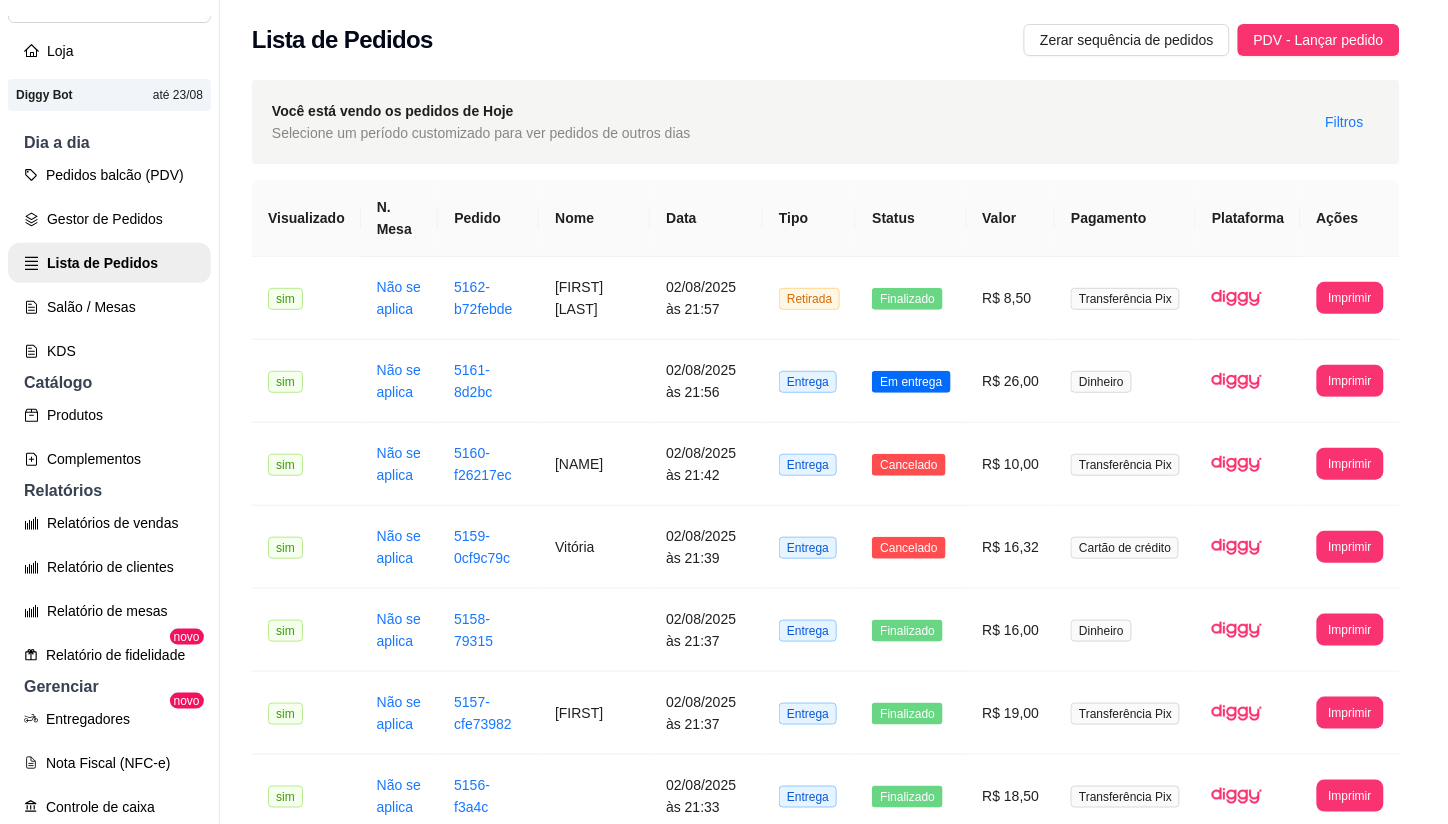click on "Mover para finalizado" at bounding box center [905, 728] 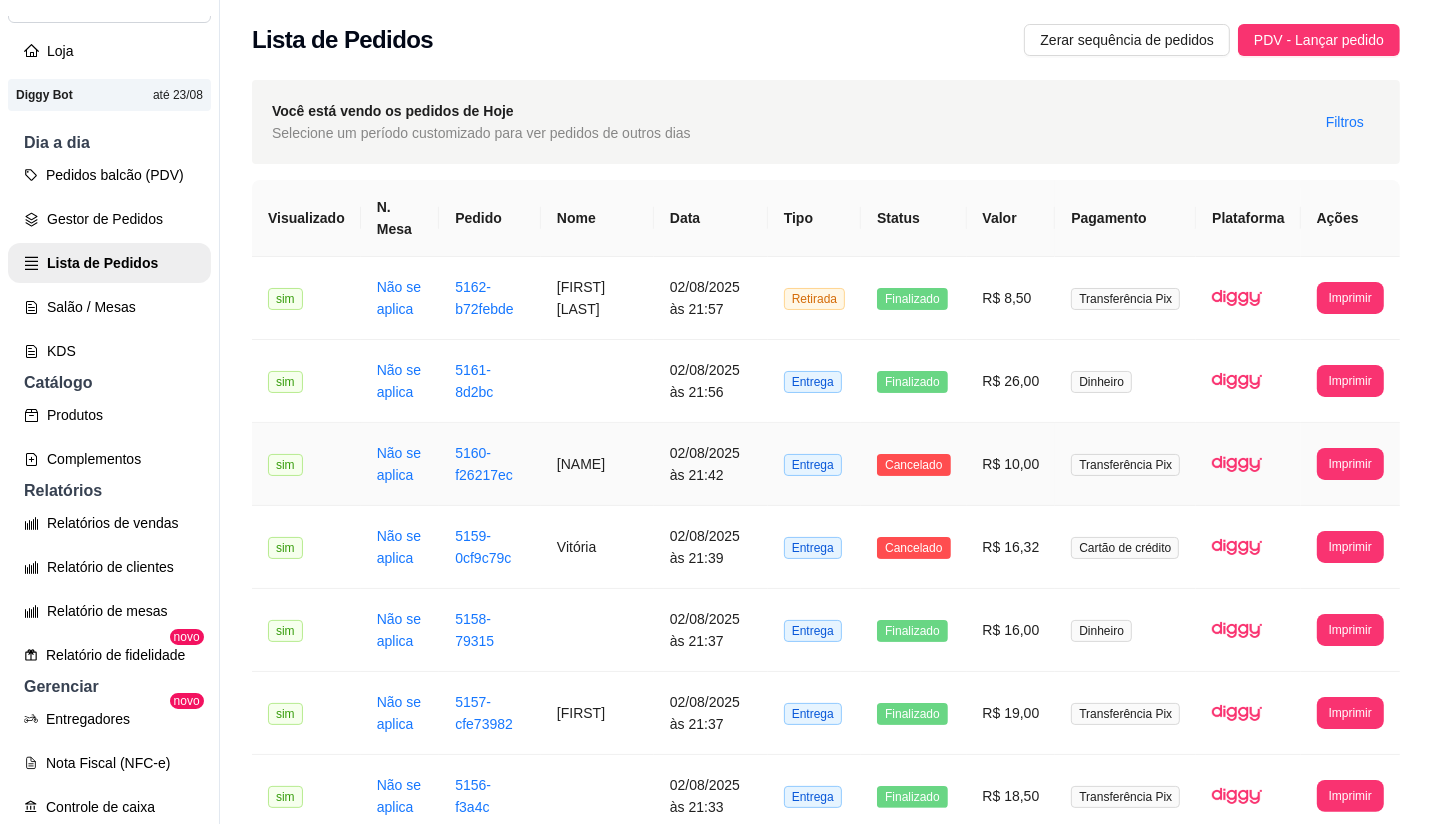click on "Cancelado" at bounding box center [913, 464] 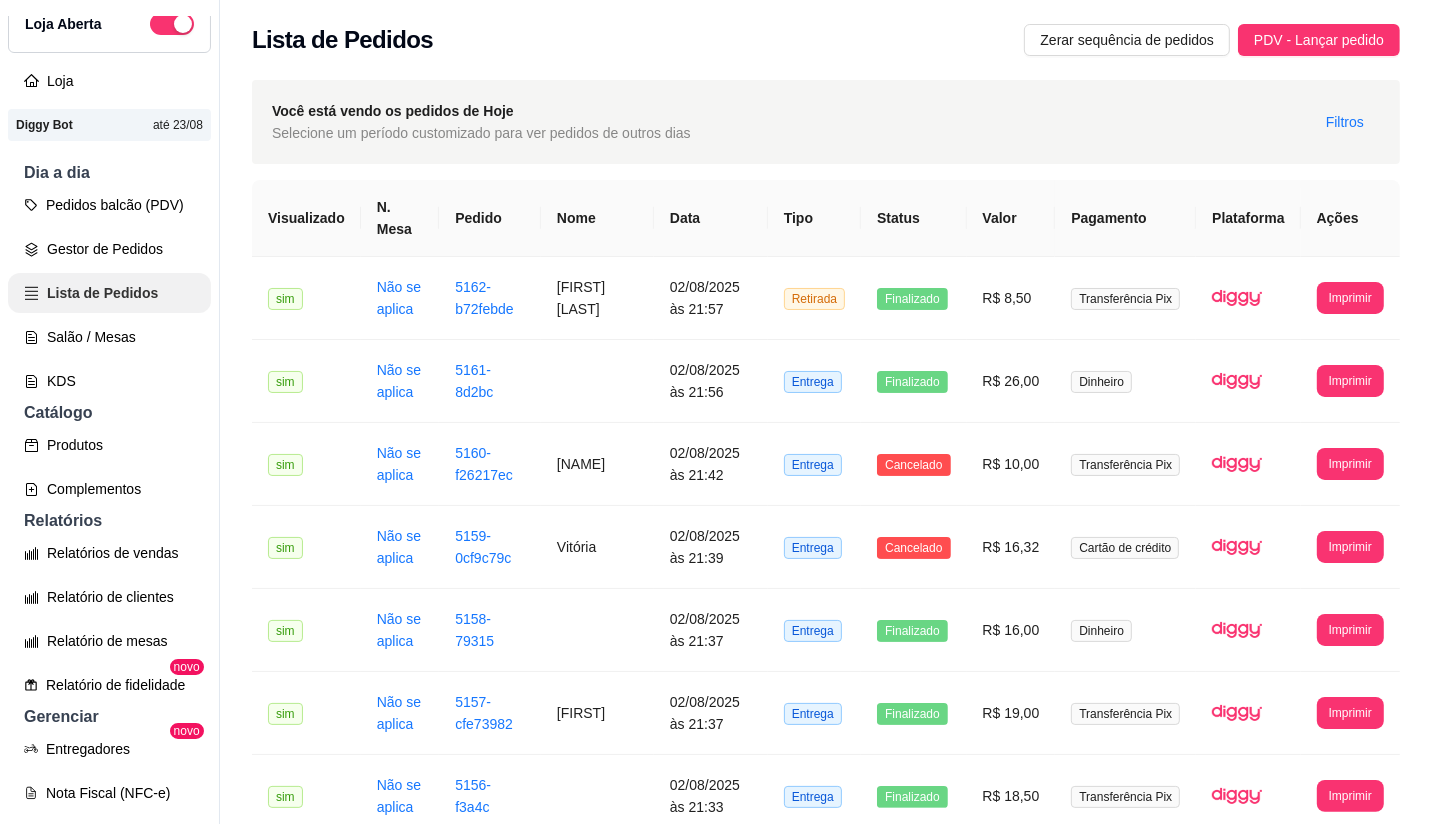 scroll, scrollTop: 0, scrollLeft: 0, axis: both 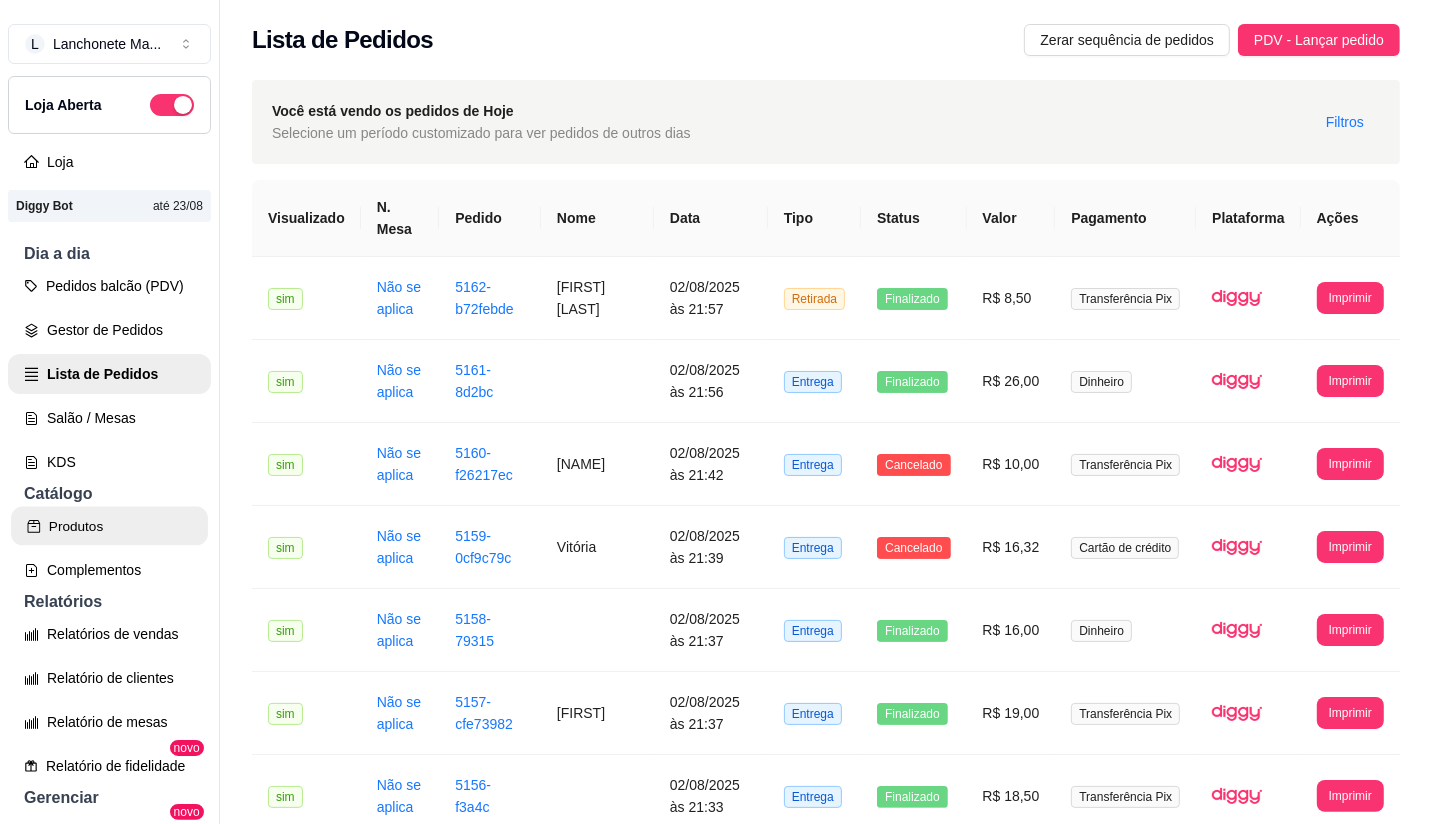 click on "Produtos" at bounding box center (109, 526) 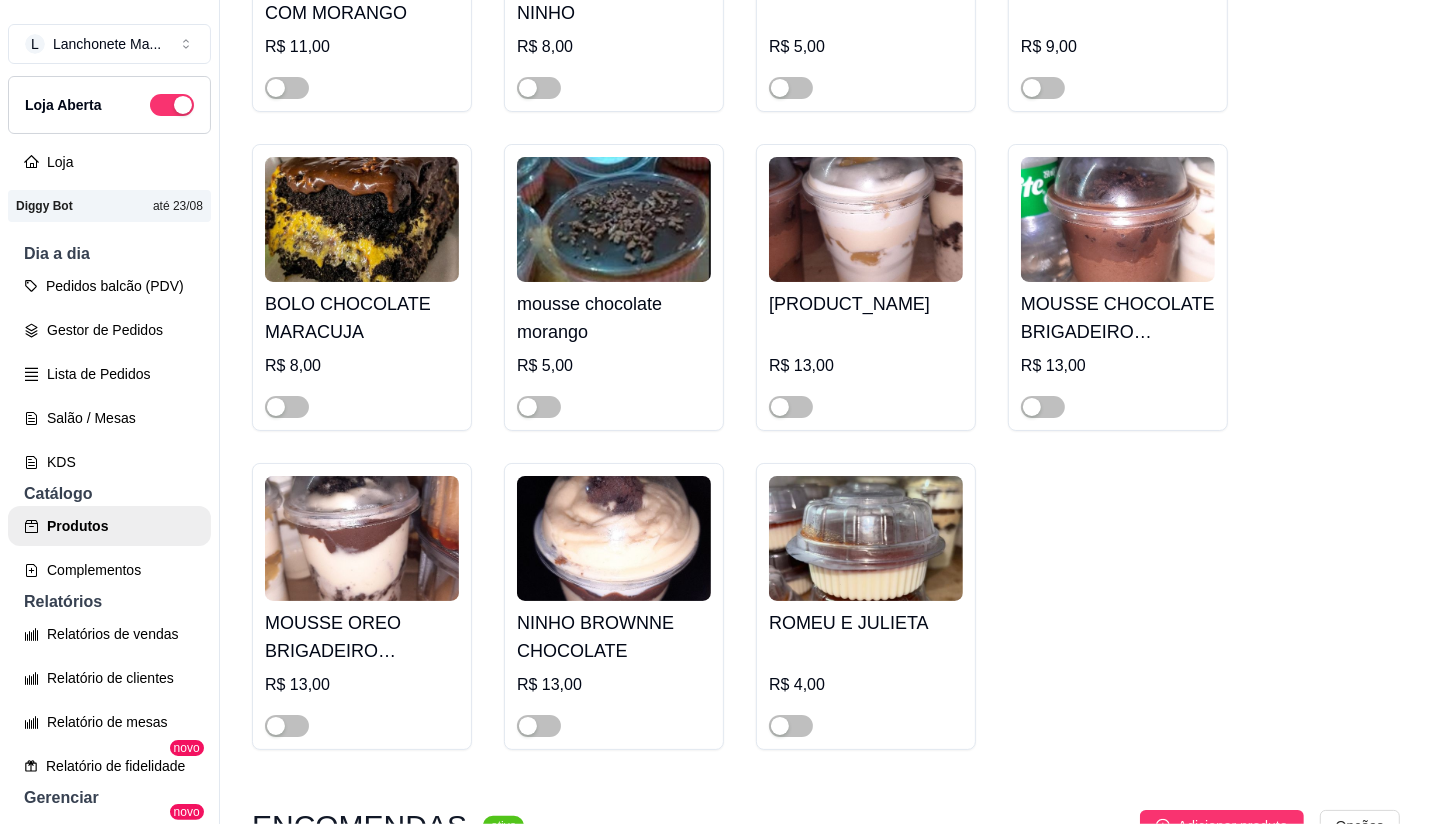 scroll, scrollTop: 8376, scrollLeft: 0, axis: vertical 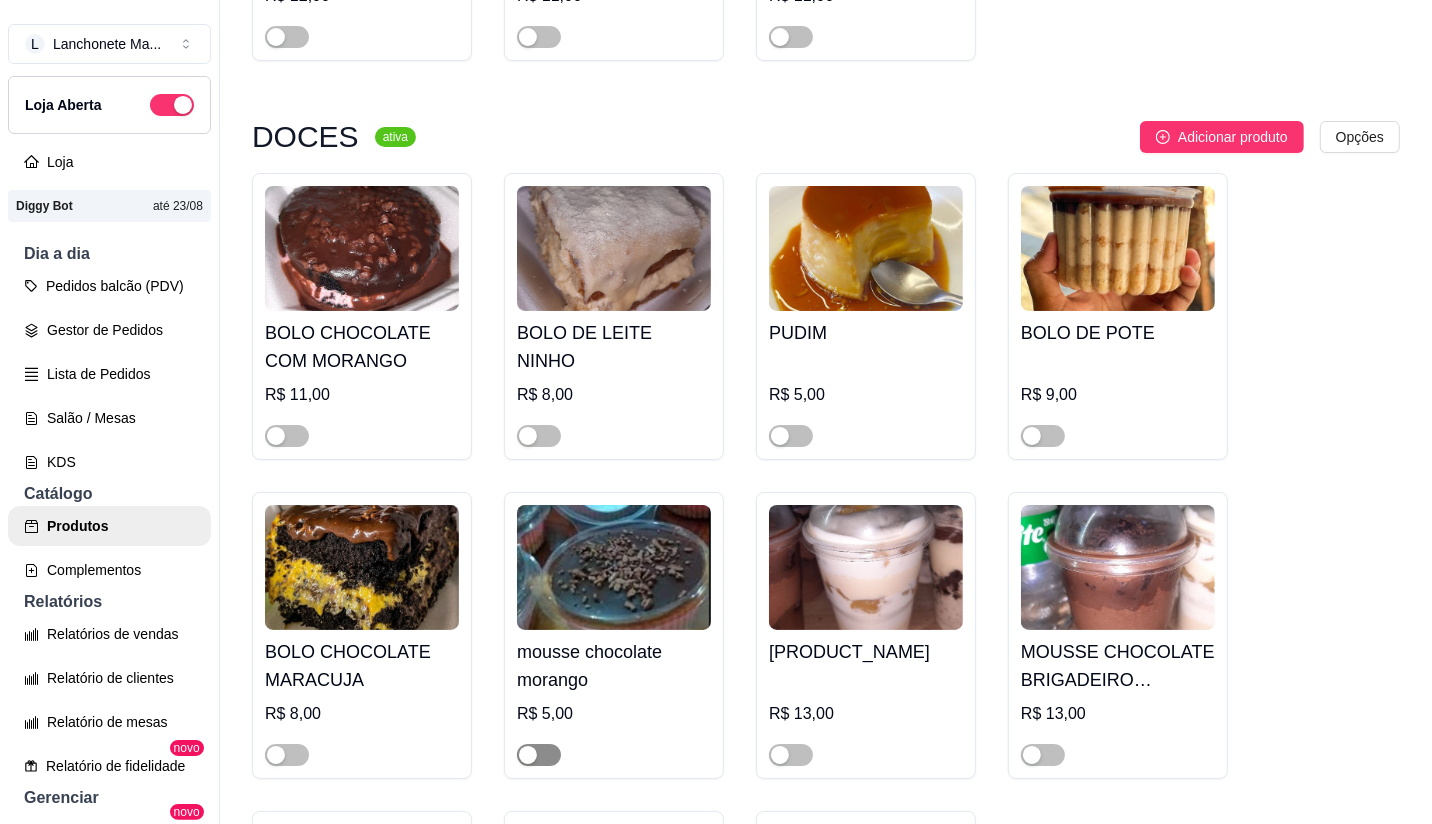 click at bounding box center (528, 755) 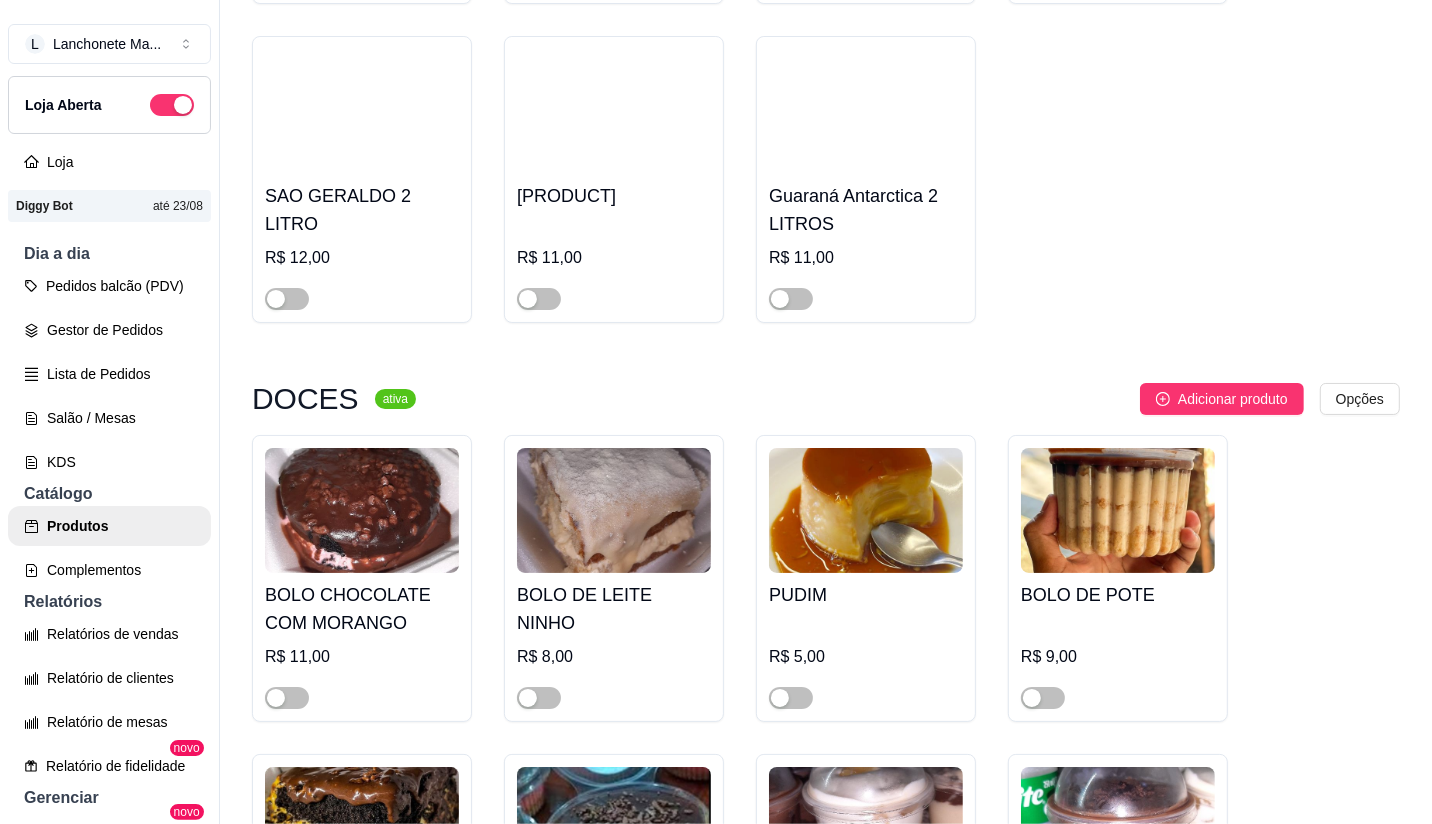 scroll, scrollTop: 7821, scrollLeft: 0, axis: vertical 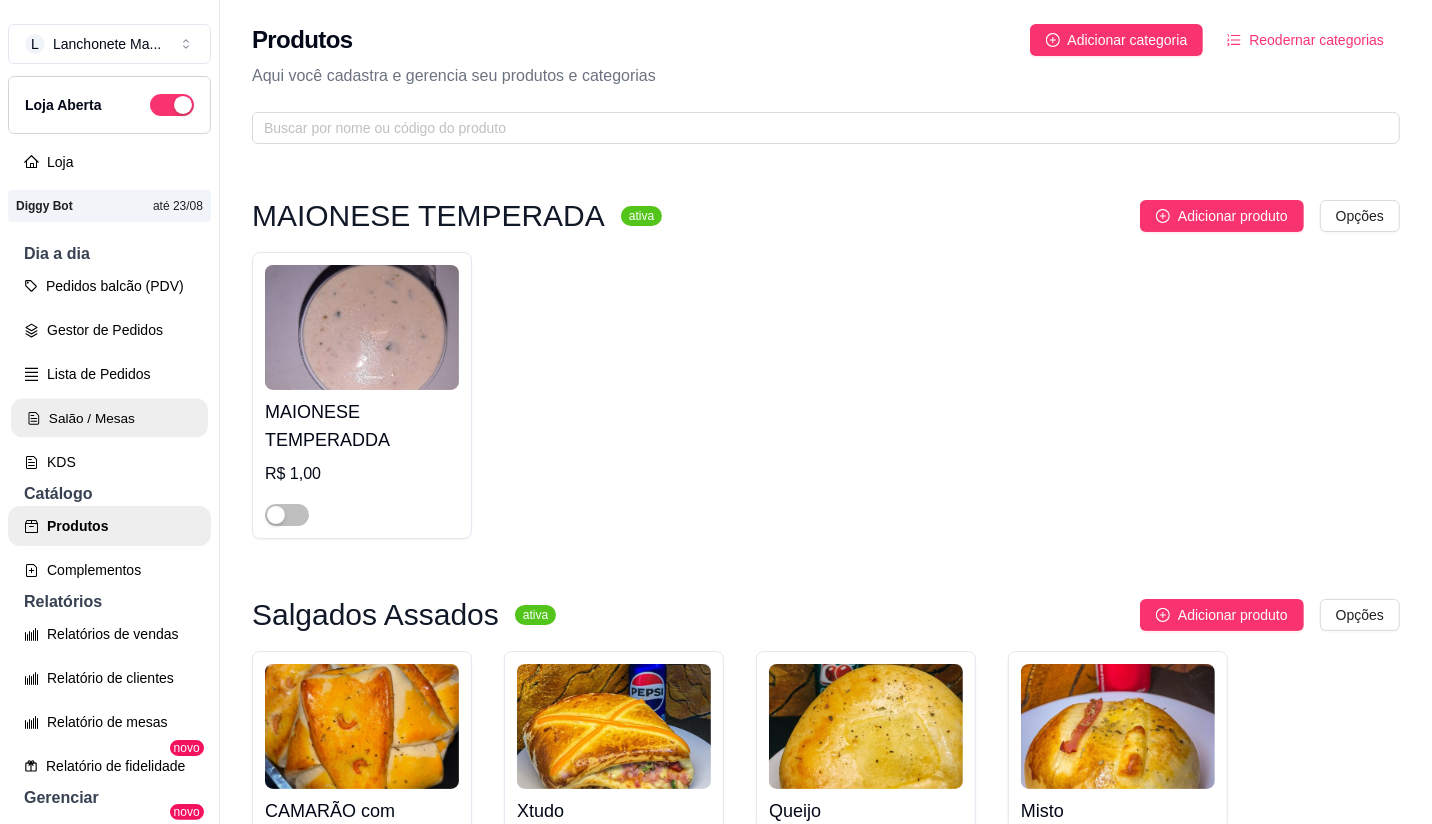 click on "Salão / Mesas" at bounding box center [109, 418] 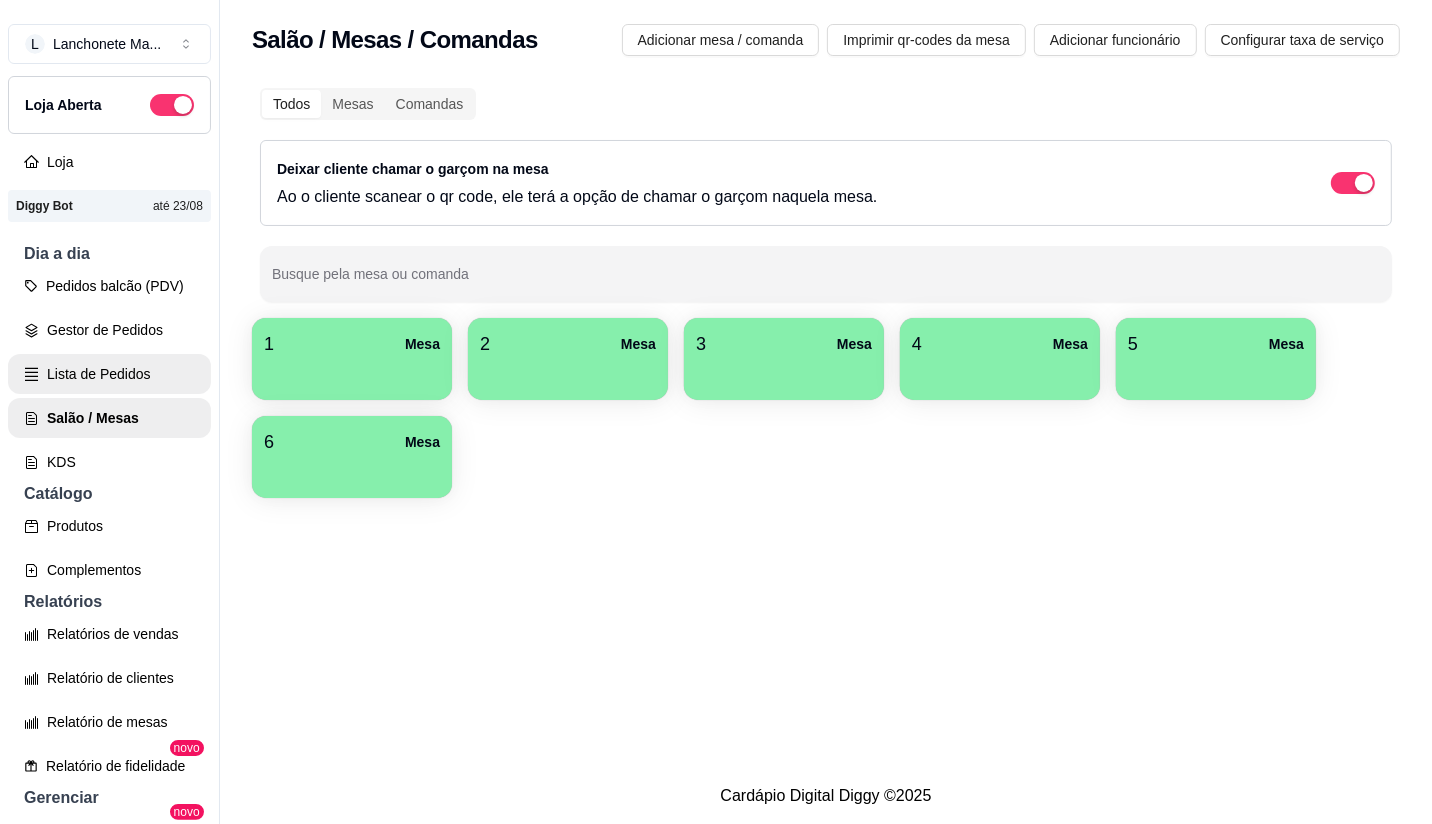 click on "Lista de Pedidos" at bounding box center (109, 374) 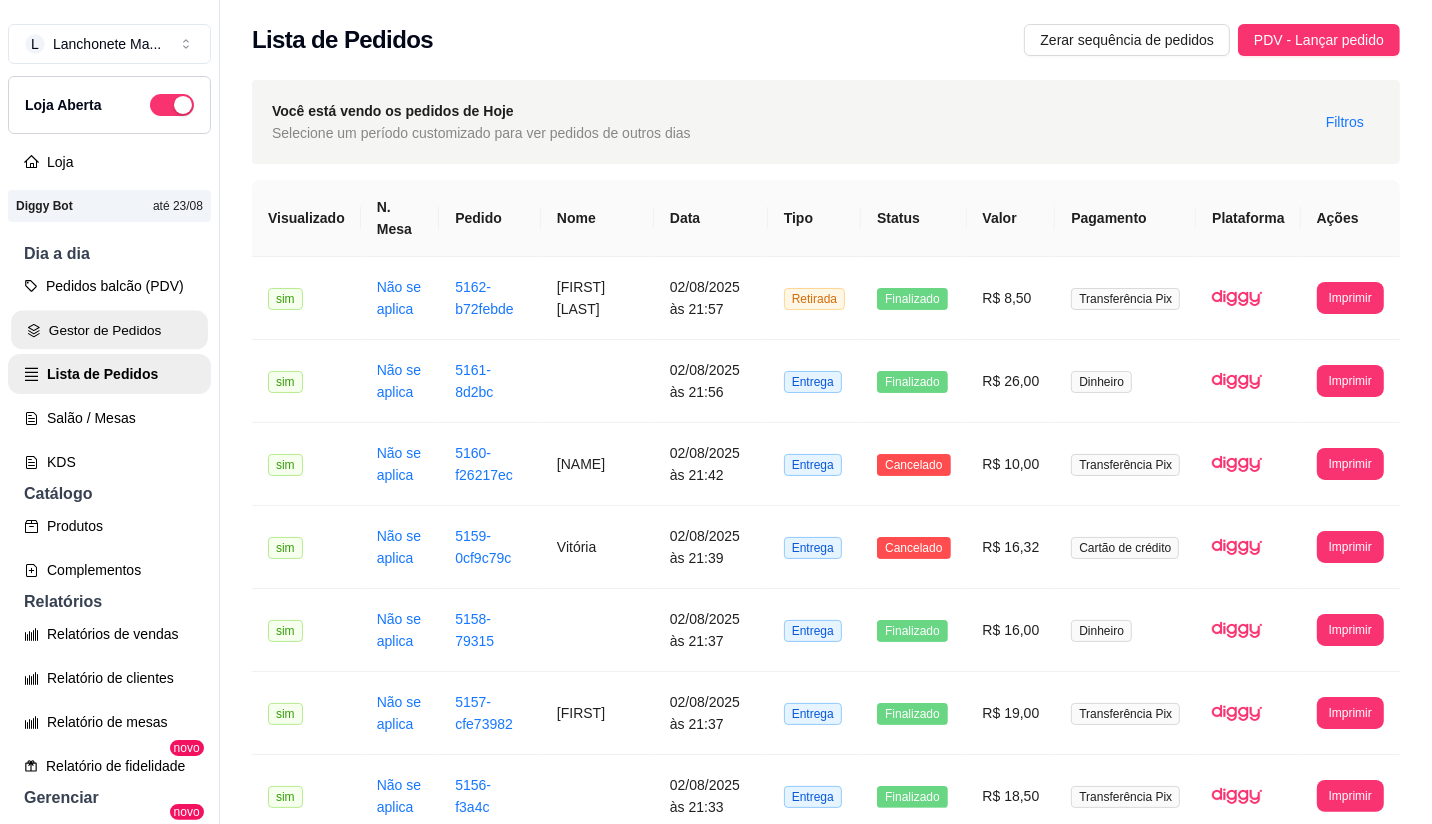 click on "Gestor de Pedidos" at bounding box center [109, 330] 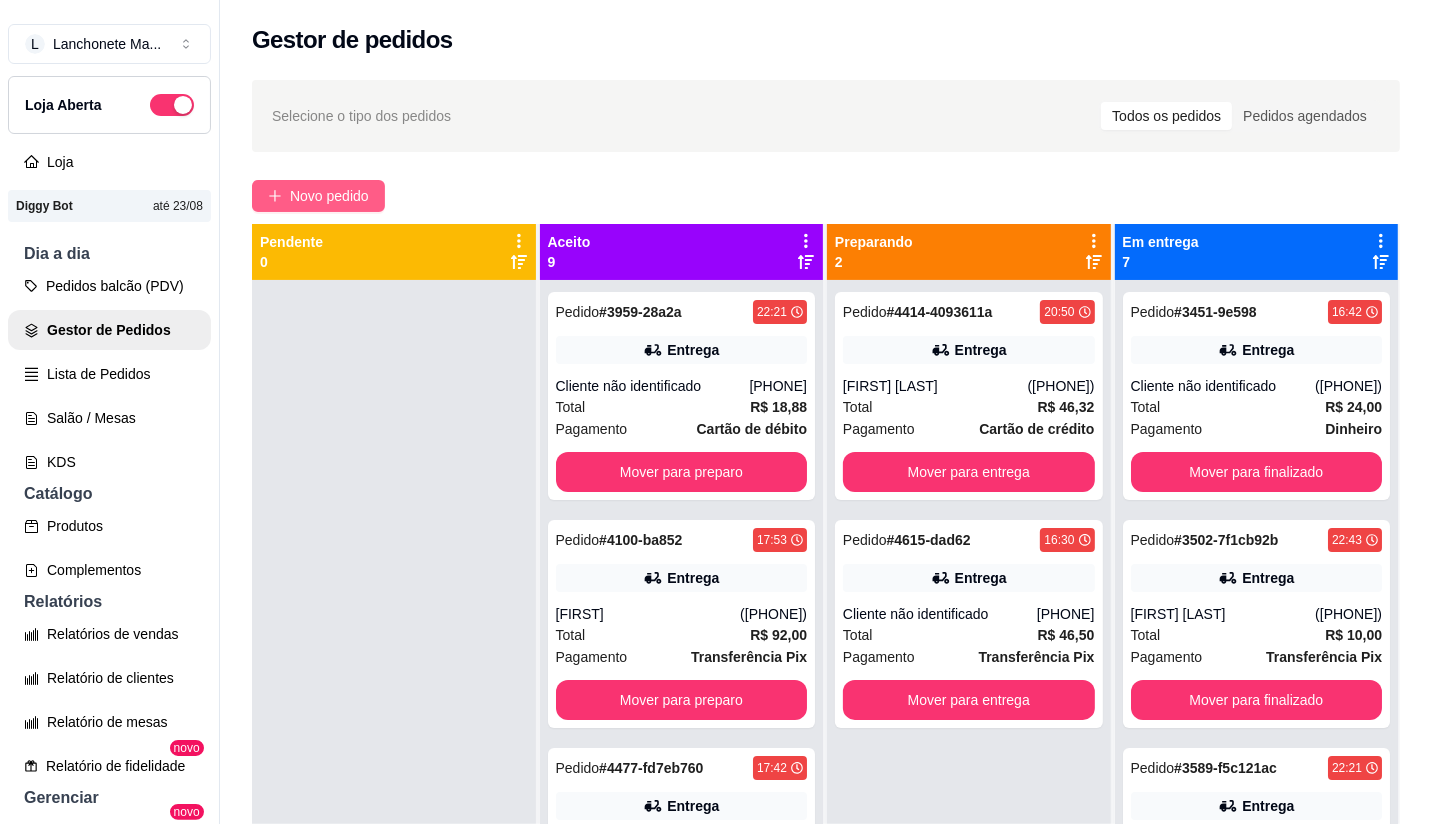 click on "Novo pedido" at bounding box center [329, 196] 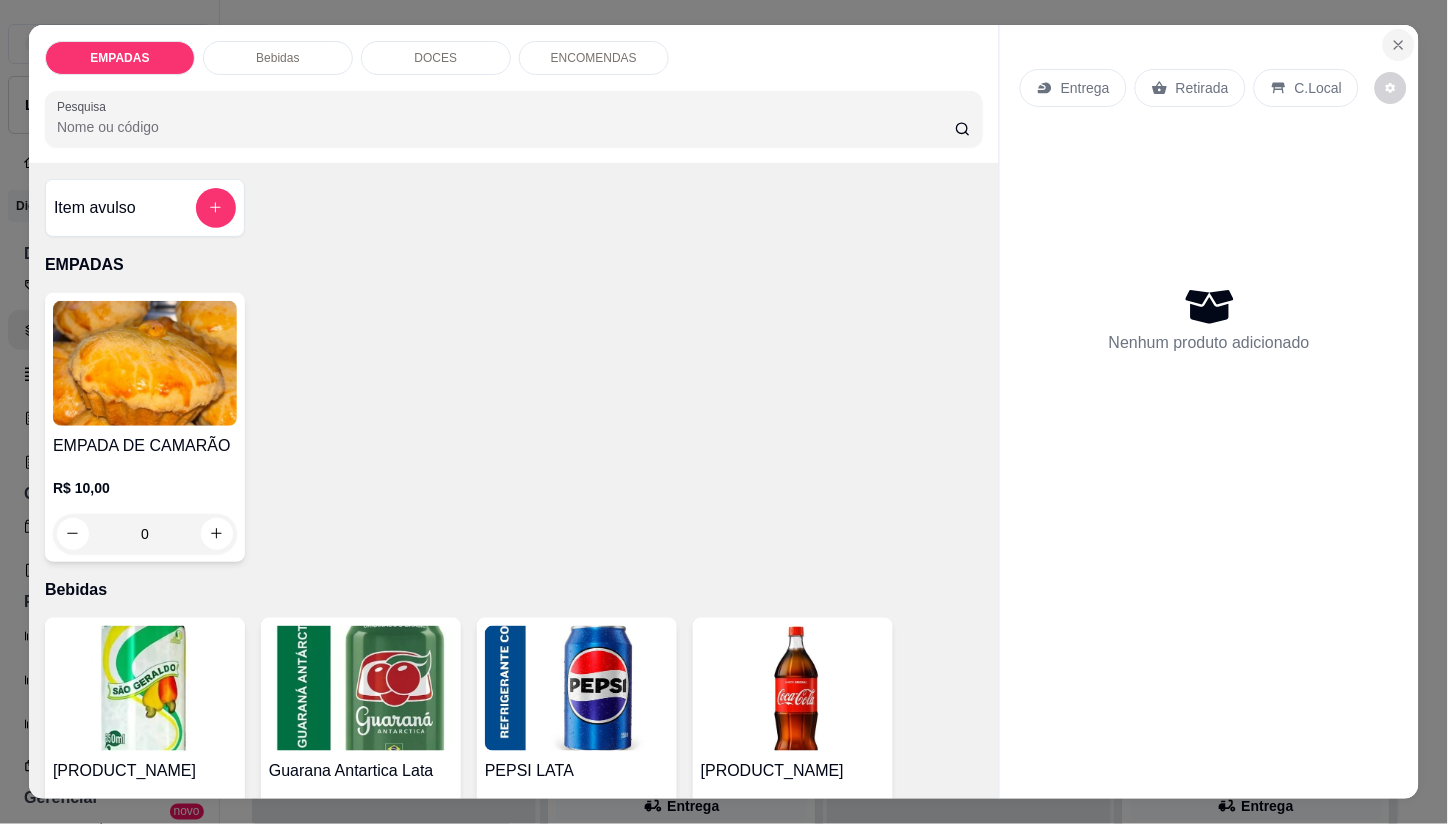 click at bounding box center (1399, 45) 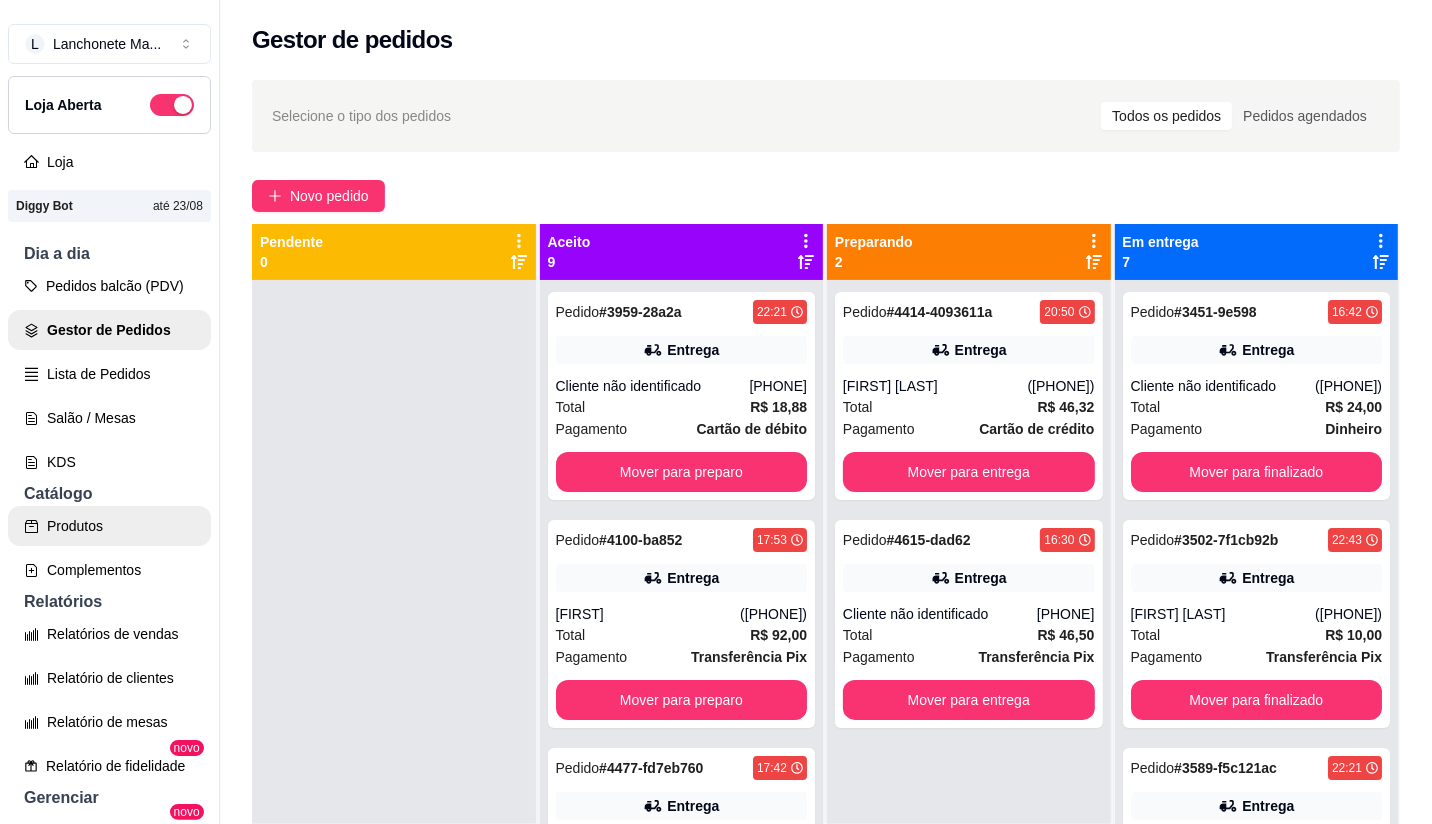 click on "Produtos" at bounding box center [109, 526] 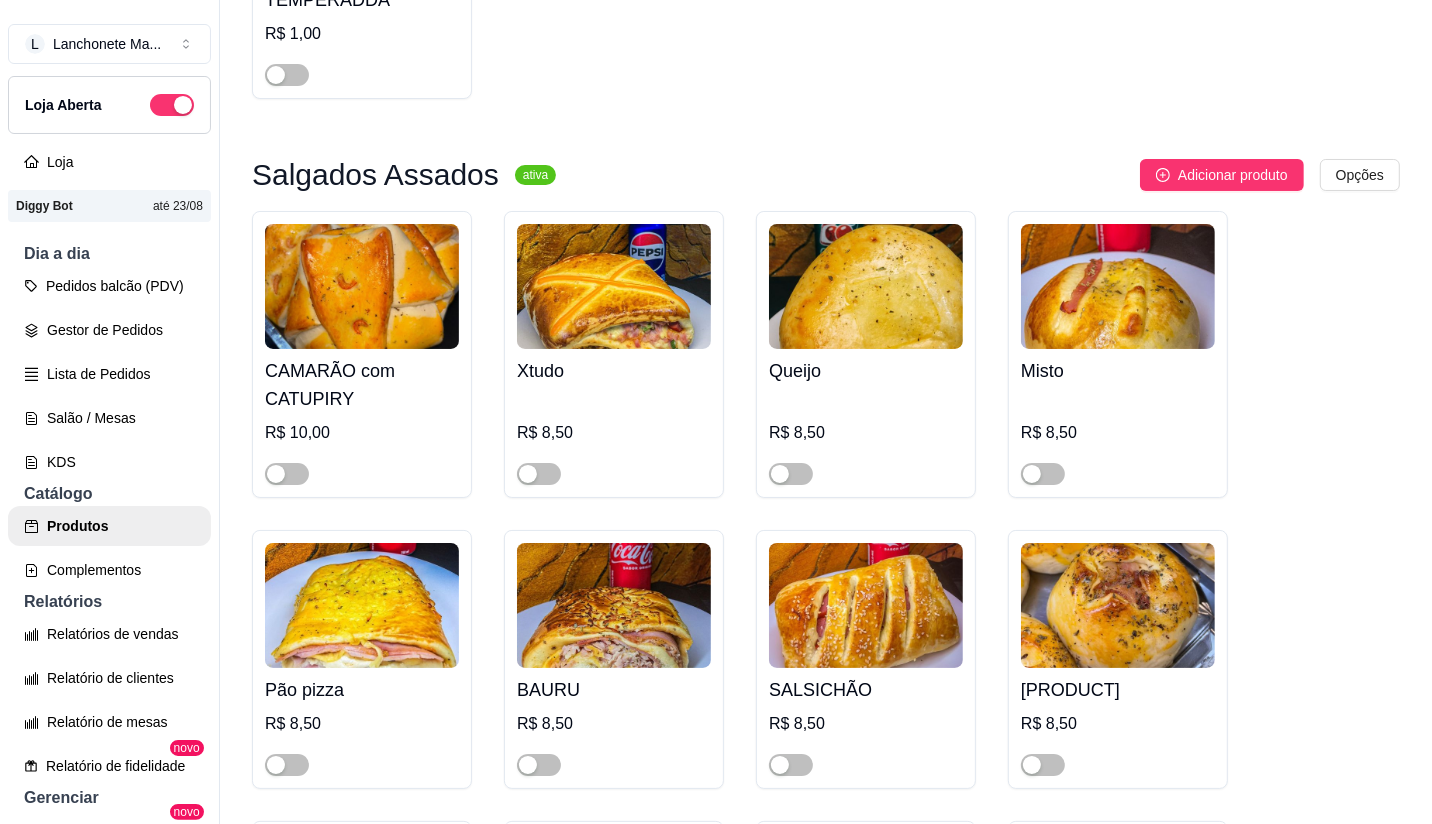 scroll, scrollTop: 444, scrollLeft: 0, axis: vertical 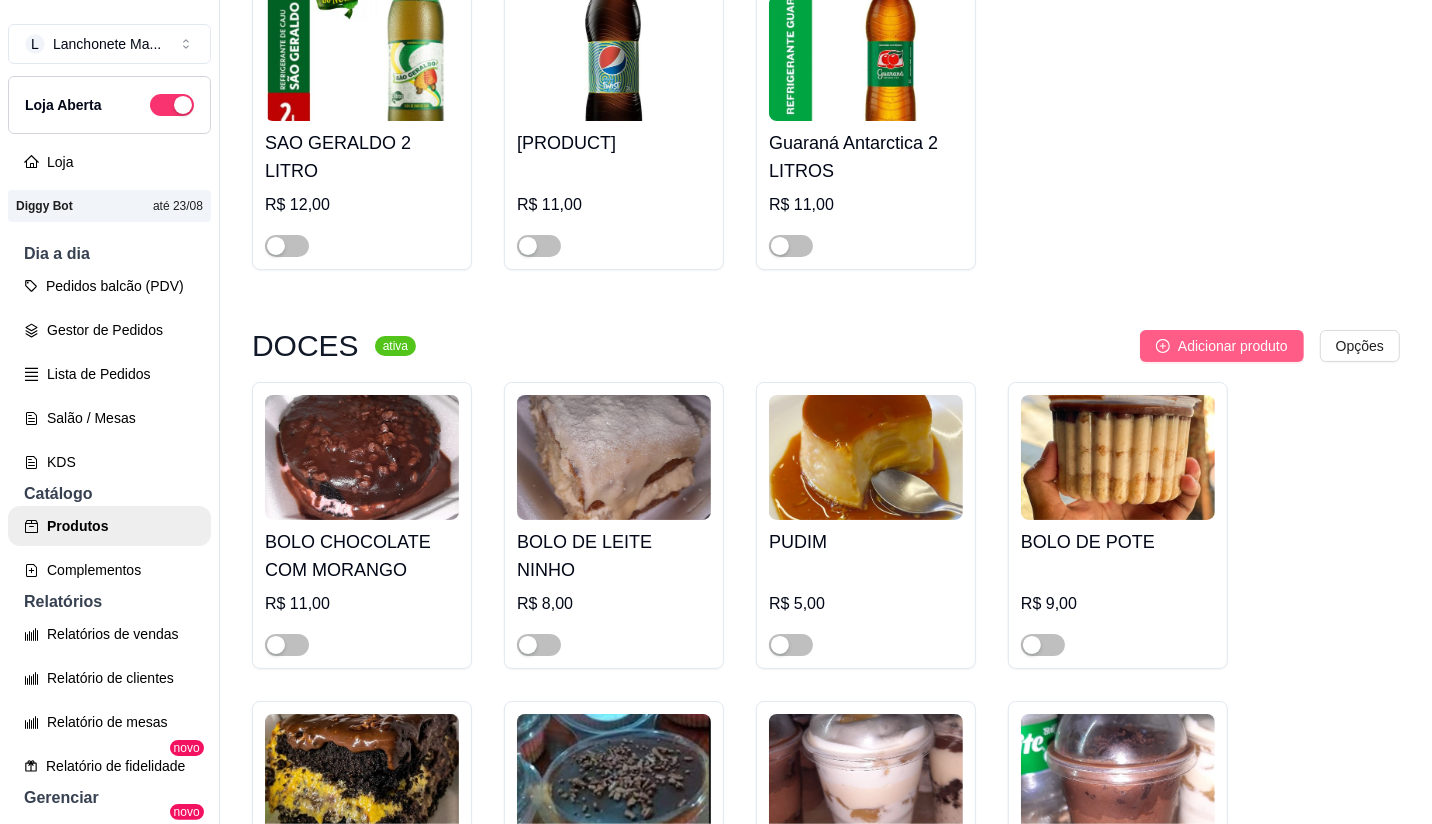 click on "Adicionar produto" at bounding box center (1233, 346) 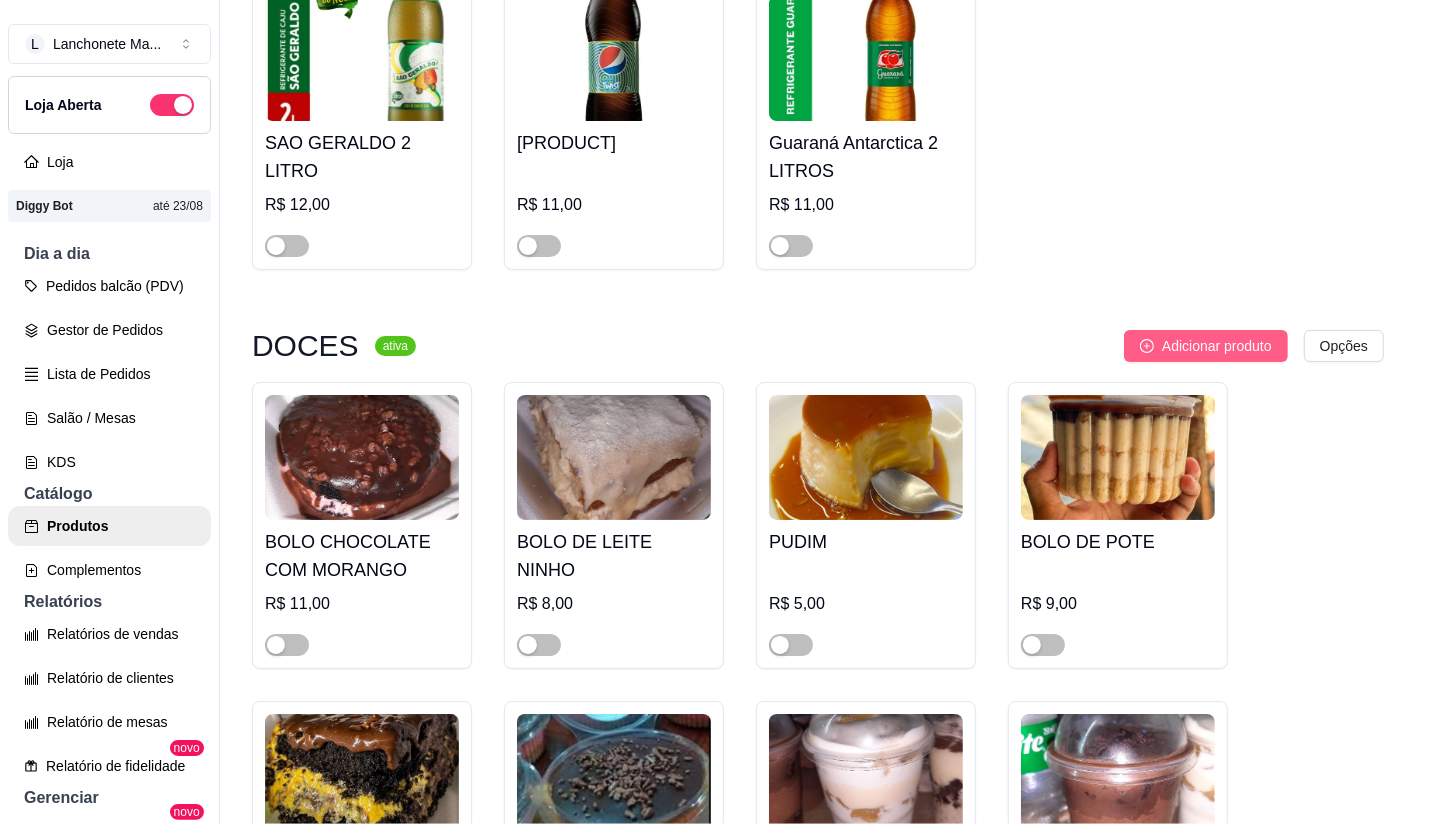 type 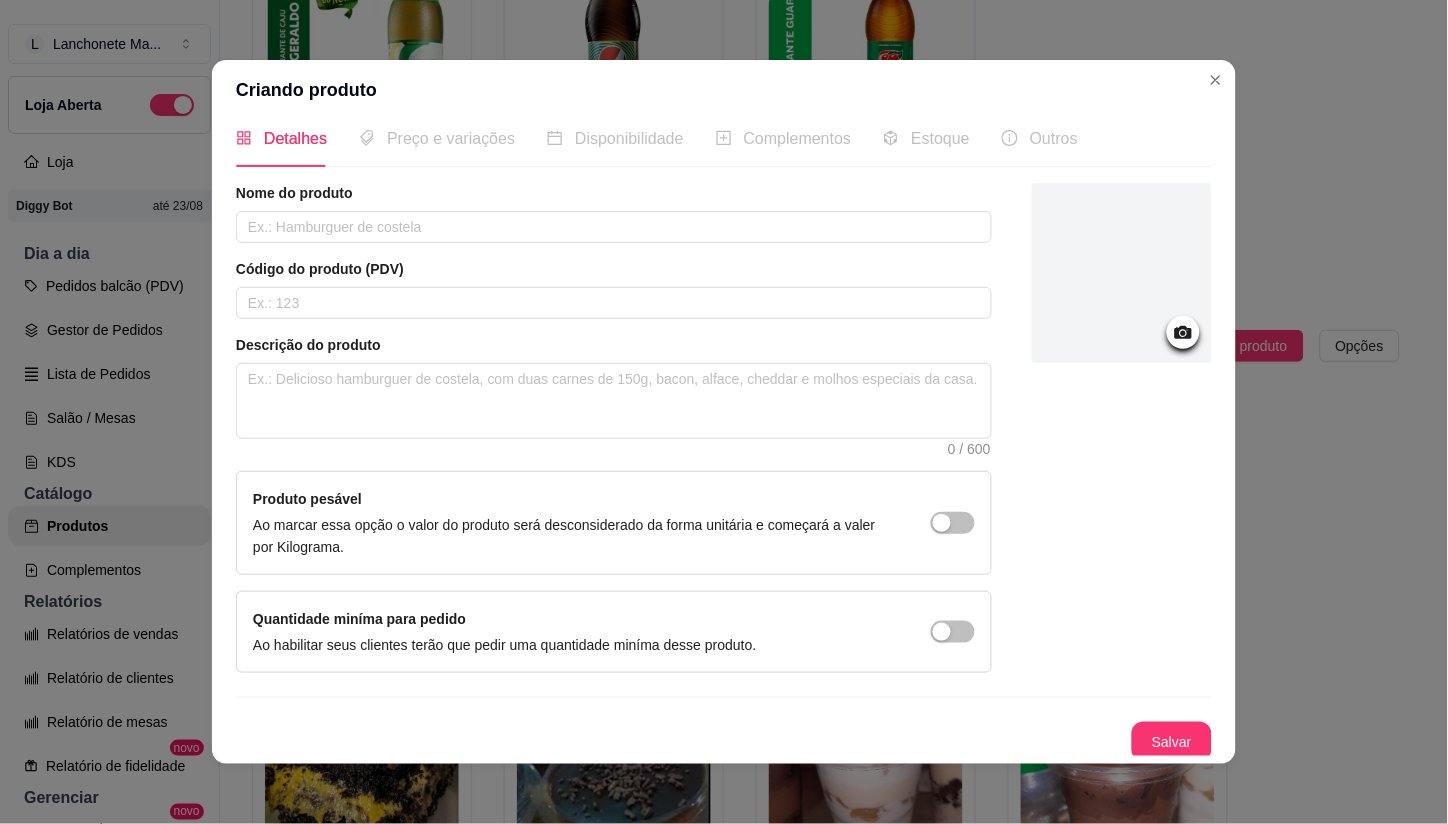 scroll, scrollTop: 24, scrollLeft: 0, axis: vertical 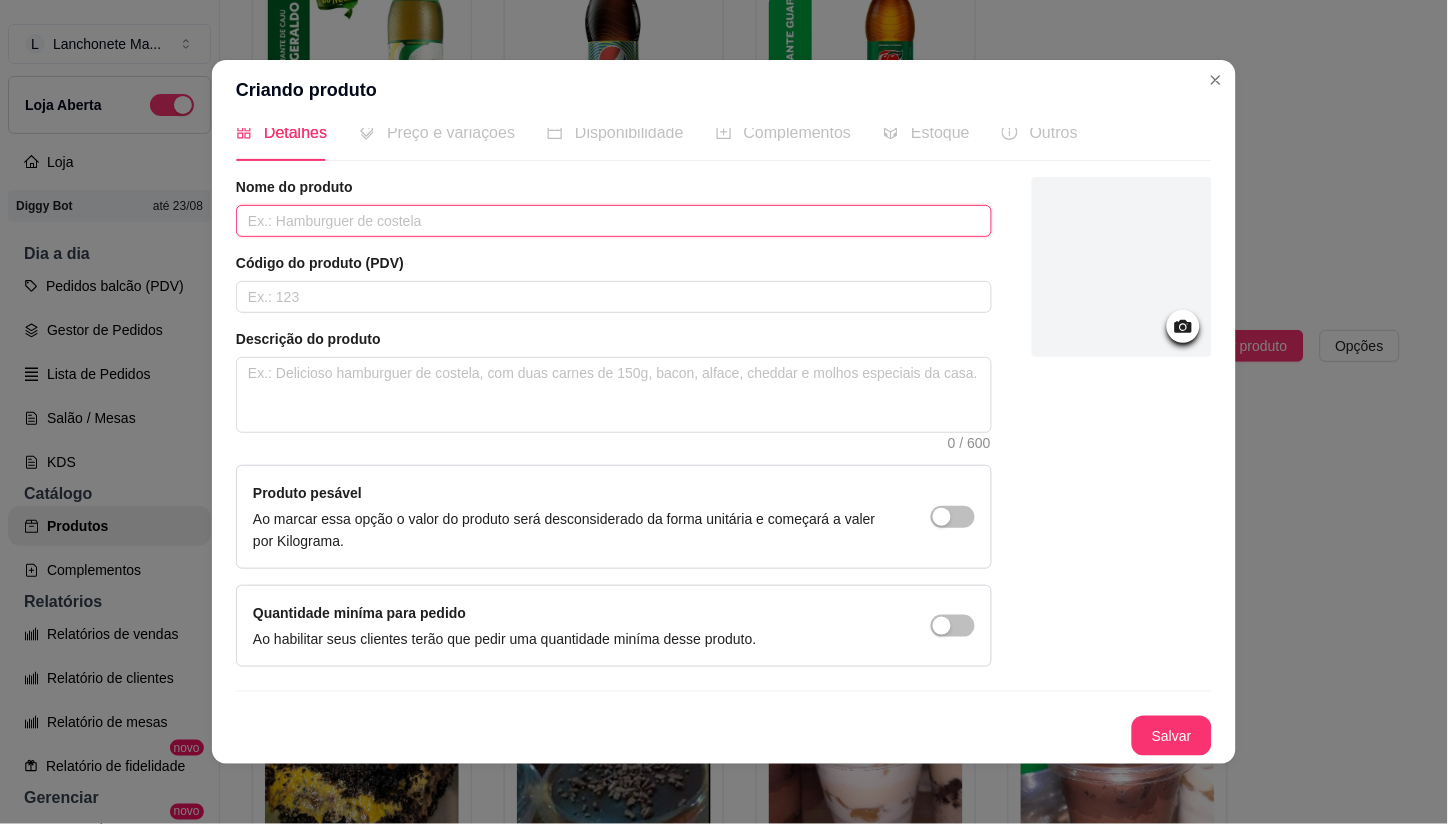 click at bounding box center [614, 221] 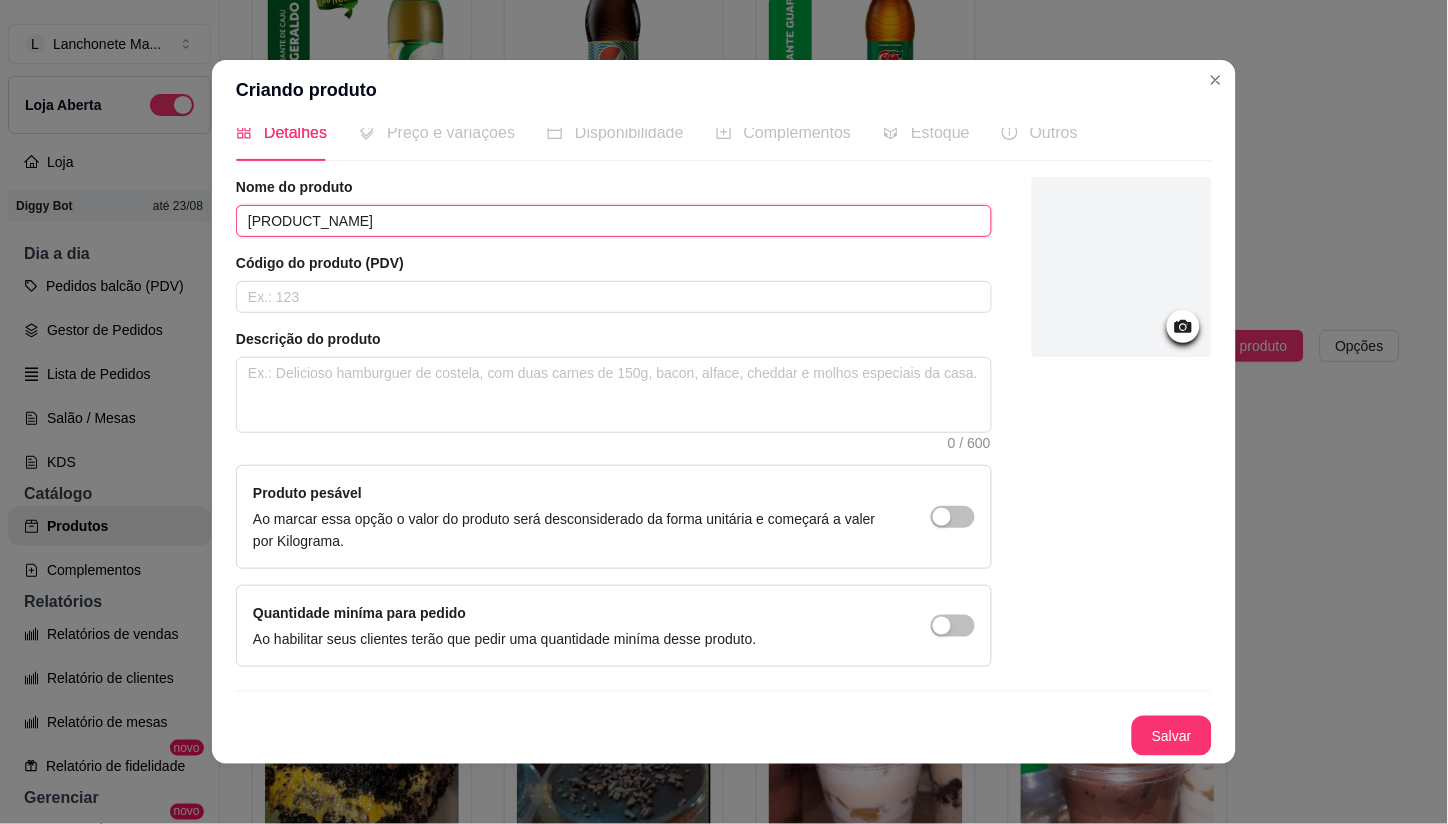 type on "[PRODUCT_NAME]" 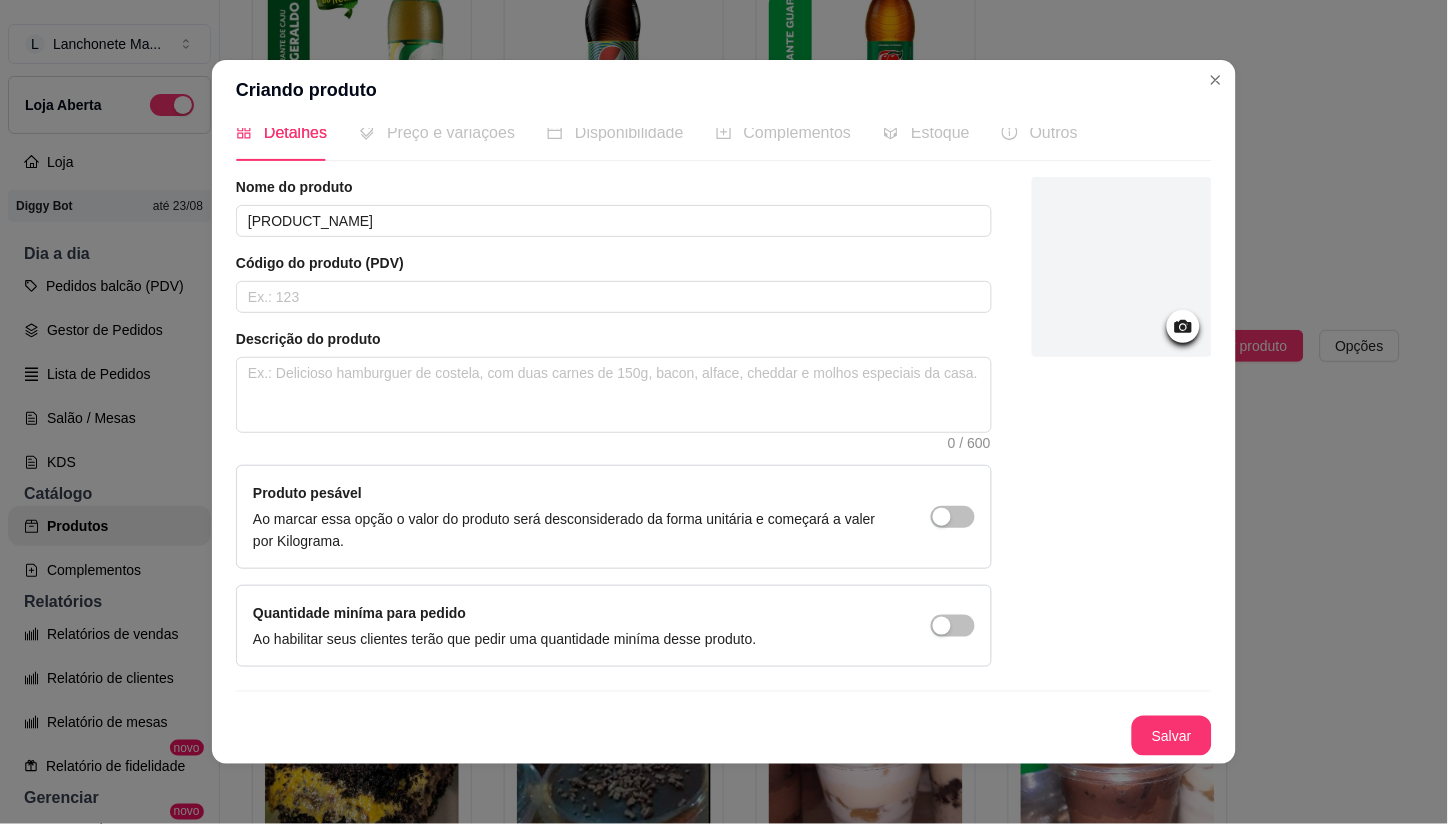 click at bounding box center [1122, 267] 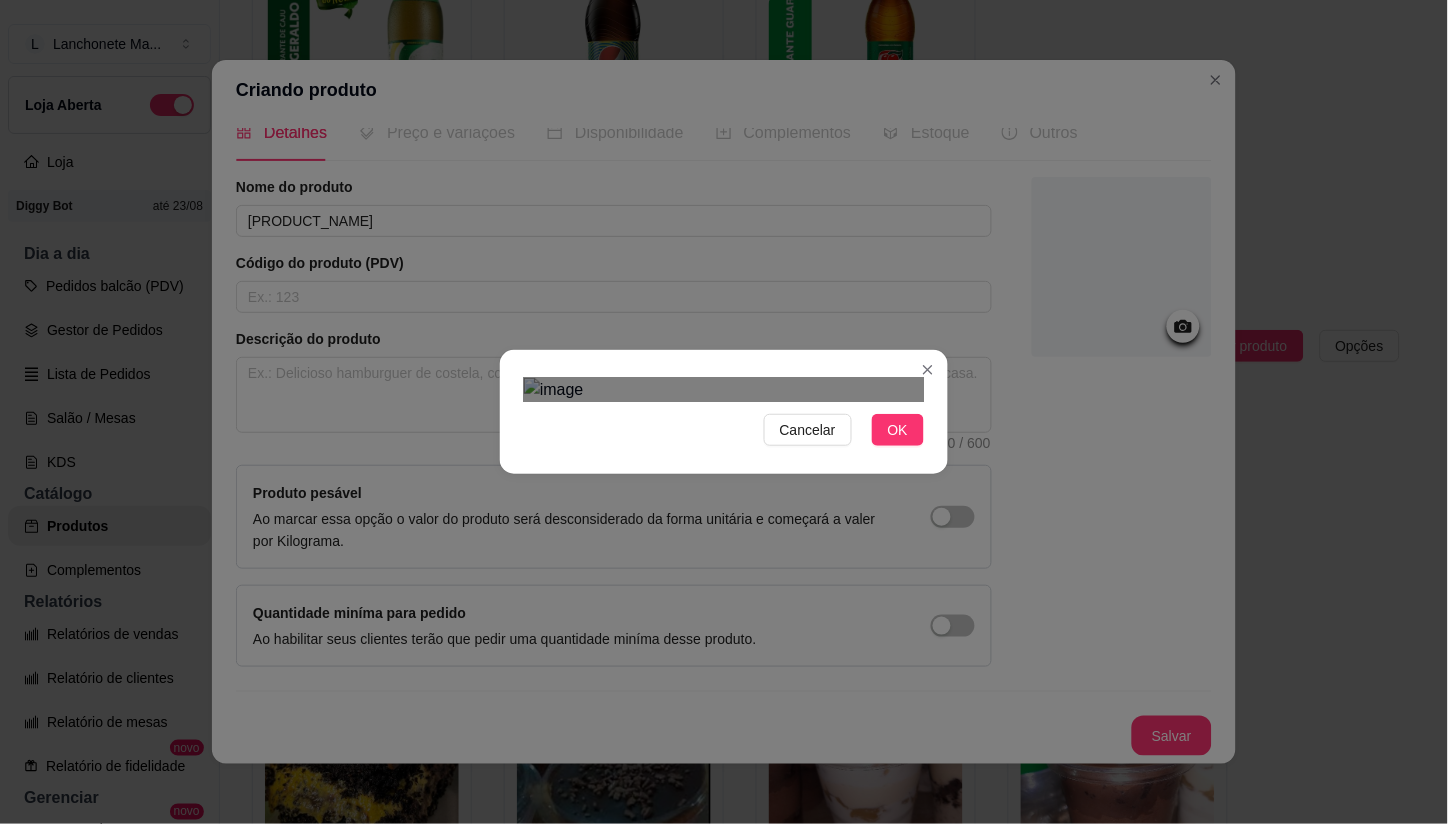 click at bounding box center [722, 647] 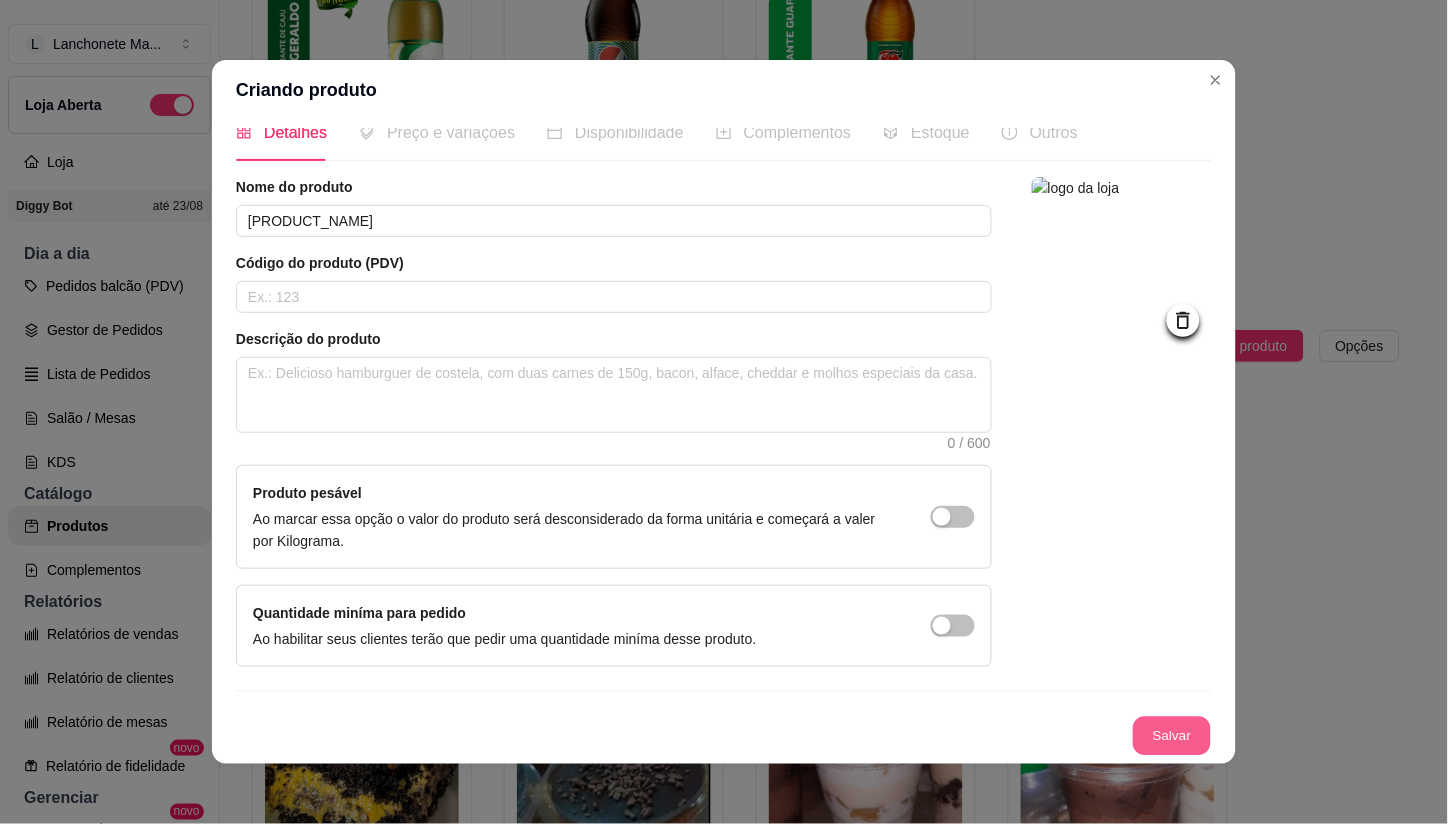 click on "Salvar" at bounding box center (1172, 736) 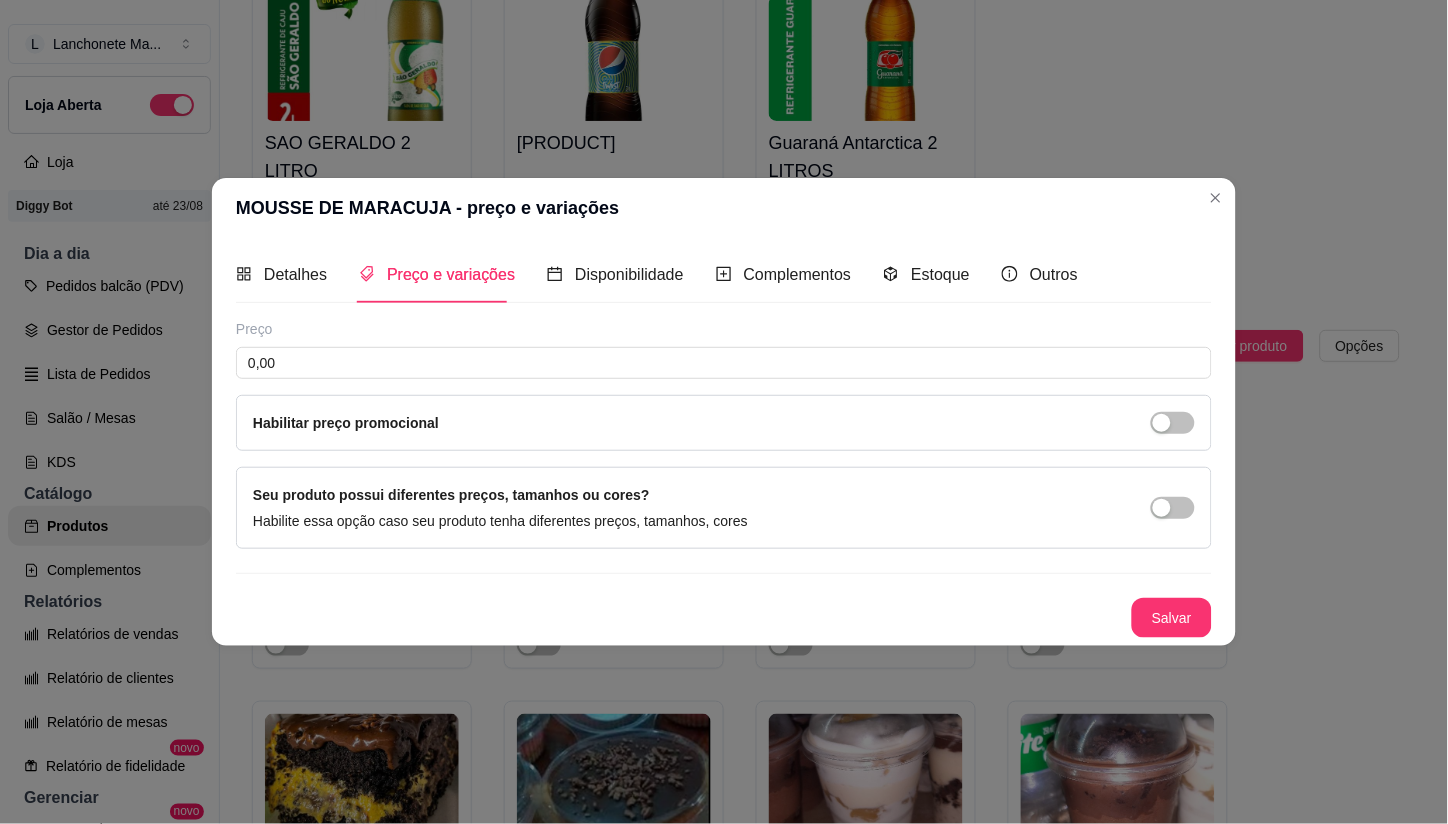 type 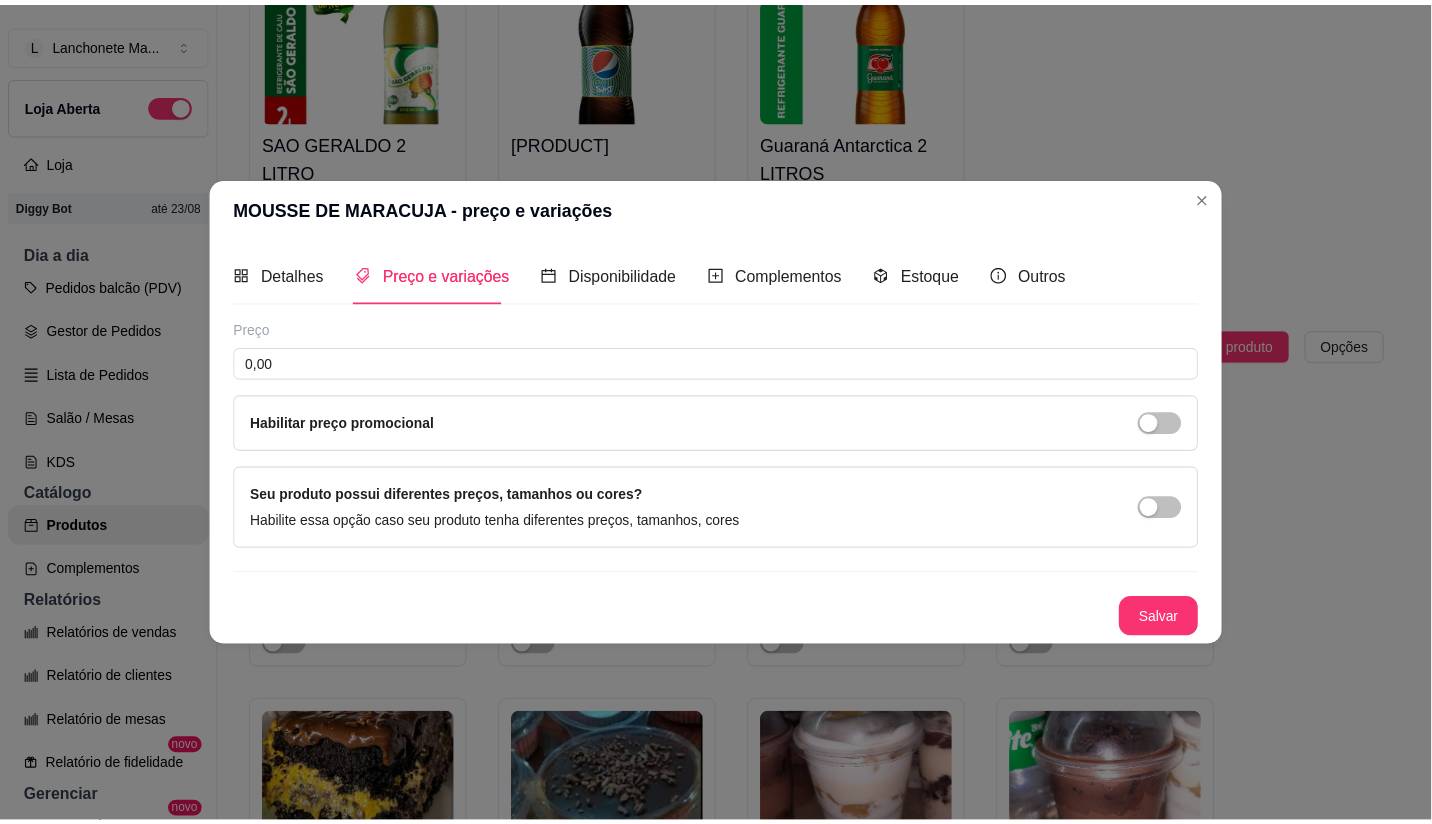 scroll, scrollTop: 0, scrollLeft: 0, axis: both 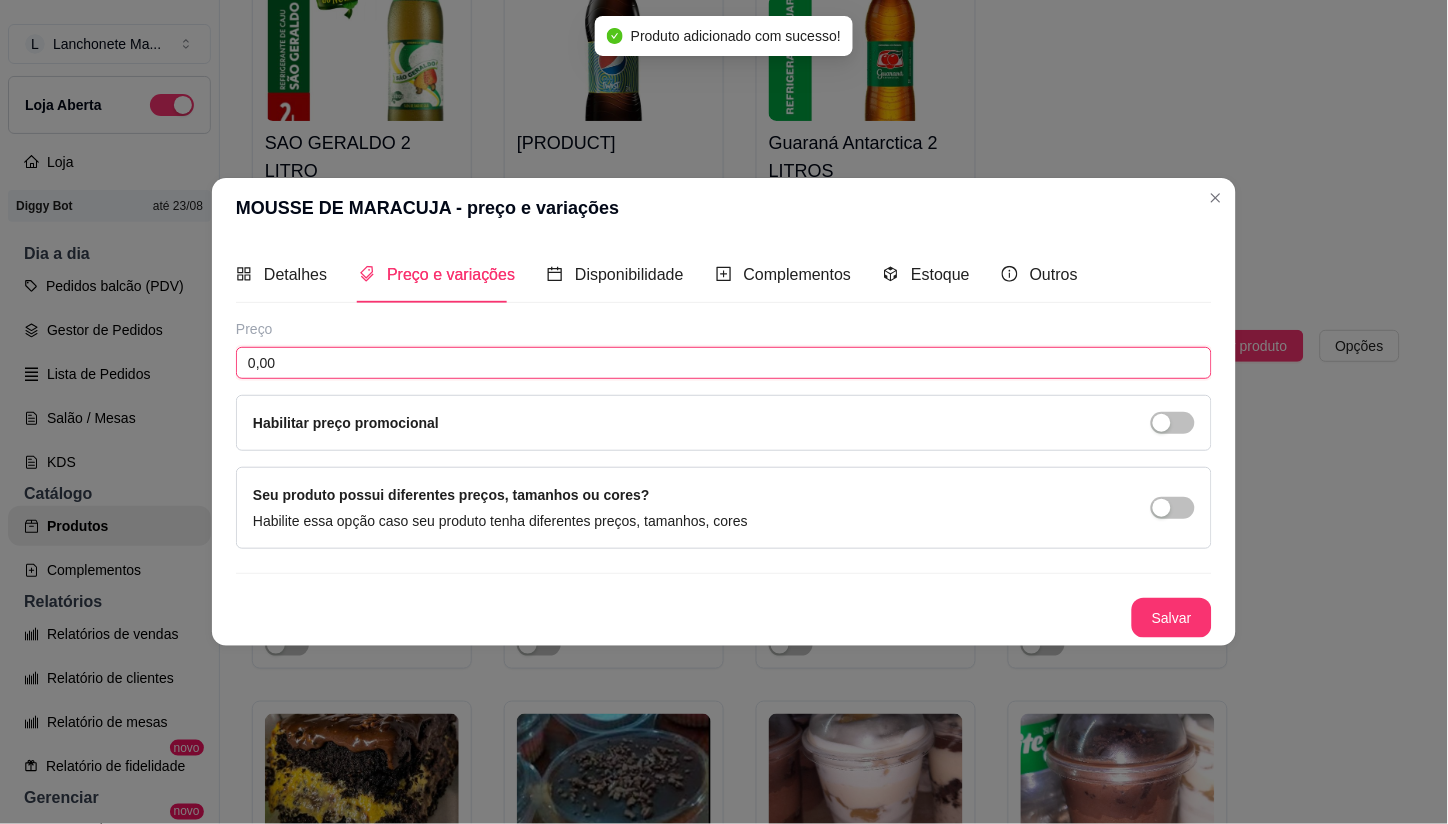 click on "0,00" at bounding box center [724, 363] 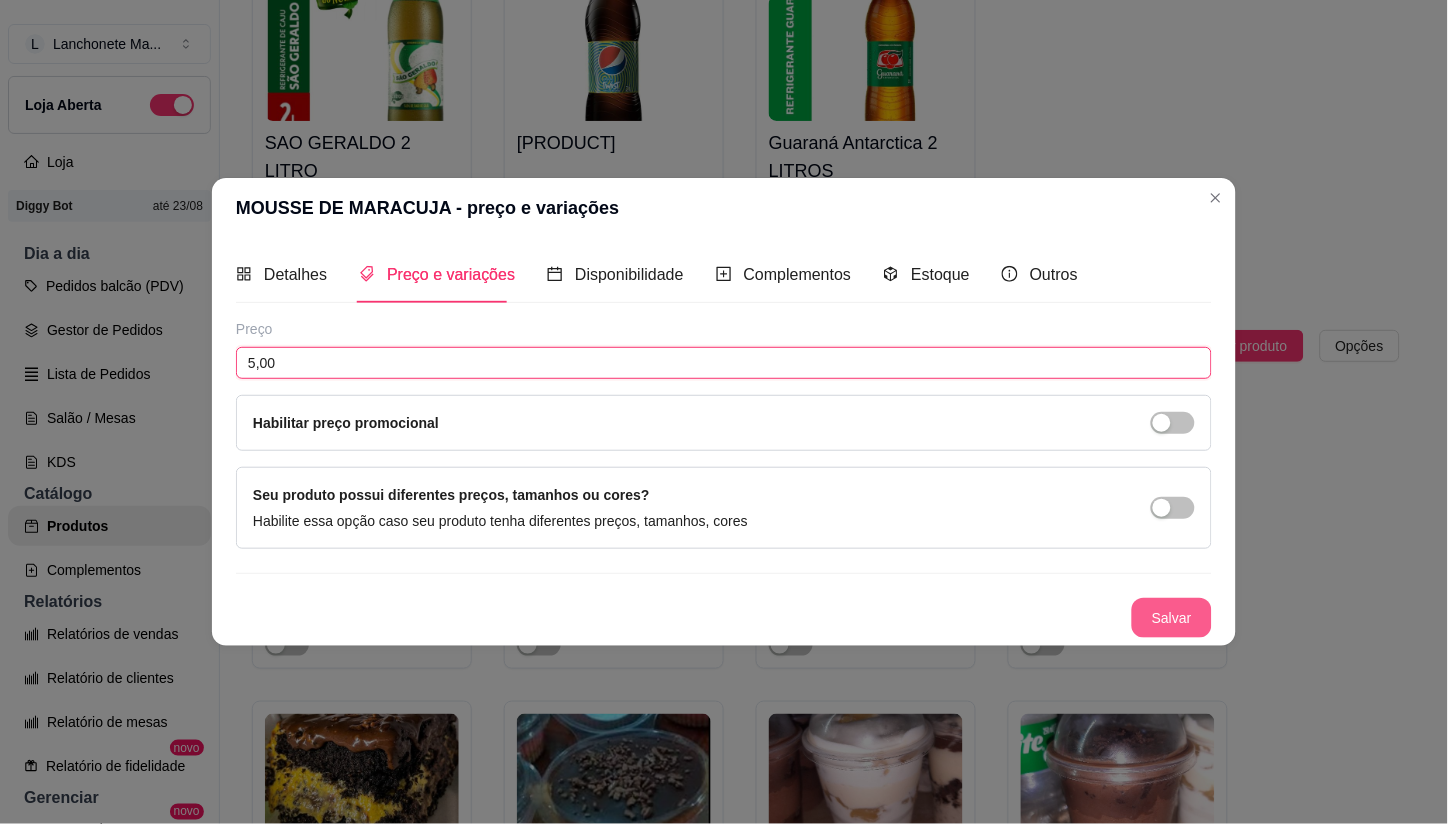 type on "5,00" 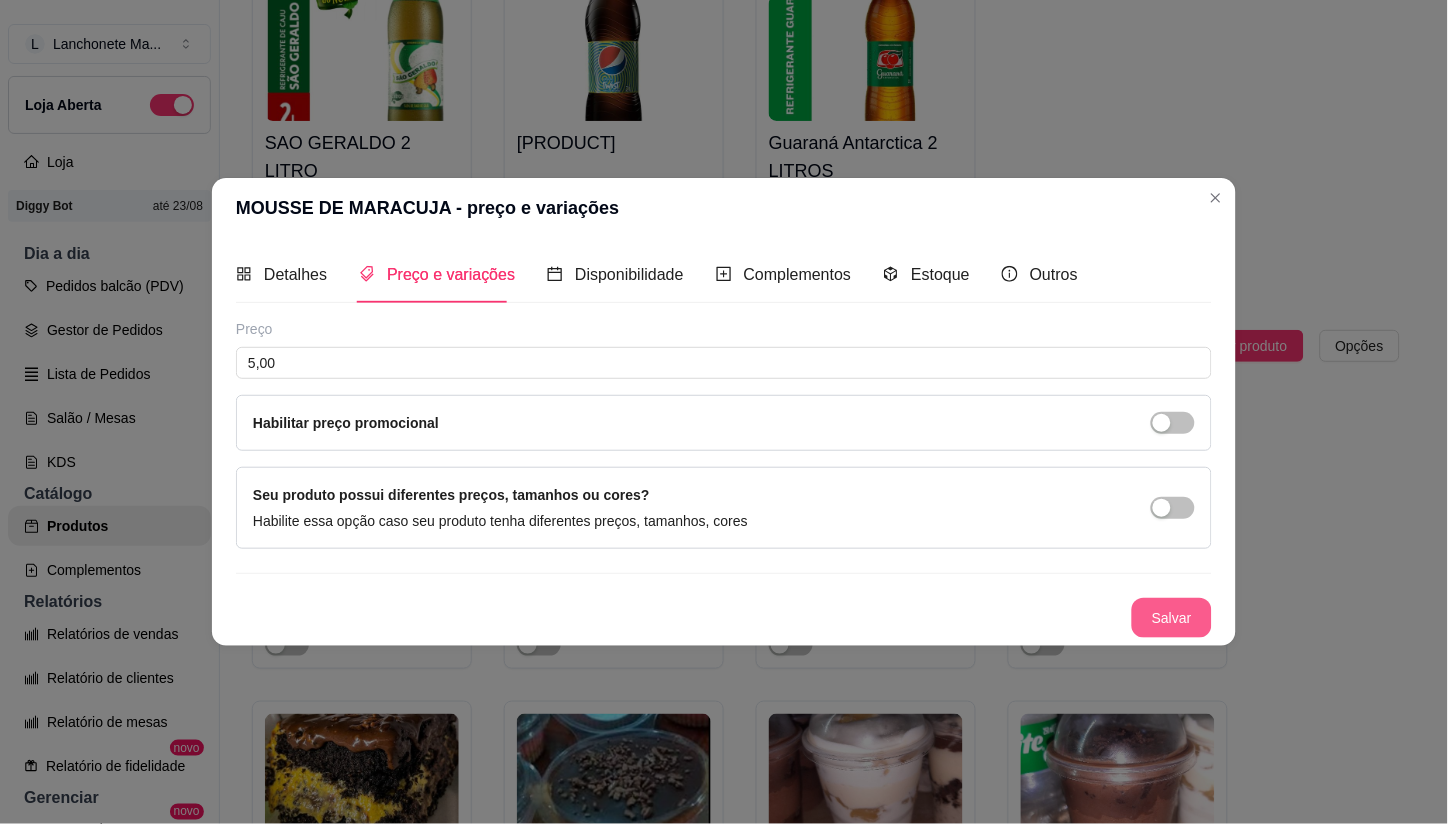 click on "Salvar" at bounding box center [1172, 618] 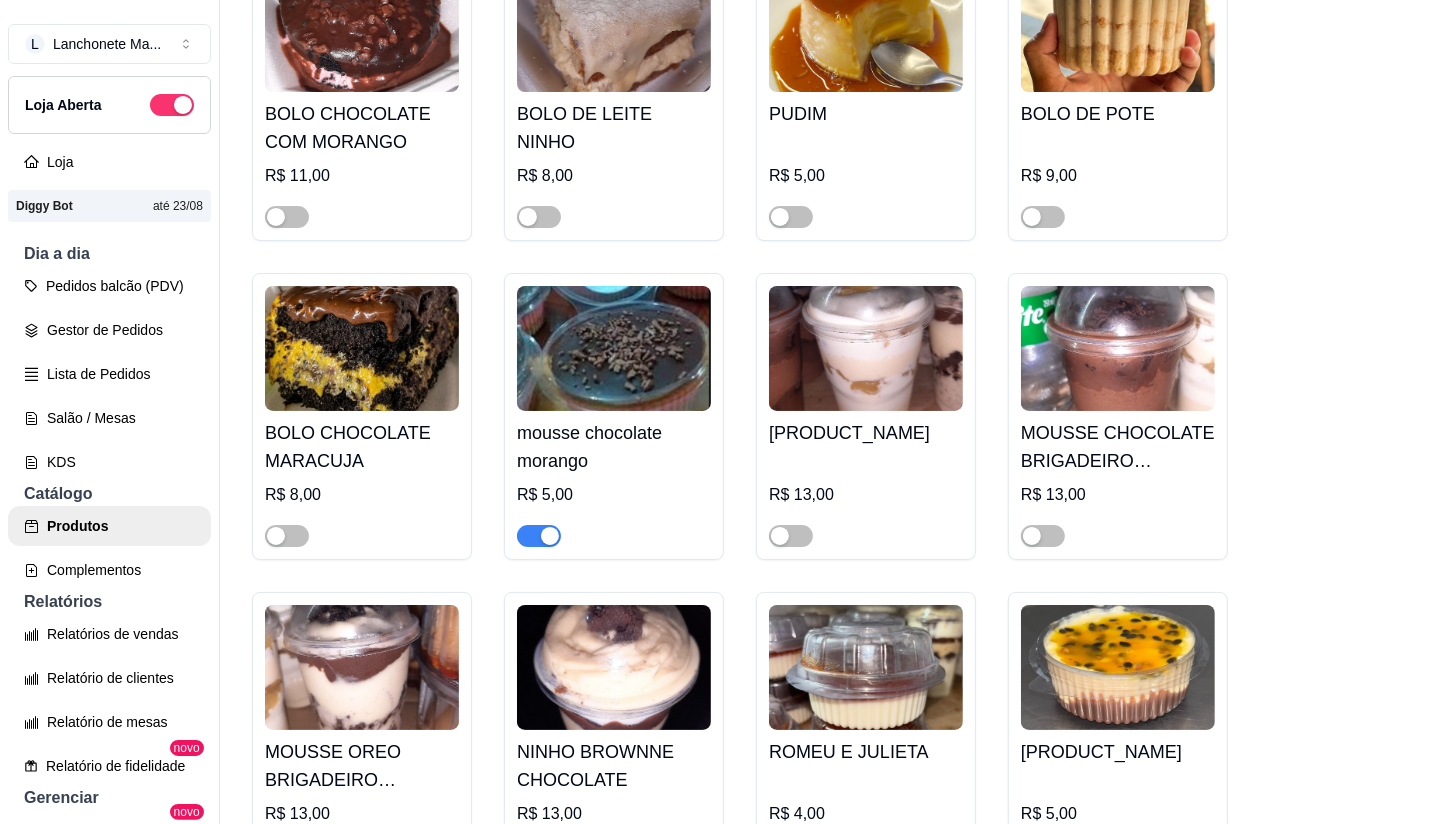 scroll, scrollTop: 8390, scrollLeft: 0, axis: vertical 